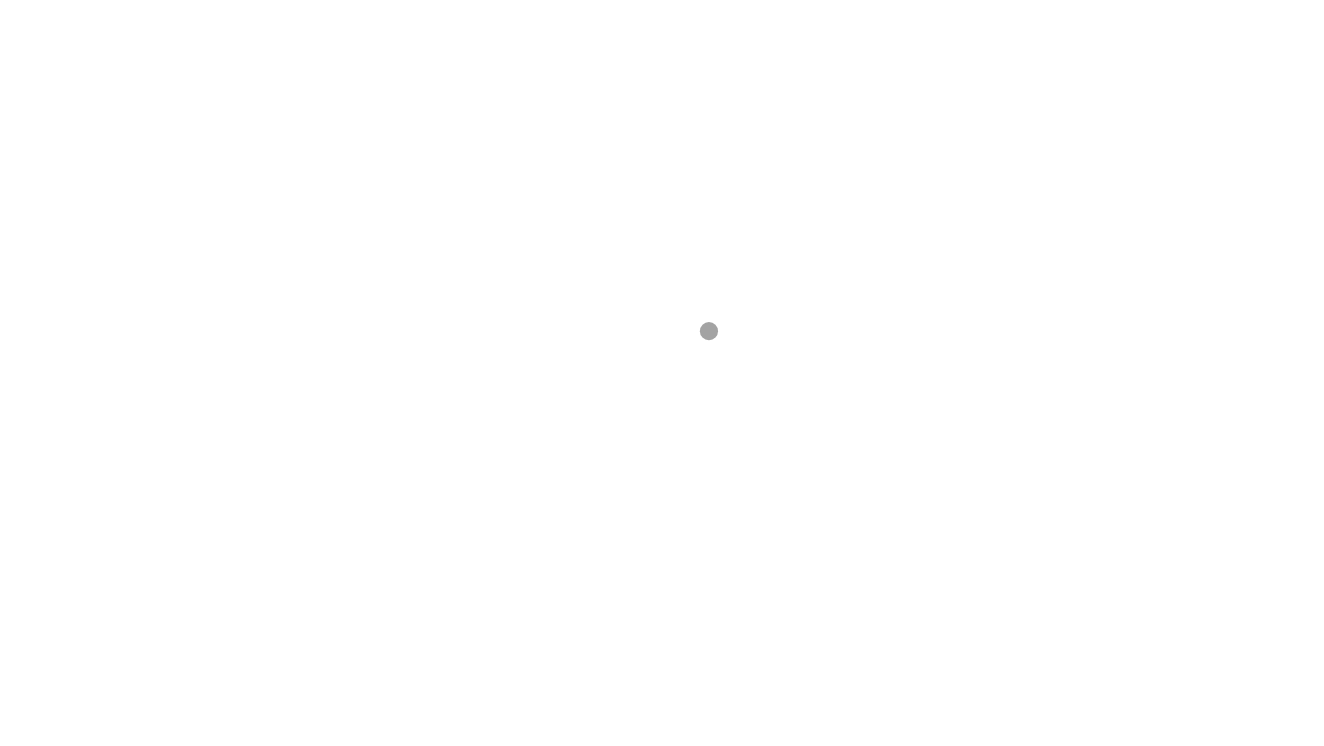 scroll, scrollTop: 0, scrollLeft: 0, axis: both 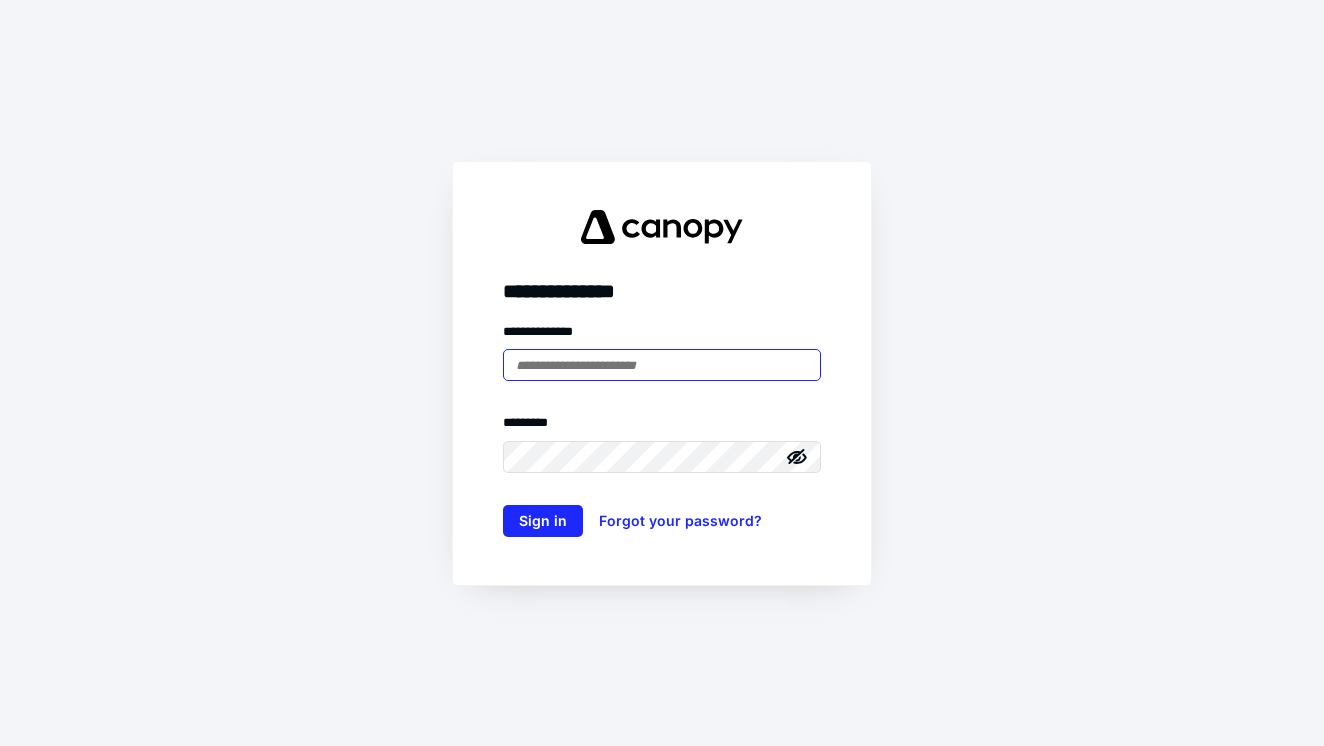 type on "**********" 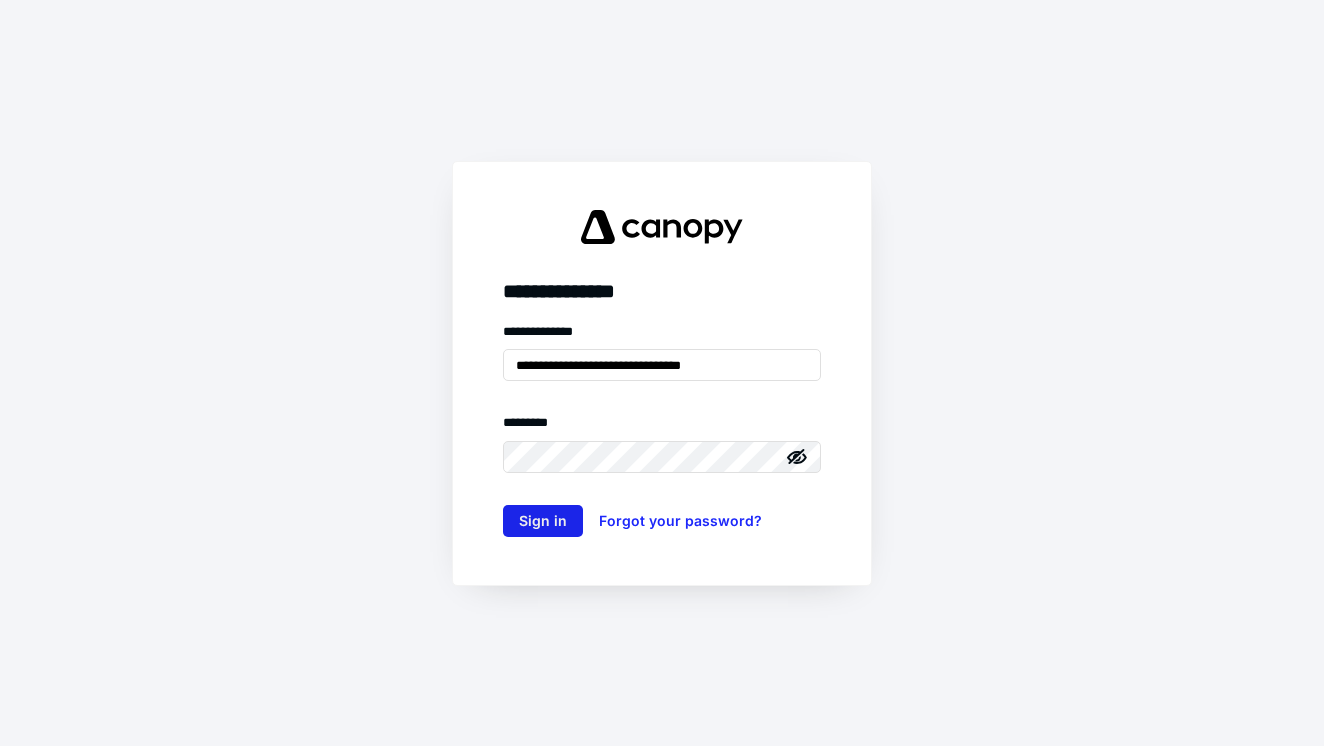 click on "Sign in" at bounding box center (543, 521) 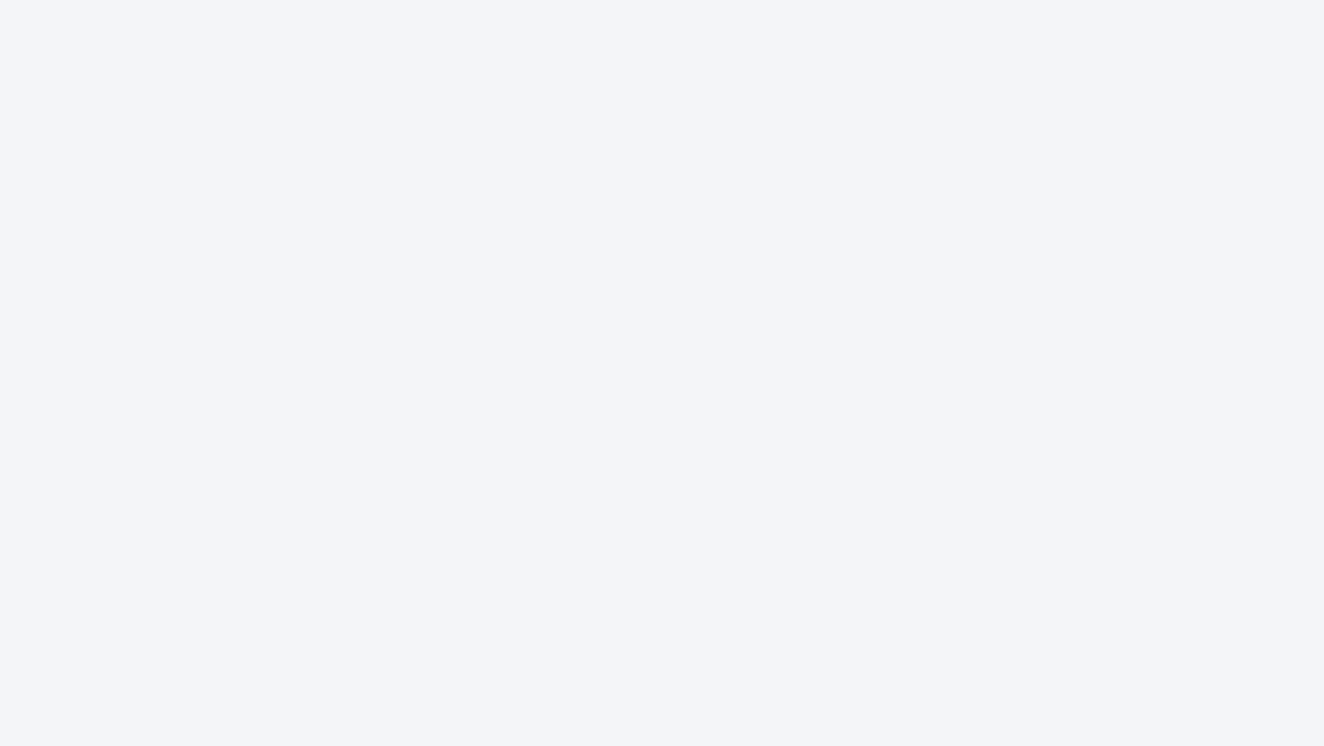 scroll, scrollTop: 0, scrollLeft: 0, axis: both 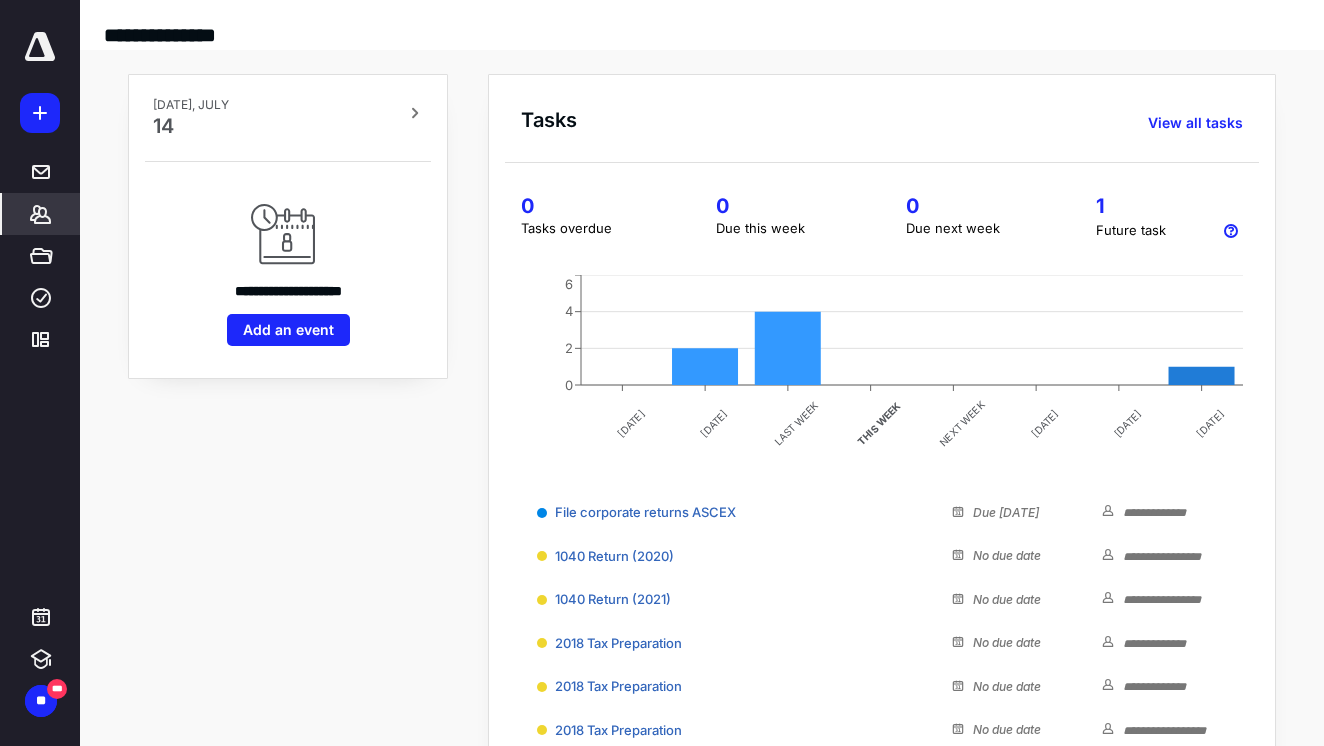 click on "*******" at bounding box center (41, 214) 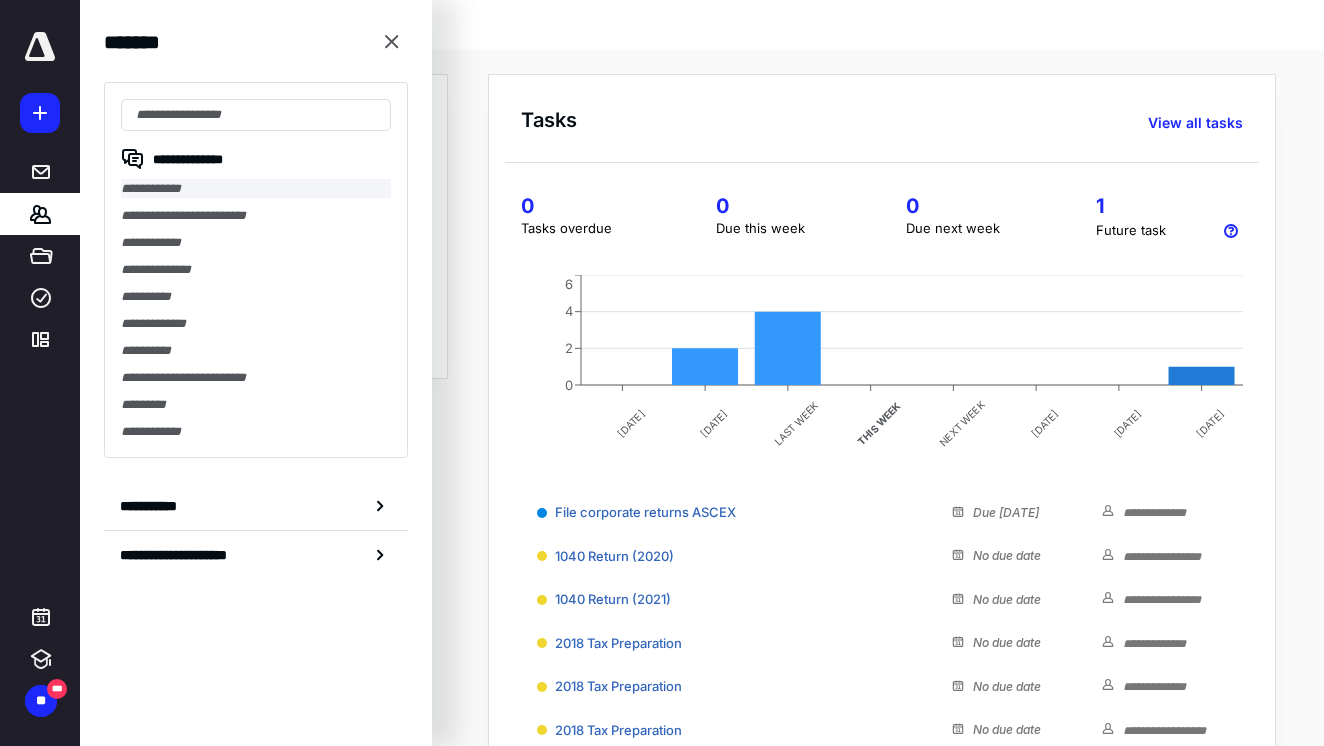 click on "**********" at bounding box center [256, 188] 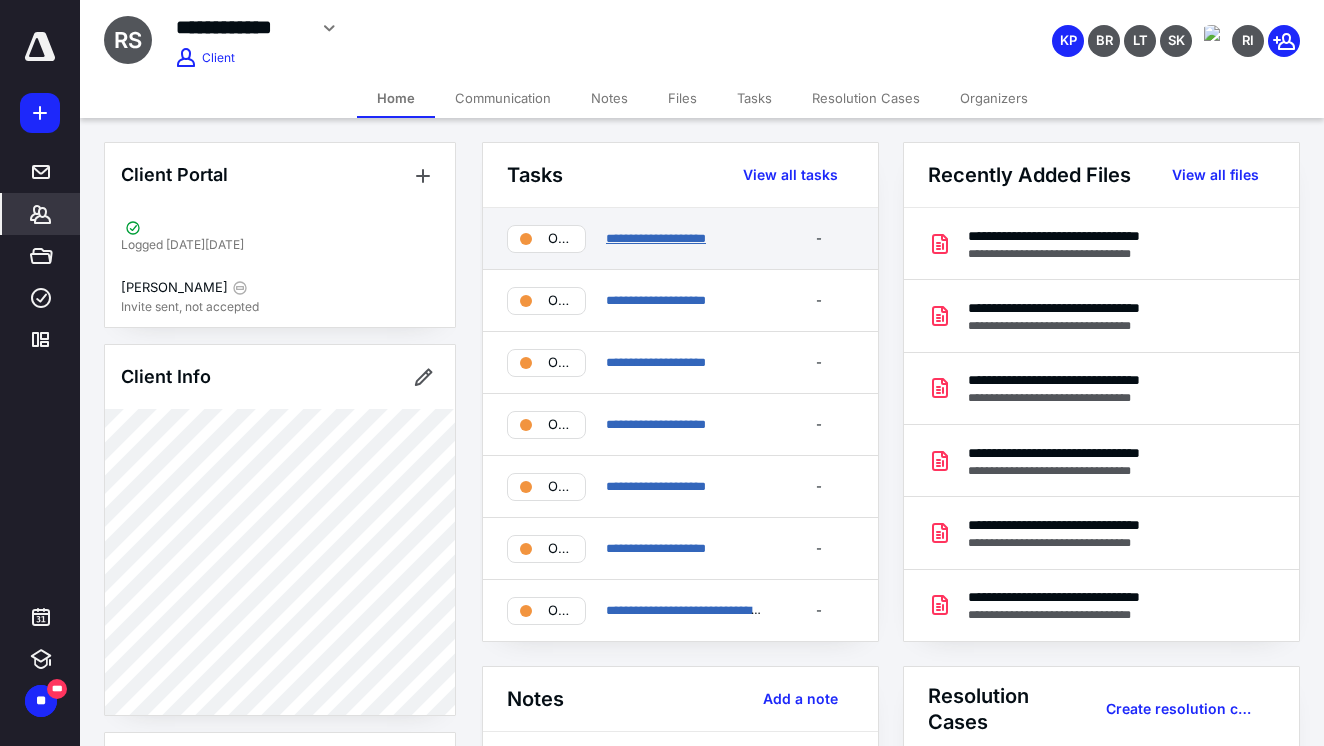 click on "**********" at bounding box center [656, 238] 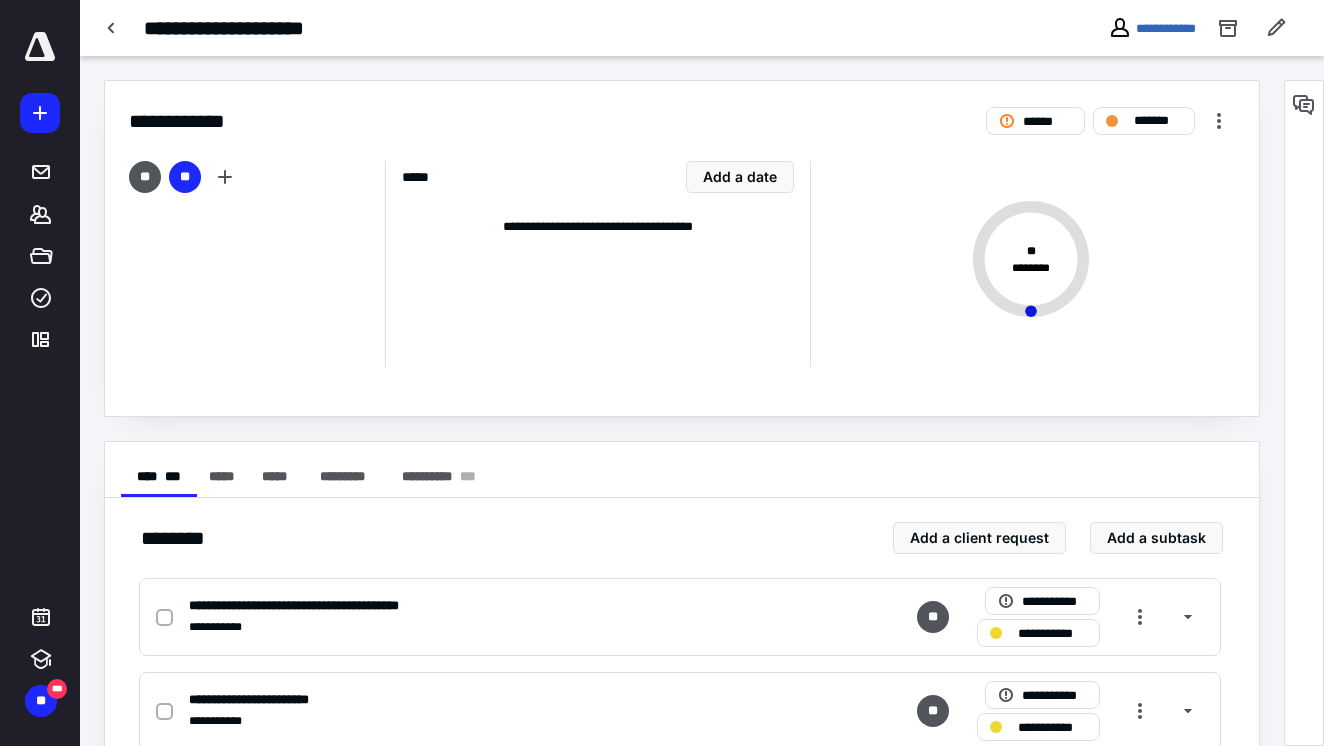 scroll, scrollTop: 0, scrollLeft: 0, axis: both 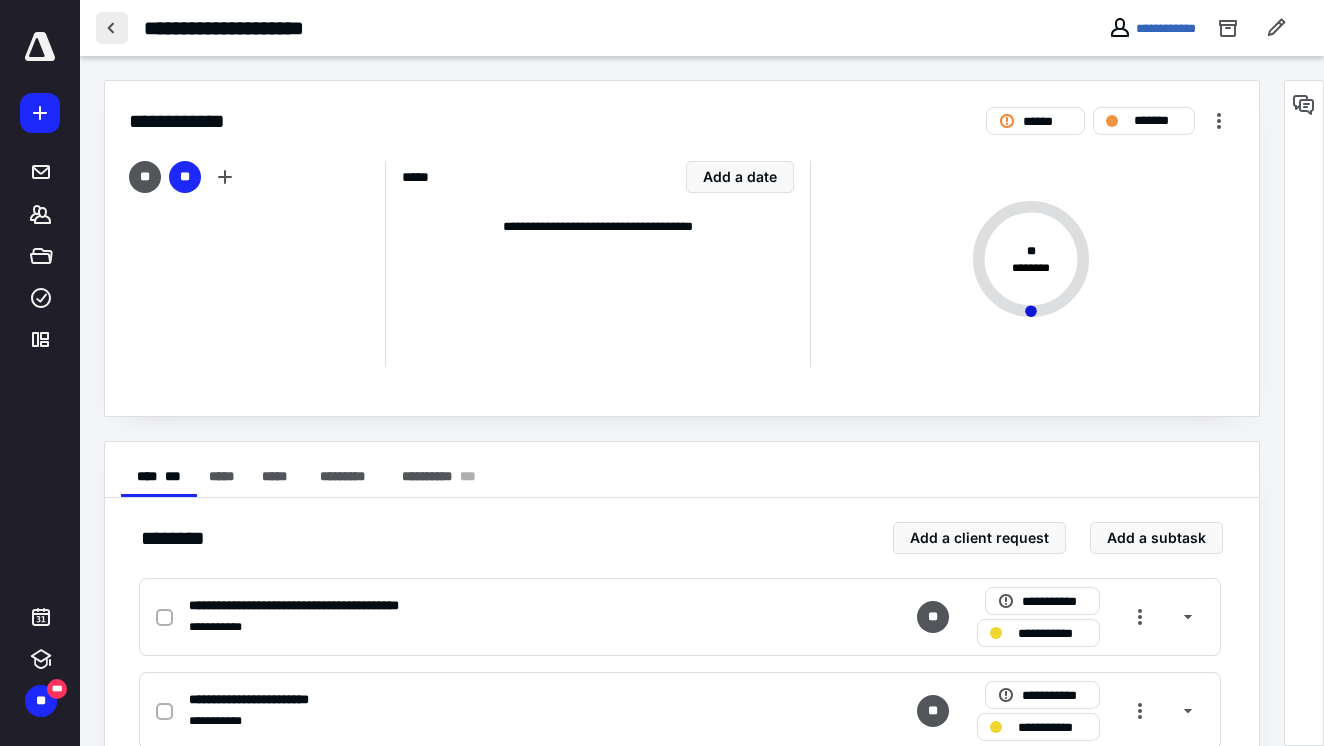 click at bounding box center [112, 28] 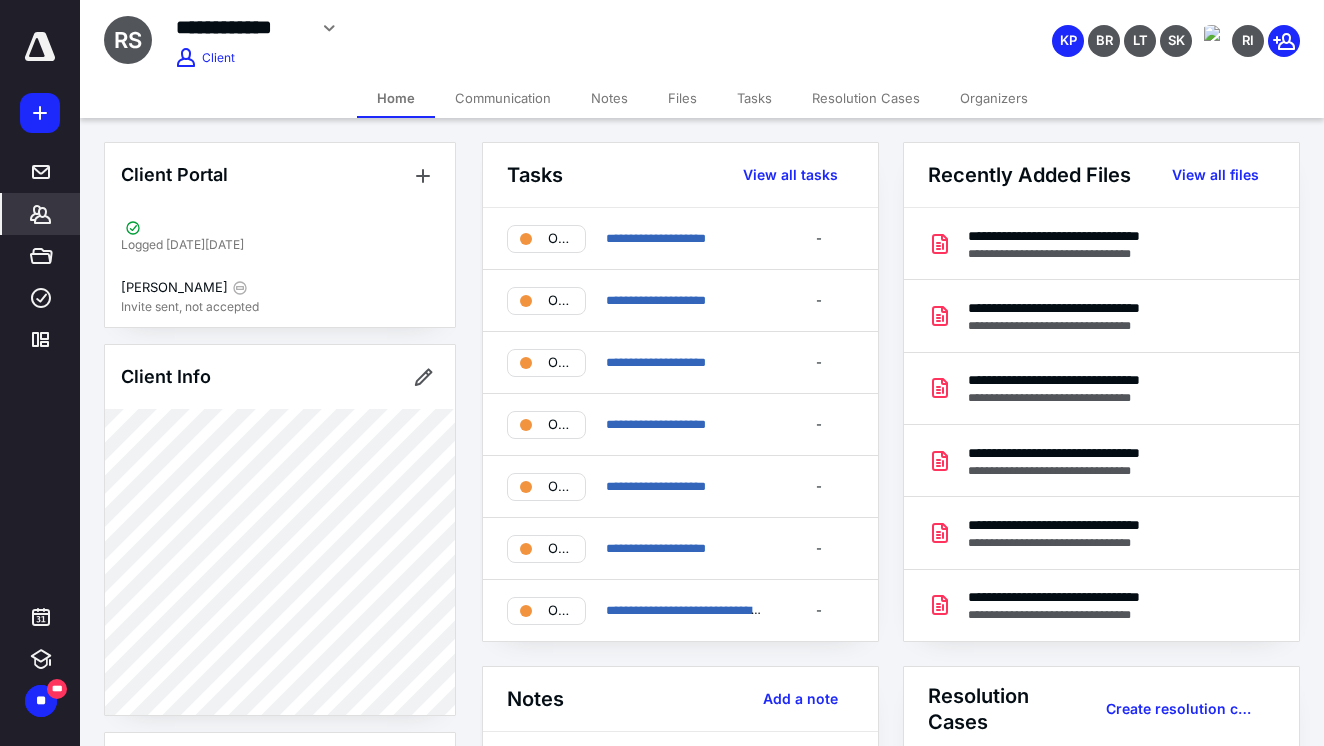 click on "Files" at bounding box center (682, 98) 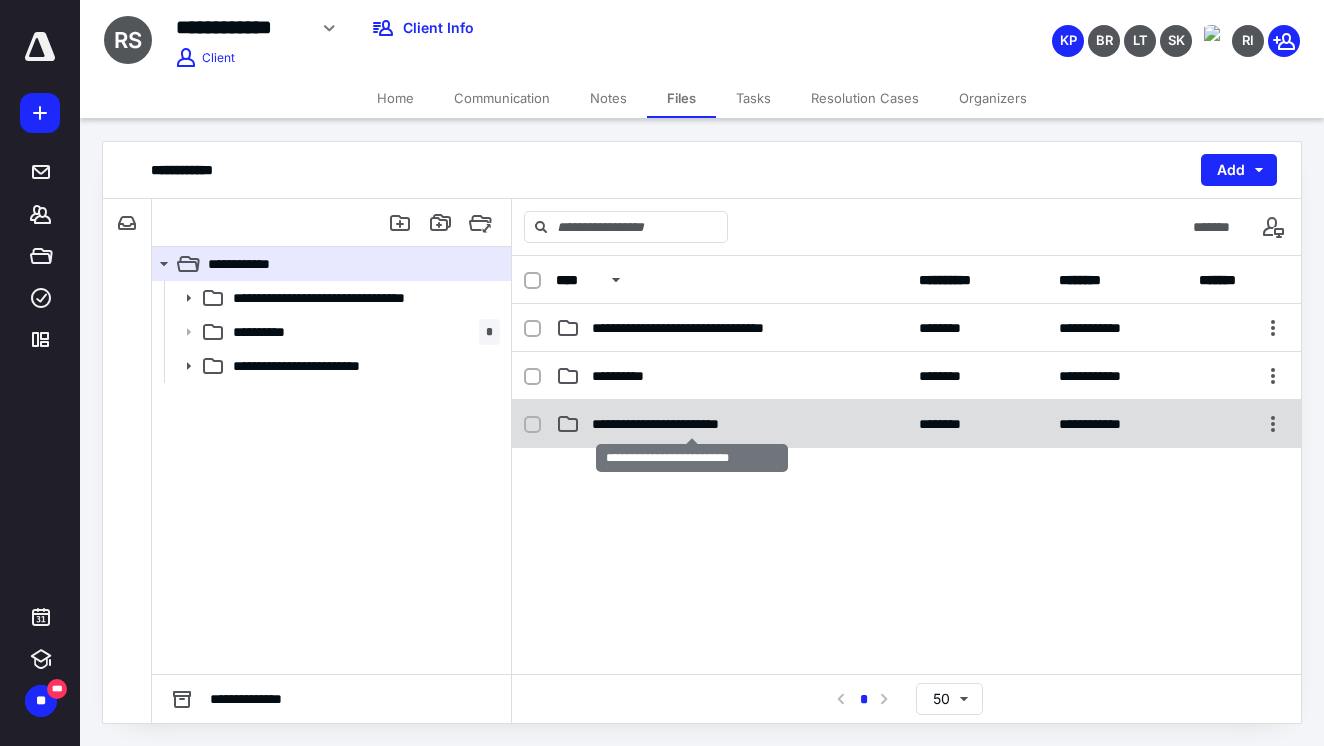 click on "**********" at bounding box center (691, 424) 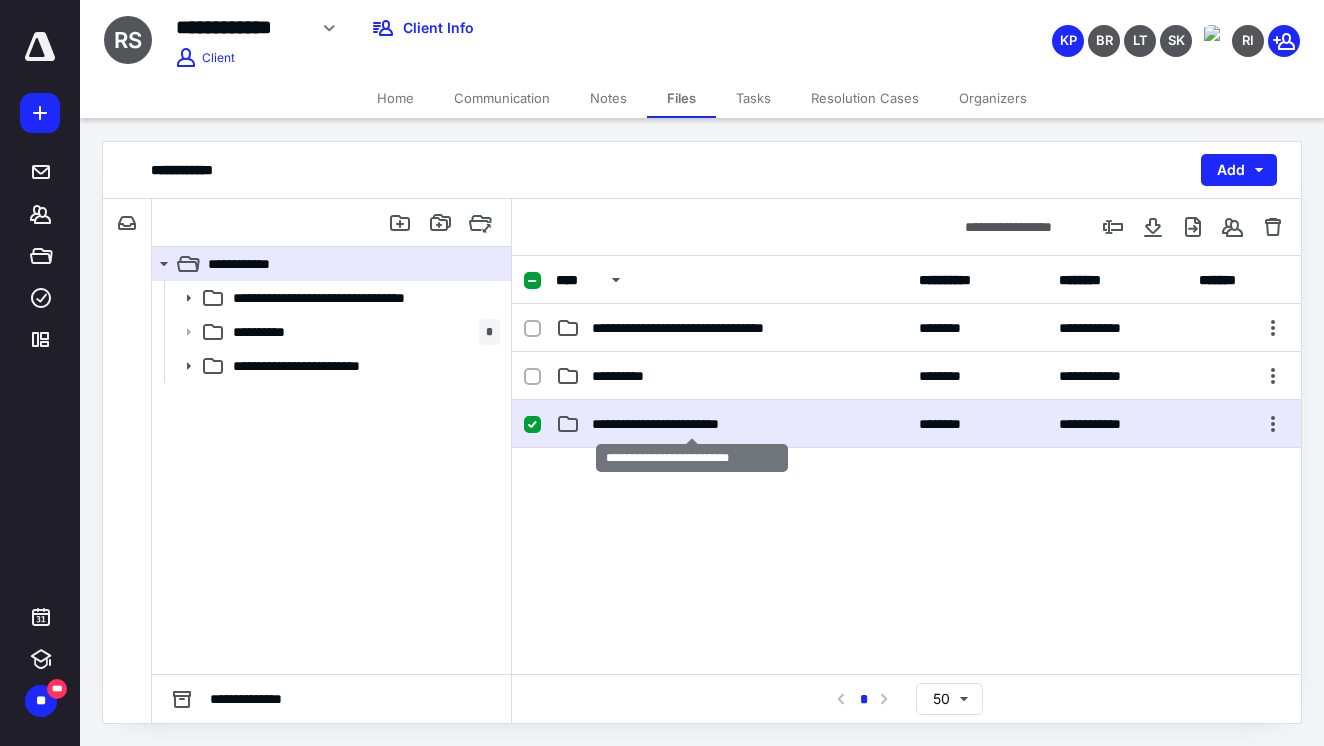 click on "**********" at bounding box center (691, 424) 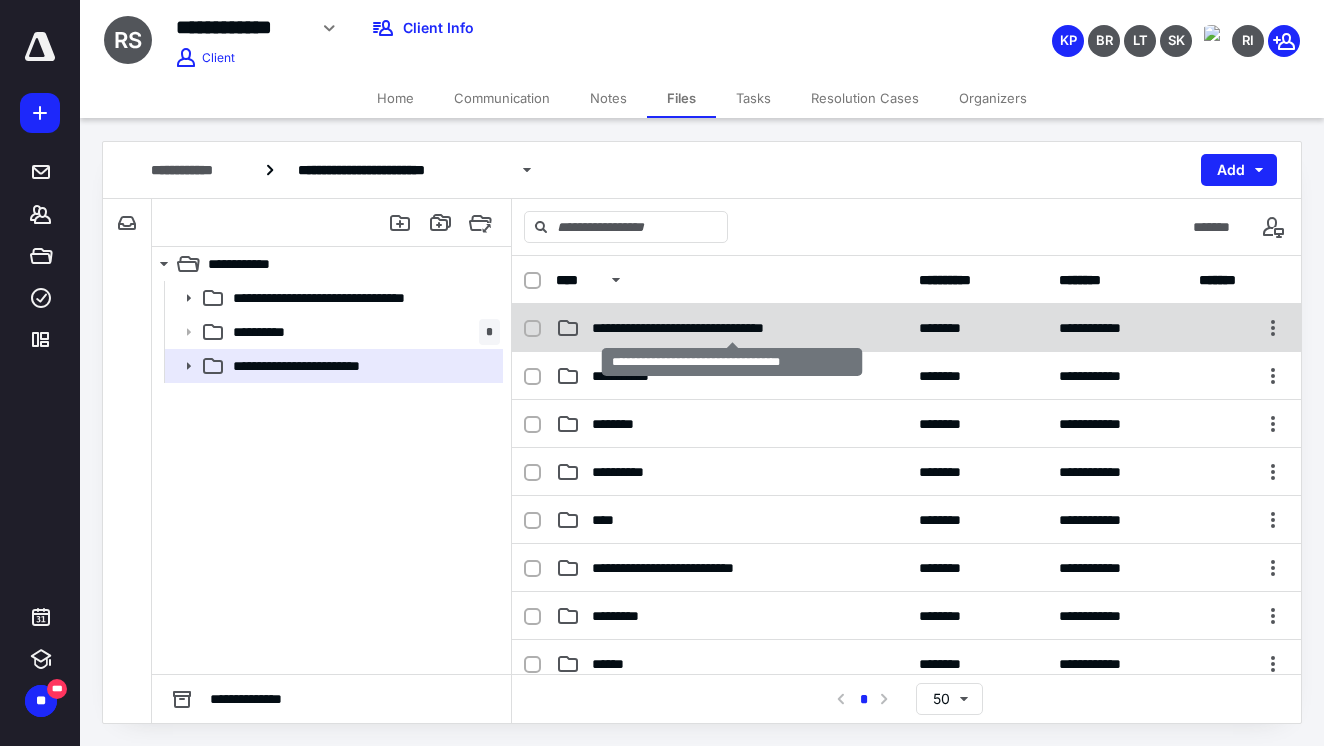 click on "**********" at bounding box center (732, 328) 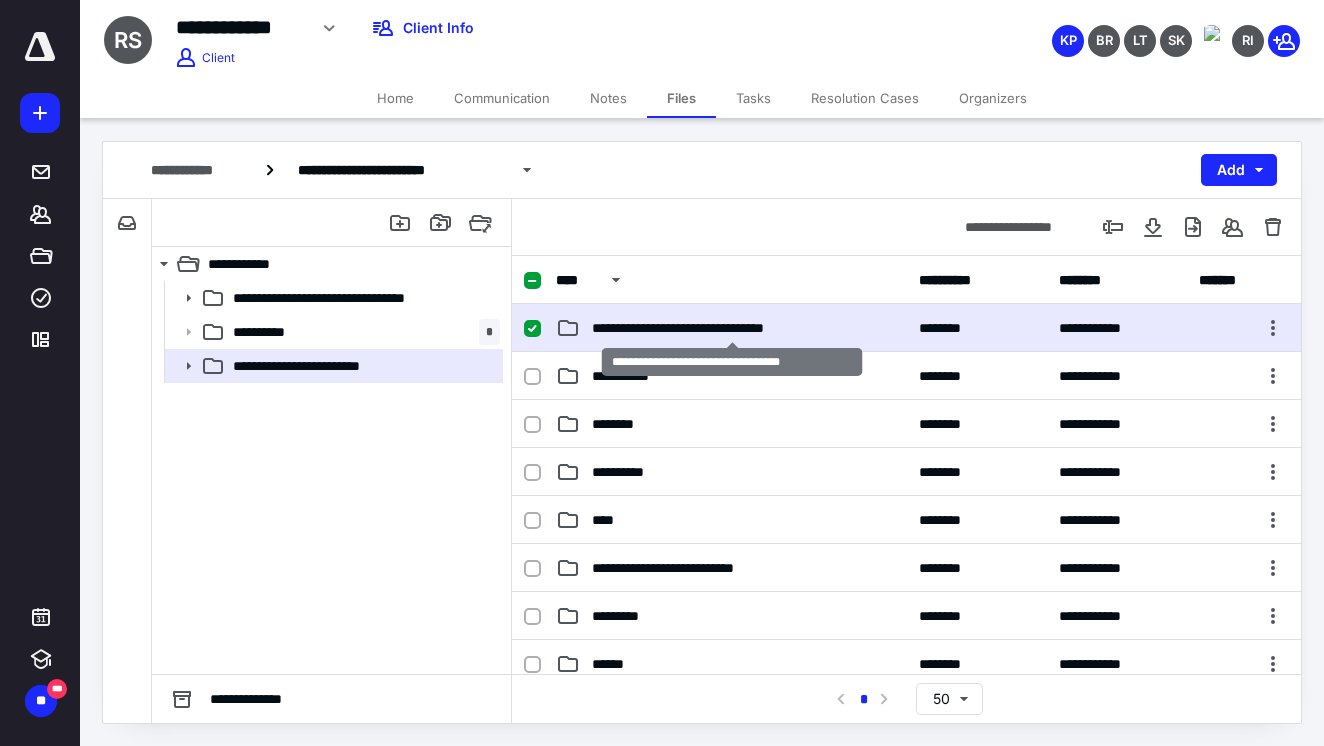click on "**********" at bounding box center [732, 328] 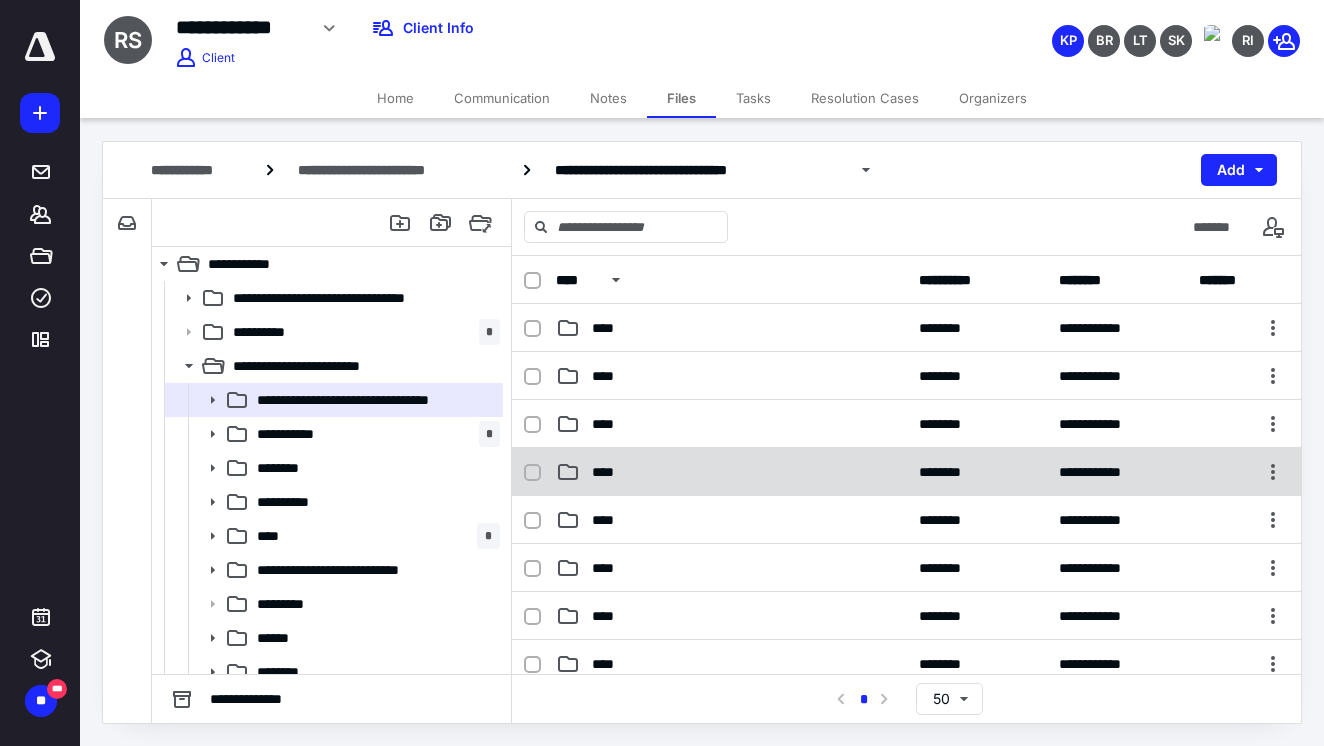 click on "****" at bounding box center [608, 472] 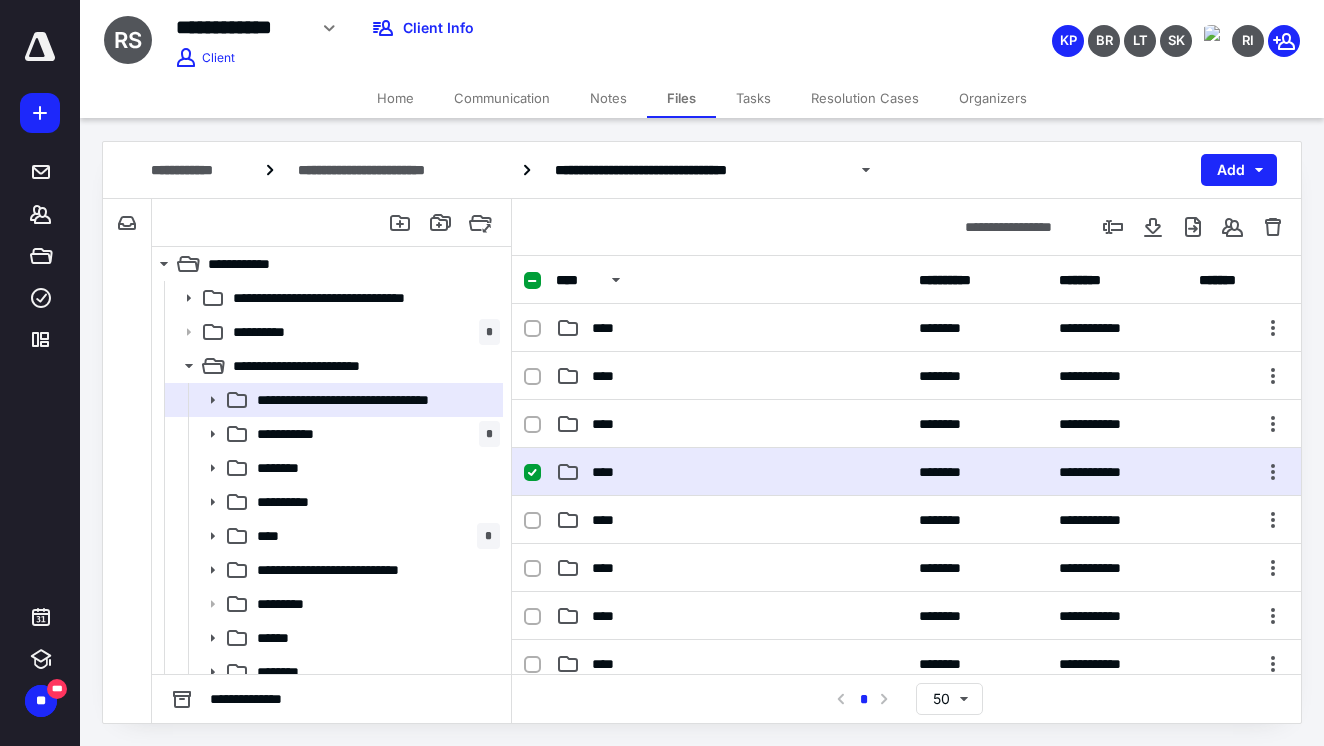 click on "****" at bounding box center (608, 472) 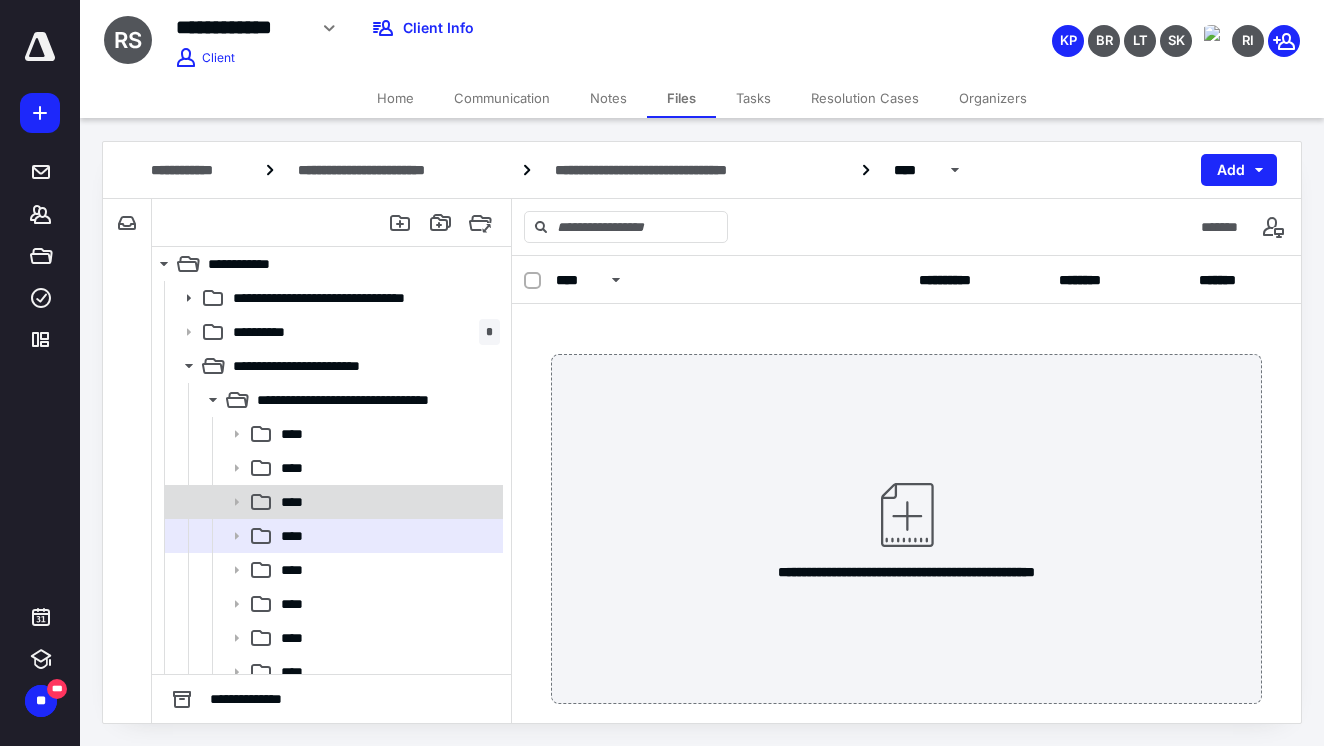 click on "****" at bounding box center [386, 502] 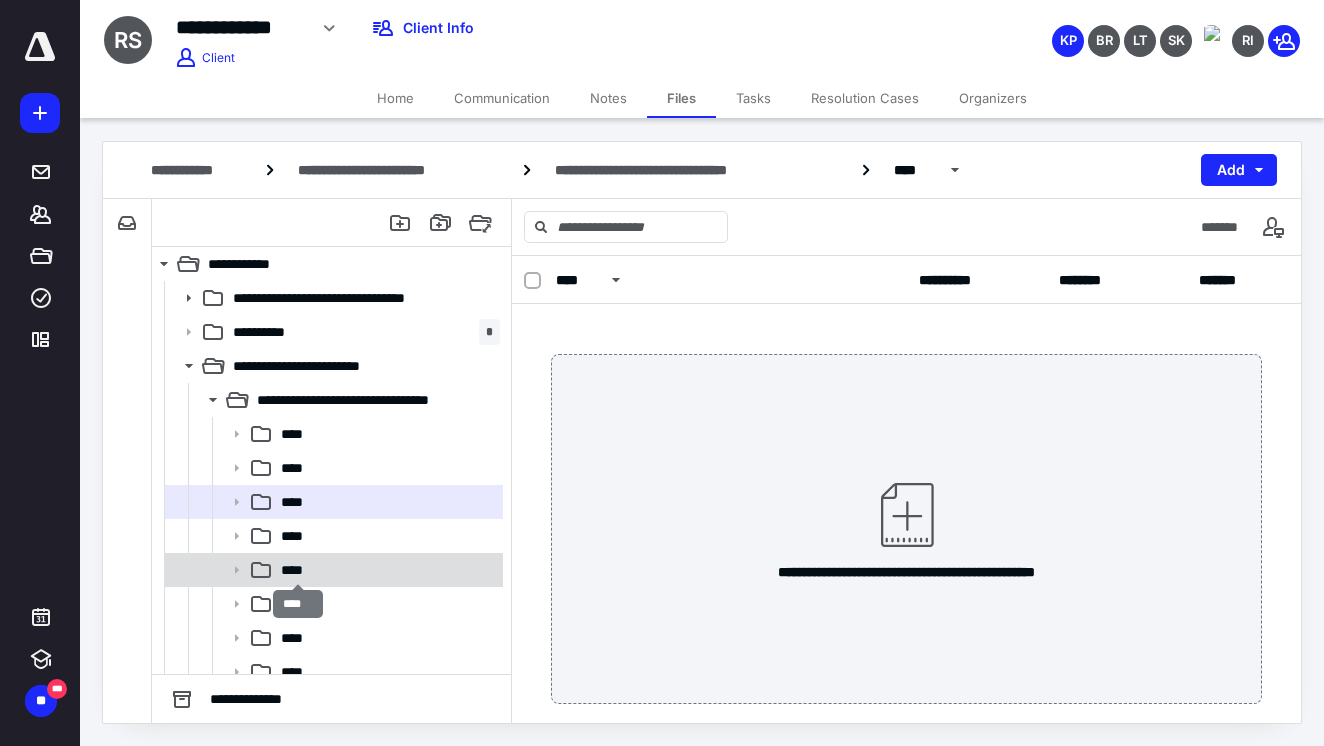 click on "****" at bounding box center [298, 570] 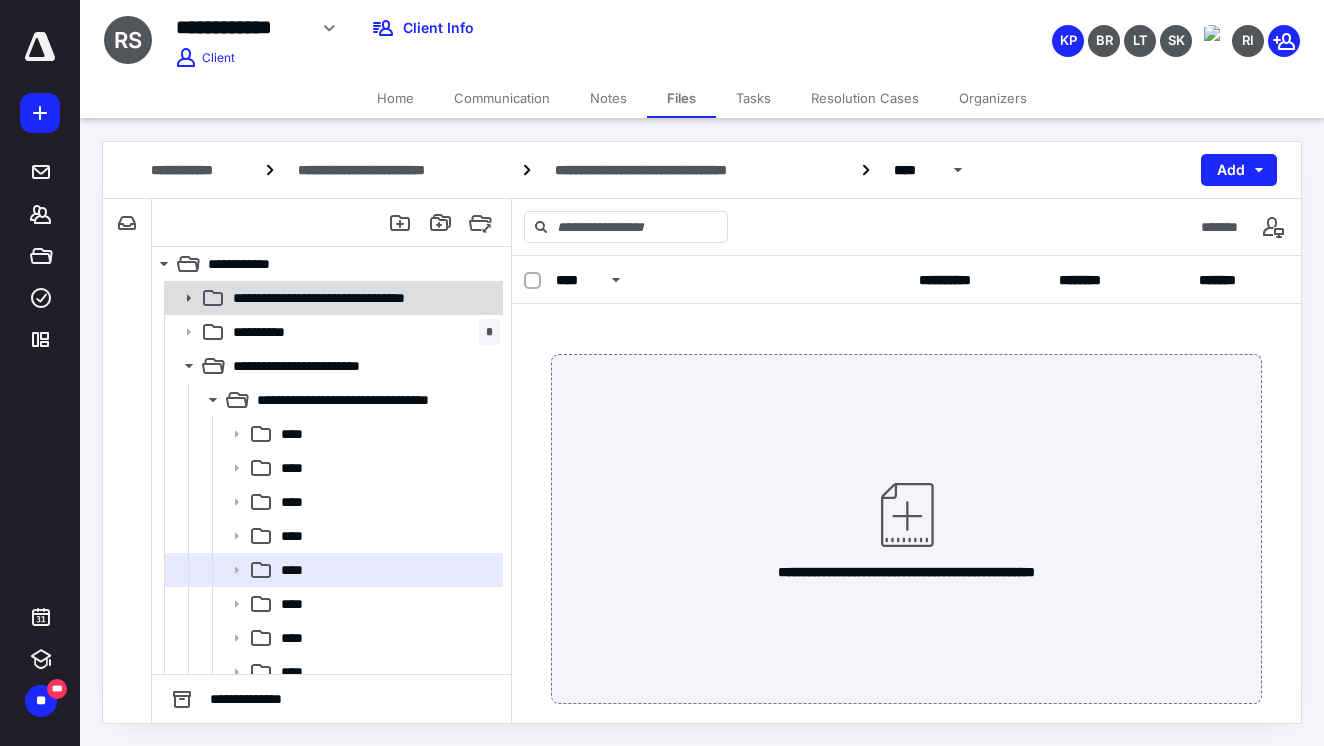 click on "**********" at bounding box center [365, 298] 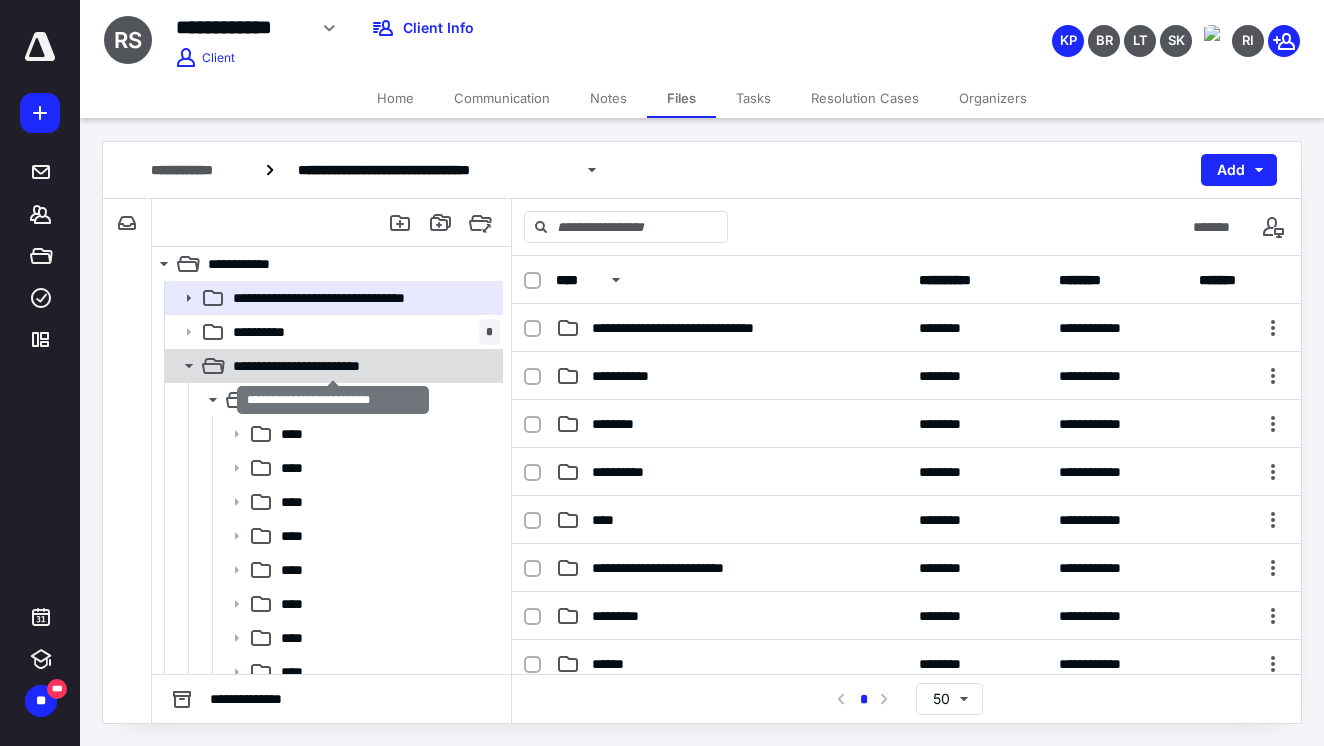 click on "**********" at bounding box center [332, 366] 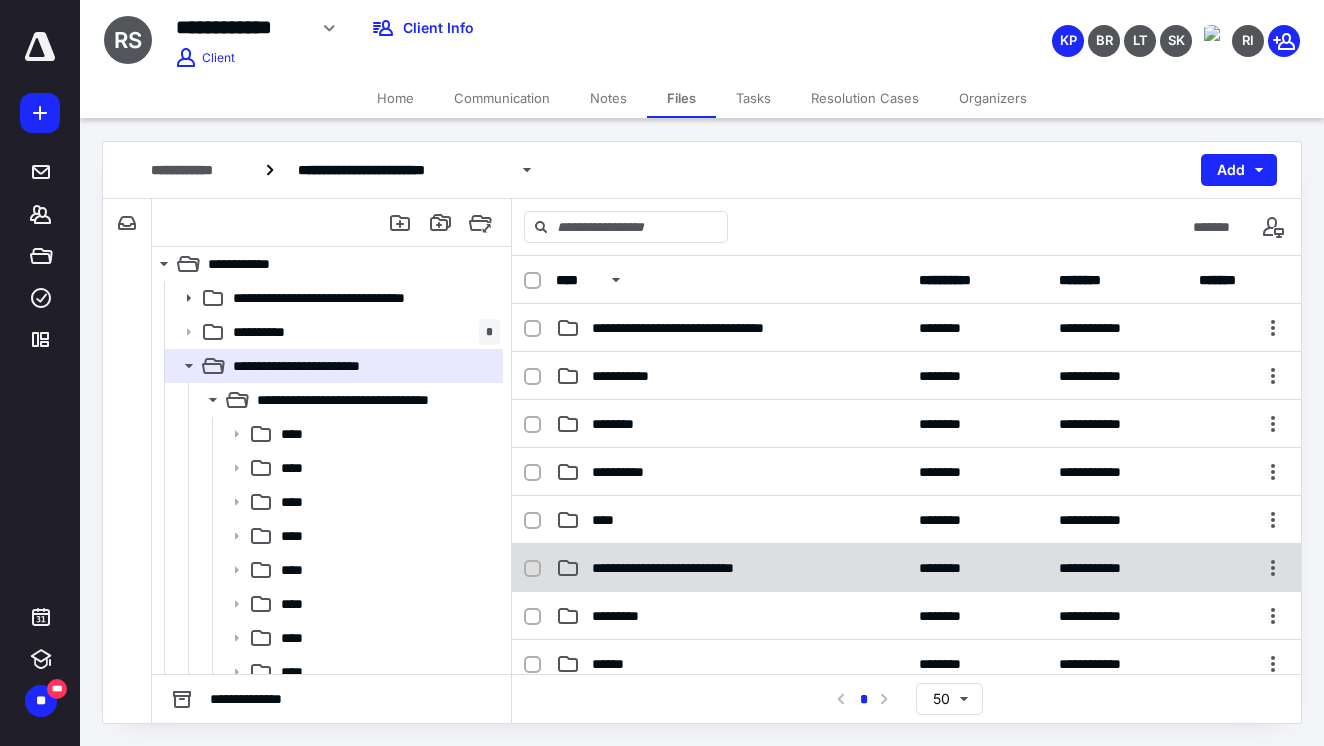click on "**********" at bounding box center [731, 568] 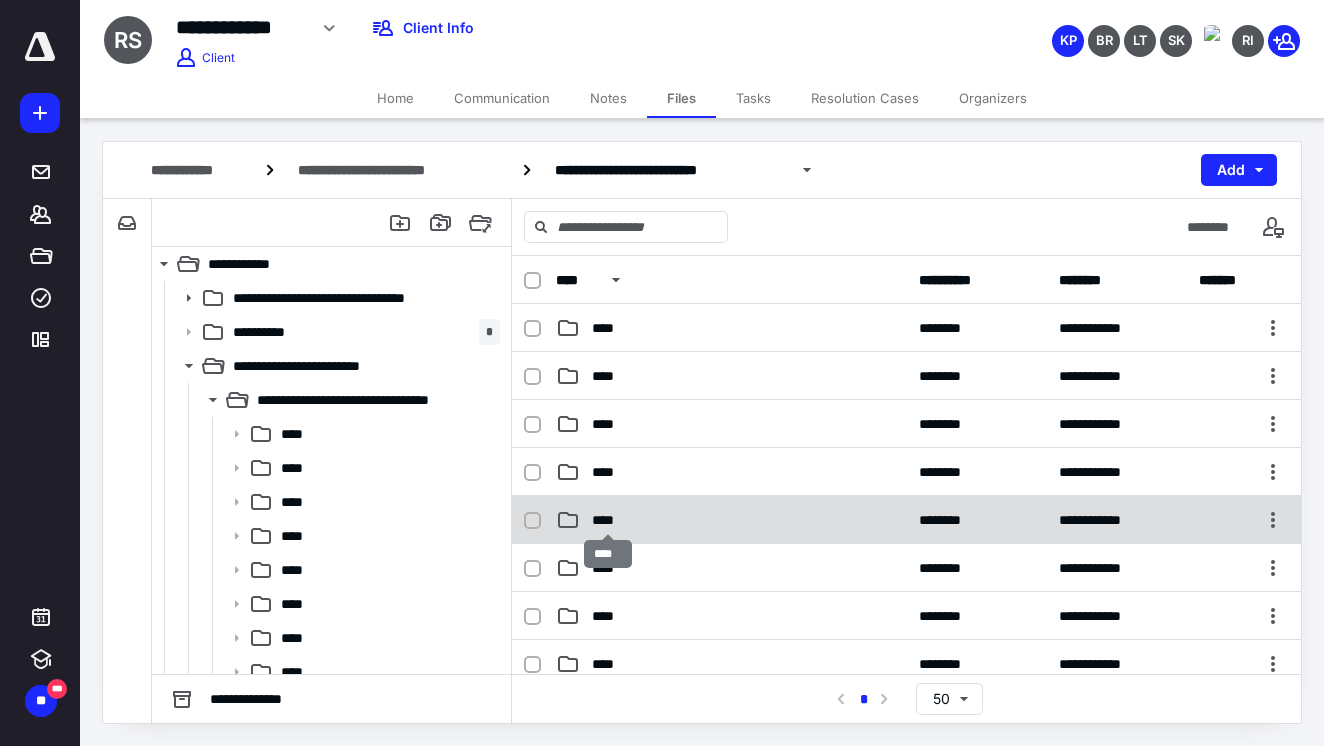 click on "****" at bounding box center [608, 520] 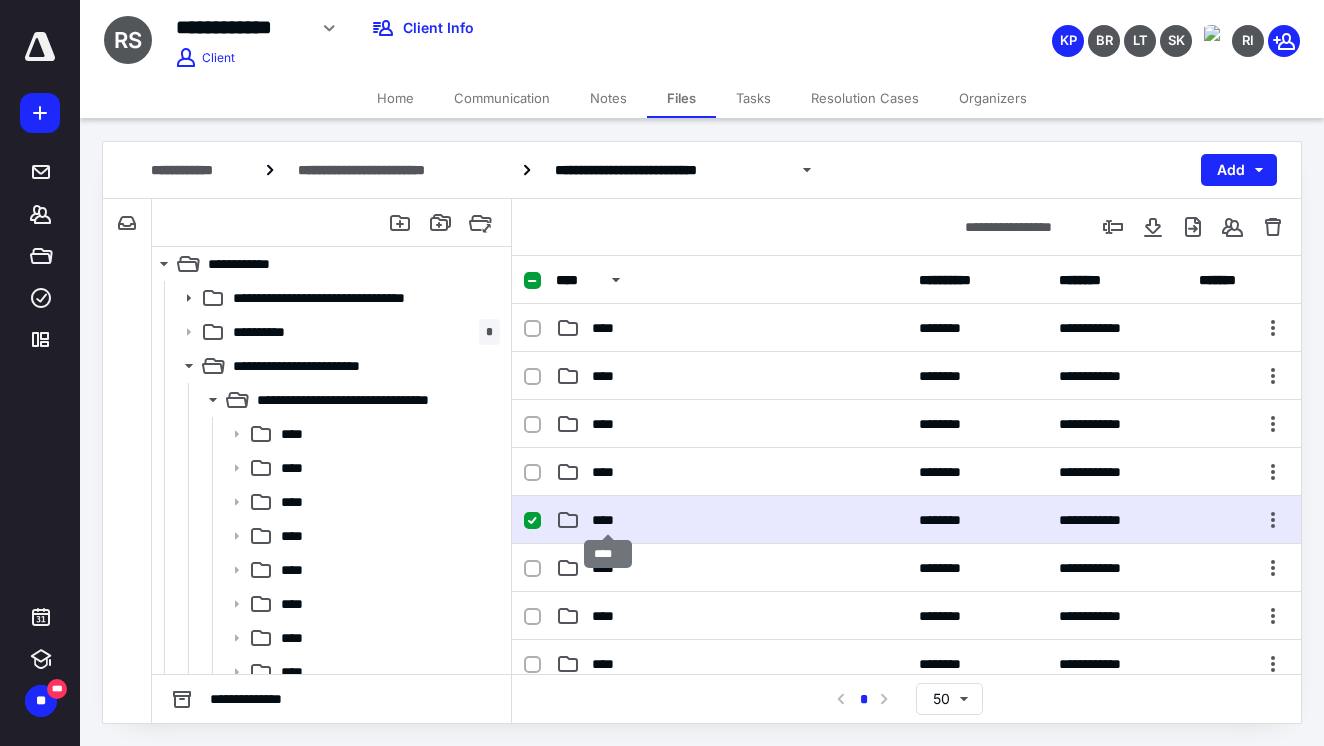 click on "****" at bounding box center [608, 520] 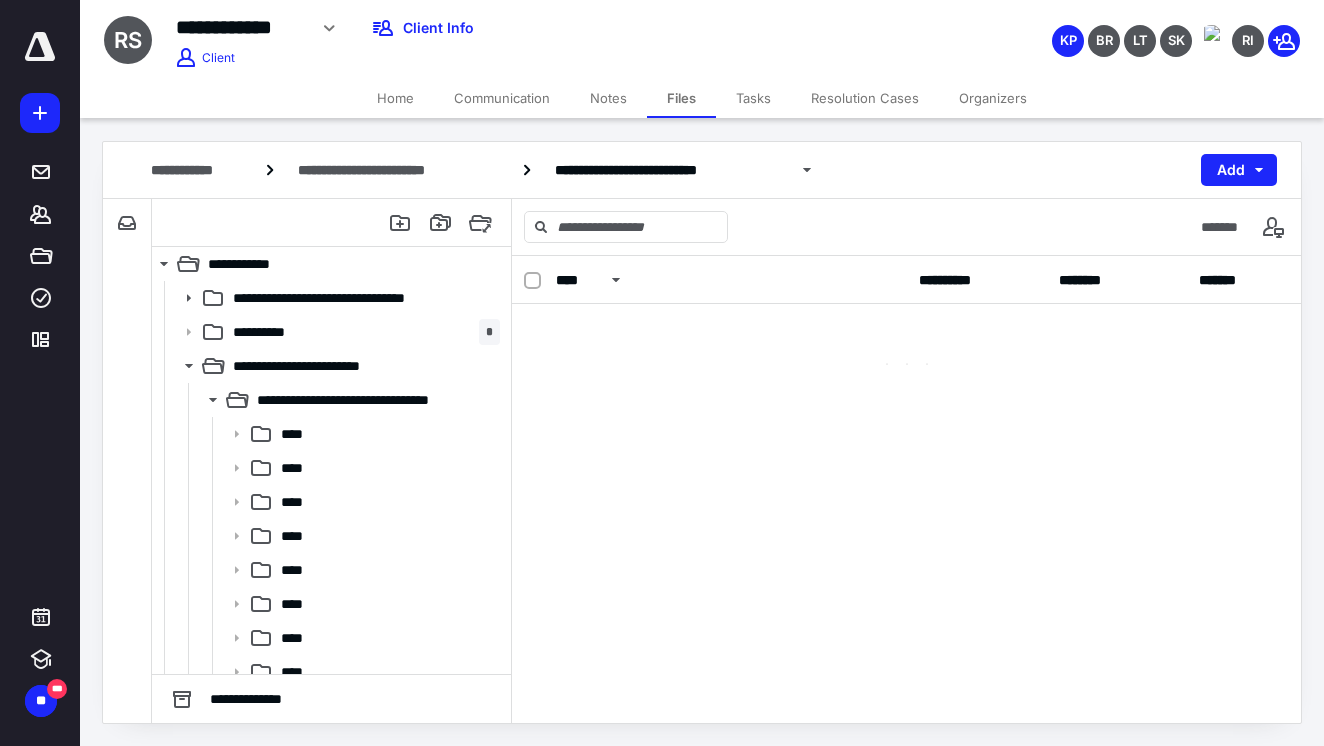 click on "**********" at bounding box center (906, 489) 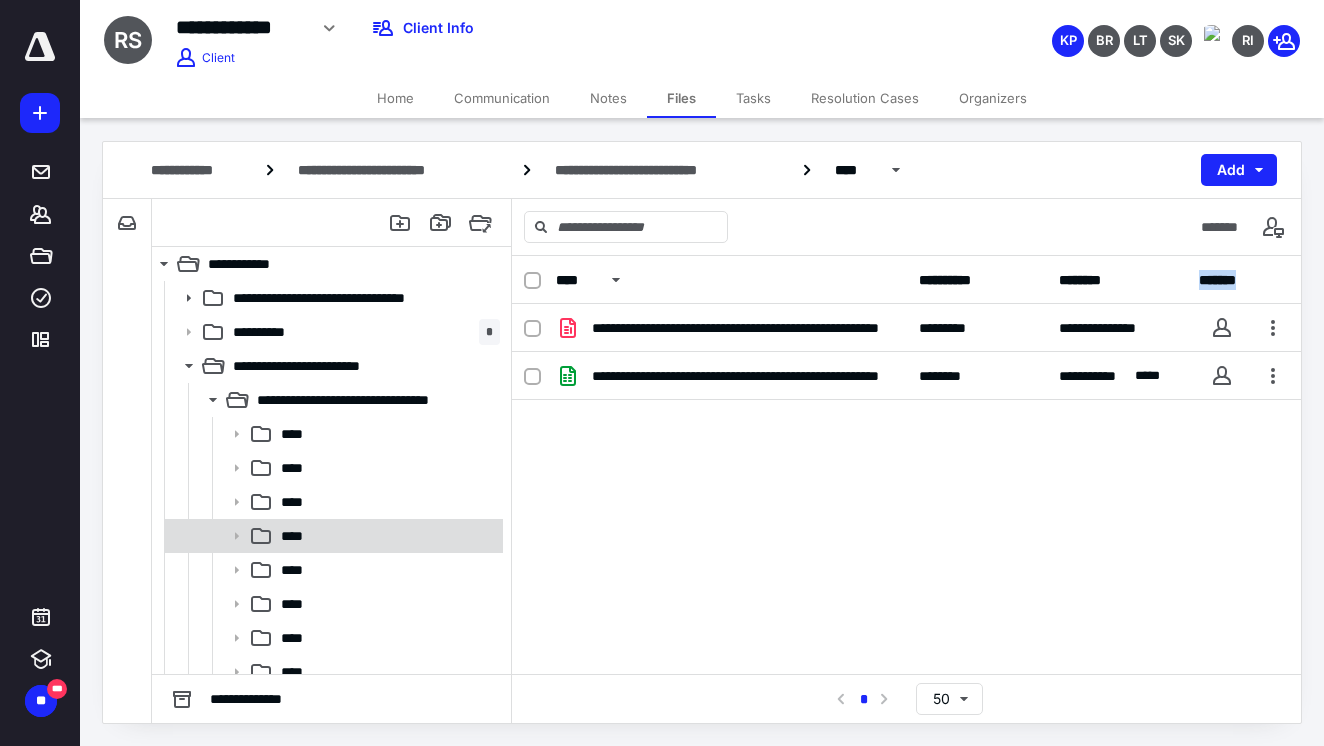 click on "****" at bounding box center (332, 536) 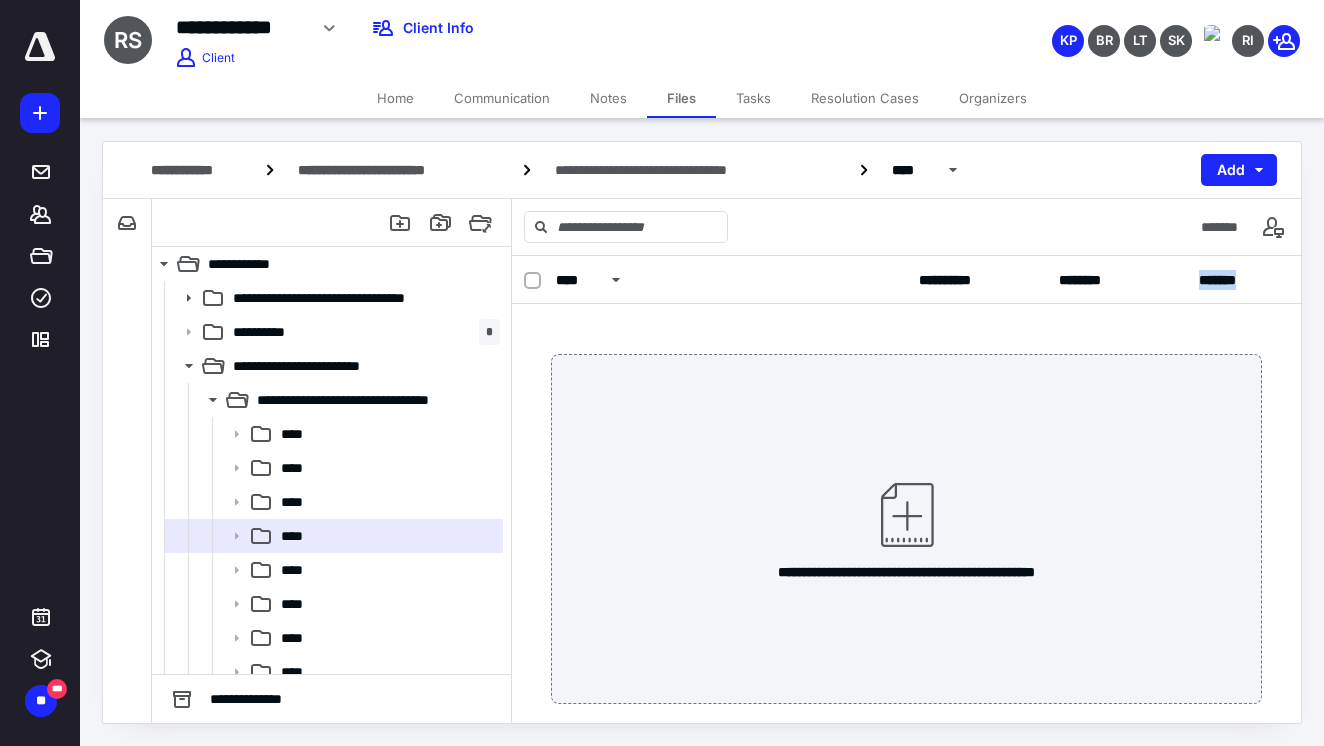 click on "Notes" at bounding box center (608, 98) 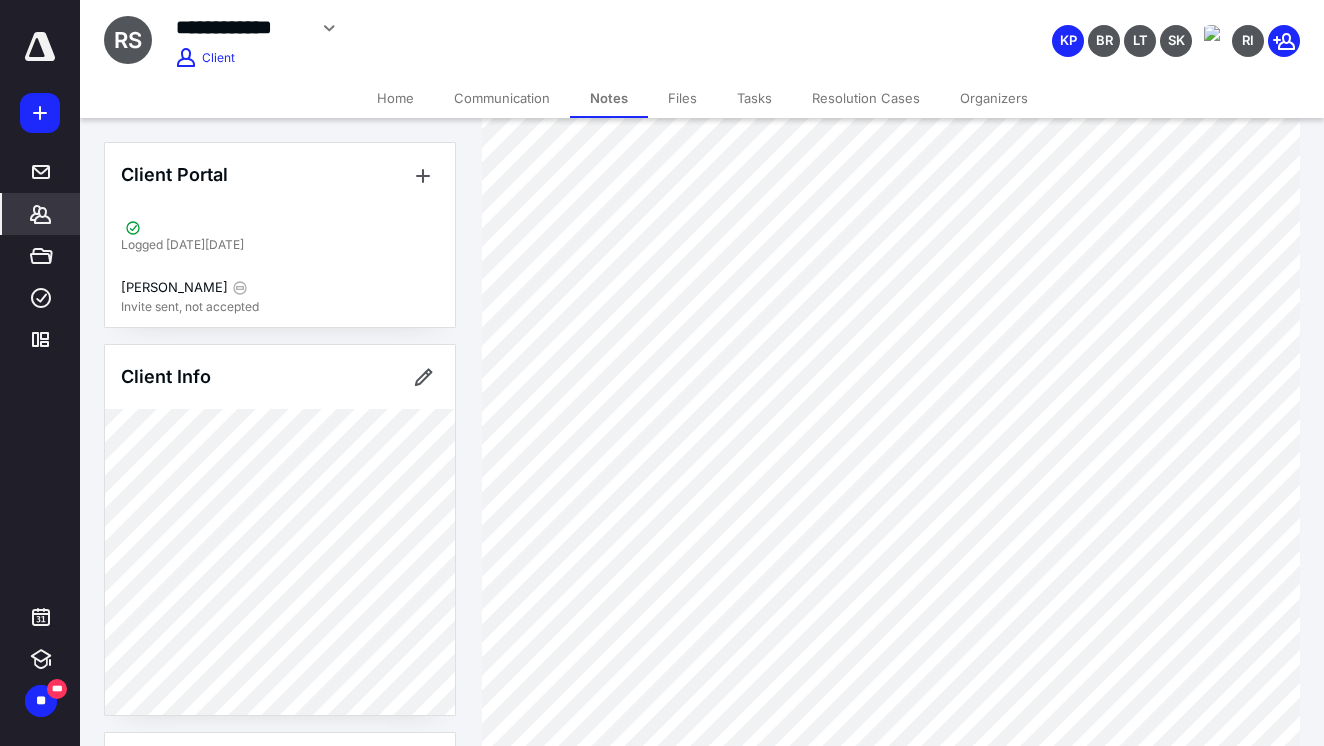 scroll, scrollTop: 1228, scrollLeft: 0, axis: vertical 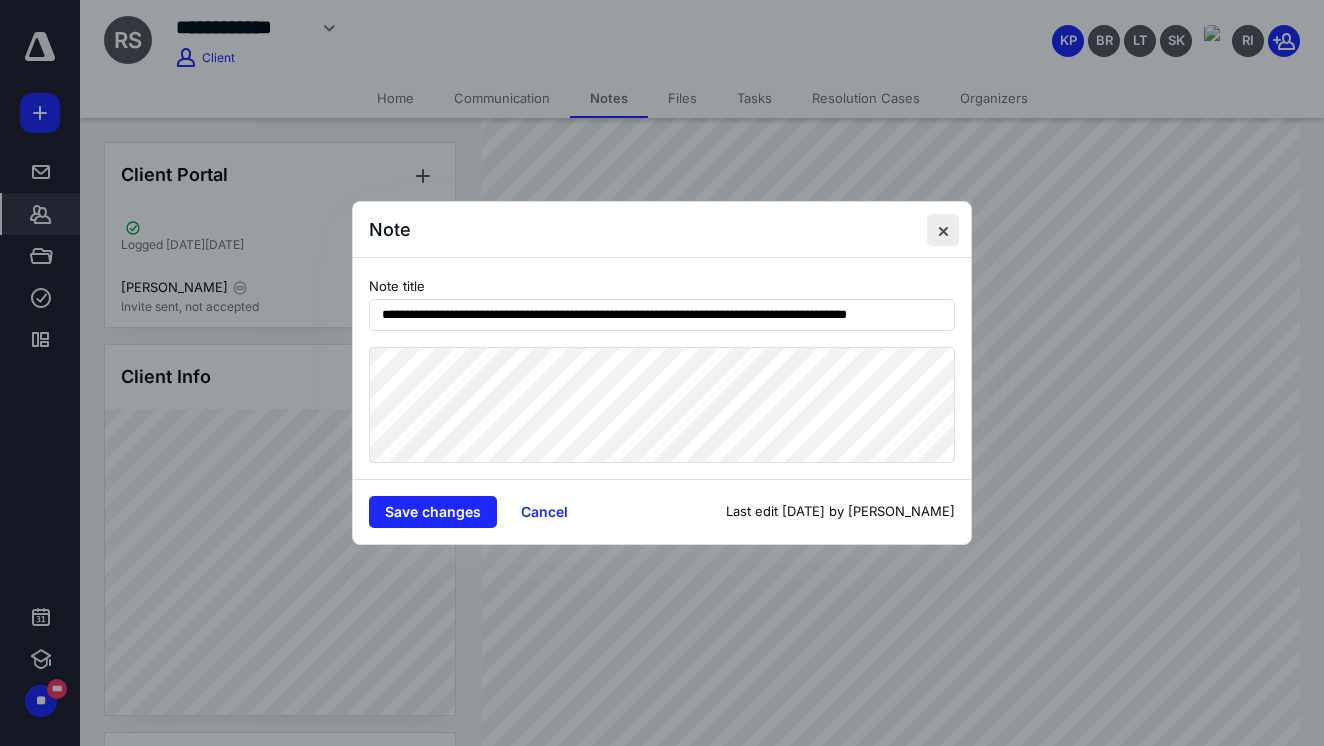 click at bounding box center [943, 230] 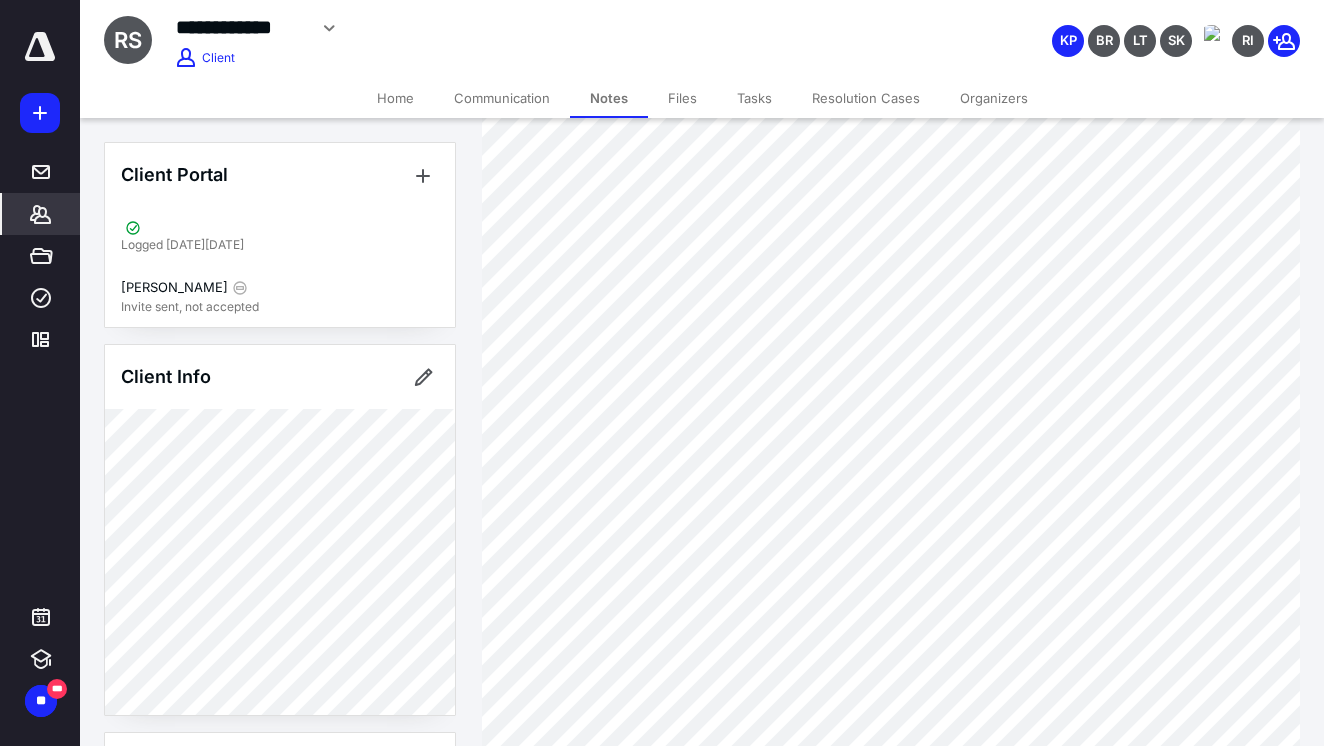 scroll, scrollTop: 4852, scrollLeft: 1, axis: both 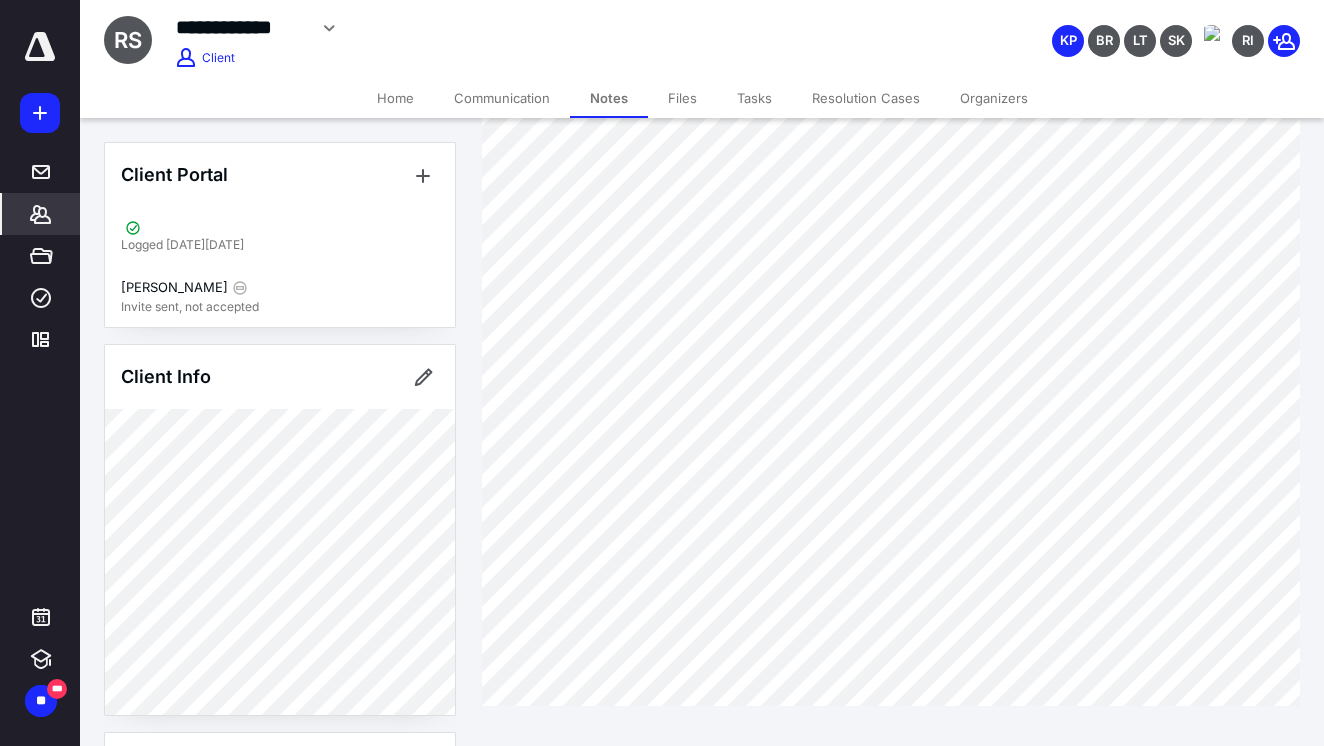 click on "Communication" at bounding box center (502, 98) 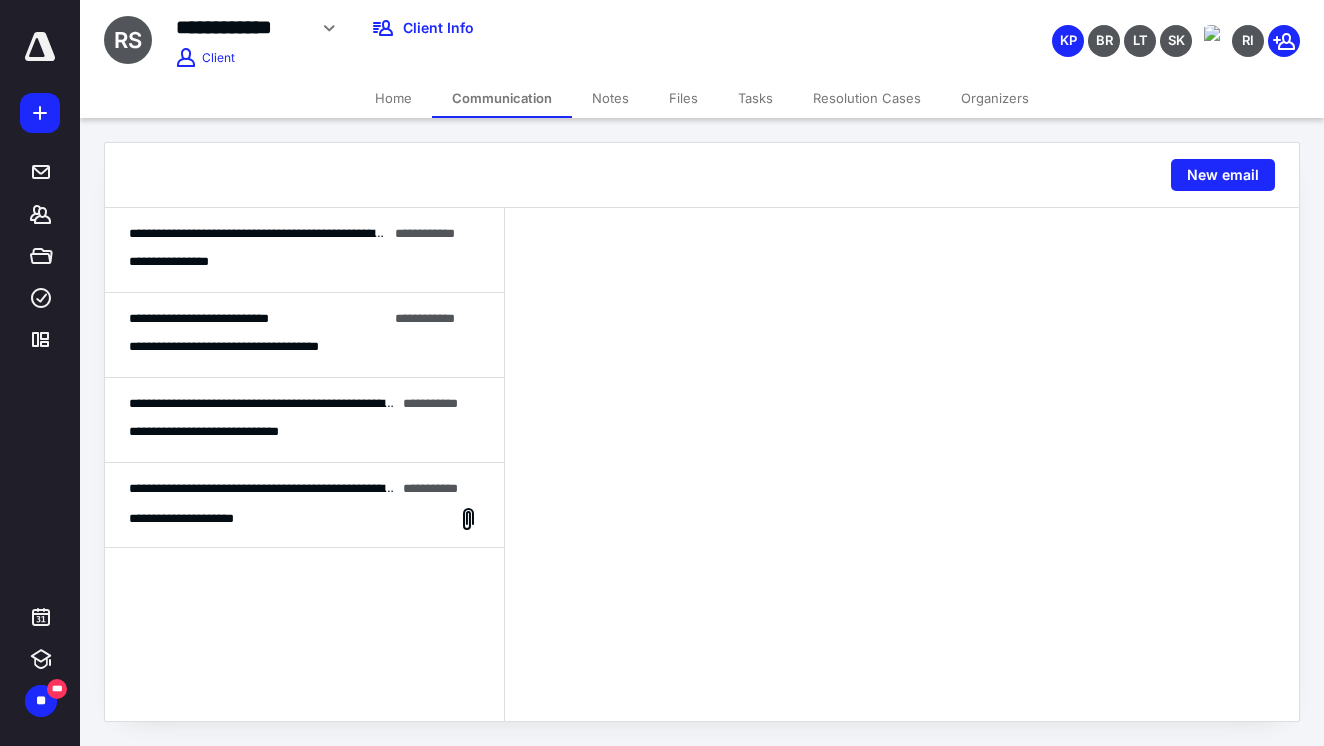 click on "Notes" at bounding box center (610, 98) 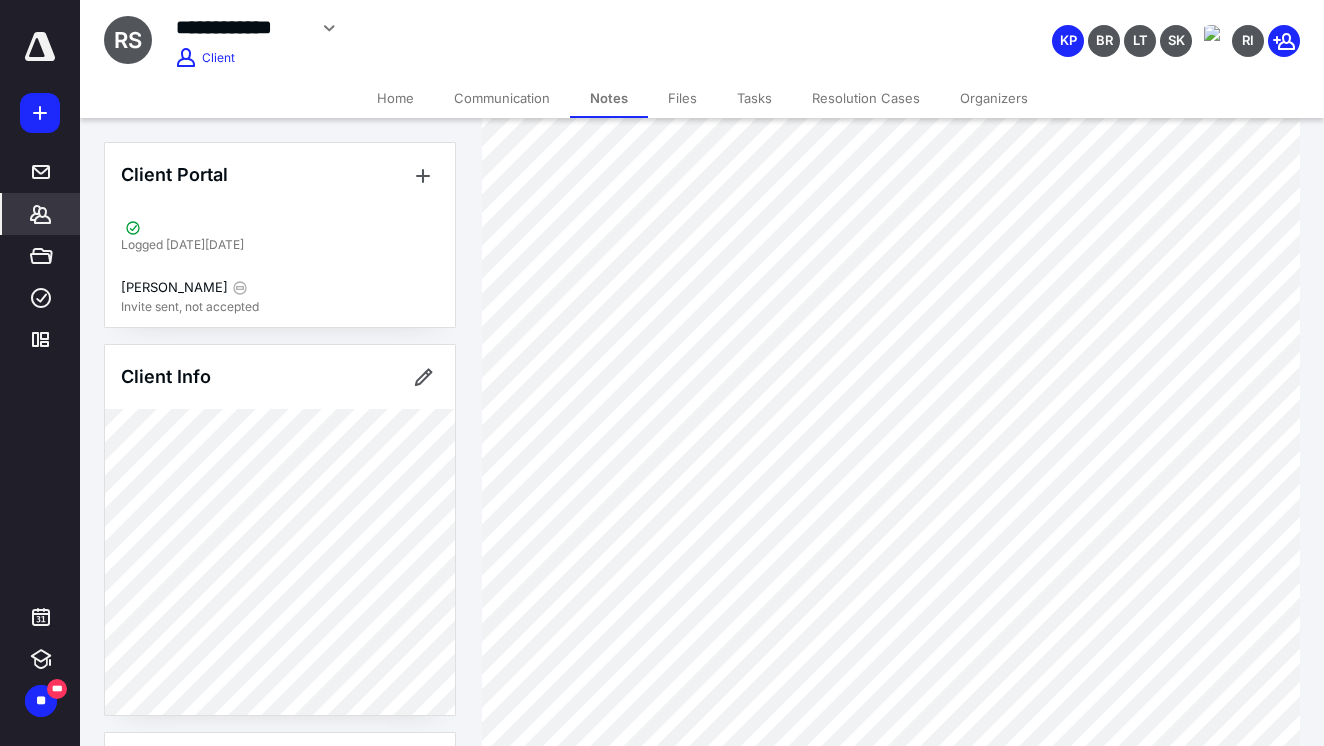 scroll, scrollTop: 4463, scrollLeft: 0, axis: vertical 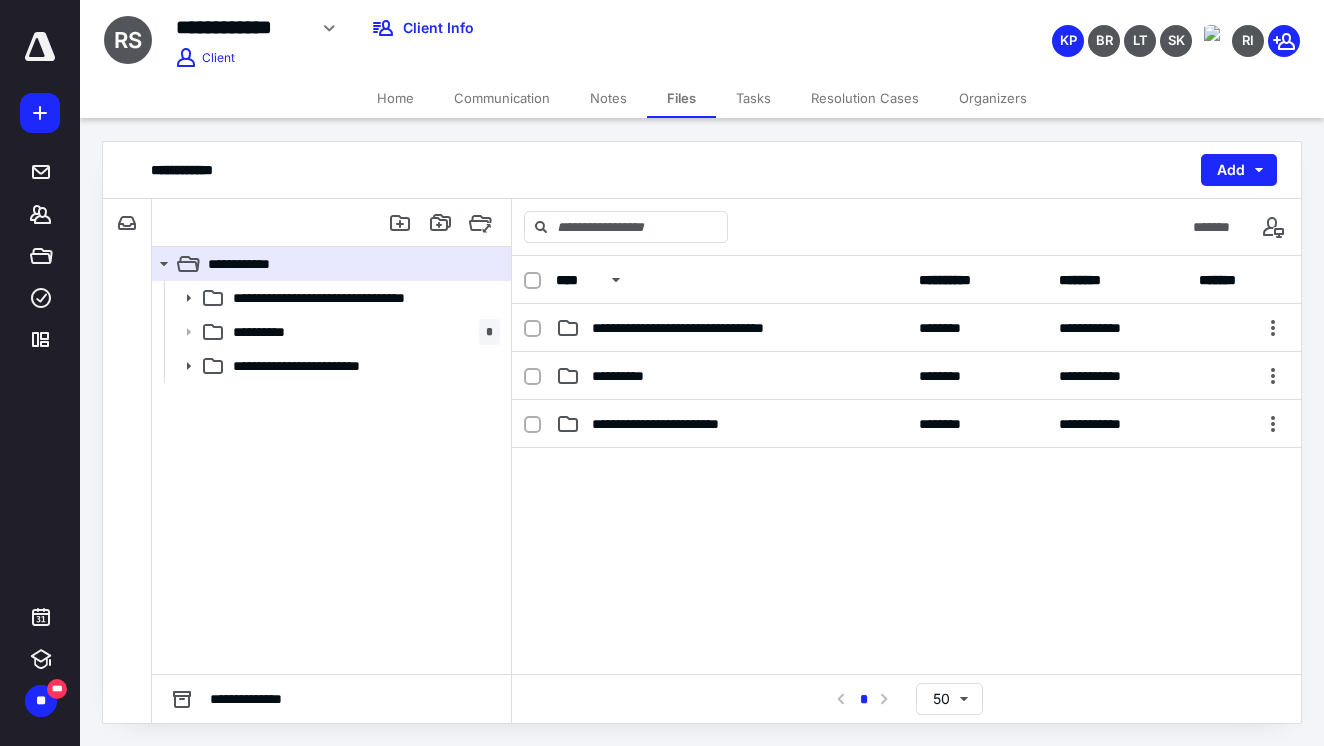 click on "Tasks" at bounding box center (753, 98) 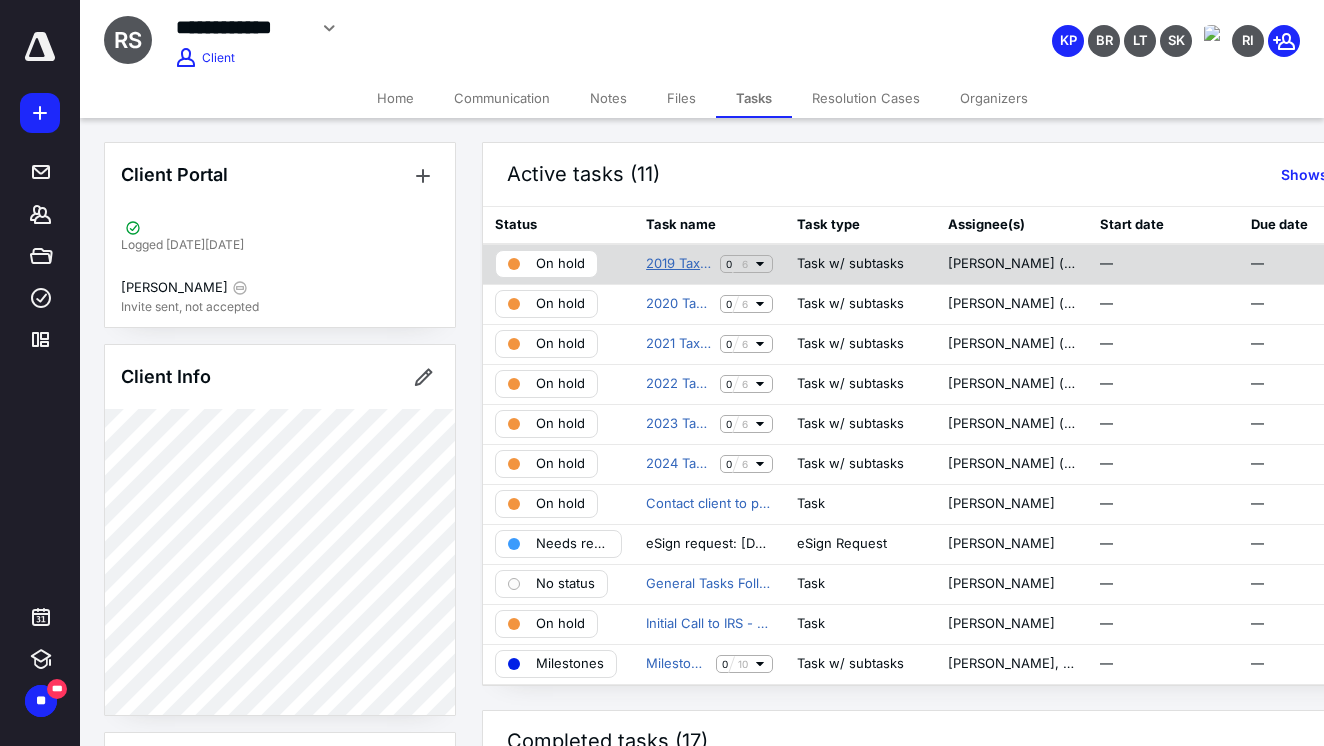 click on "2019 Tax Preparation" at bounding box center (679, 264) 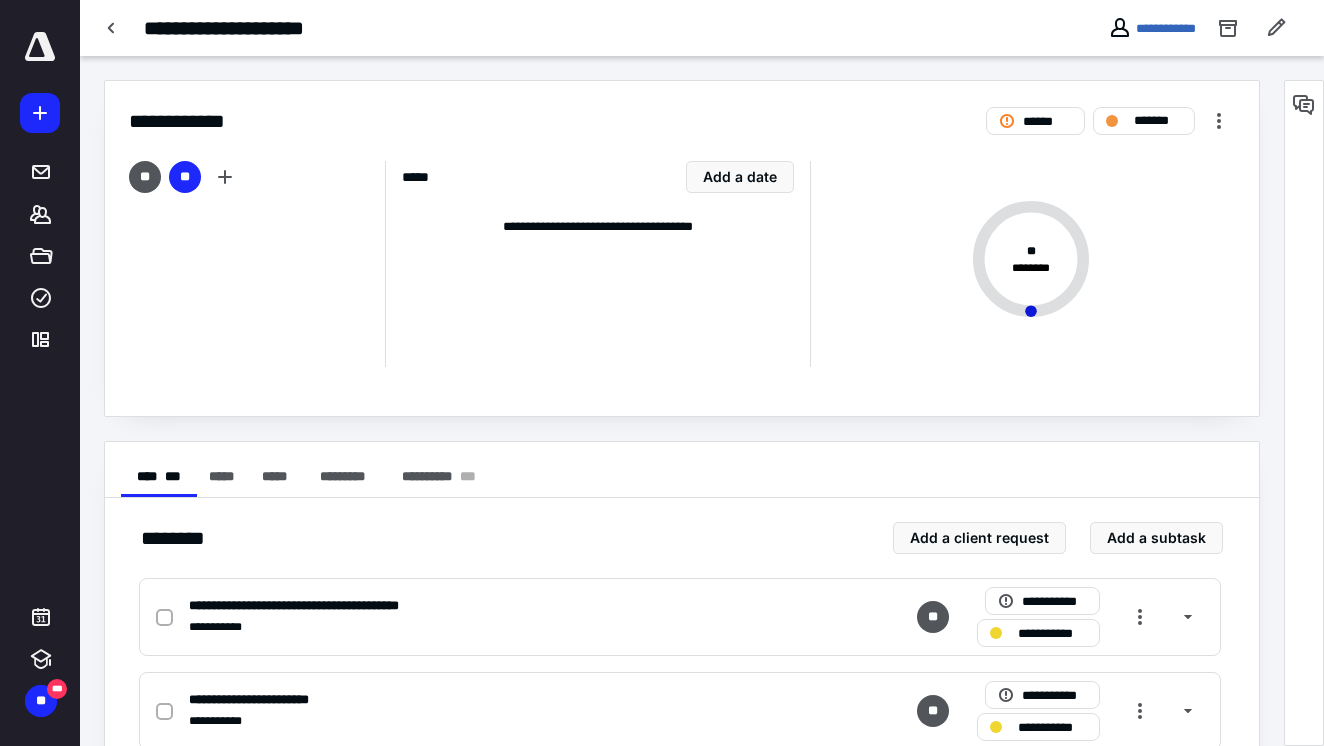 scroll, scrollTop: 0, scrollLeft: 0, axis: both 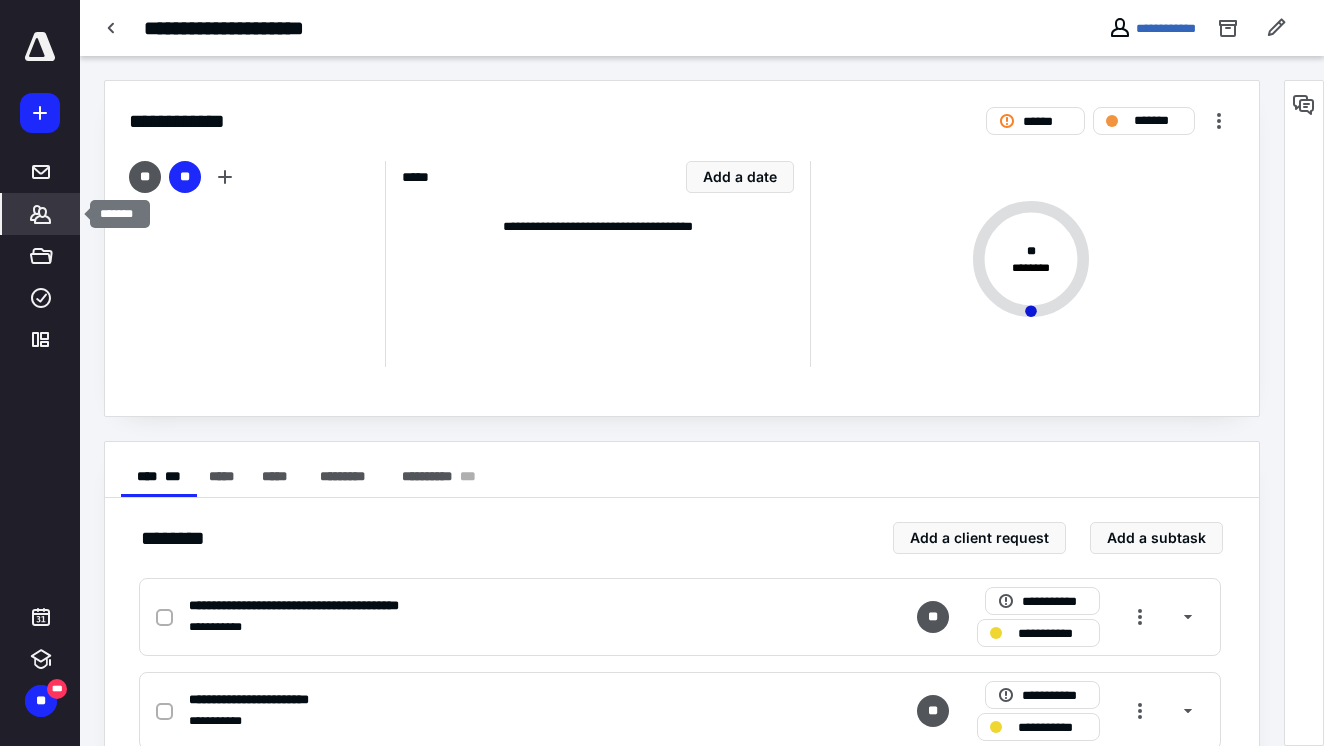 click 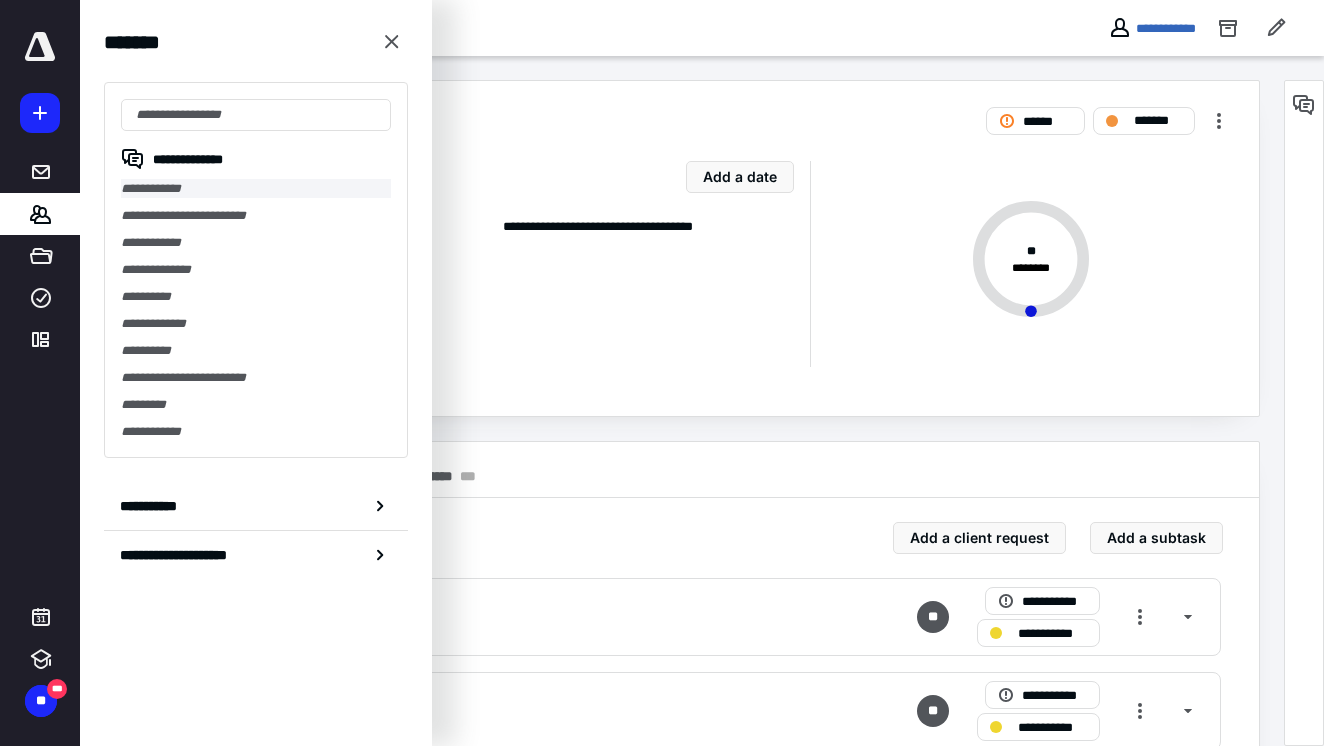 click on "**********" at bounding box center (256, 188) 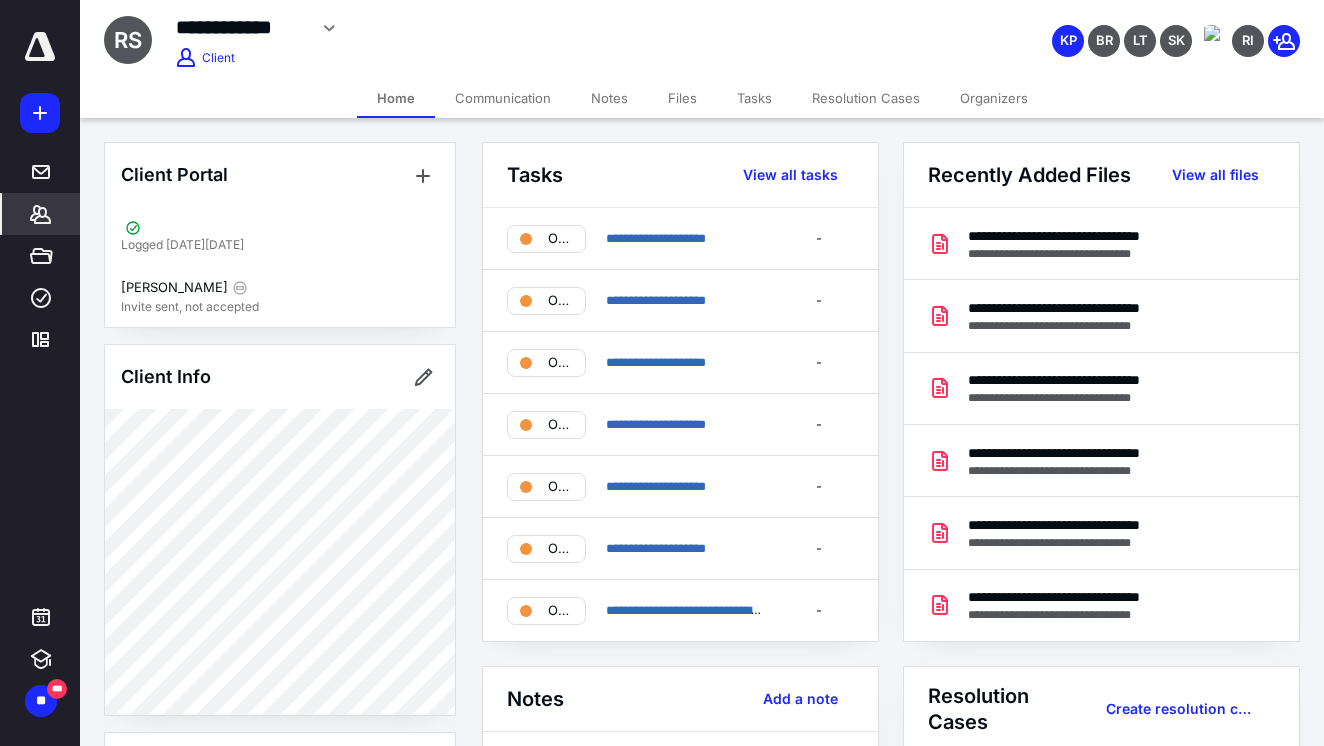 click on "Notes" at bounding box center (609, 98) 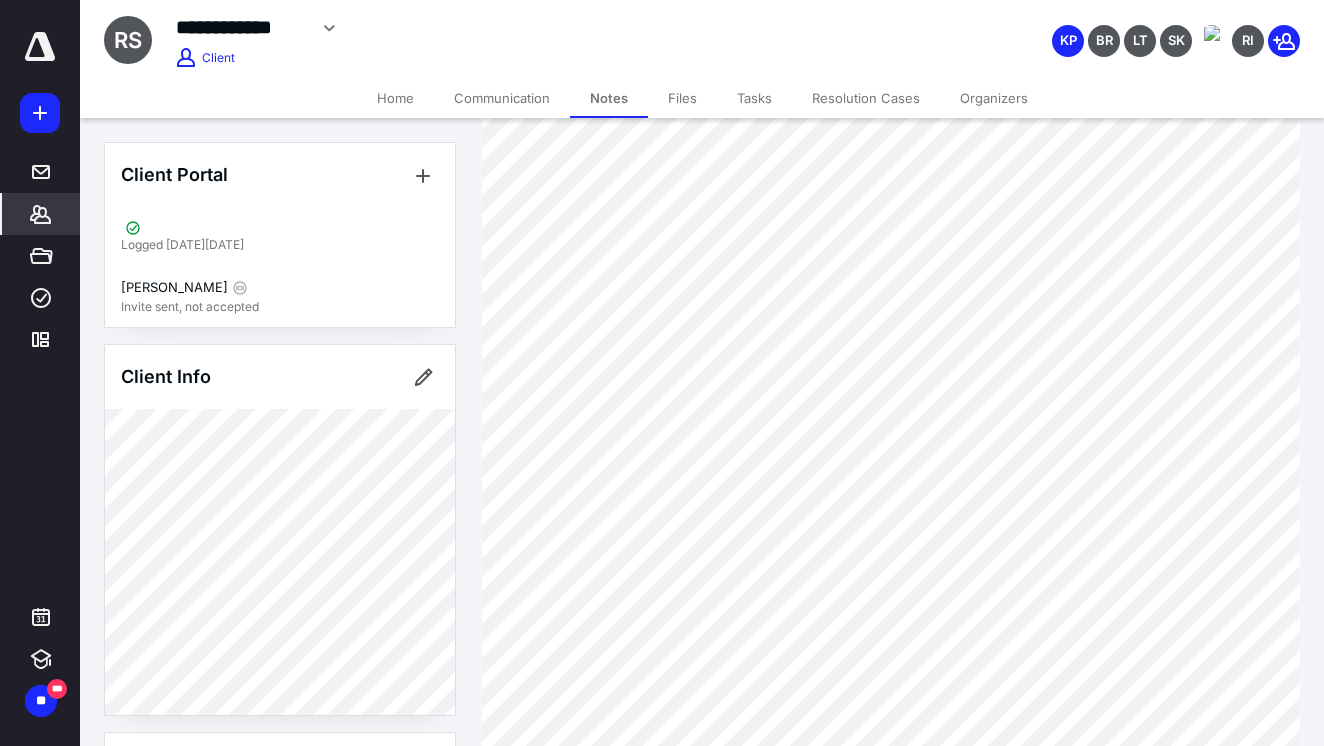 scroll, scrollTop: 1235, scrollLeft: 0, axis: vertical 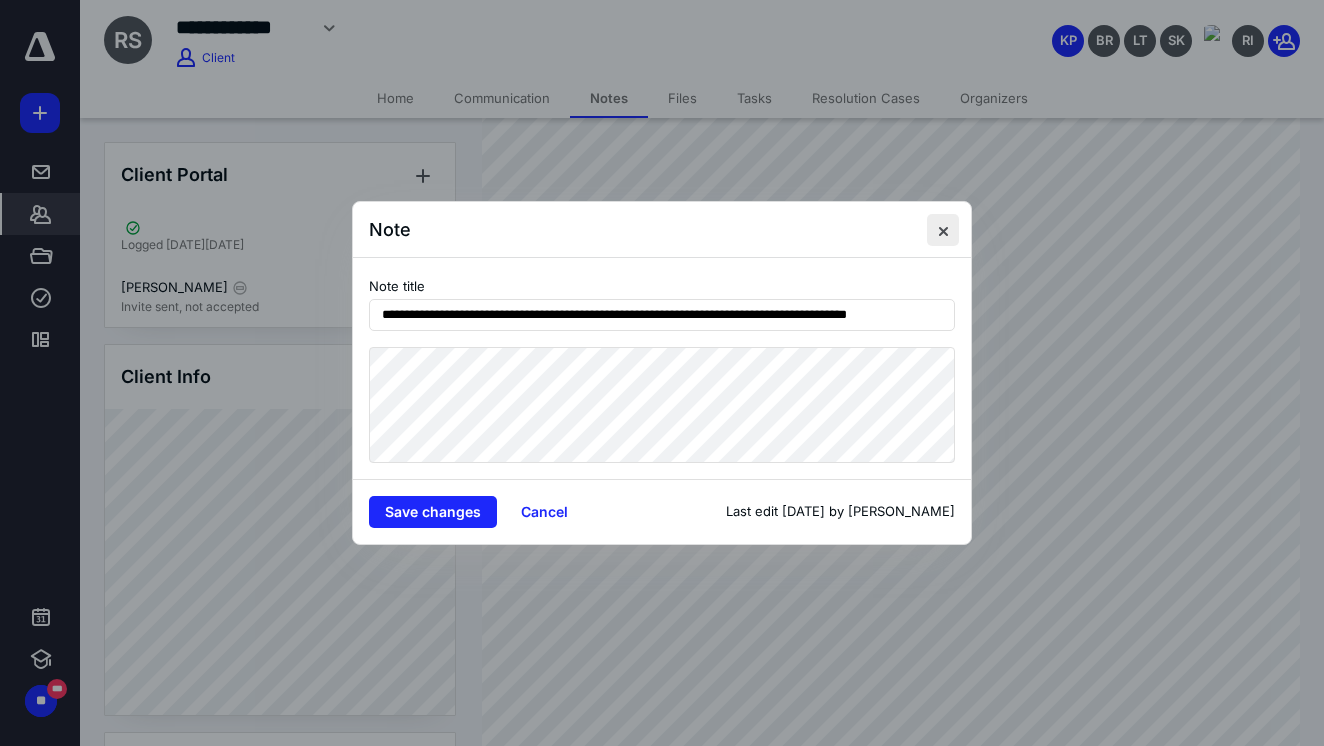 click at bounding box center [943, 230] 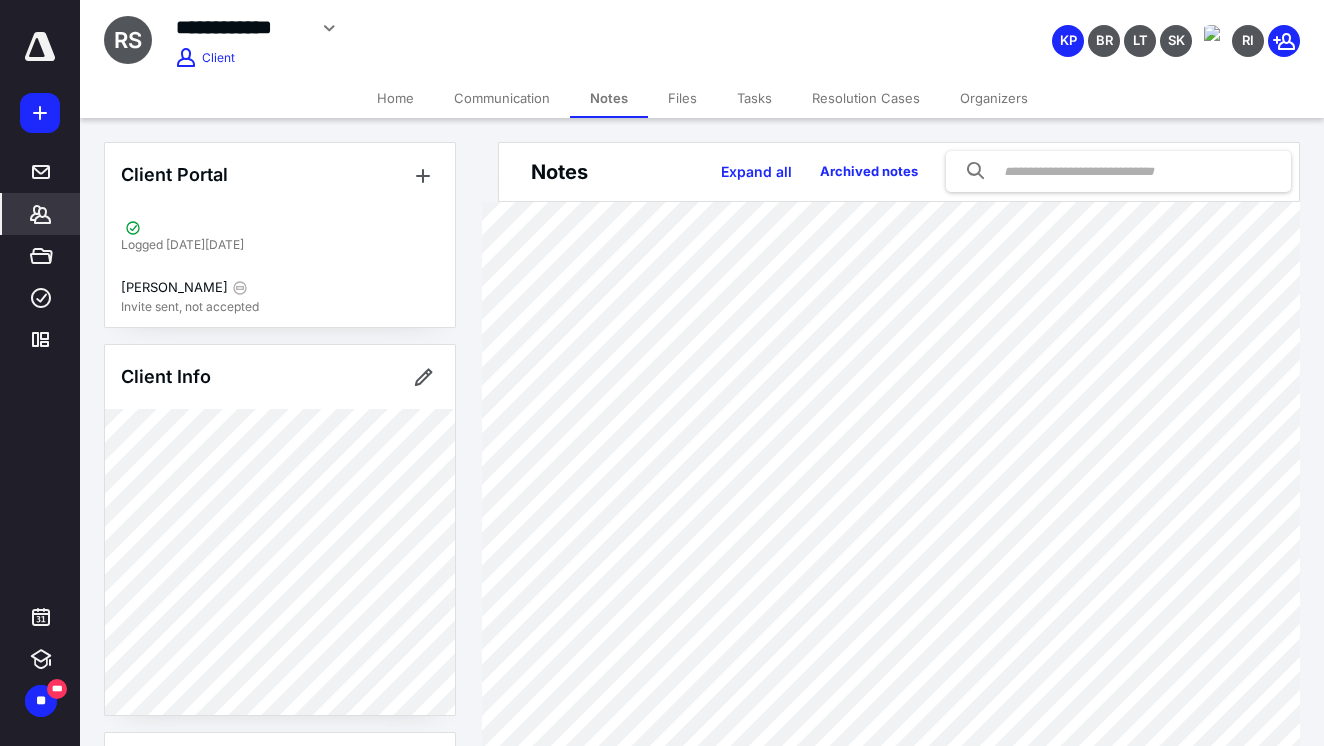 scroll, scrollTop: 0, scrollLeft: 0, axis: both 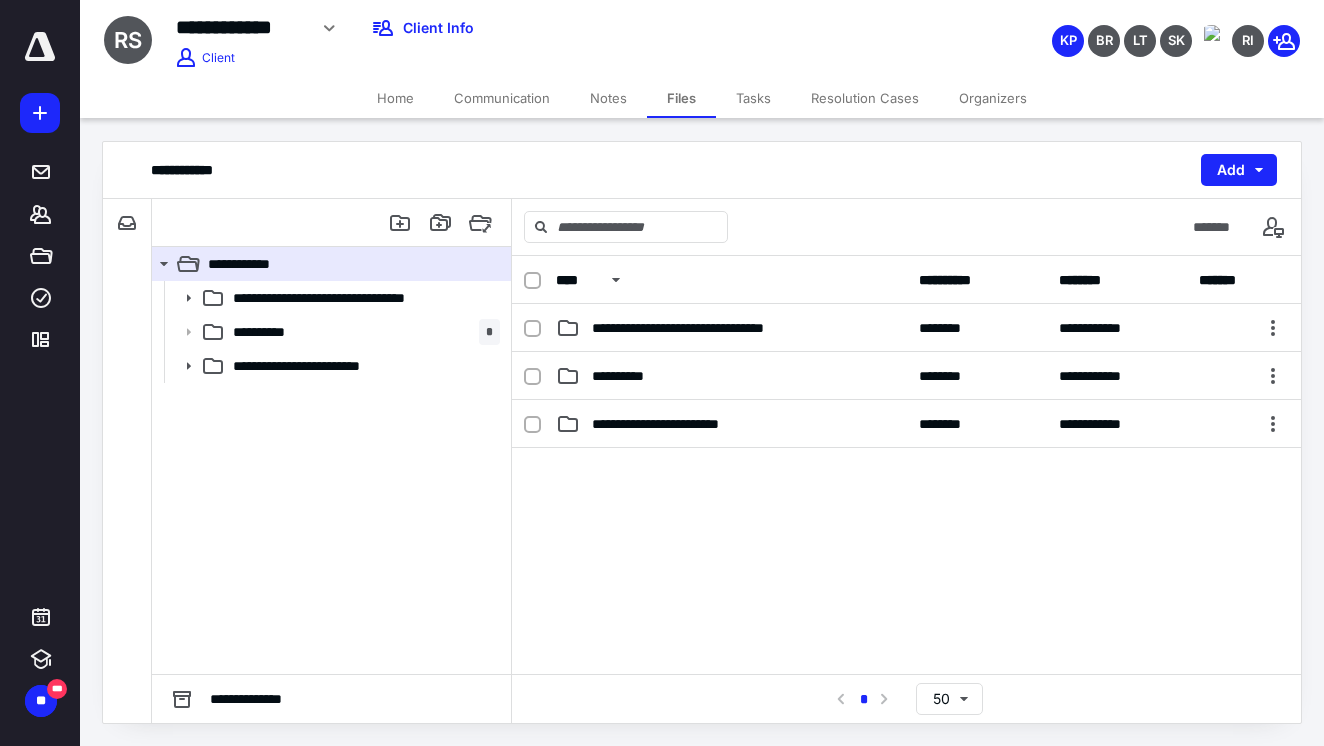 click on "***** ******* ***** **** *********" at bounding box center (40, 196) 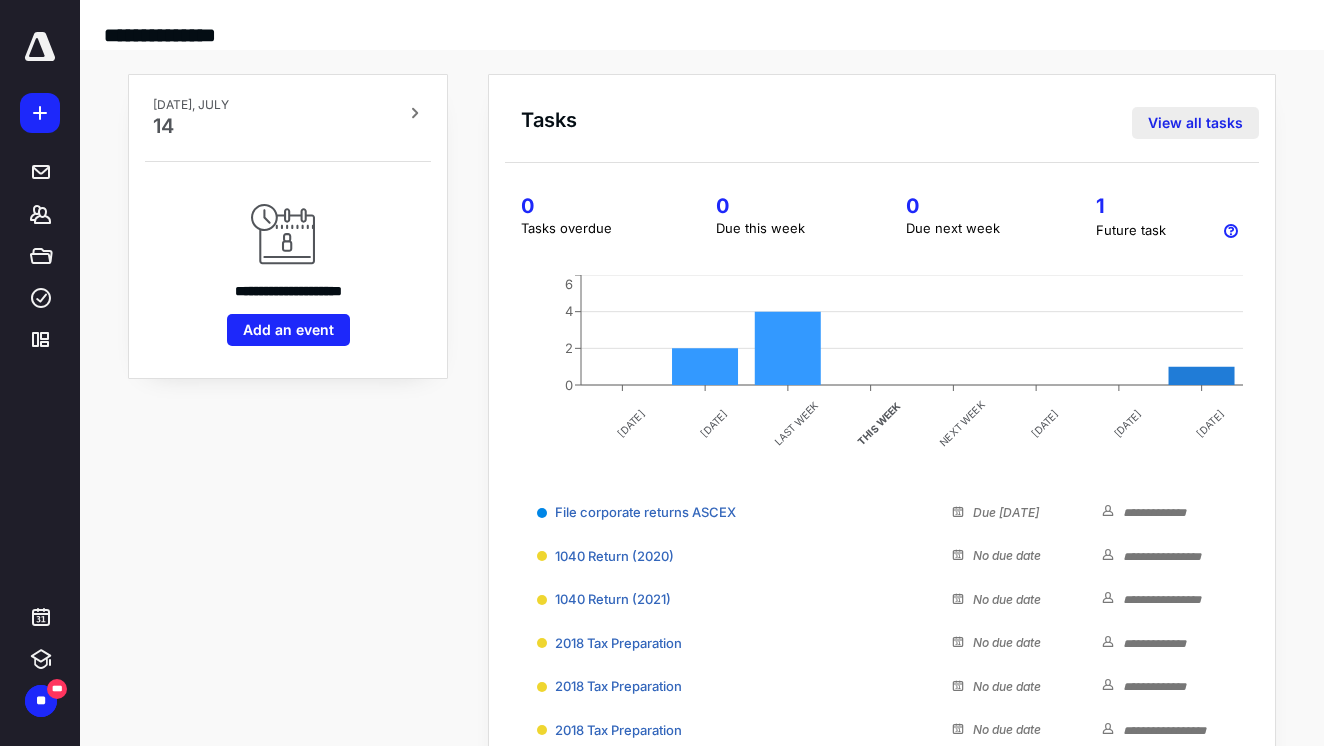 click on "View all tasks" at bounding box center (1195, 123) 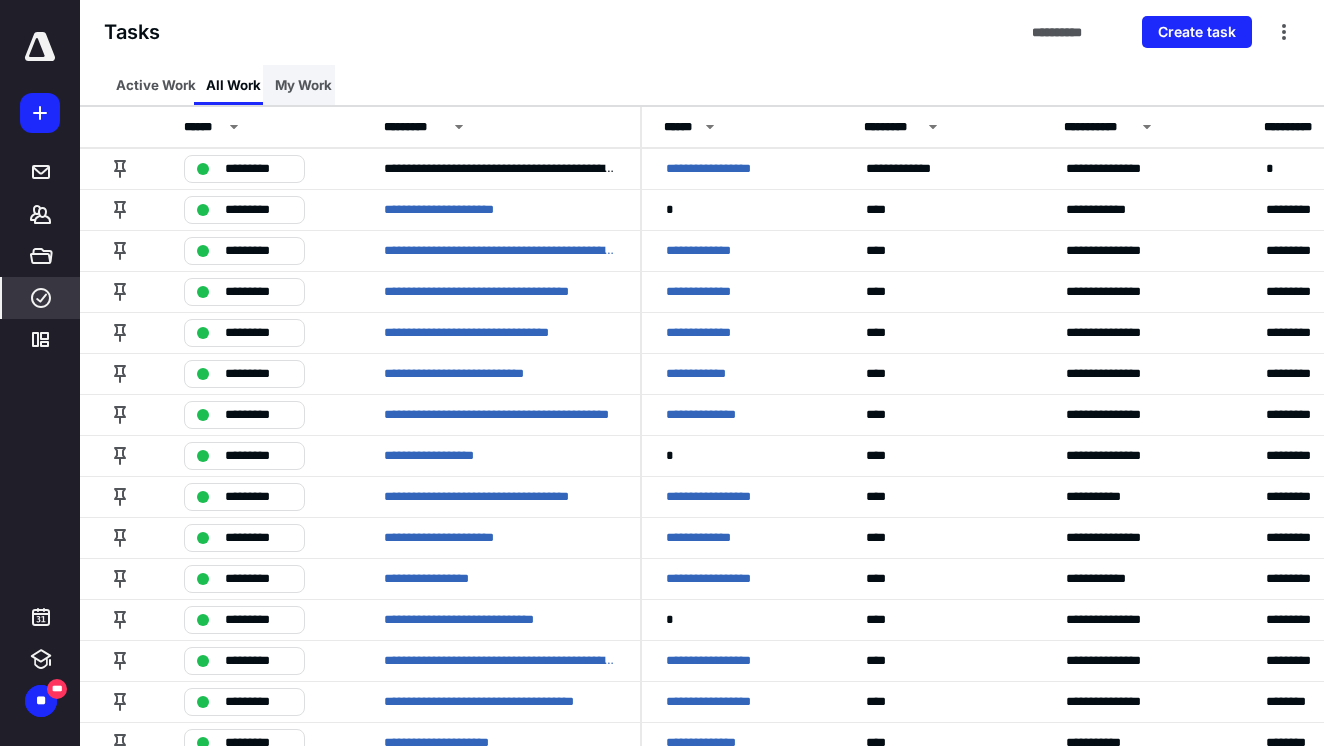 click on "My Work" at bounding box center [303, 85] 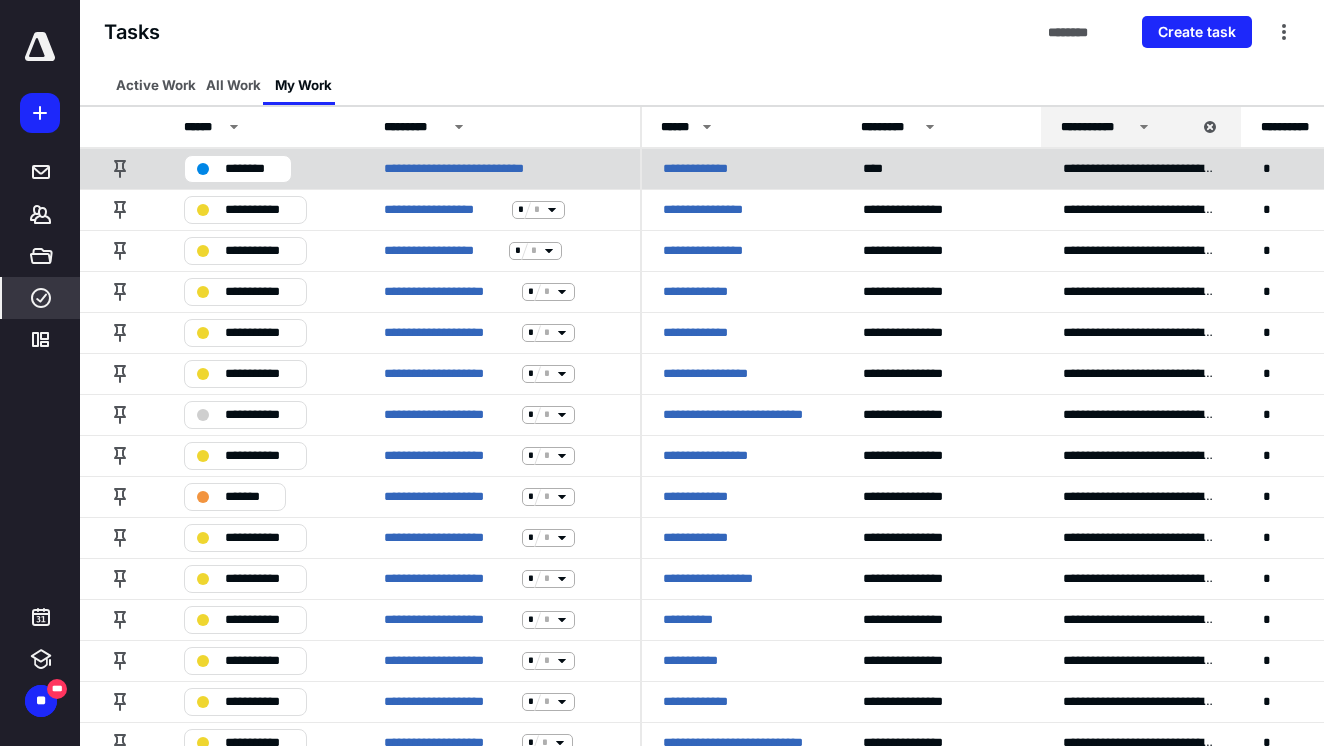 scroll, scrollTop: 0, scrollLeft: 3, axis: horizontal 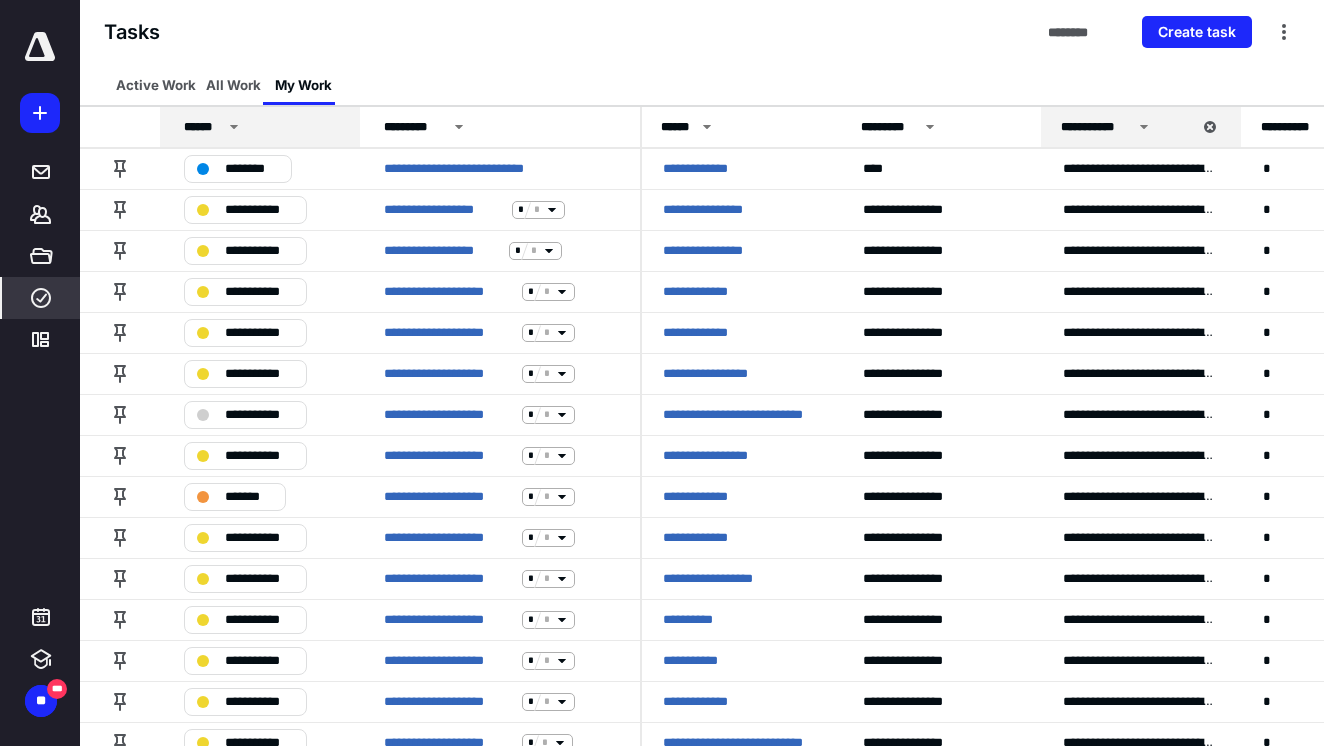 click 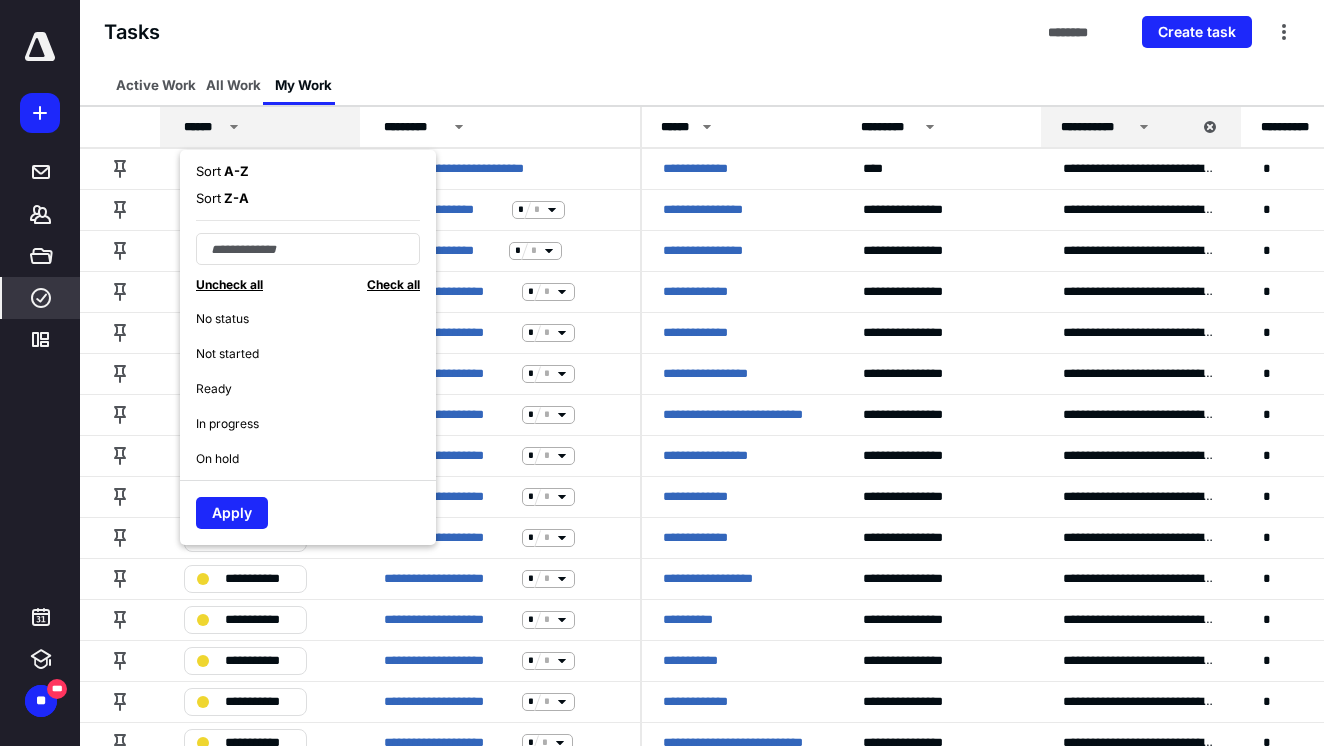 click on "Not started" at bounding box center (227, 354) 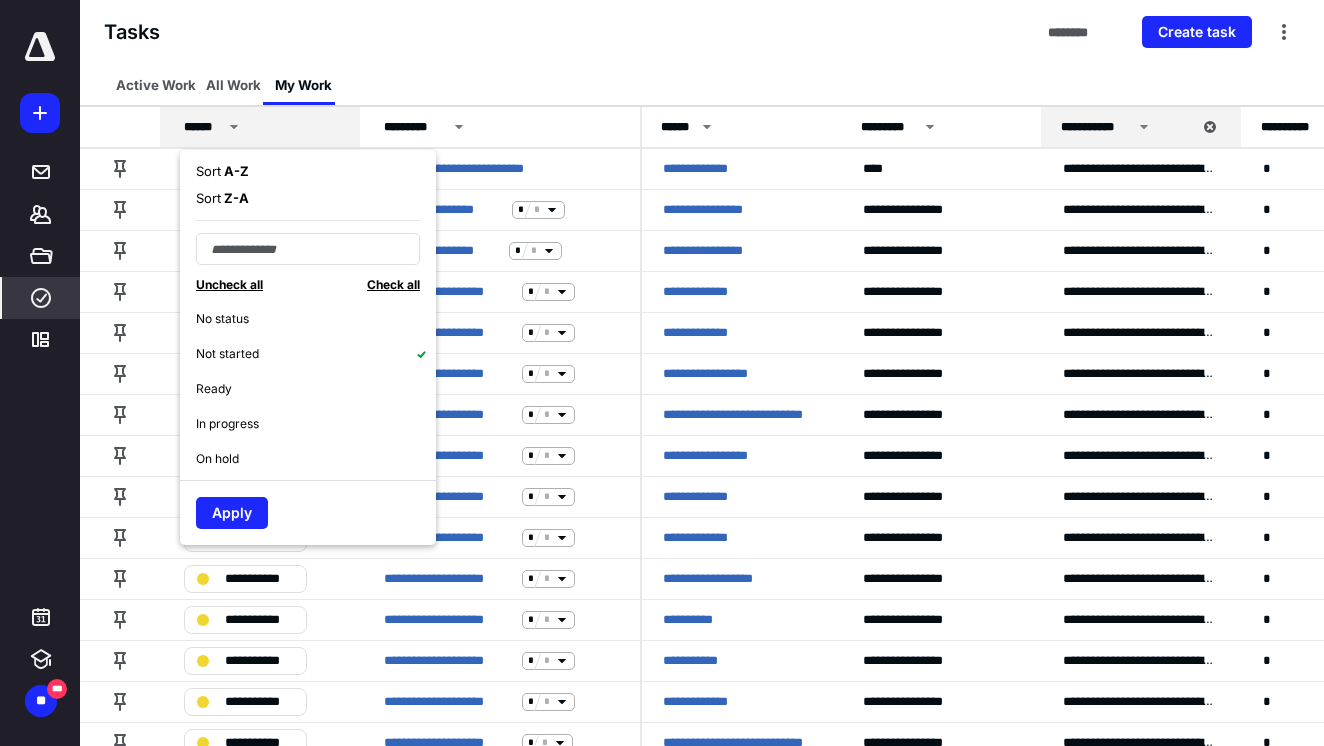 click on "Apply" at bounding box center [308, 508] 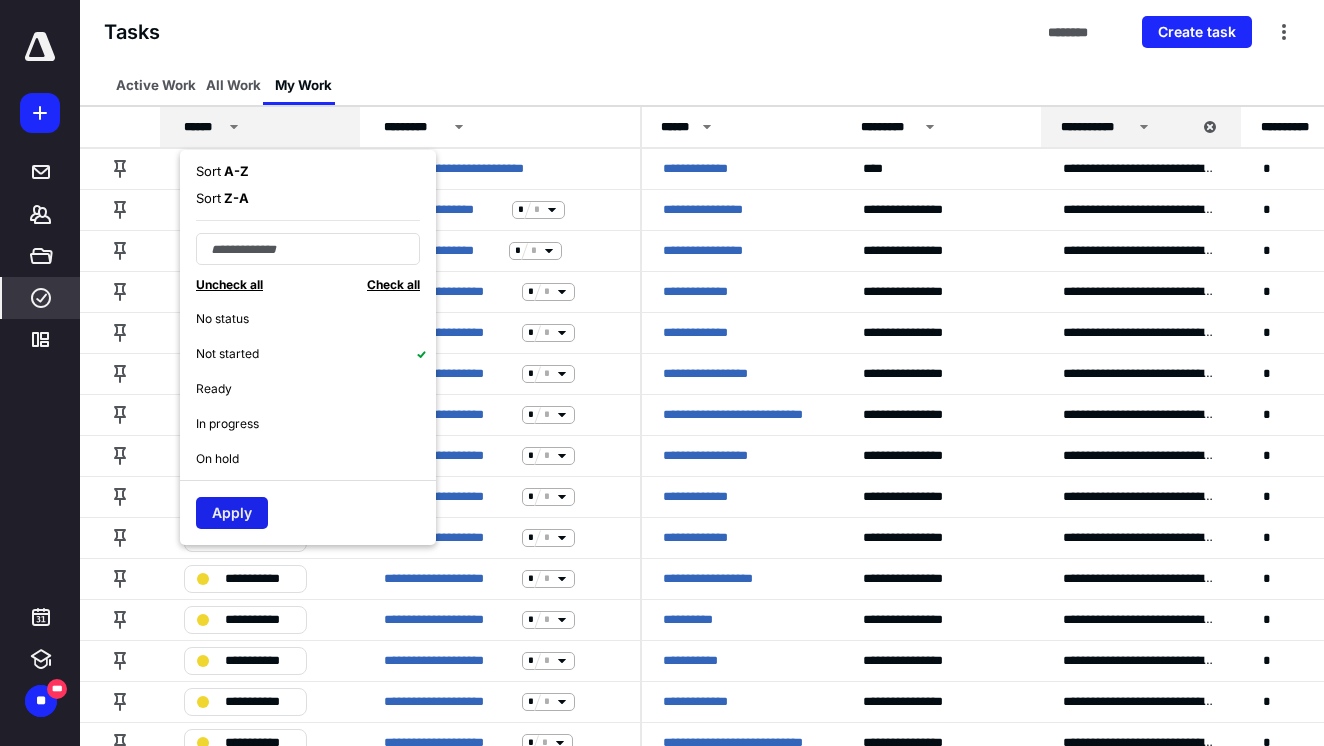 click on "Apply" at bounding box center (232, 513) 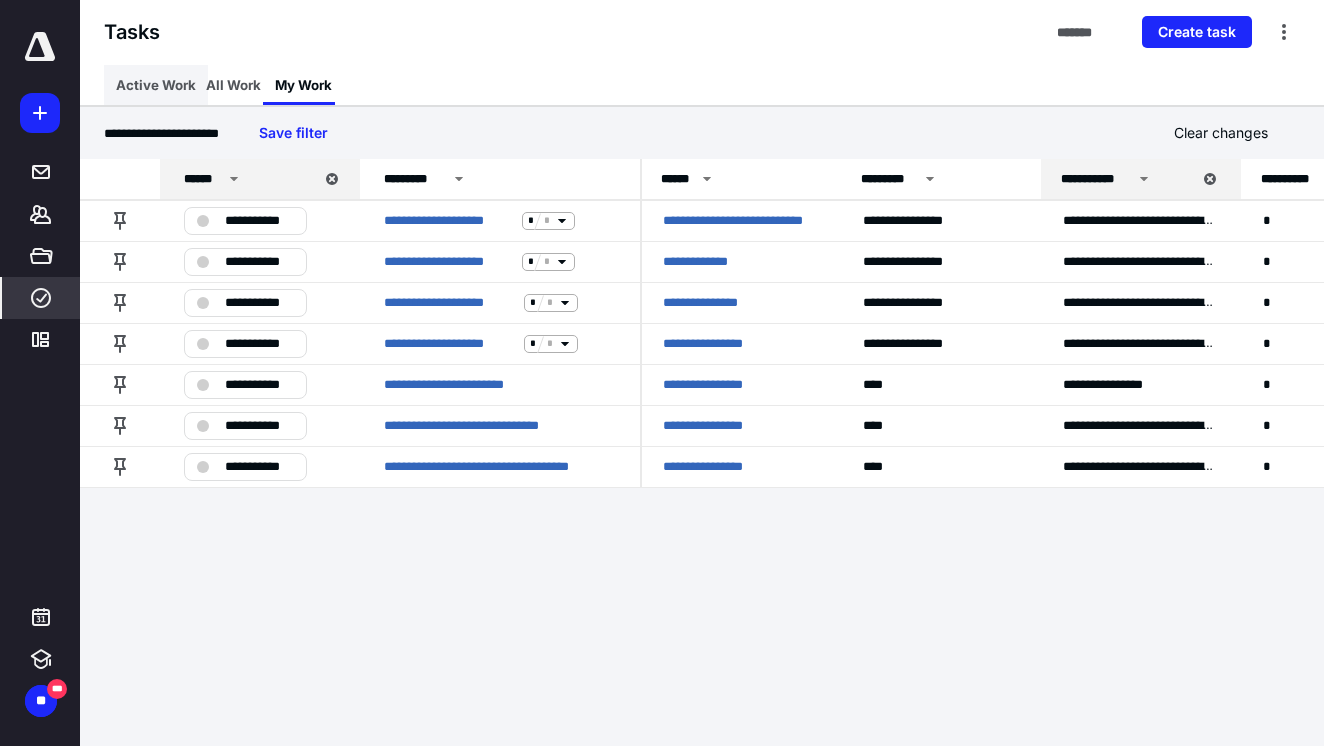 click on "Active Work" at bounding box center (156, 85) 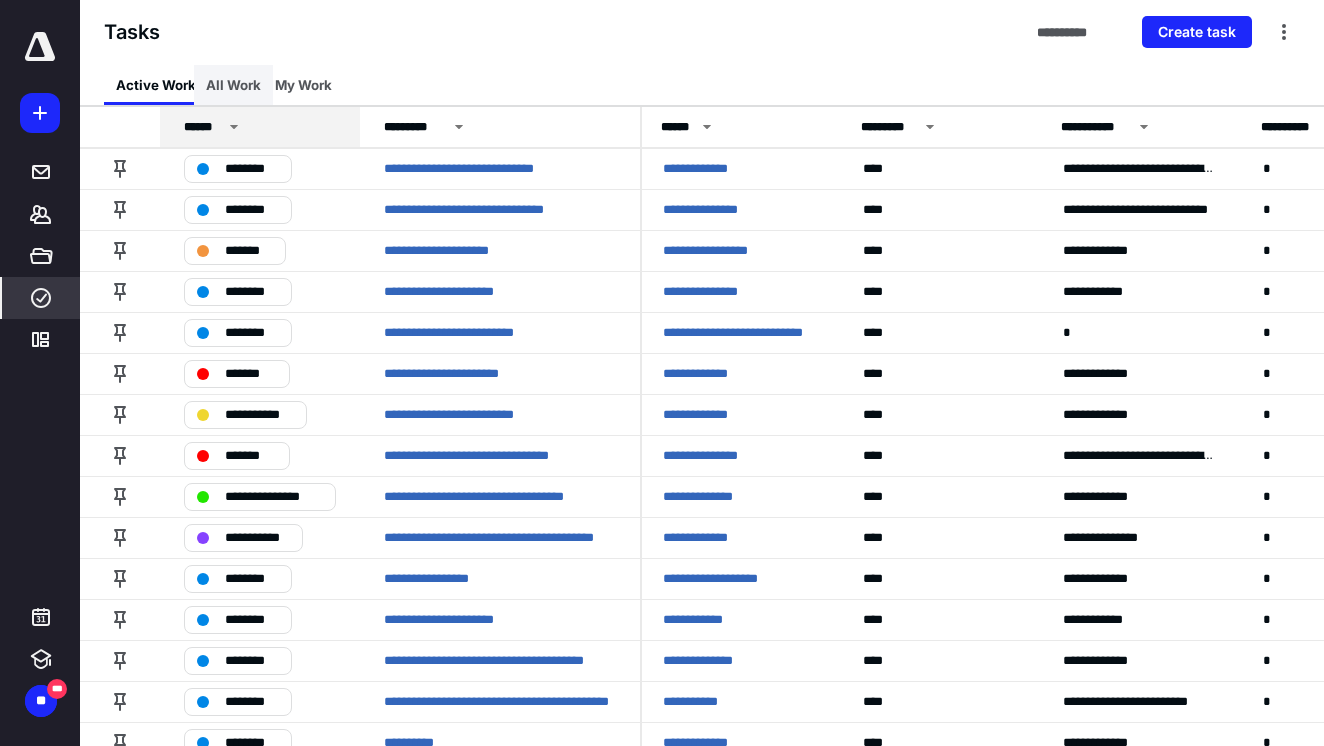 click on "All Work" at bounding box center (233, 85) 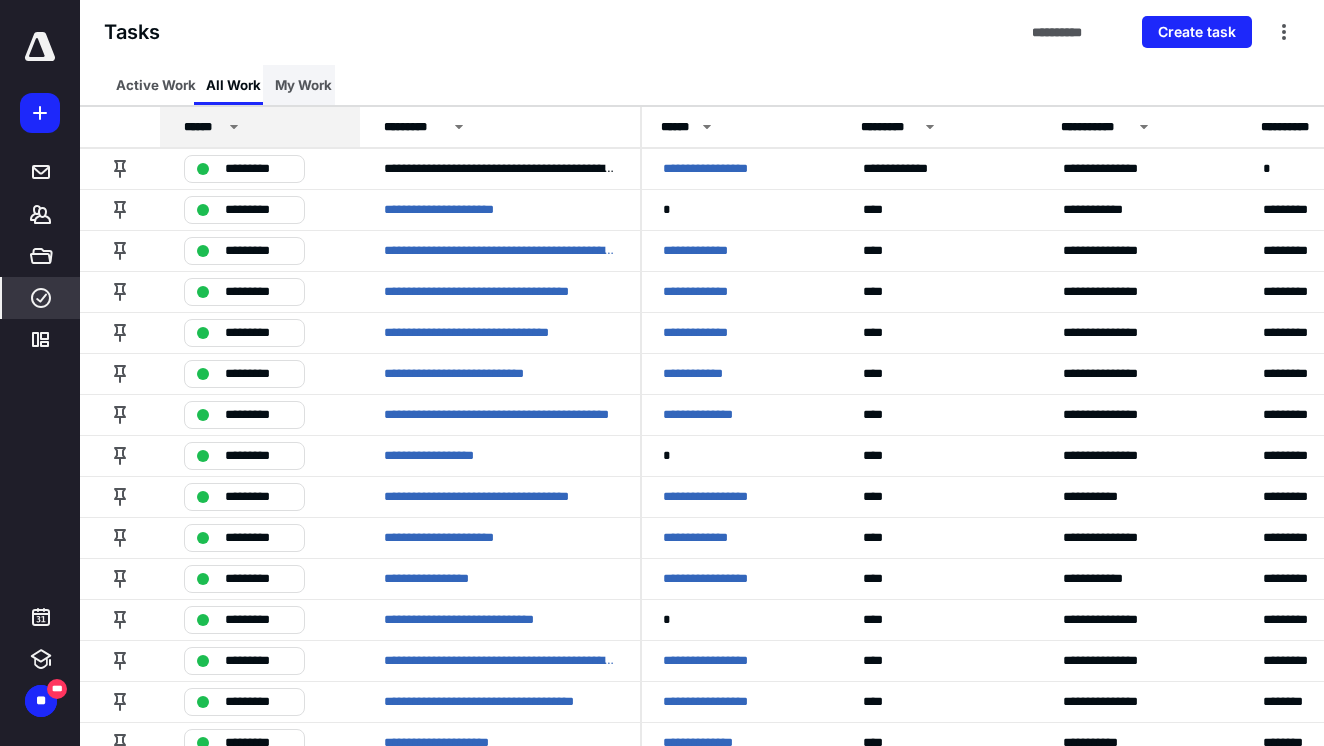 click on "My Work" at bounding box center (303, 85) 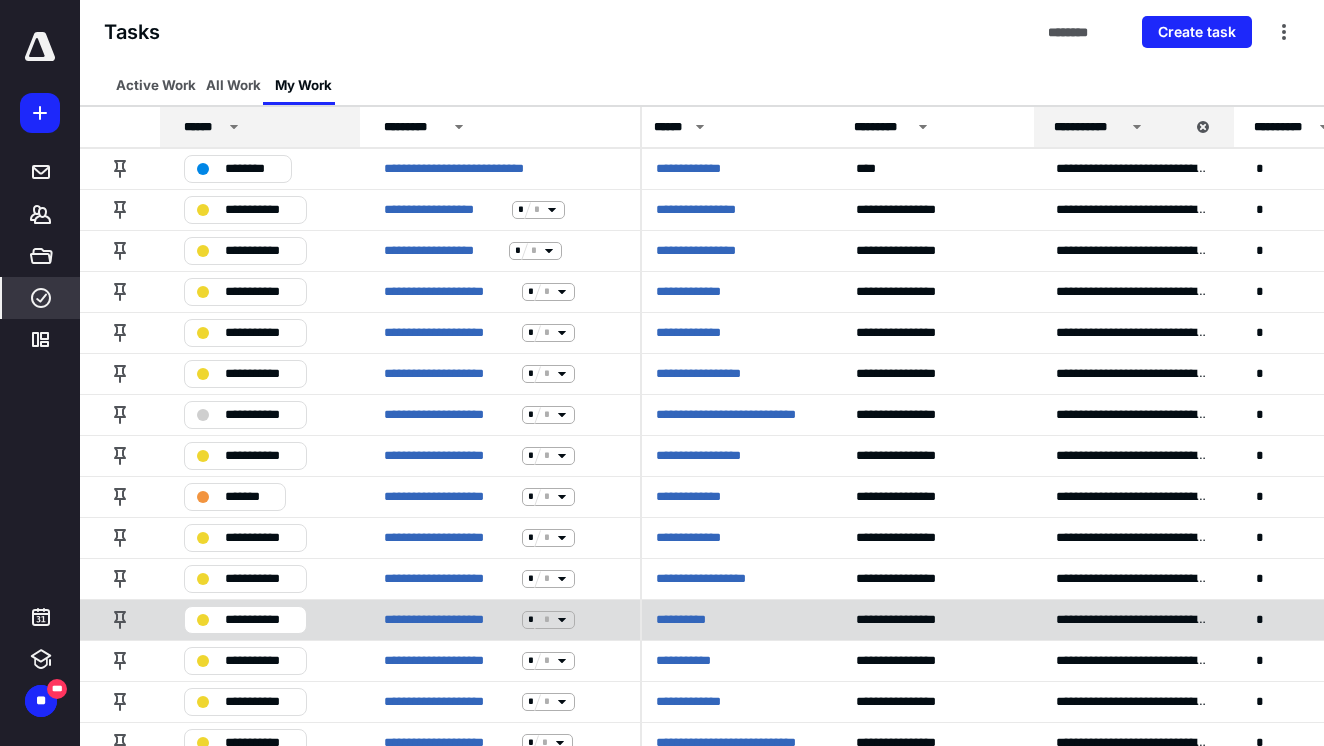 scroll, scrollTop: 0, scrollLeft: 10, axis: horizontal 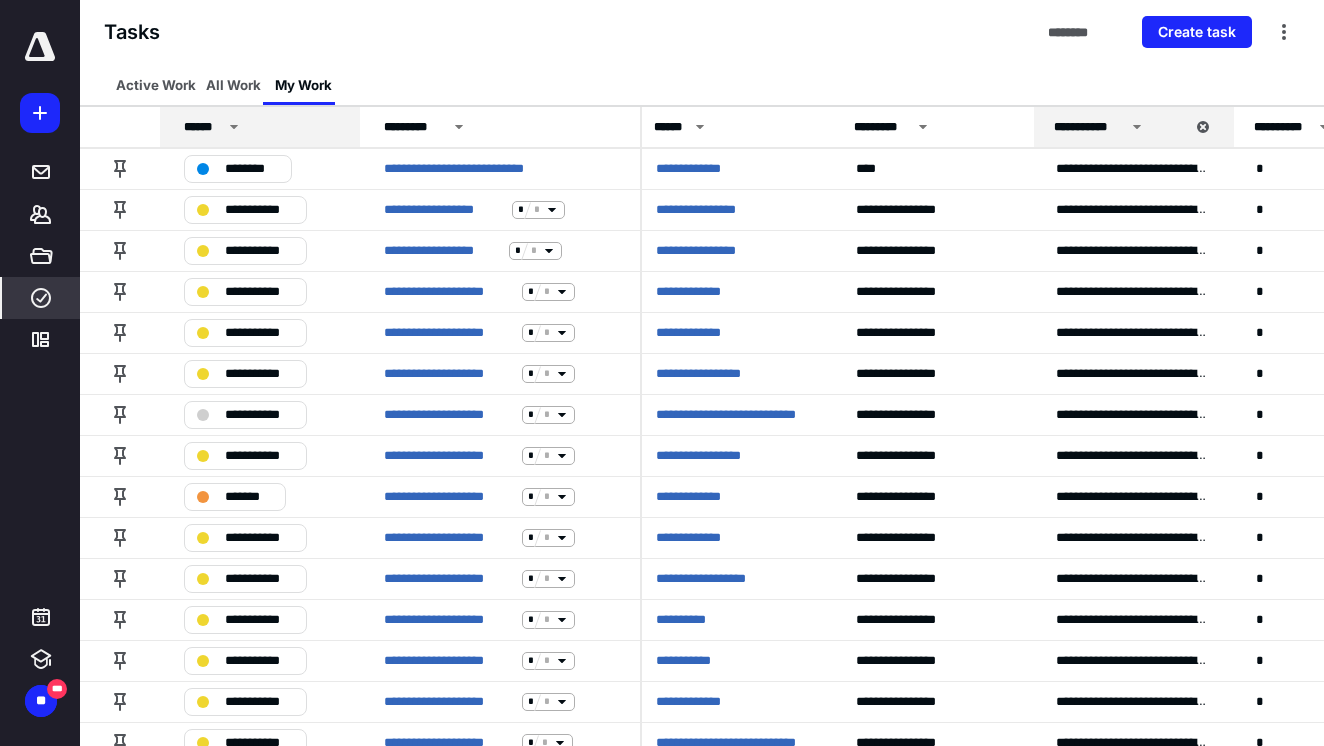click at bounding box center [40, 47] 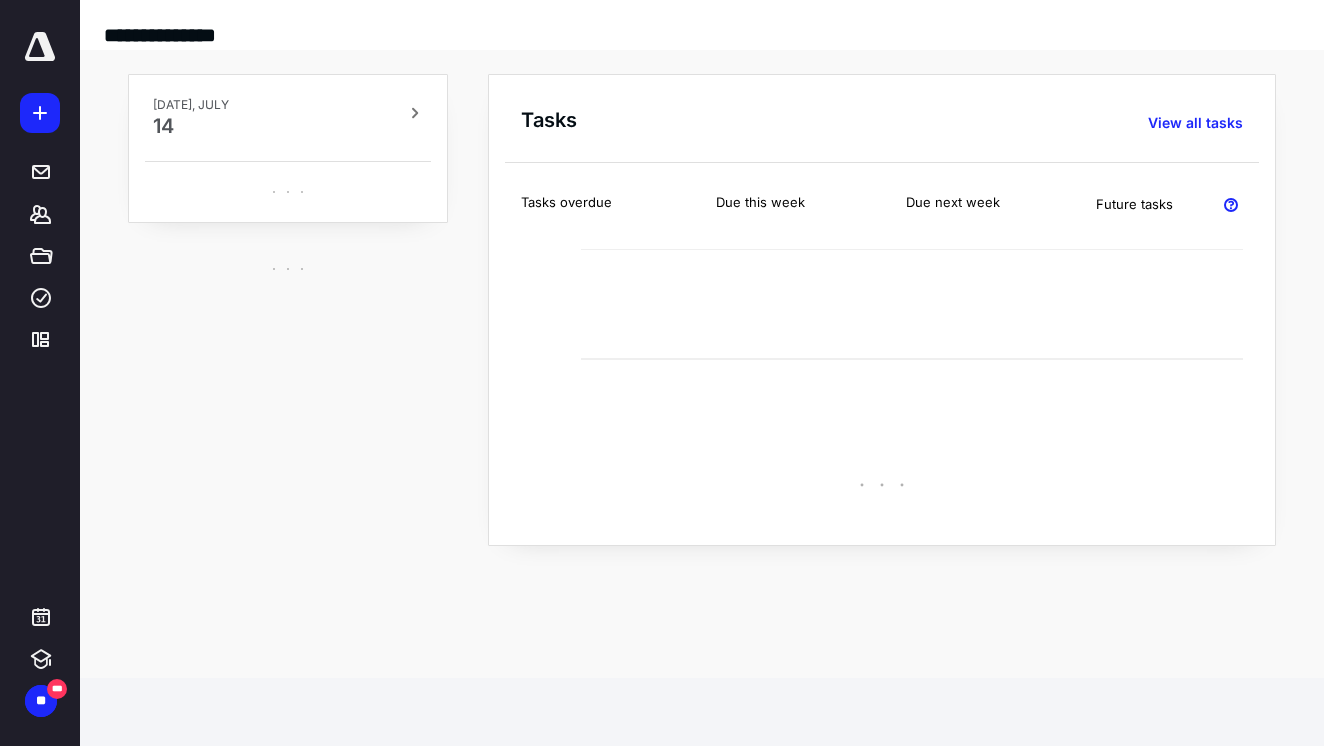 scroll, scrollTop: 0, scrollLeft: 0, axis: both 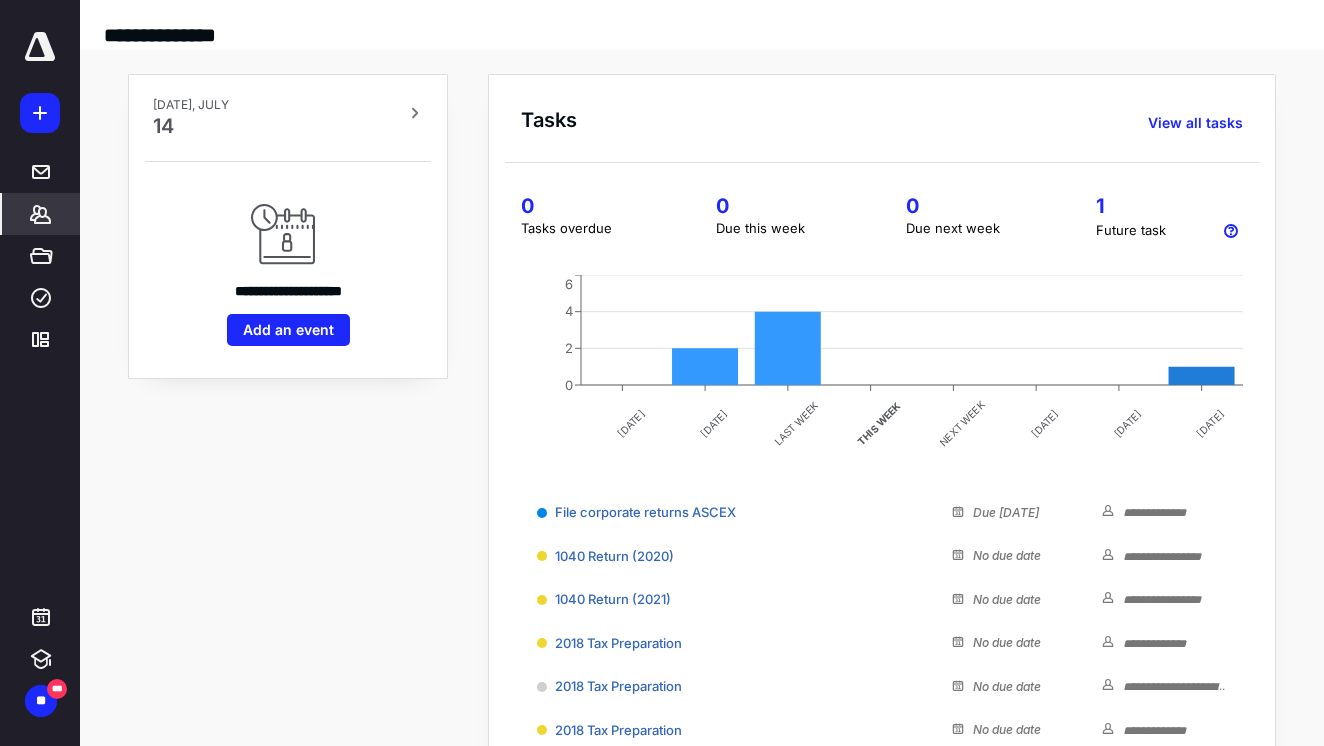 click 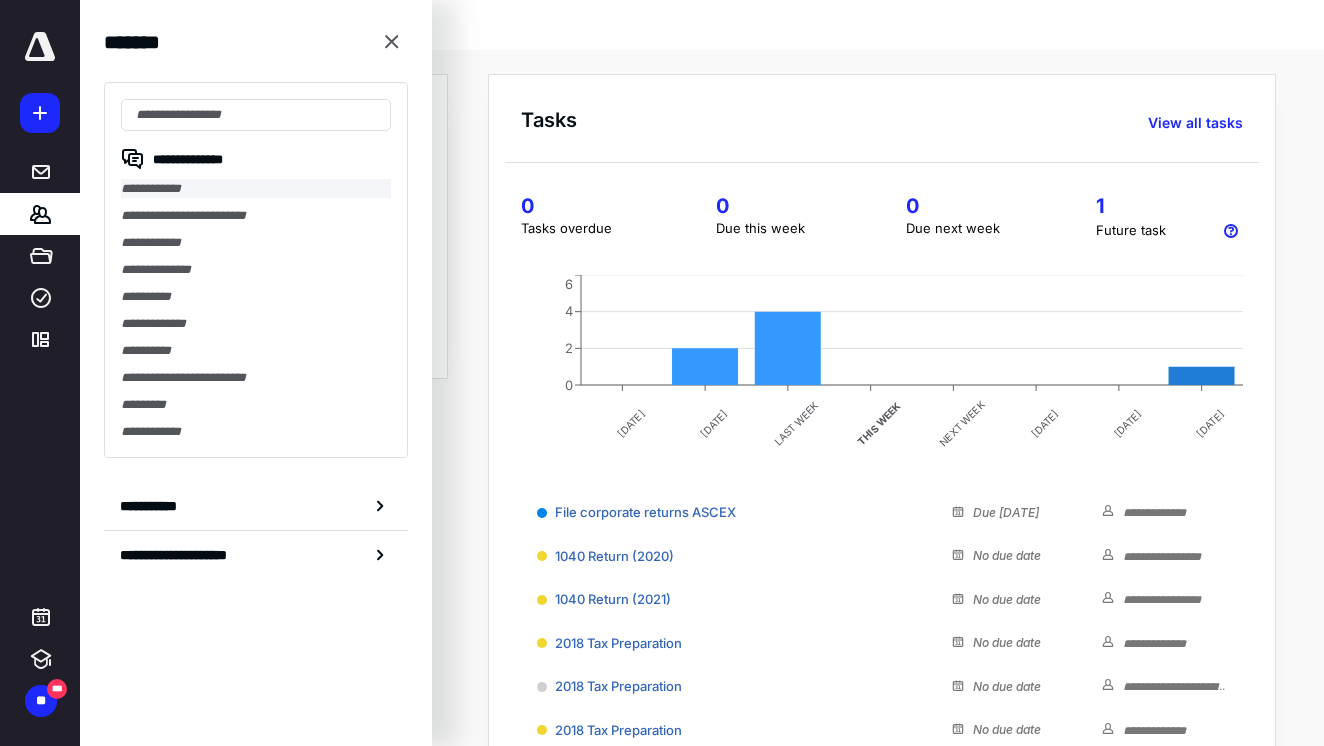 click on "**********" at bounding box center [256, 188] 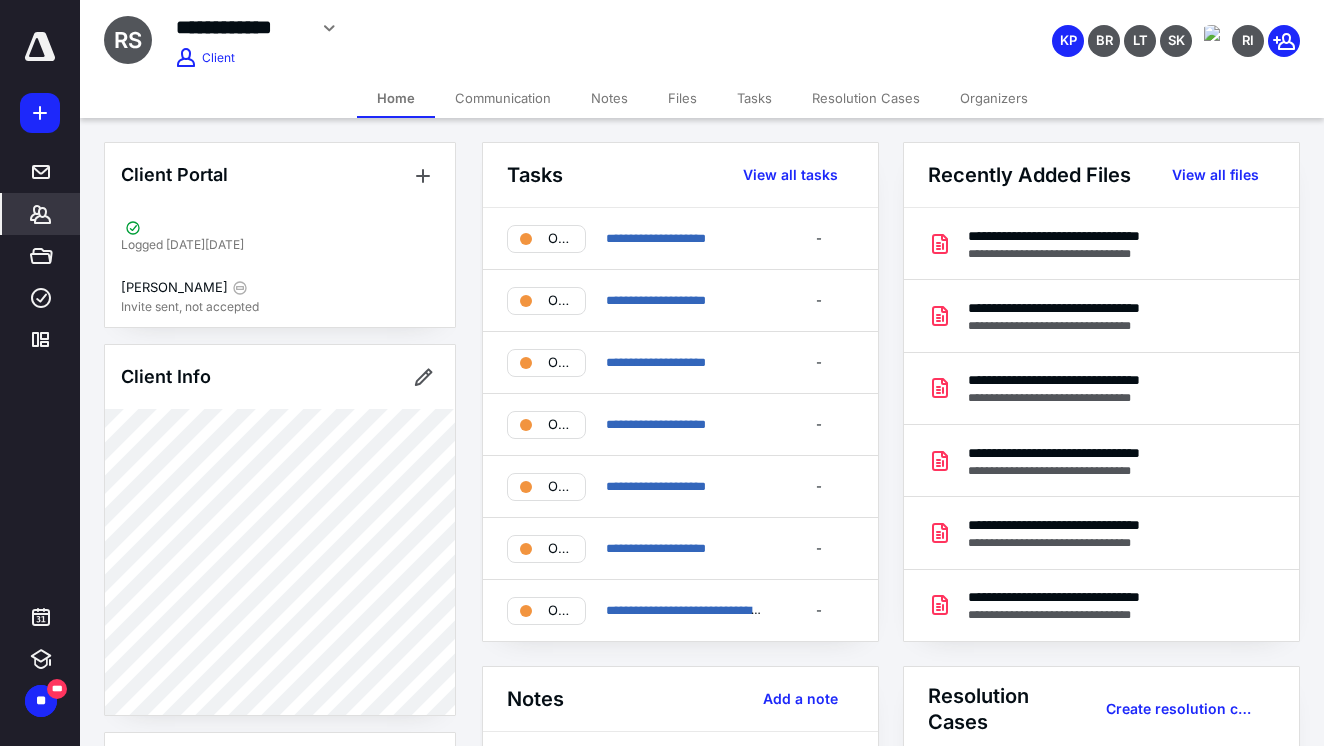 click on "Files" at bounding box center (682, 98) 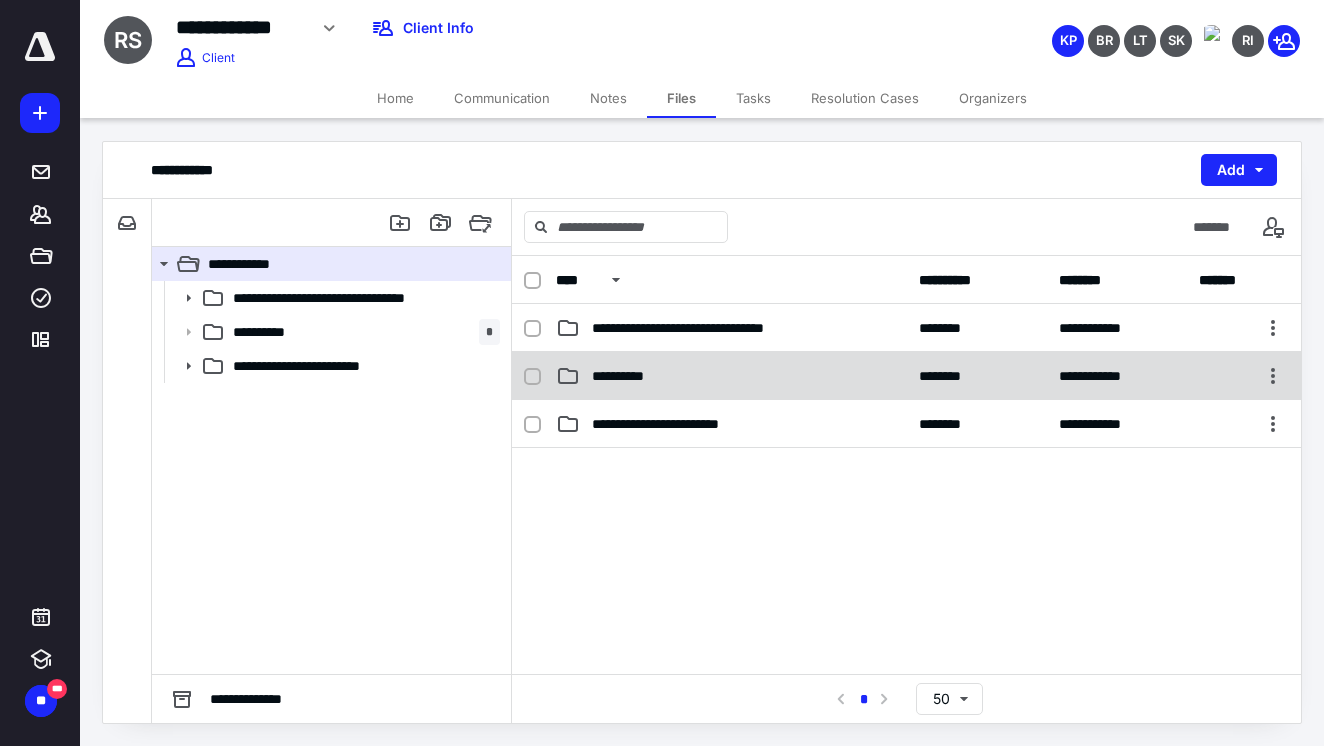 click on "**********" at bounding box center [731, 376] 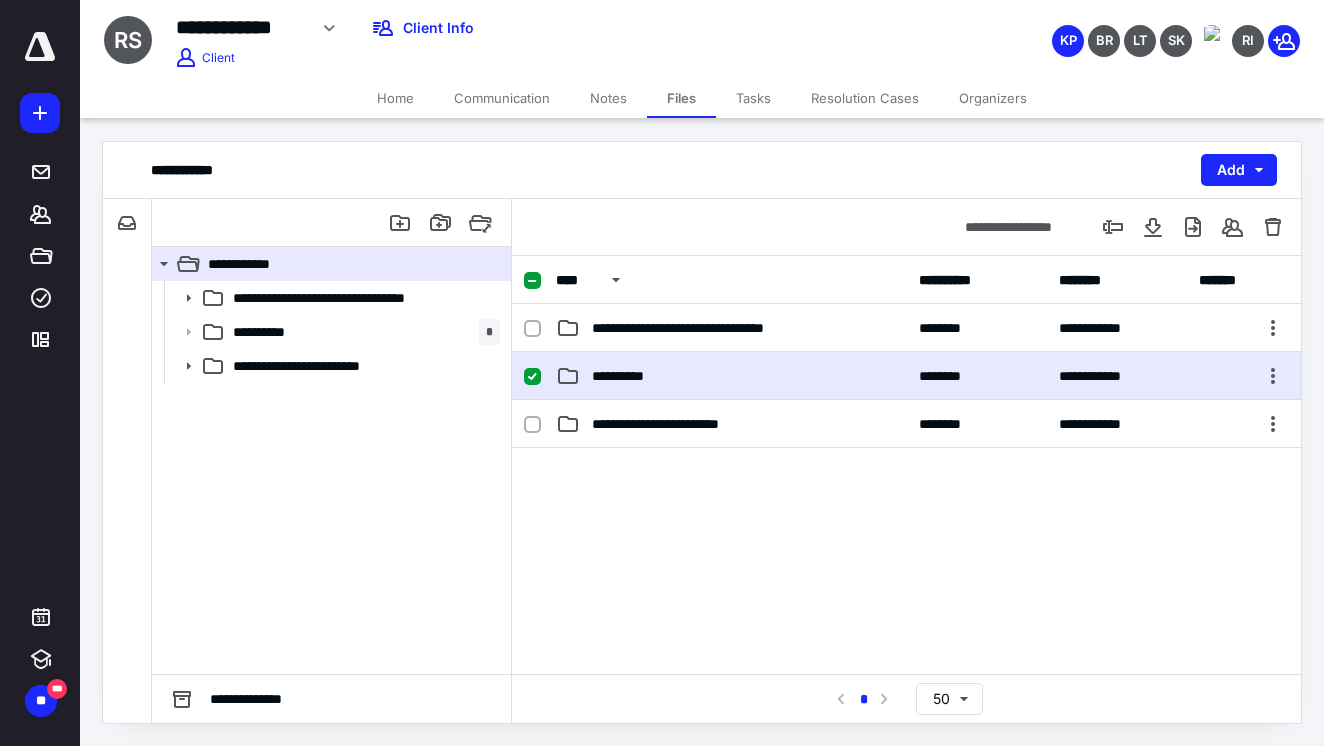 click on "**********" at bounding box center [731, 376] 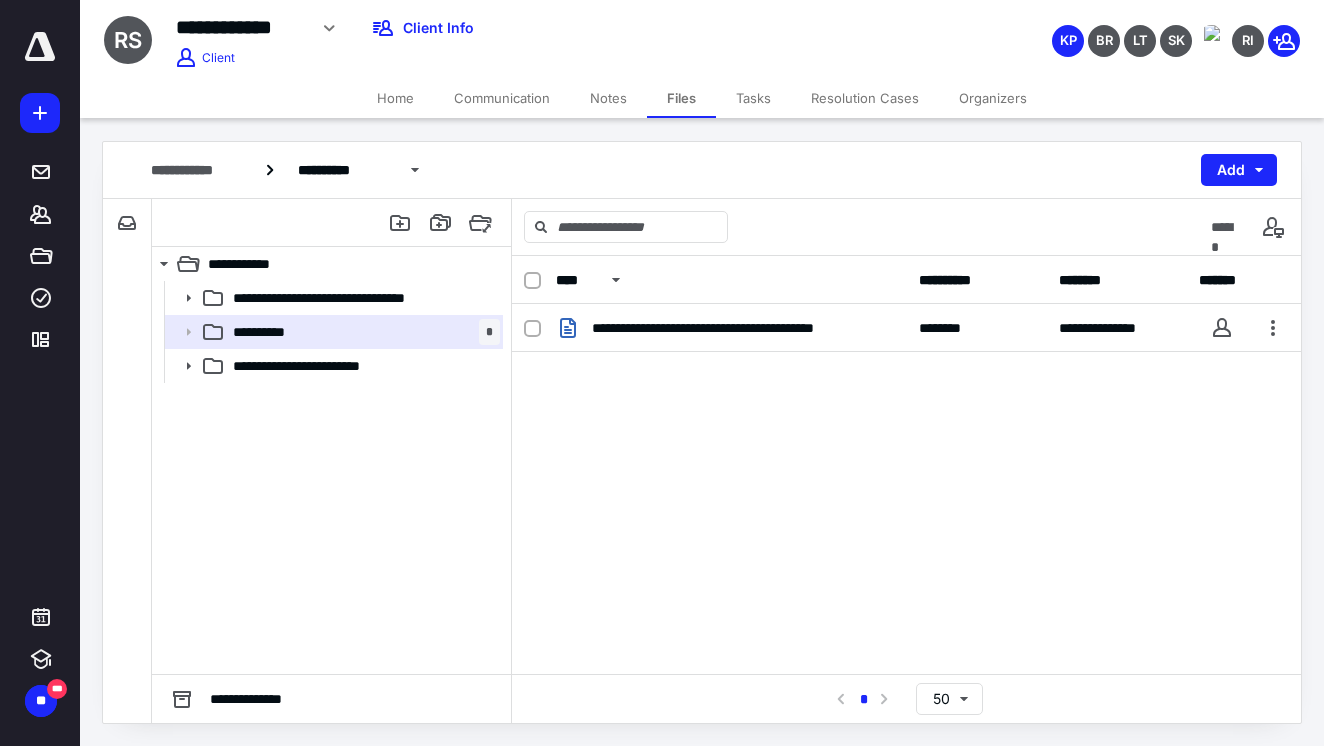 click on "Files" at bounding box center (681, 98) 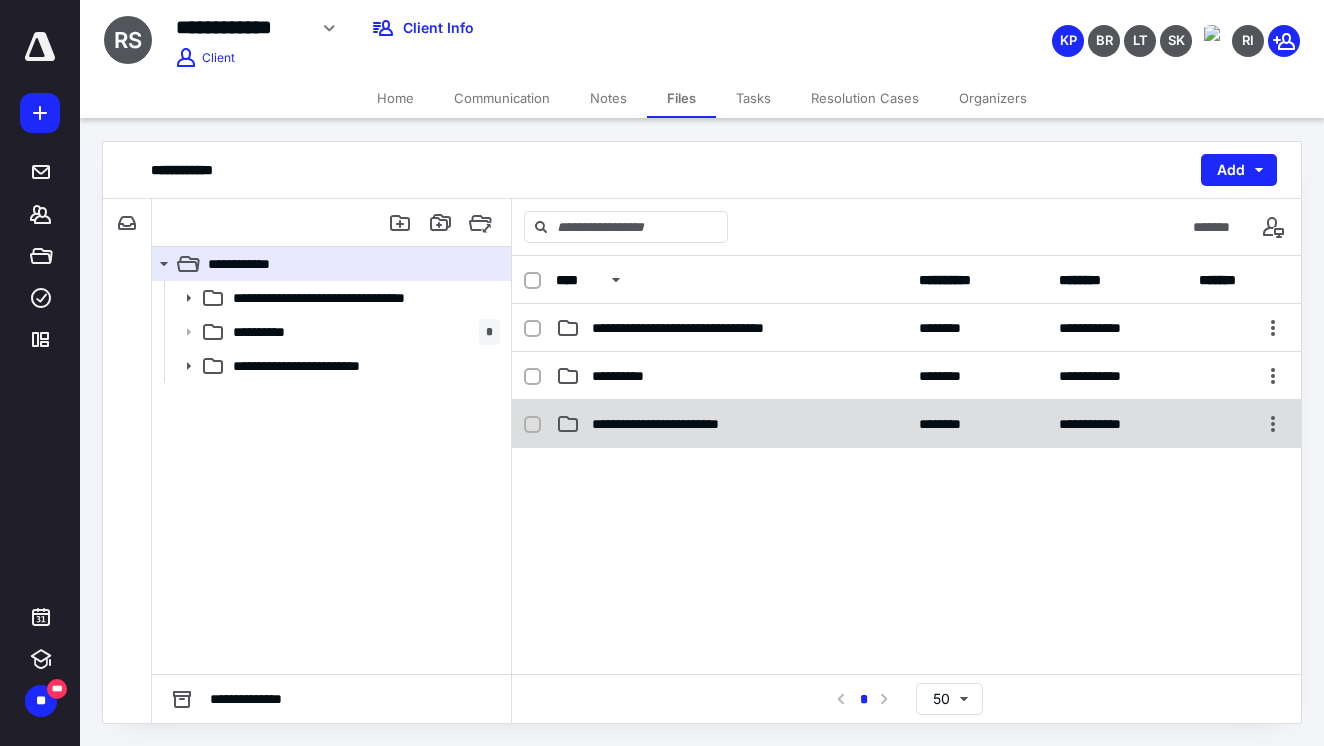 click on "**********" at bounding box center [691, 424] 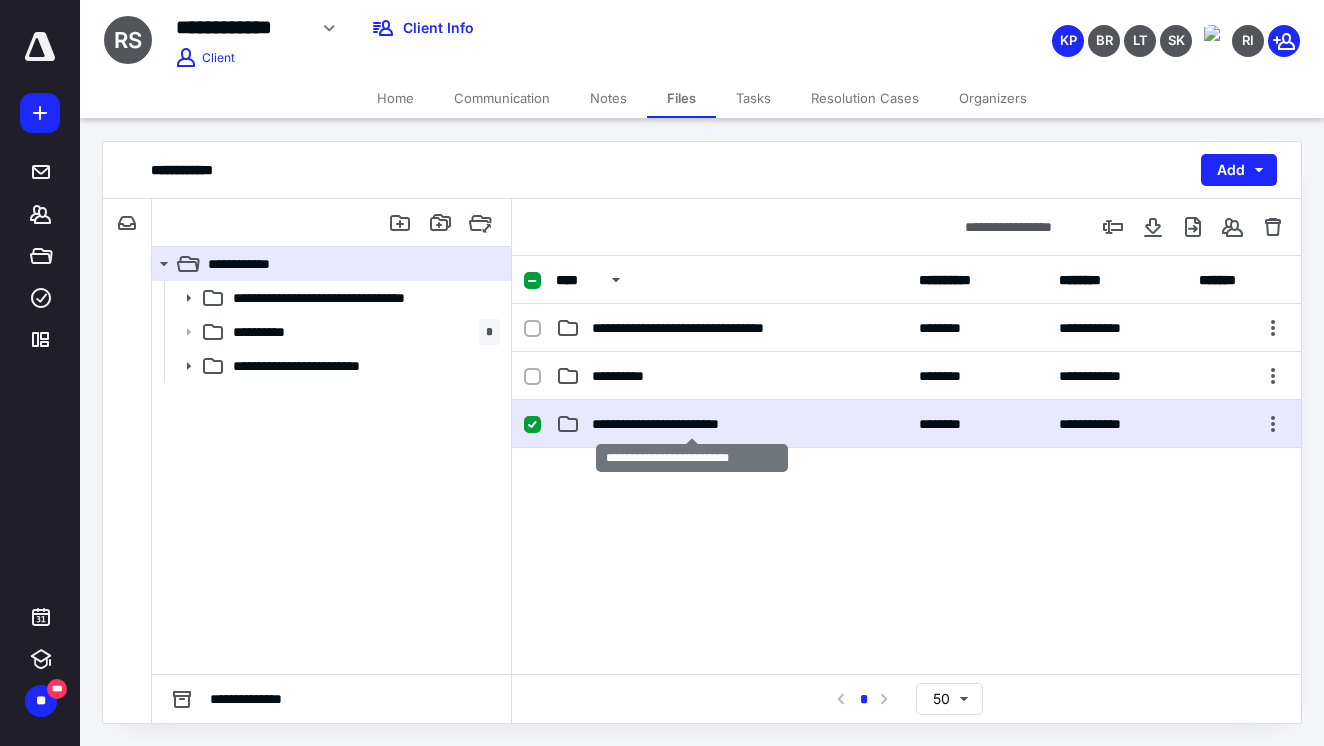click on "**********" at bounding box center [691, 424] 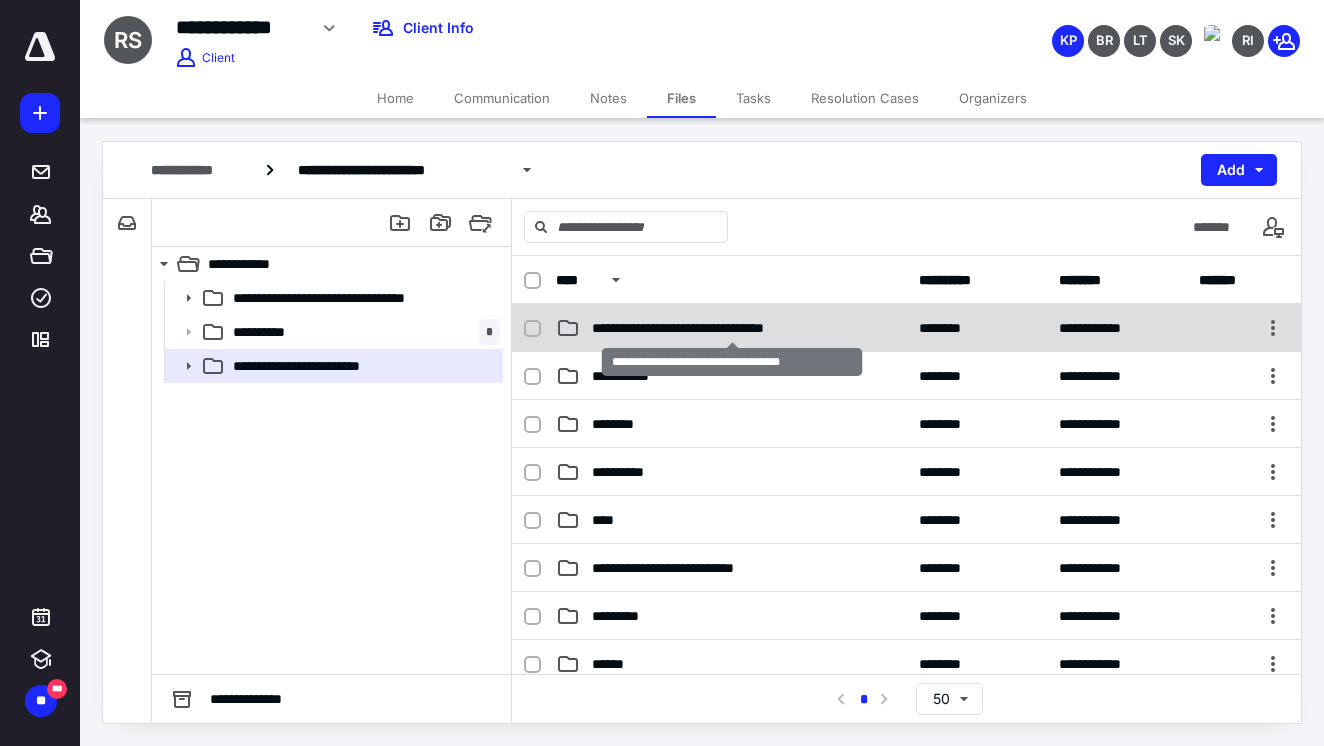 click on "**********" at bounding box center (732, 328) 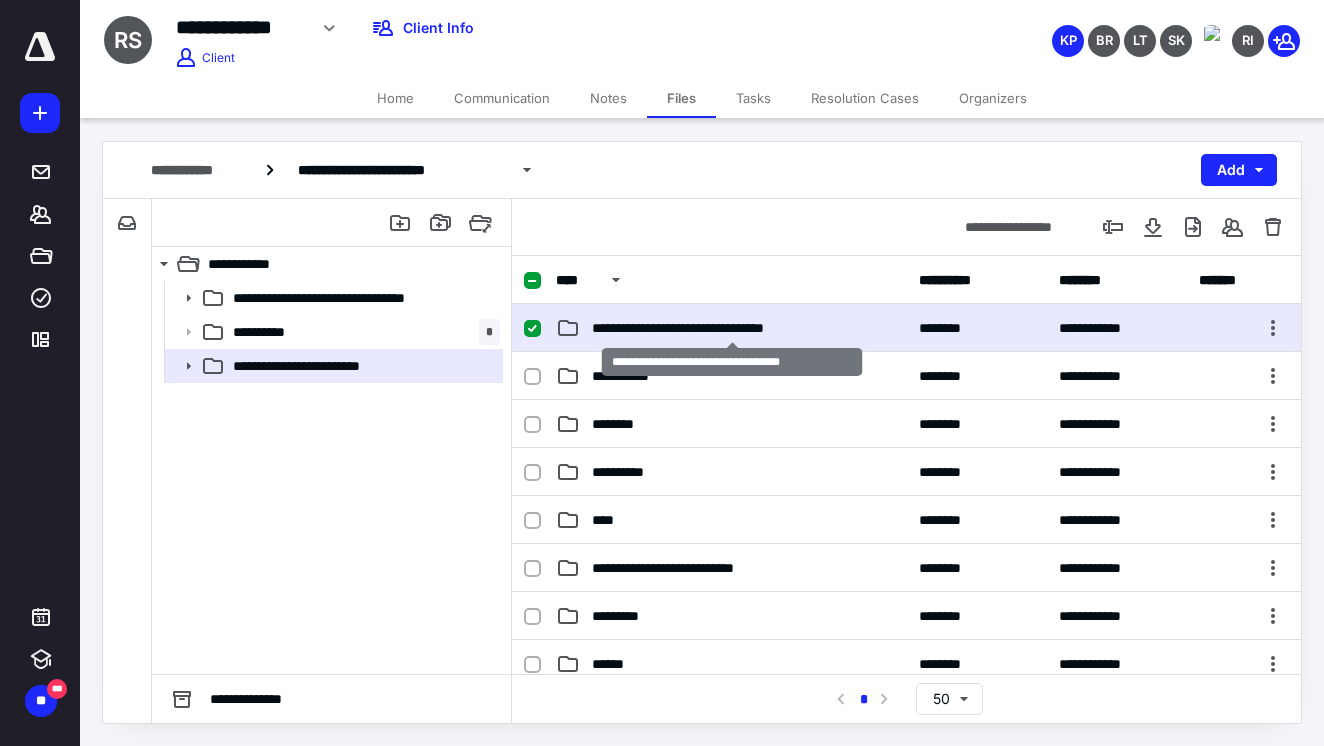 click on "**********" at bounding box center [732, 328] 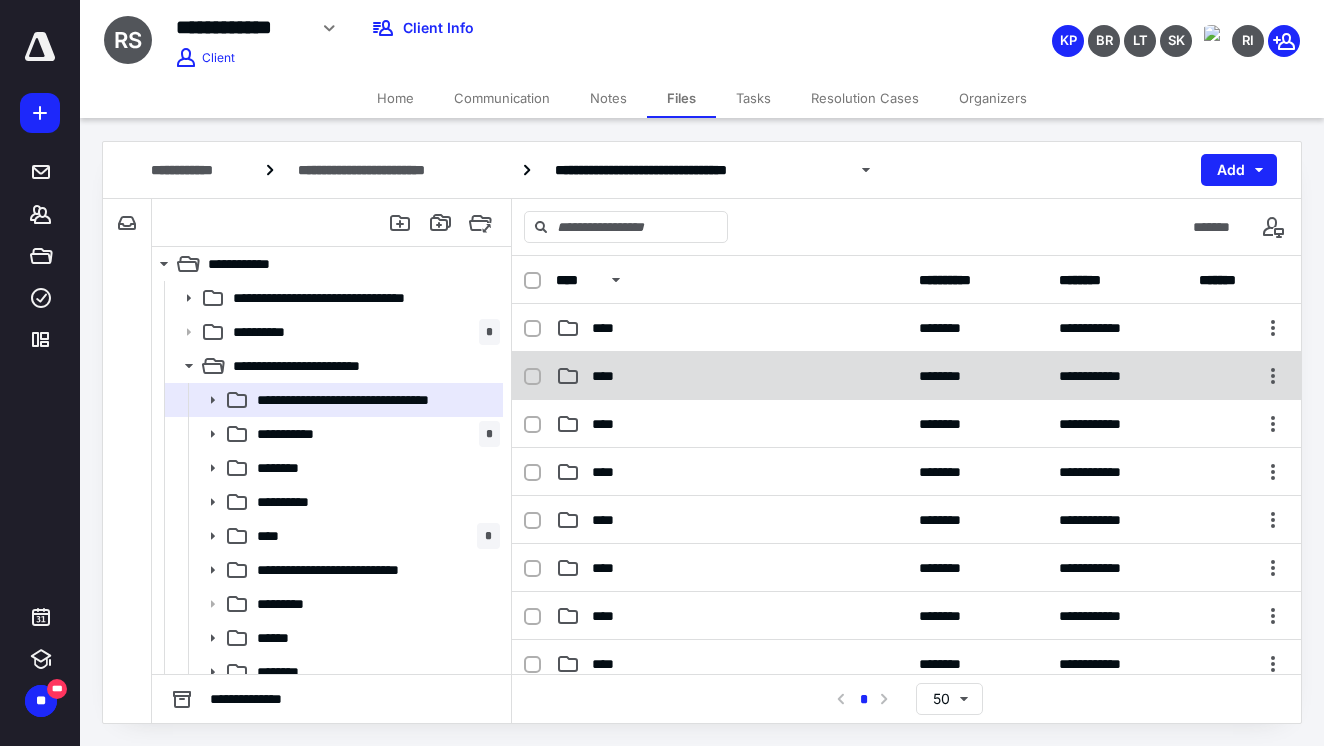 scroll, scrollTop: 0, scrollLeft: 0, axis: both 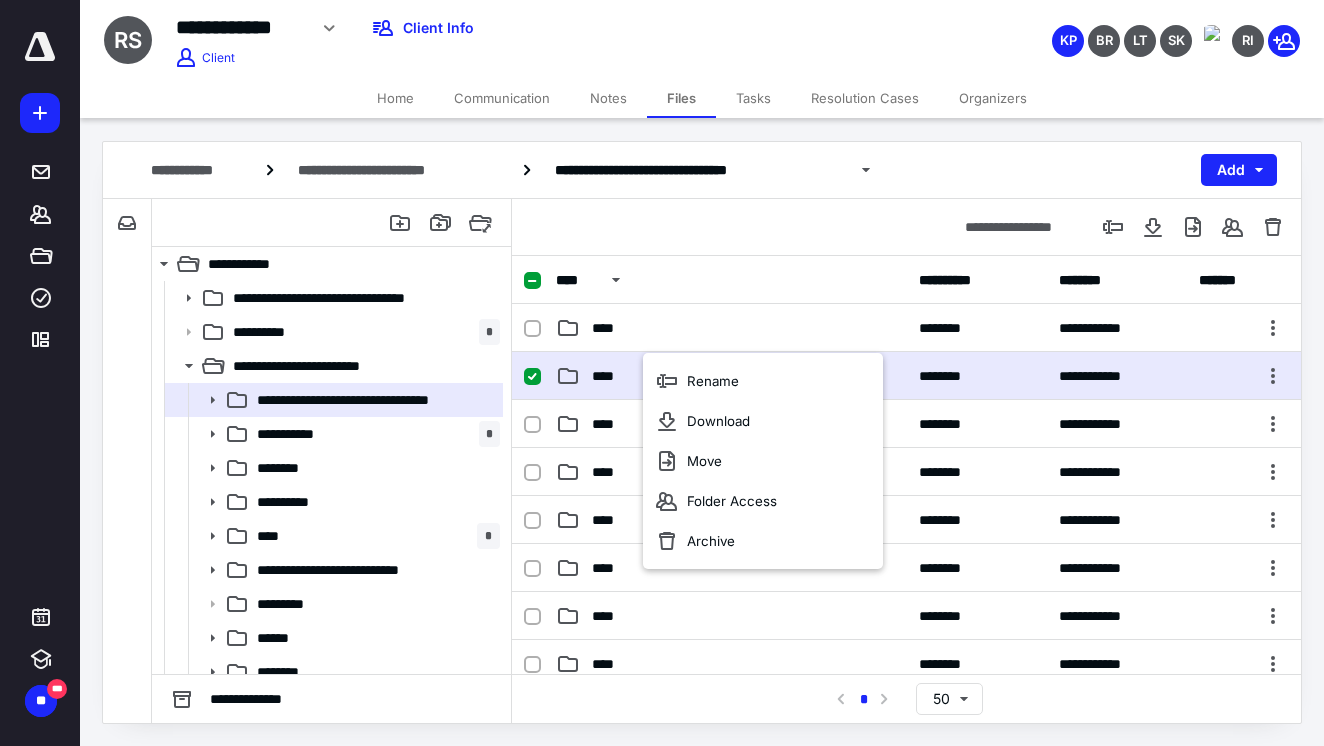 click 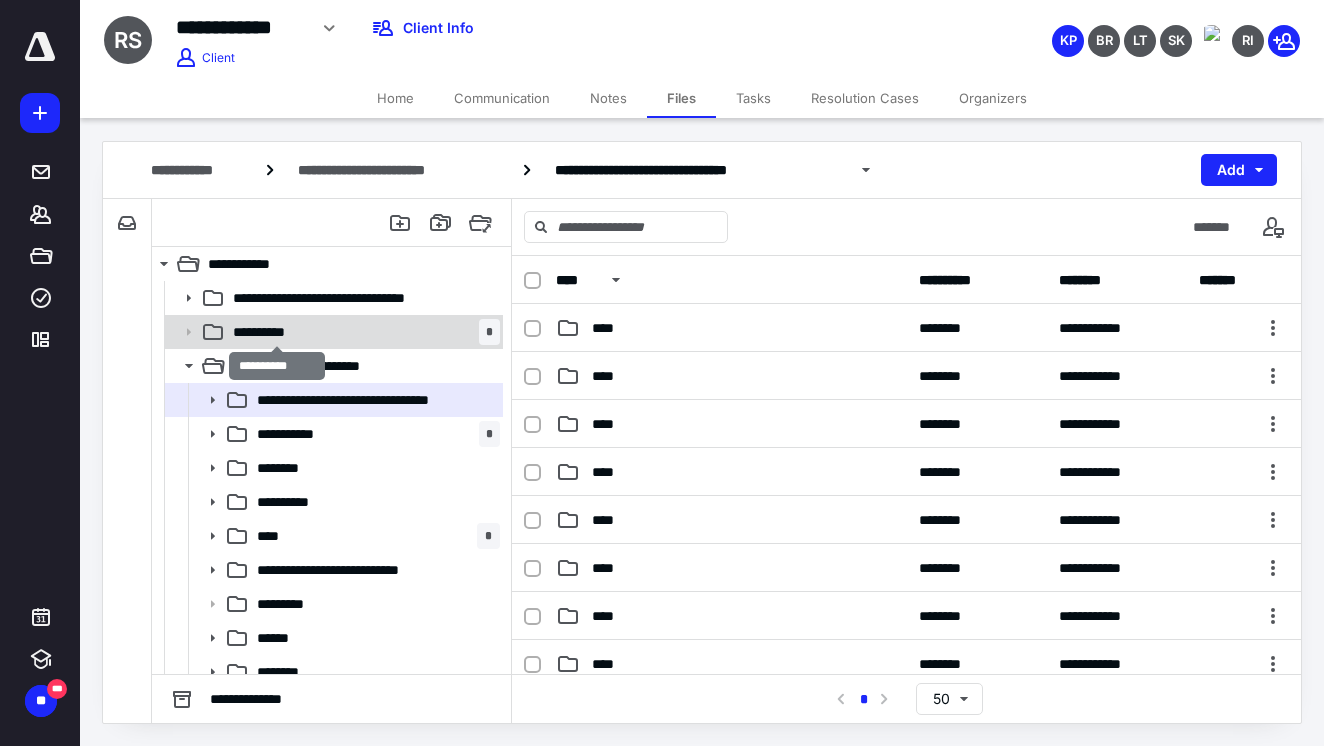 click on "**********" at bounding box center [277, 332] 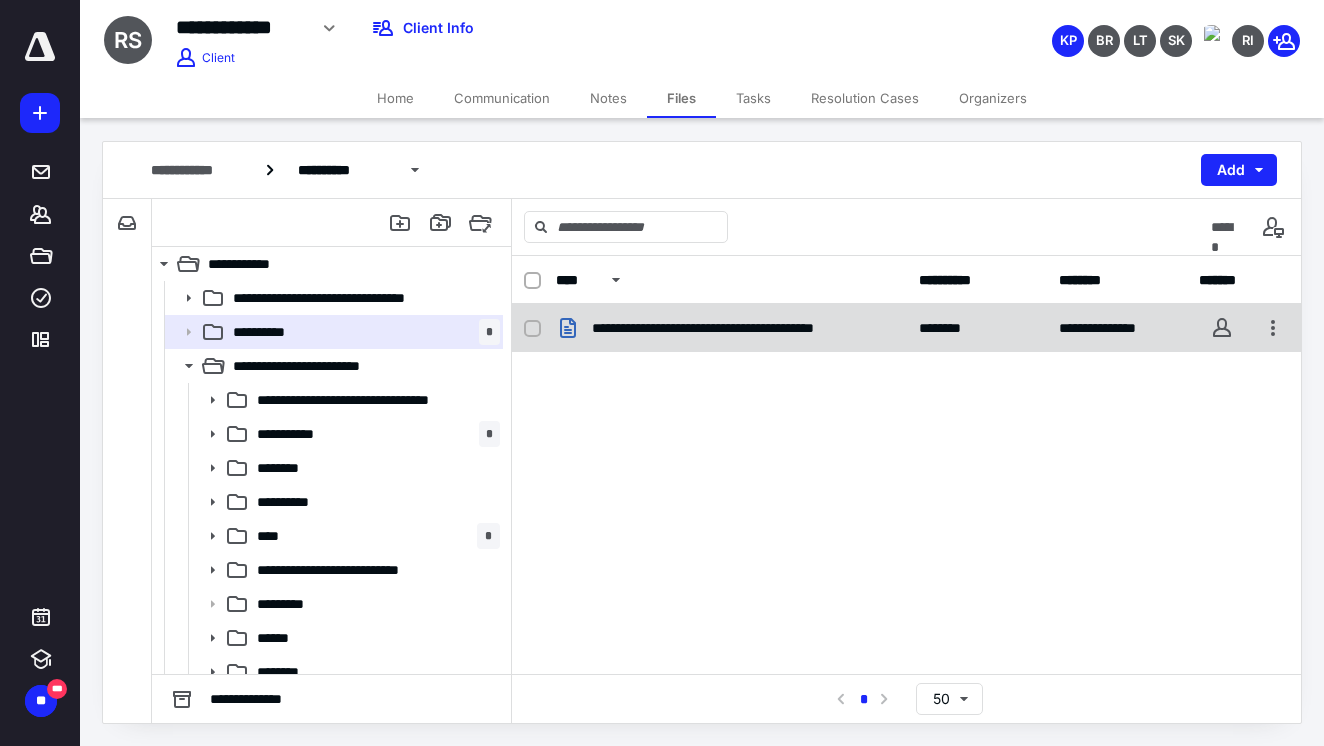 click 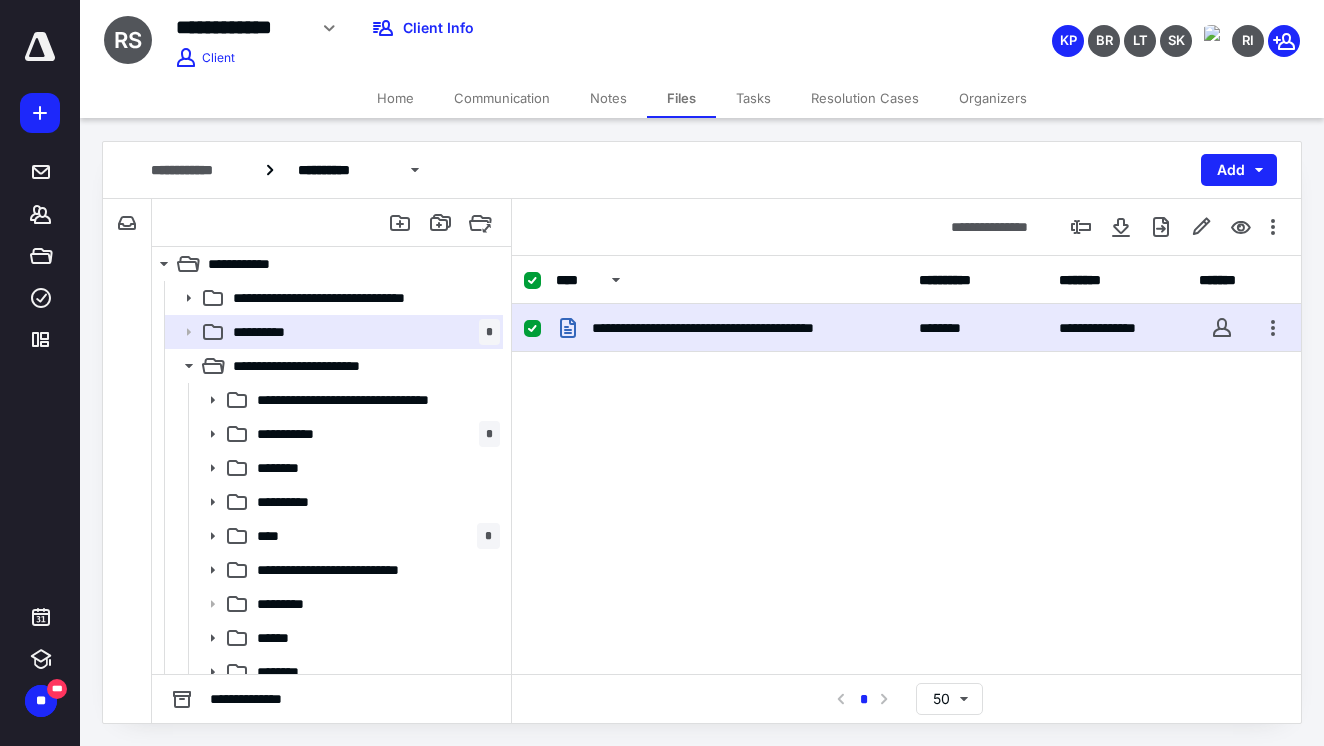 click 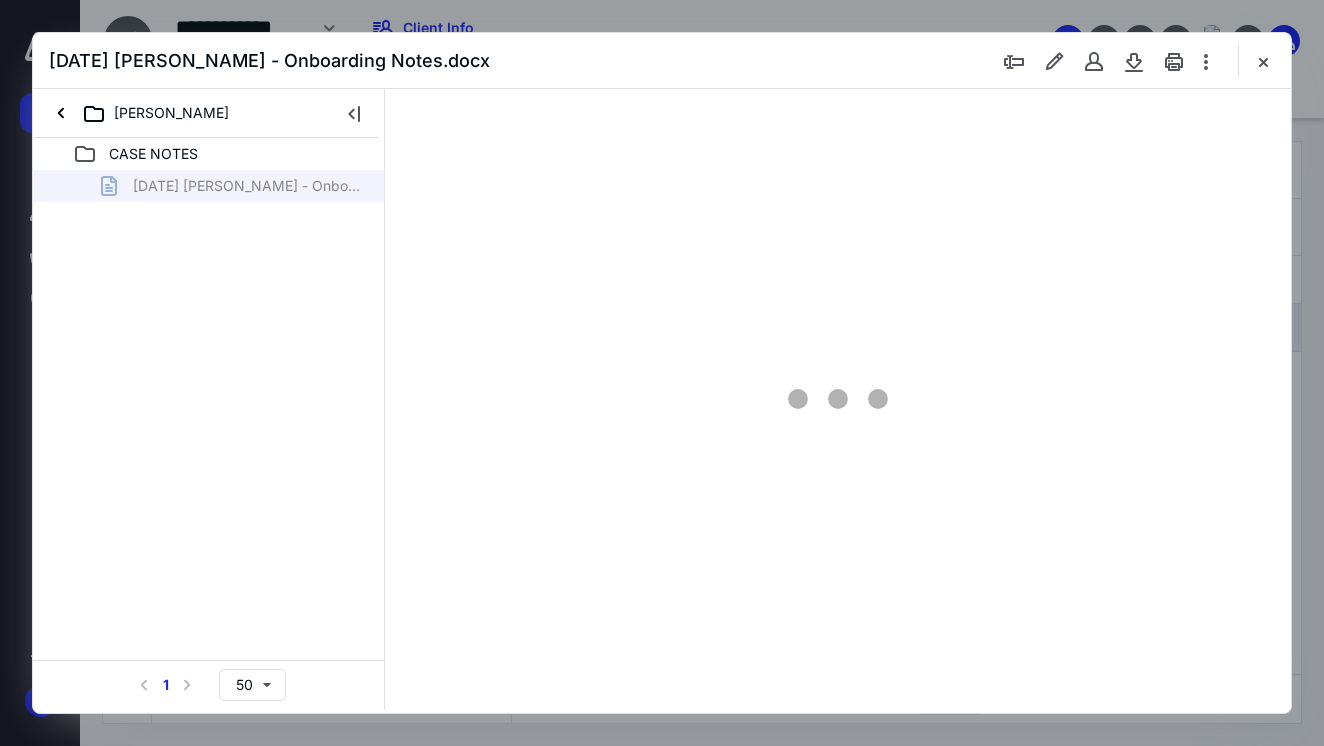 scroll, scrollTop: 0, scrollLeft: 0, axis: both 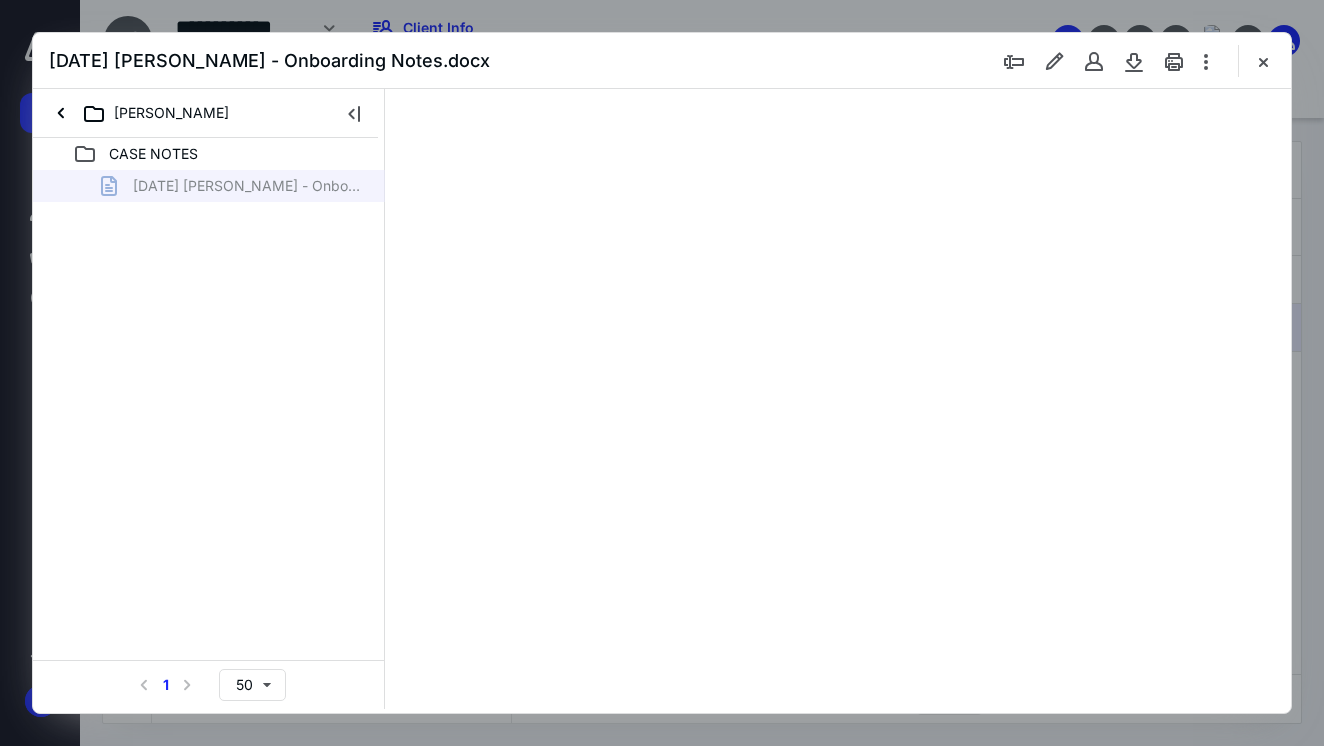 type on "68" 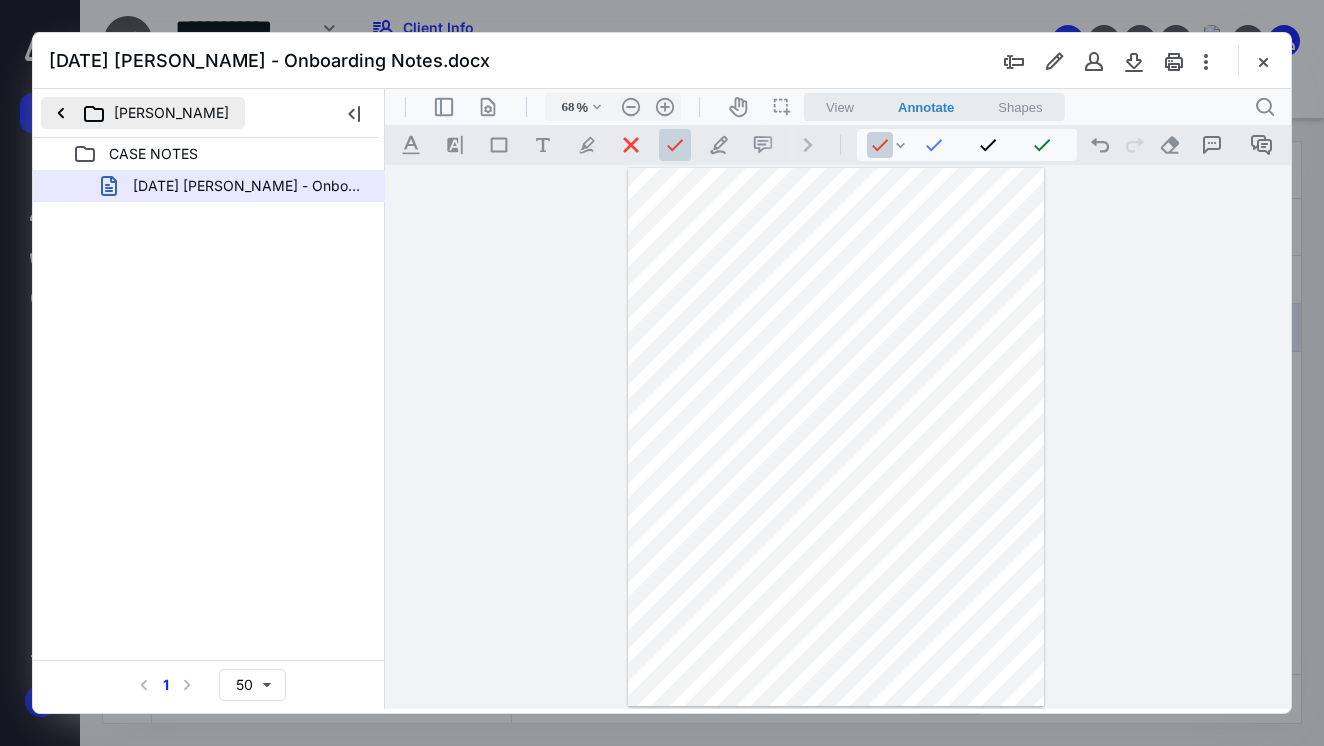 click on "[PERSON_NAME]" at bounding box center (143, 113) 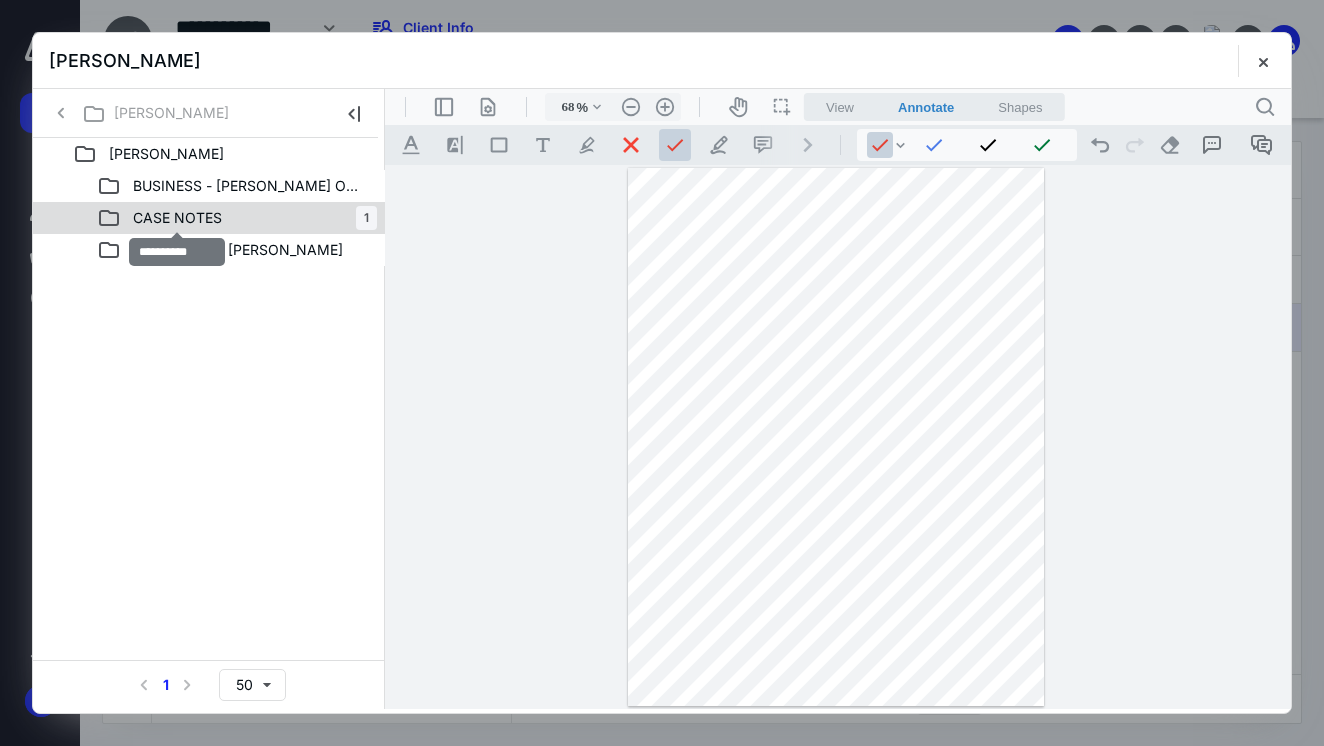 click on "CASE NOTES" at bounding box center (177, 218) 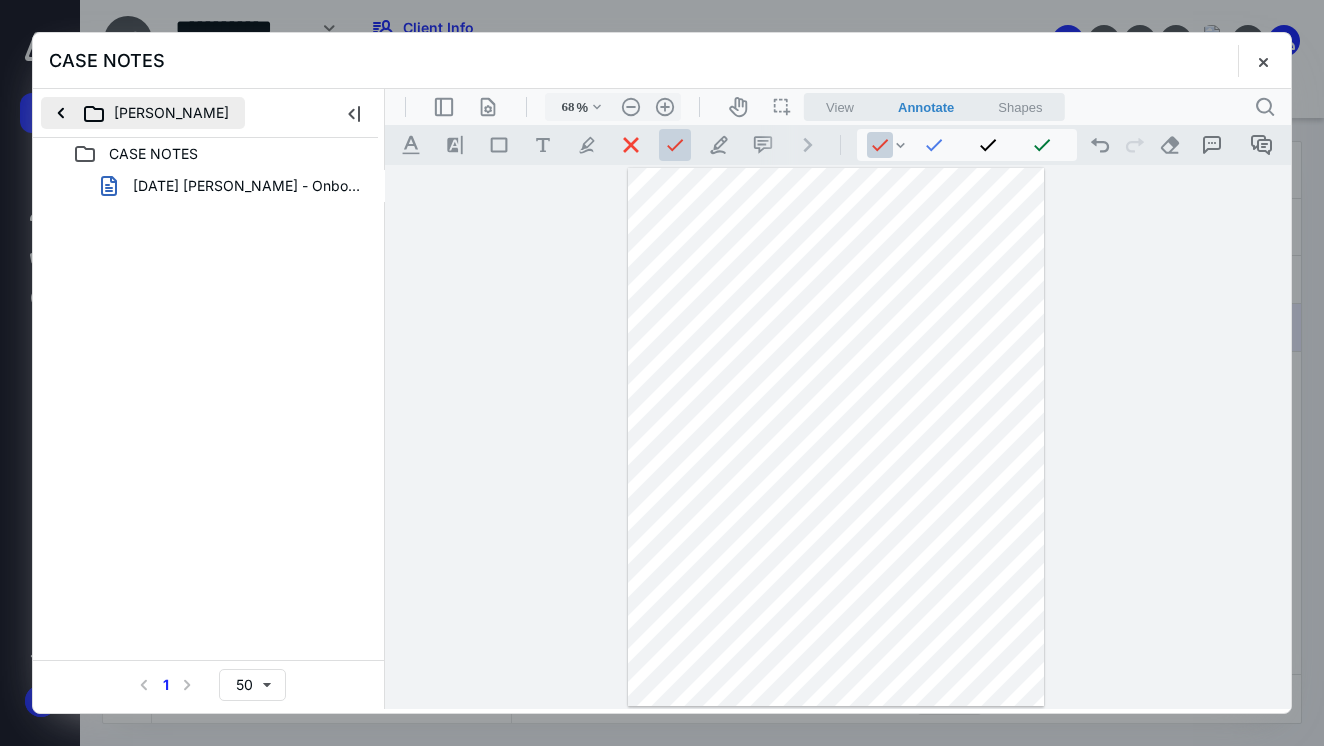 click on "[PERSON_NAME]" at bounding box center (143, 113) 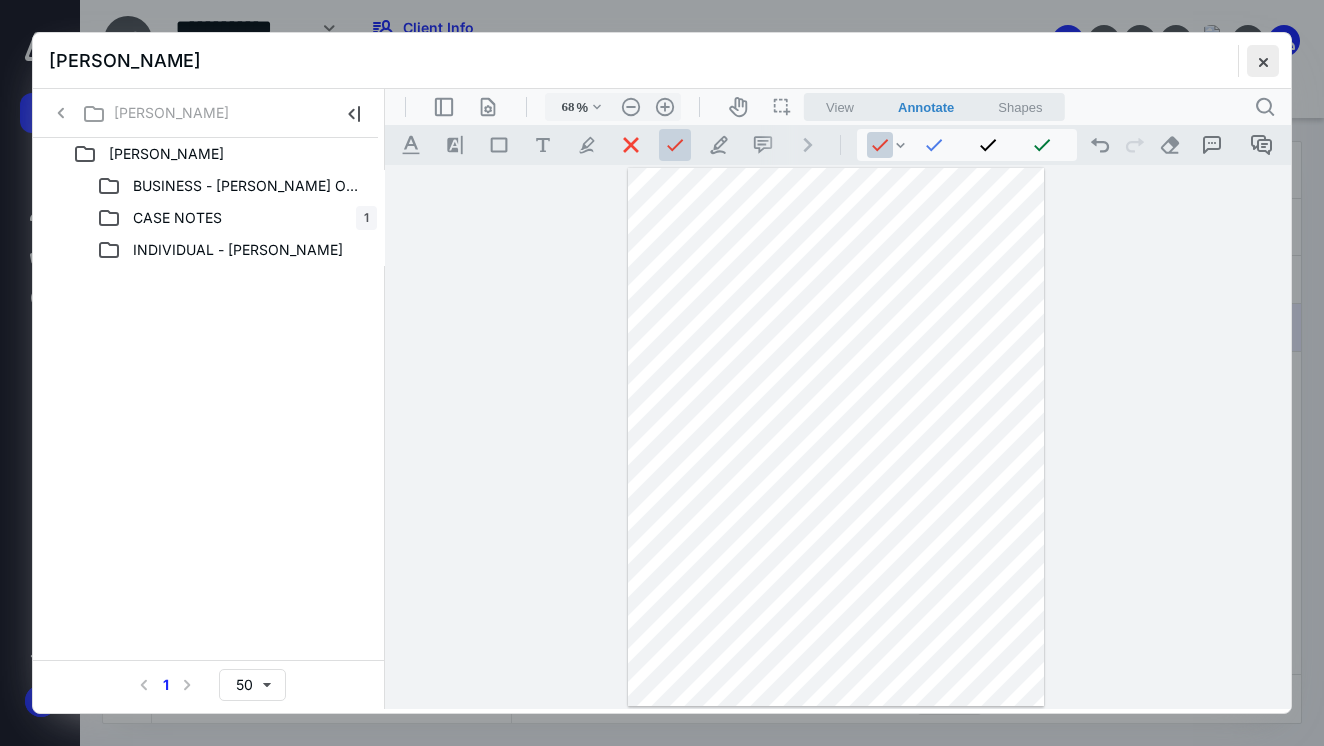 click at bounding box center [1263, 61] 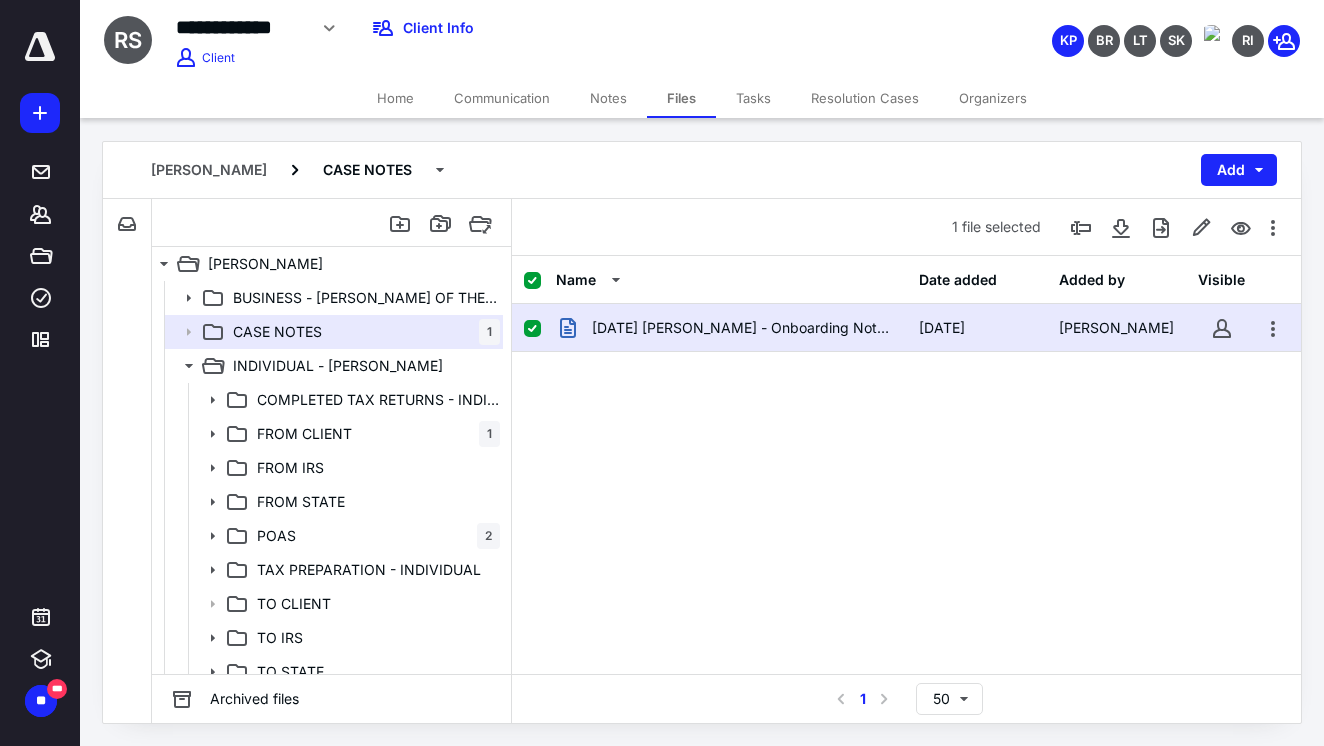 click on "Tasks" at bounding box center [753, 98] 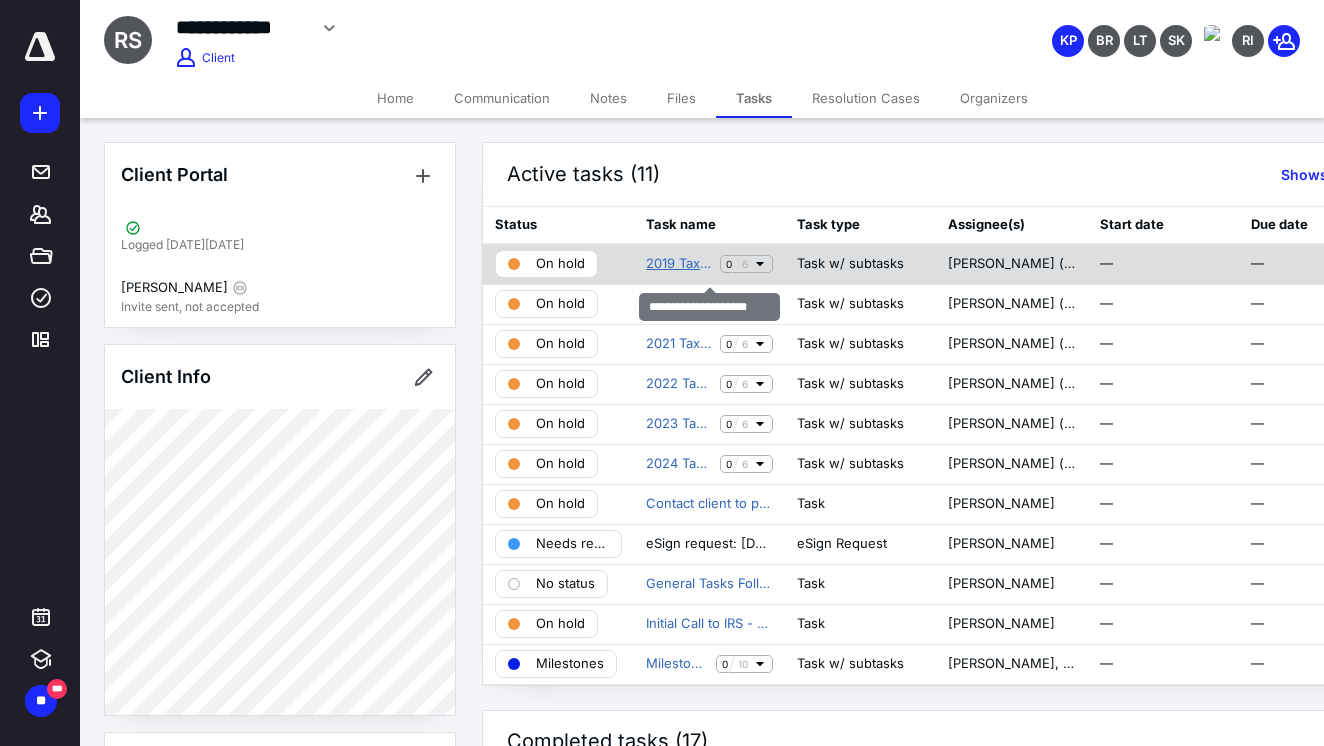 click on "2019 Tax Preparation" at bounding box center (679, 264) 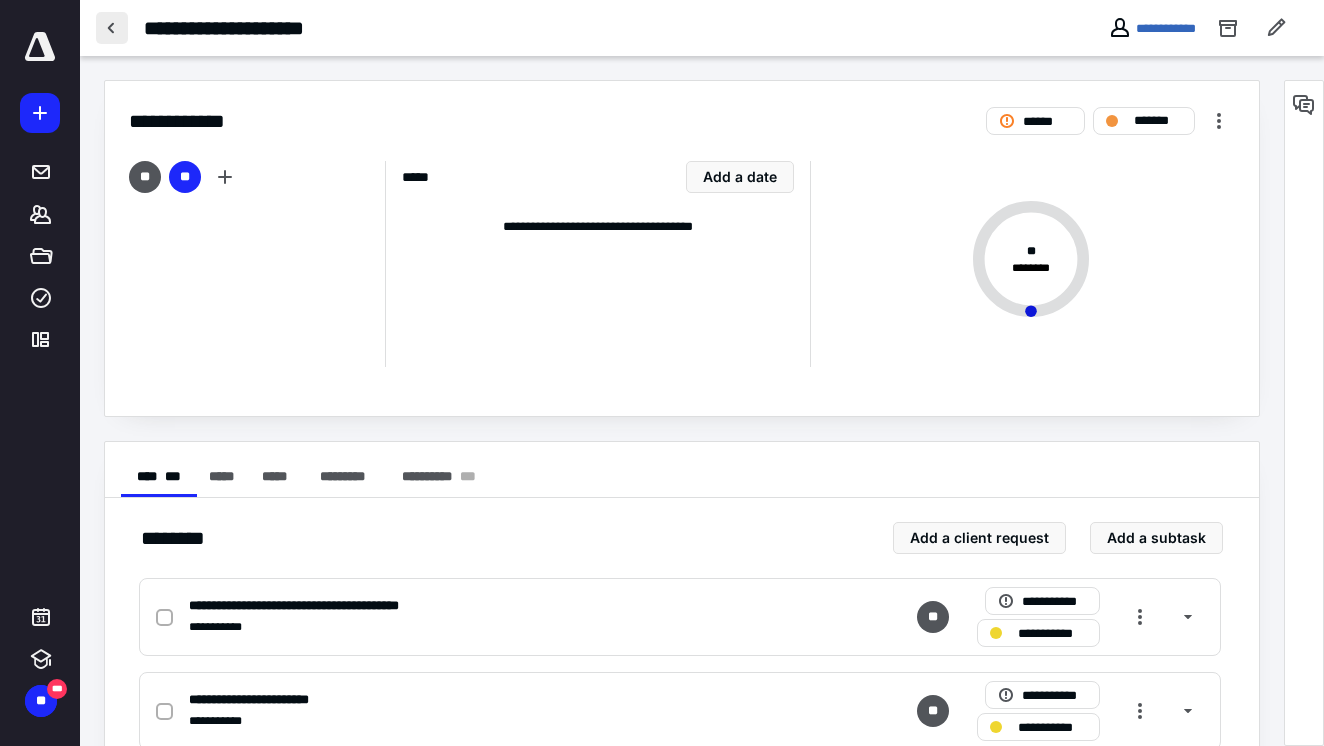 click at bounding box center [112, 28] 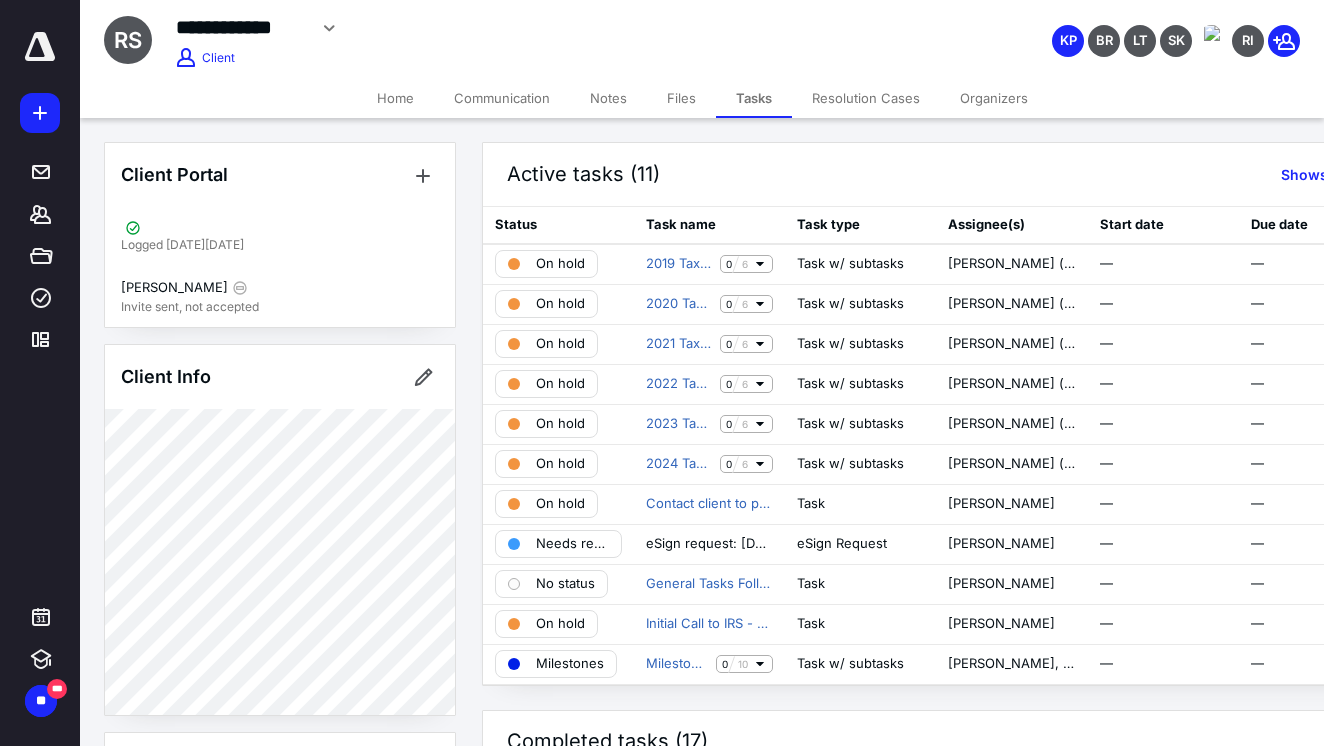 click on "Notes" at bounding box center (608, 98) 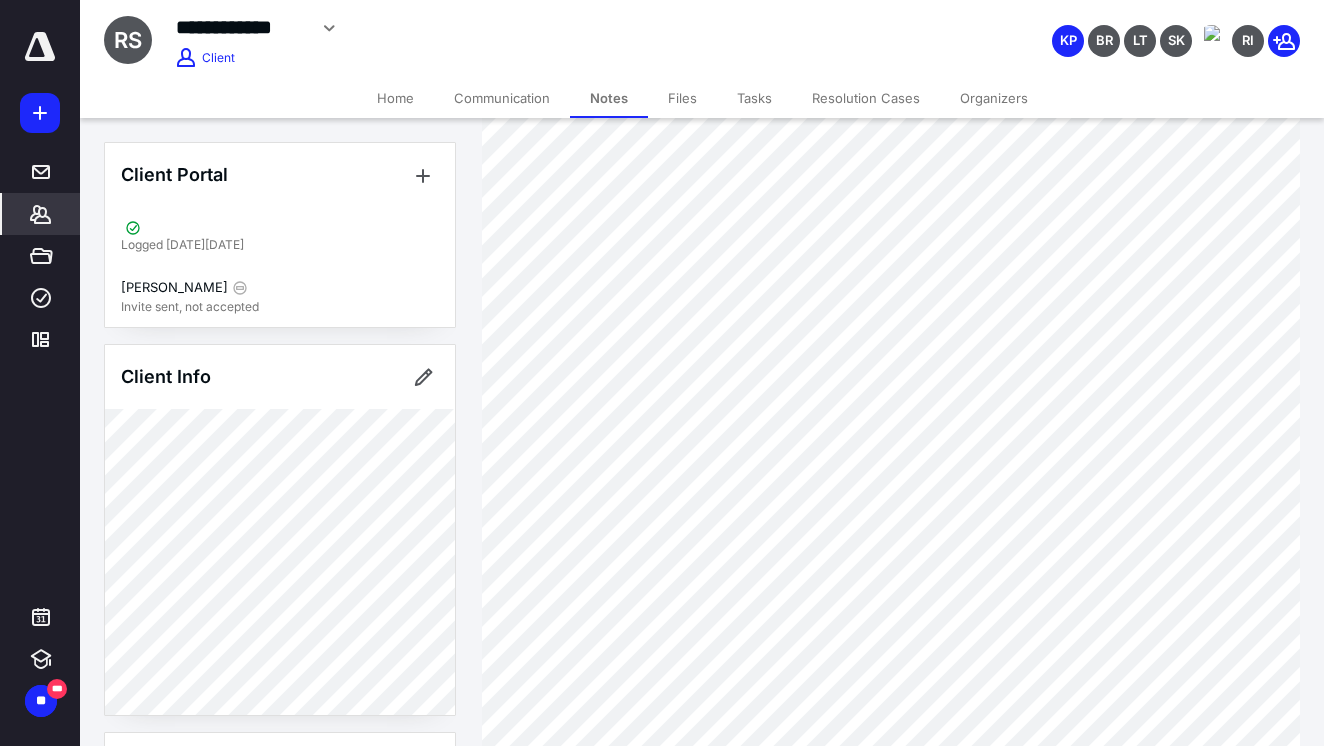 scroll, scrollTop: 1057, scrollLeft: 0, axis: vertical 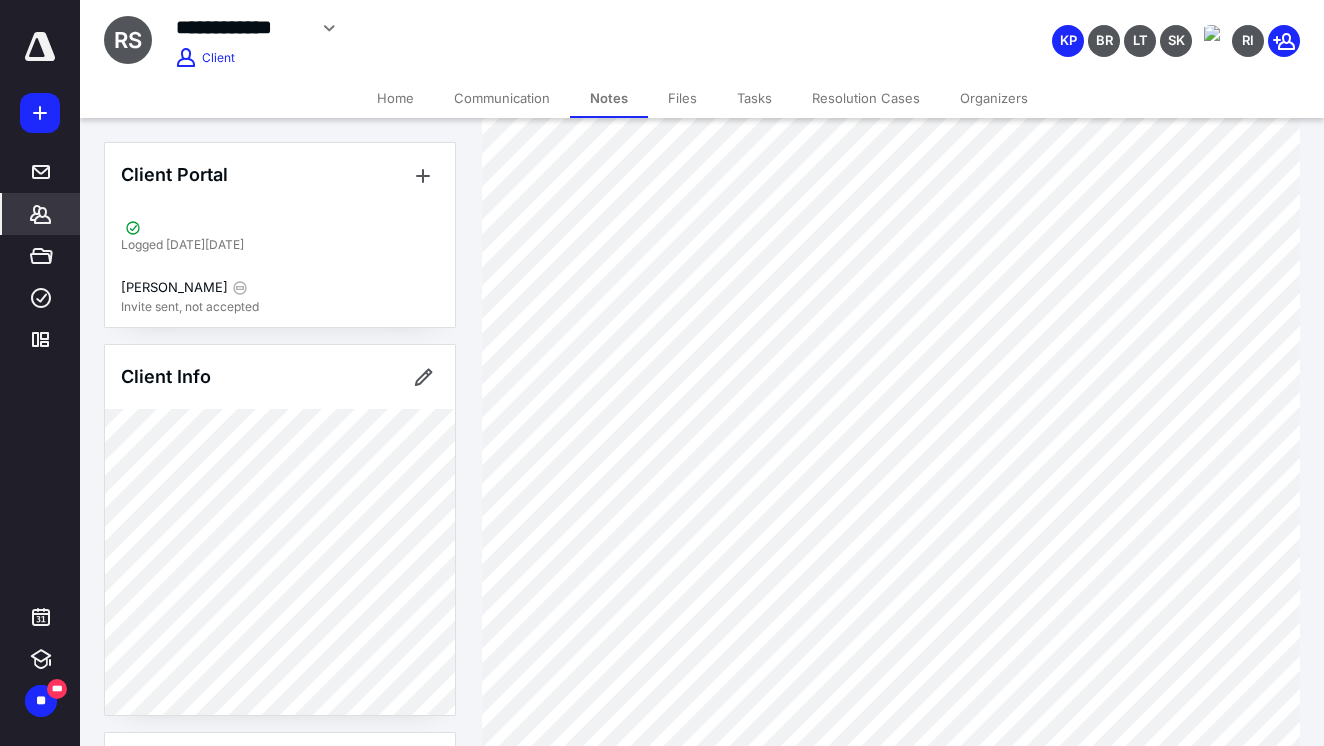 click on "Files" at bounding box center (682, 98) 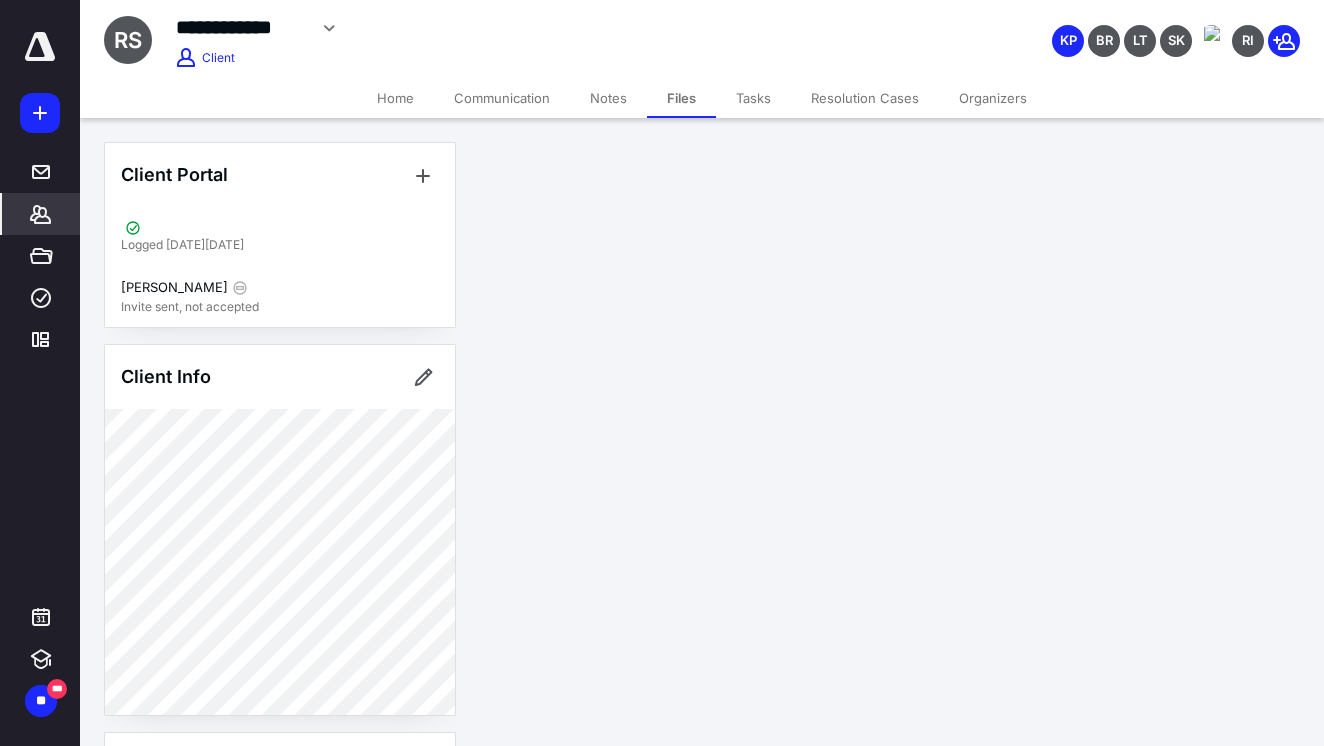 scroll, scrollTop: 0, scrollLeft: 0, axis: both 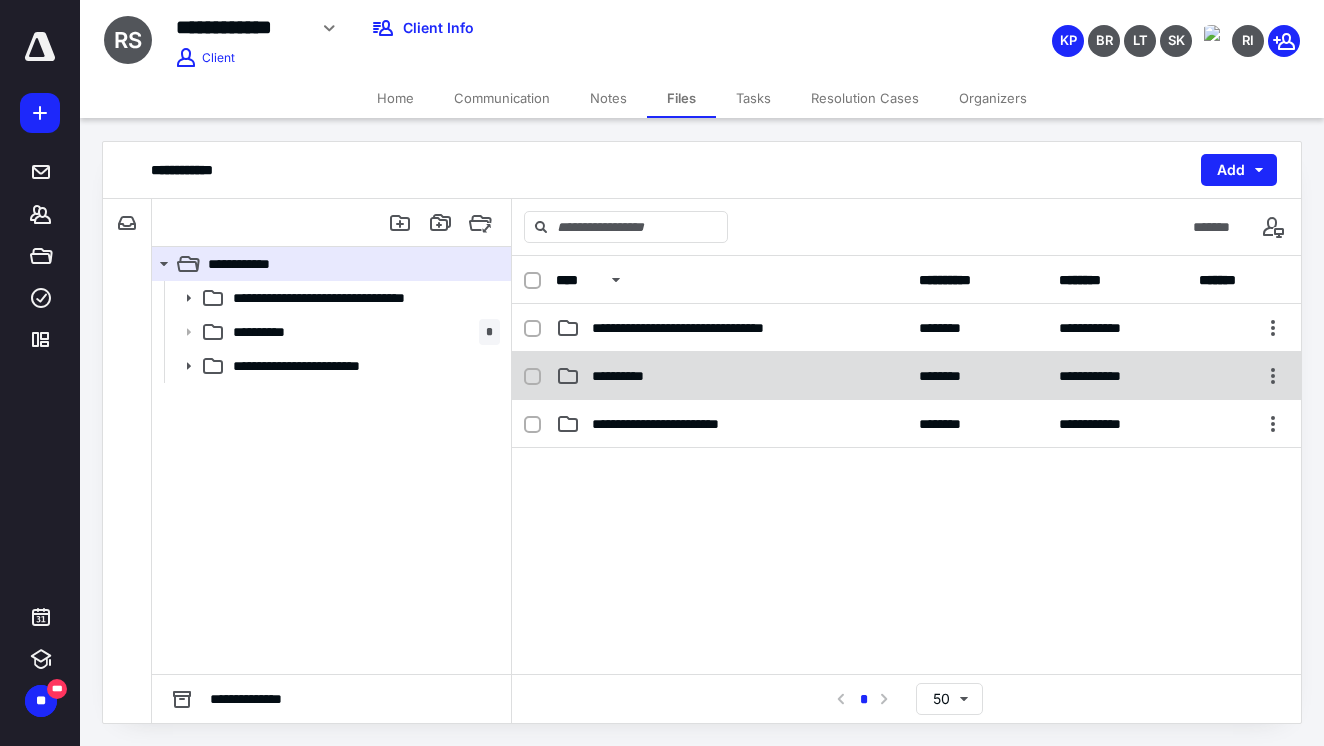 click on "**********" at bounding box center [636, 376] 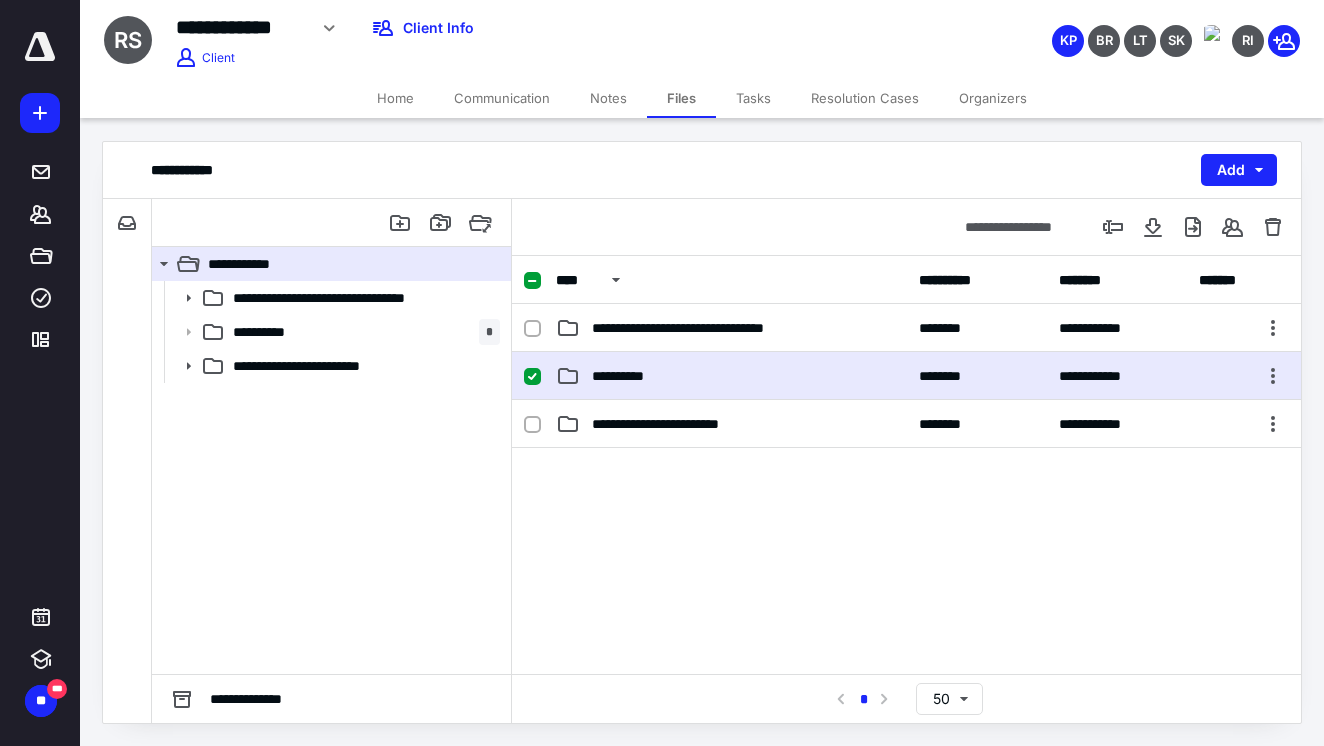 click on "Resolution Cases" at bounding box center [865, 98] 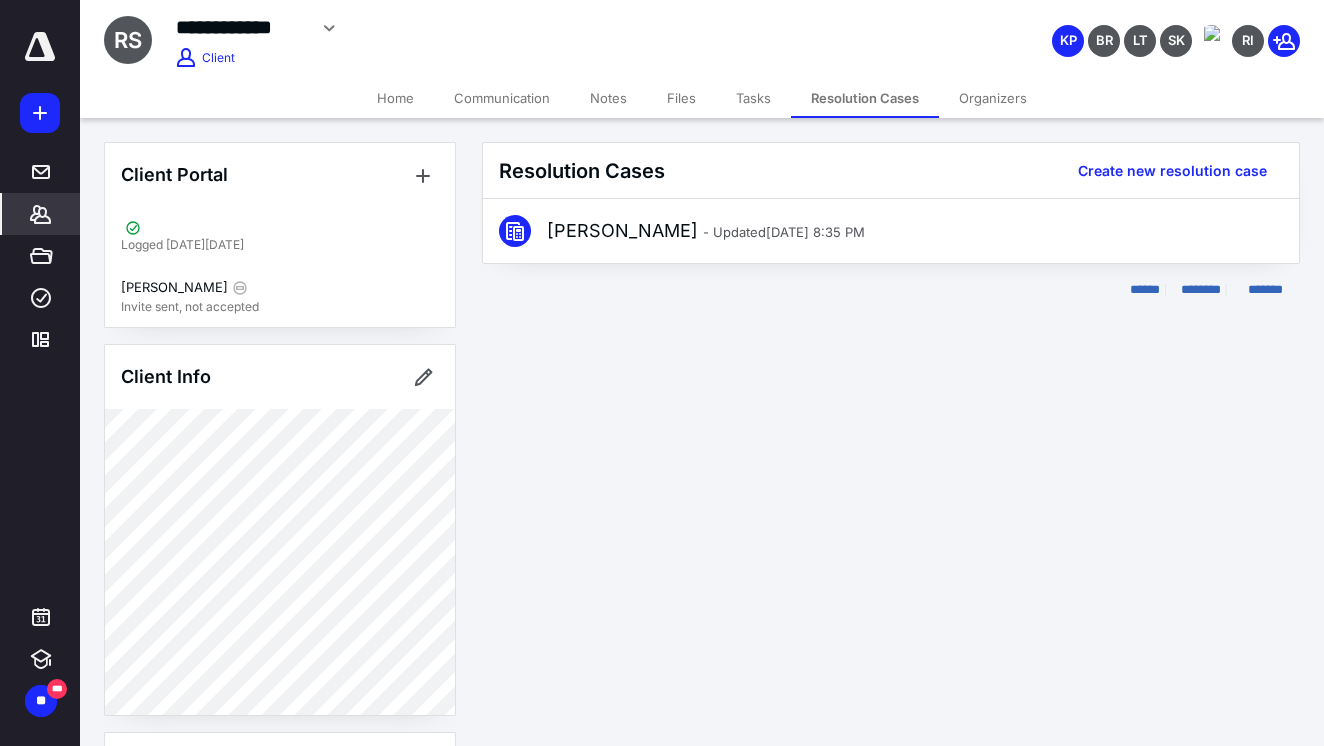 click on "Tasks" at bounding box center (753, 98) 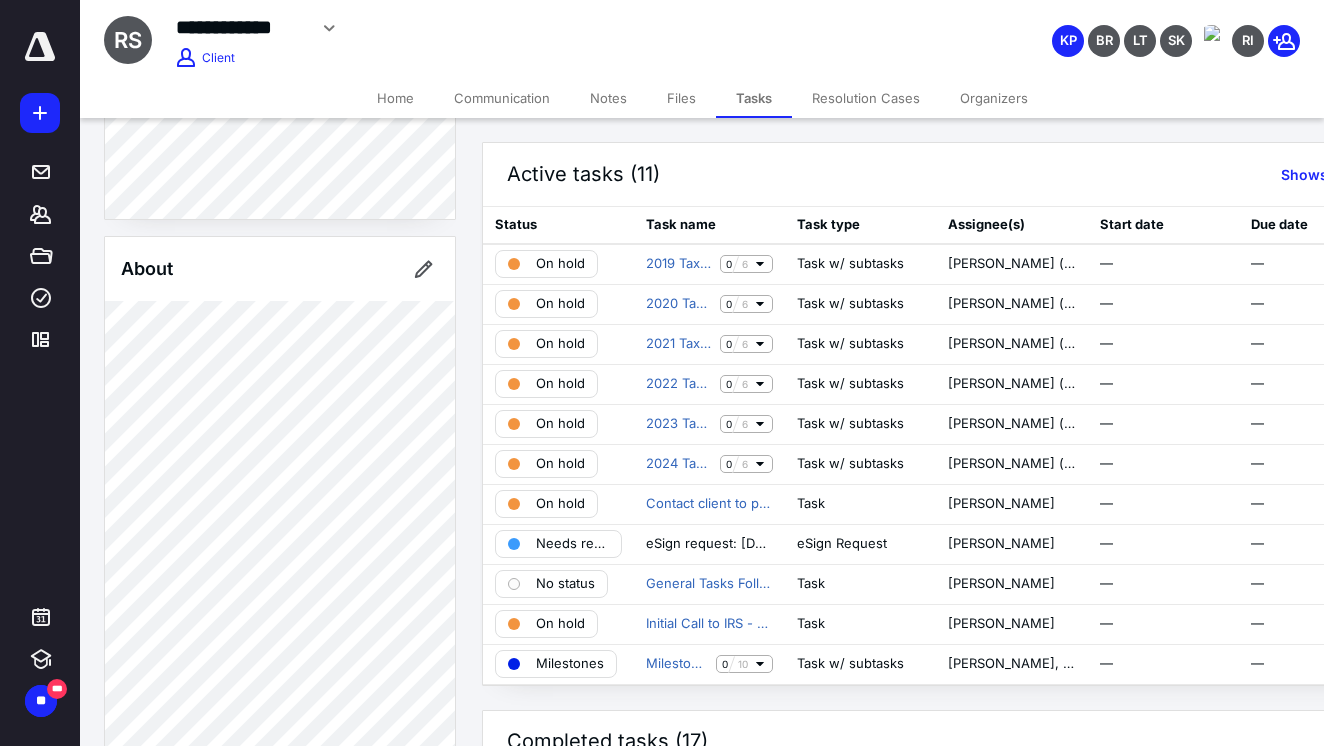 scroll, scrollTop: 494, scrollLeft: 0, axis: vertical 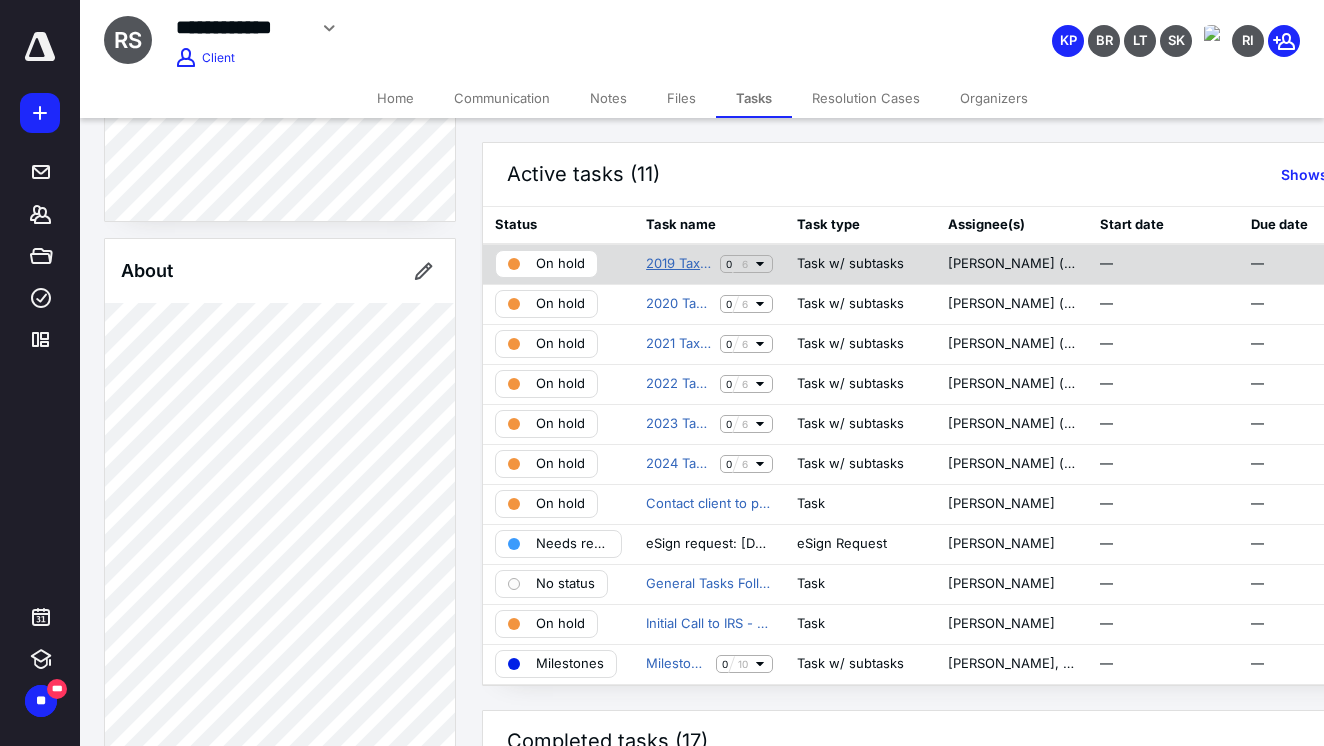 click on "2019 Tax Preparation" at bounding box center (679, 264) 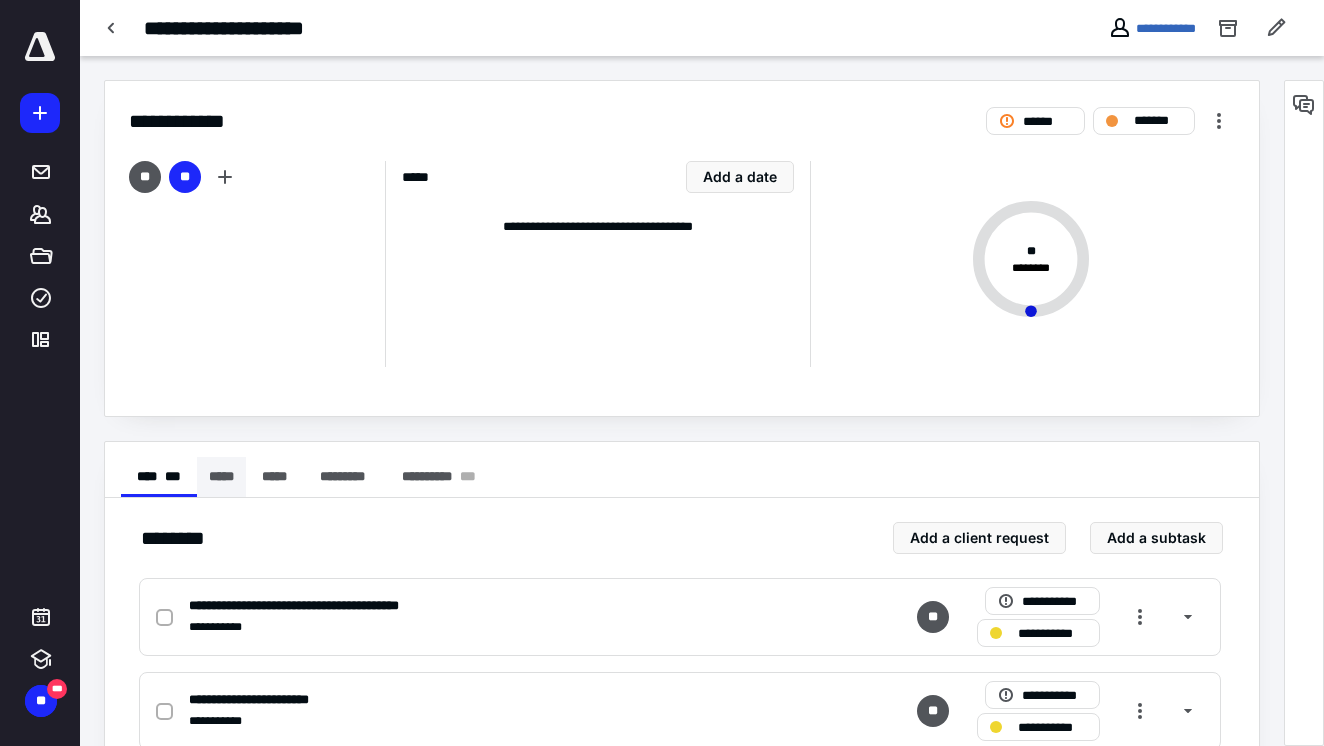 click on "*****" at bounding box center [221, 477] 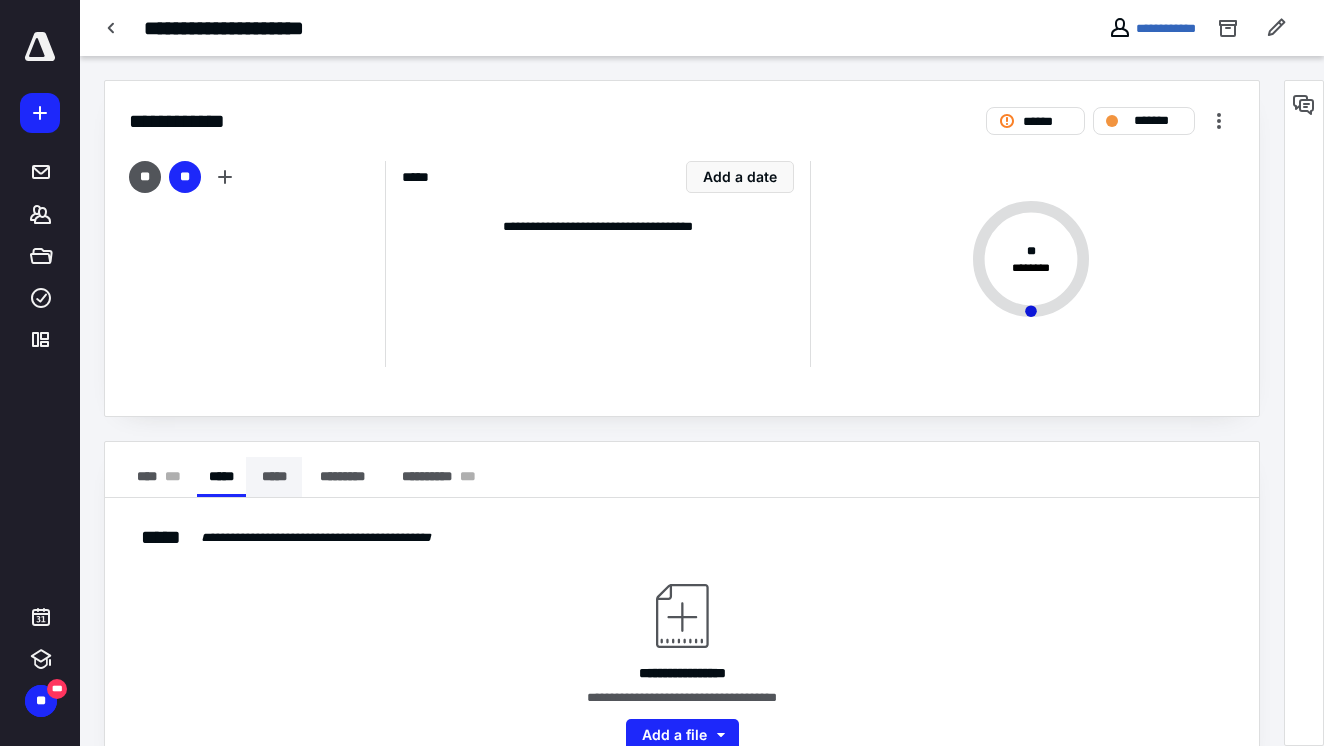 click on "*****" at bounding box center [274, 477] 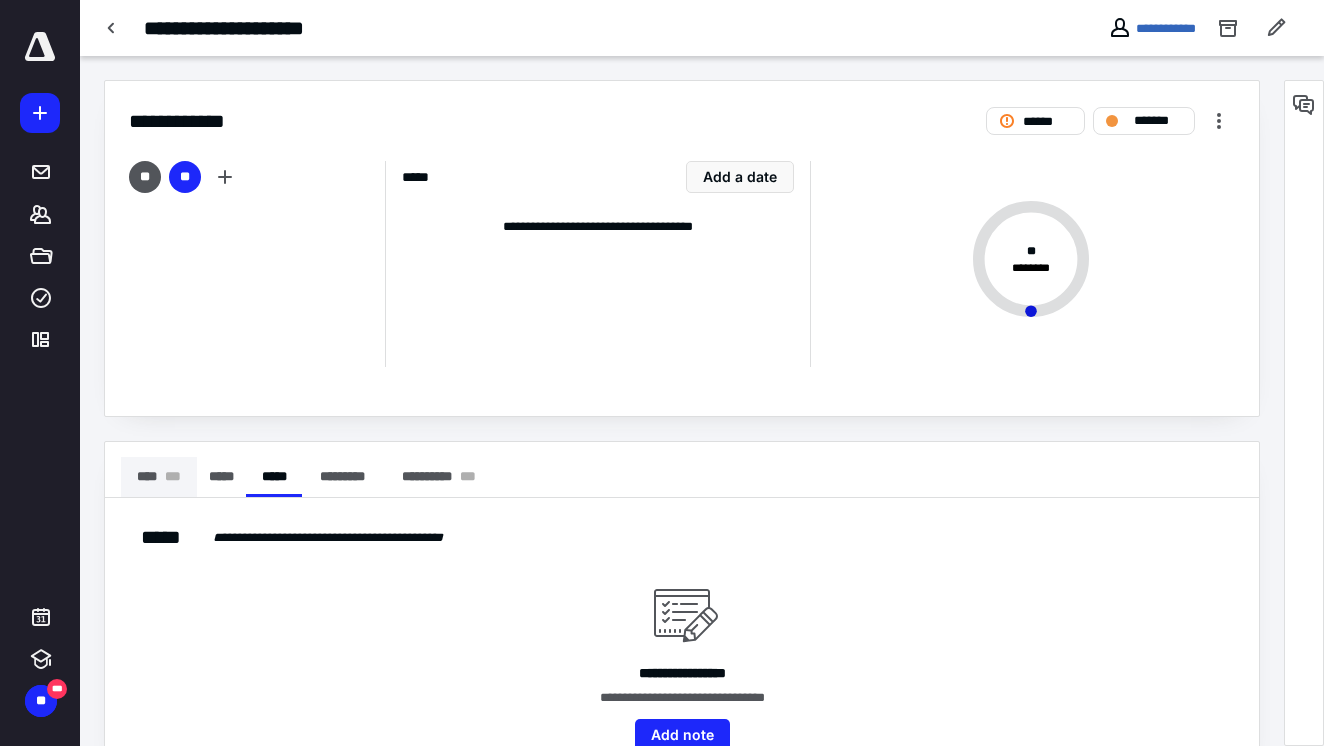 click on "**** * * *" at bounding box center [159, 477] 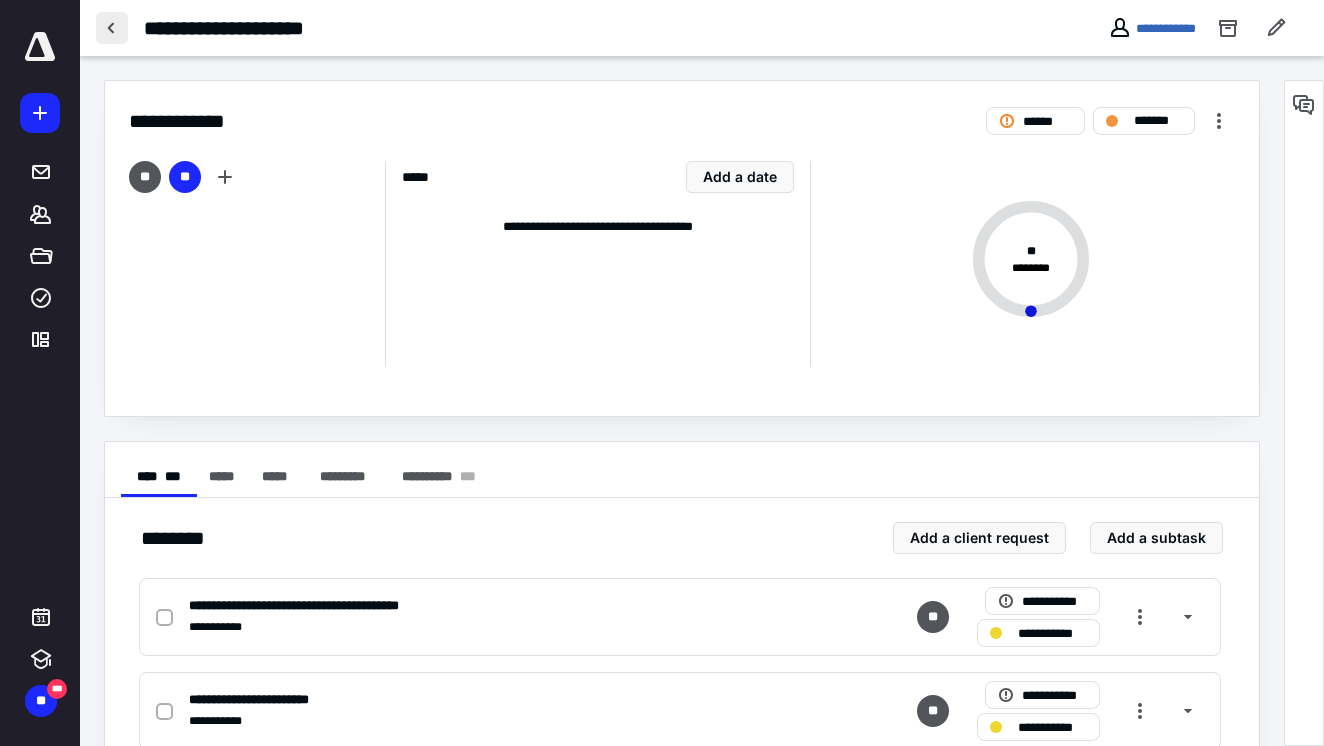 click at bounding box center (112, 28) 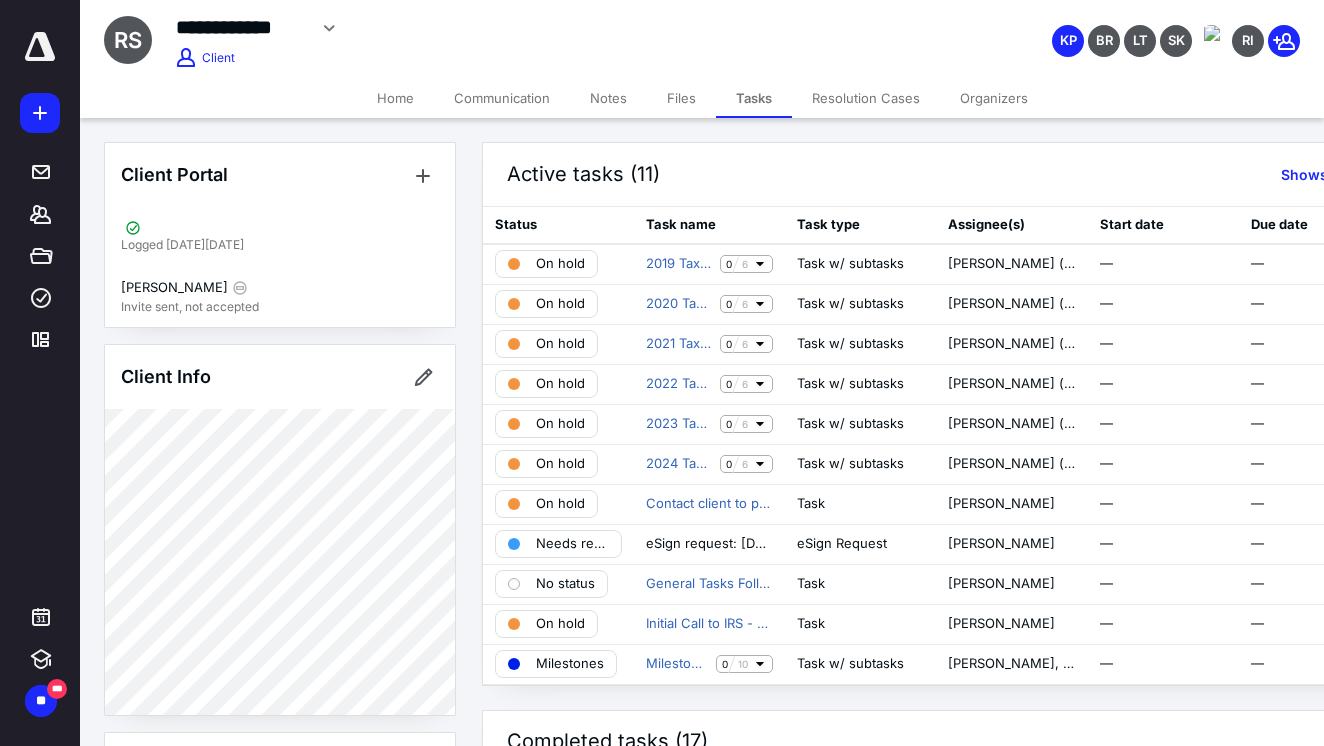 click on "Files" at bounding box center [681, 98] 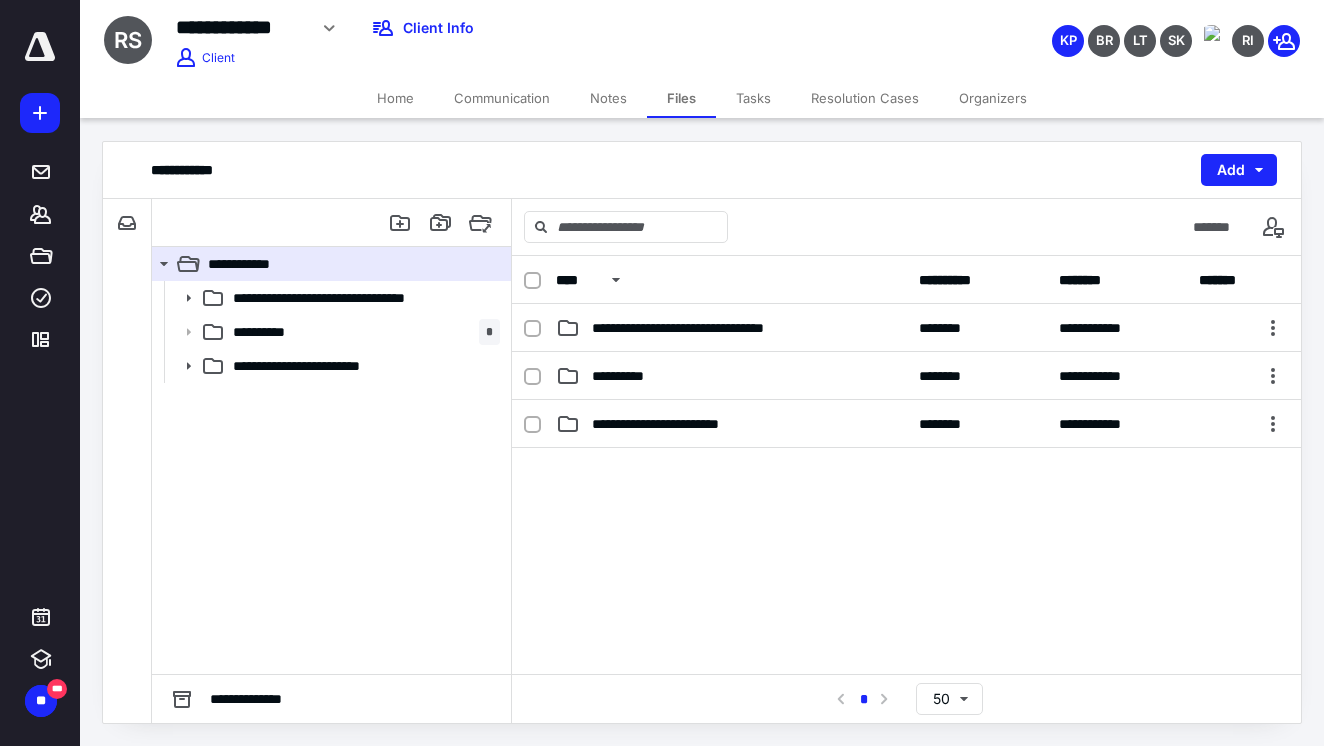 click on "Tasks" at bounding box center (753, 98) 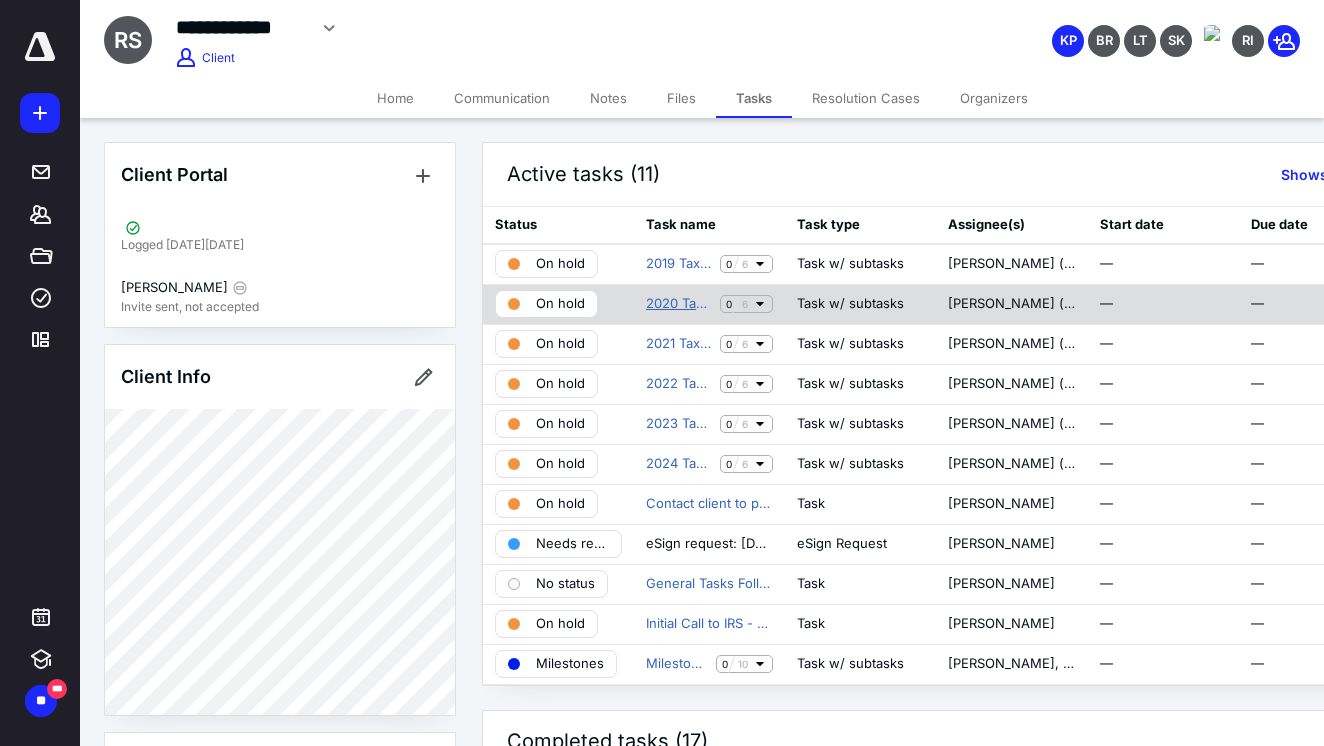 click on "2020 Tax Preparation" at bounding box center (679, 304) 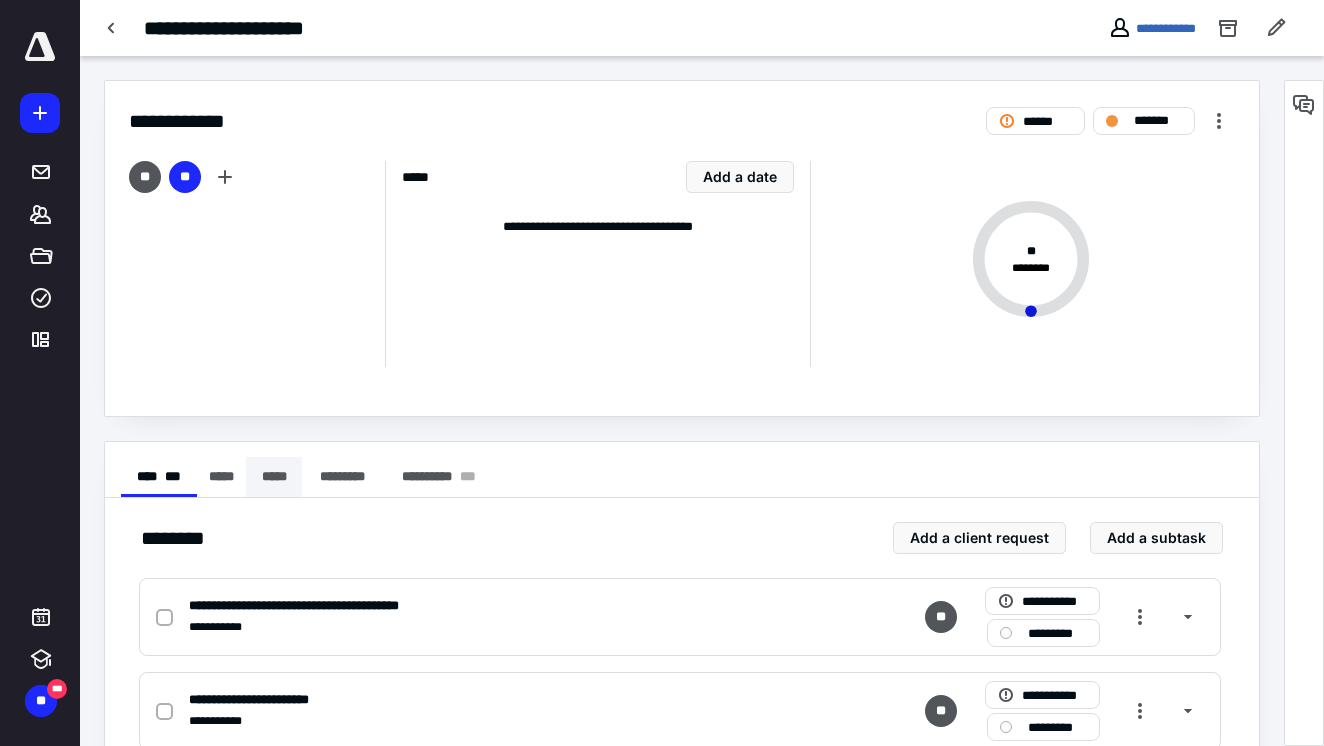 click on "*****" at bounding box center (274, 477) 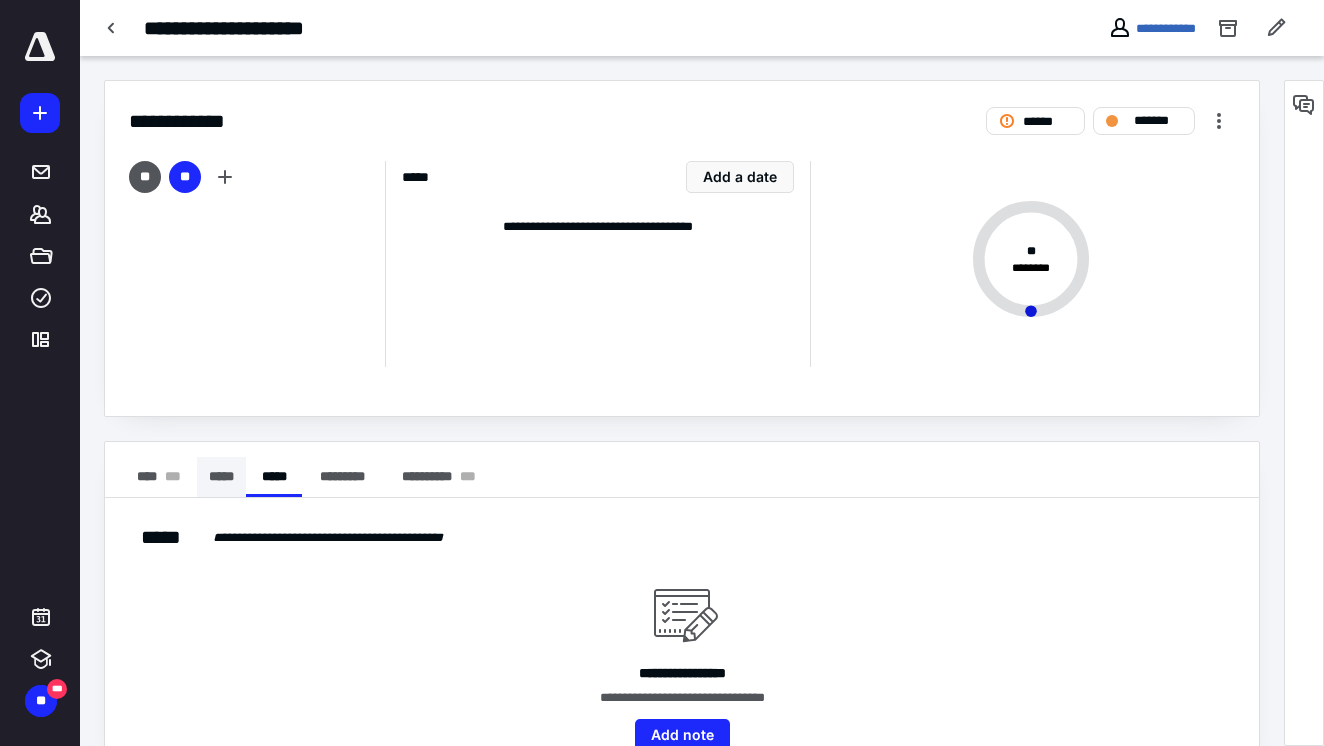 click on "*****" at bounding box center (221, 477) 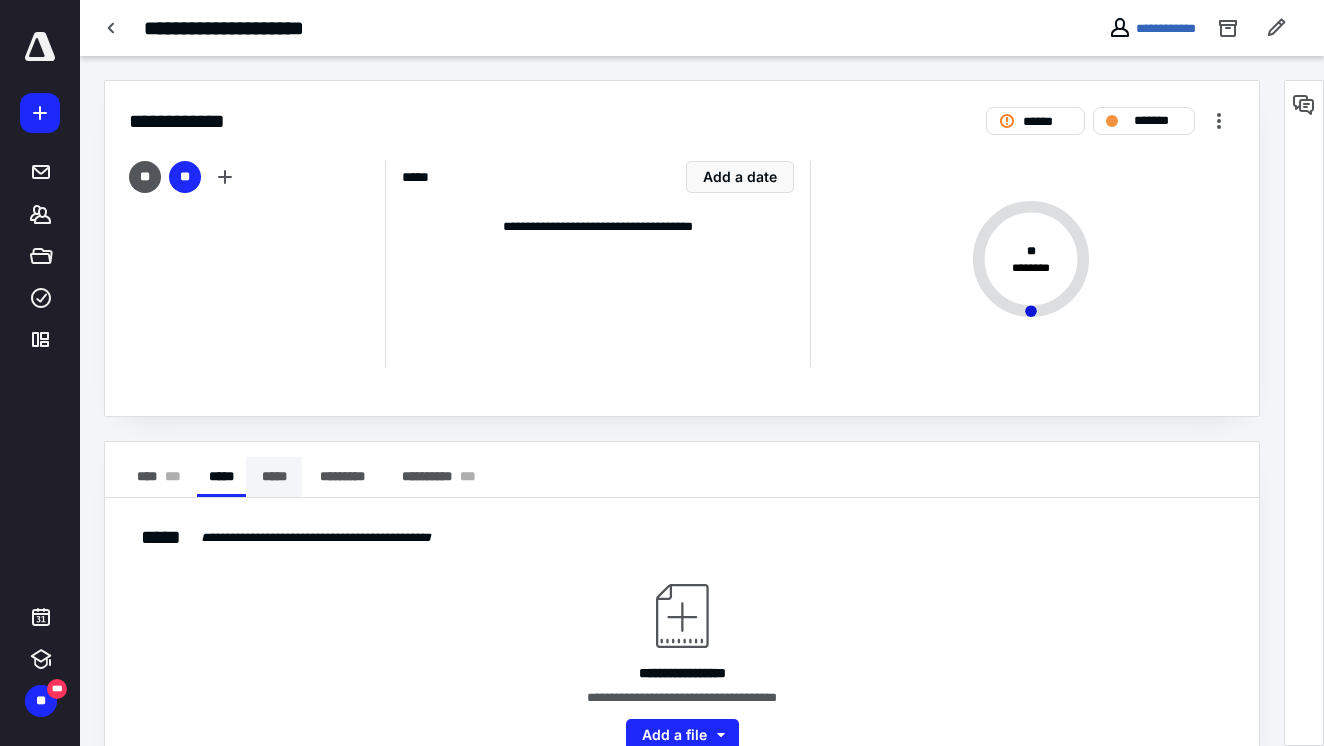 click on "*****" at bounding box center [274, 477] 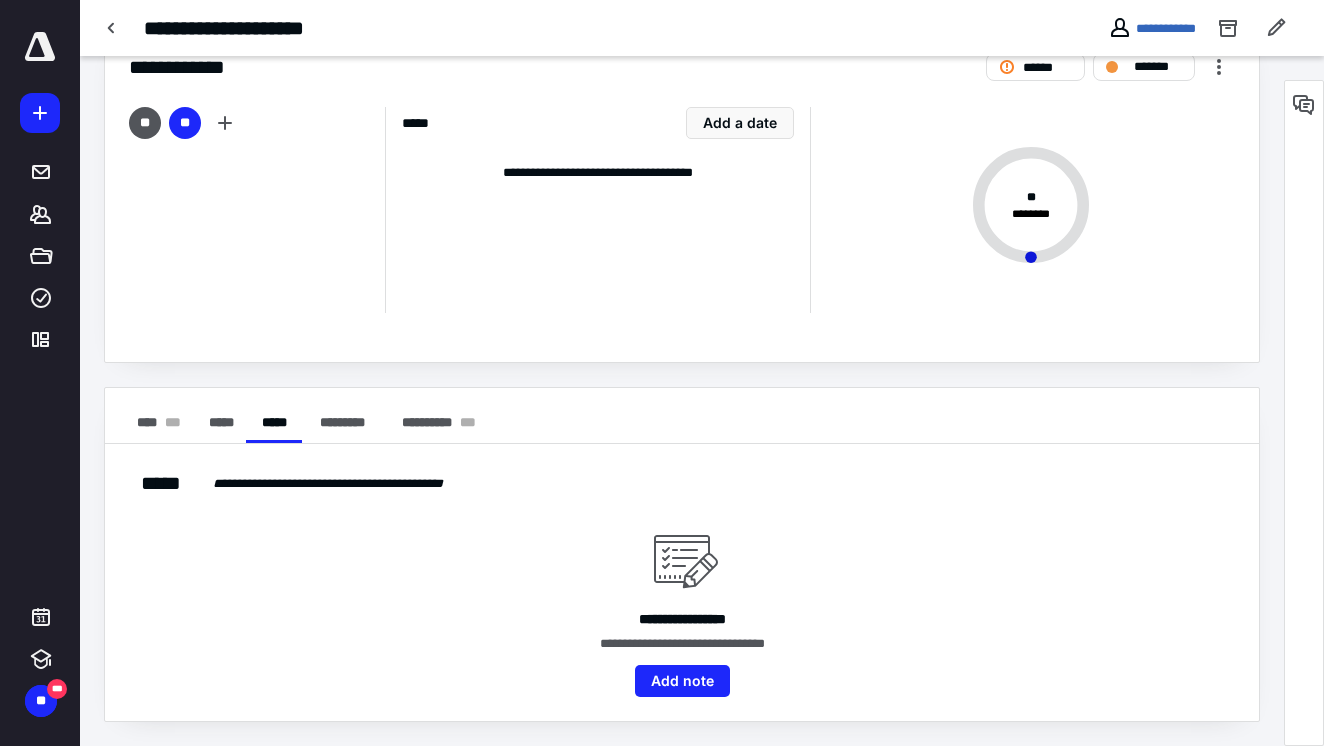 scroll, scrollTop: 52, scrollLeft: 0, axis: vertical 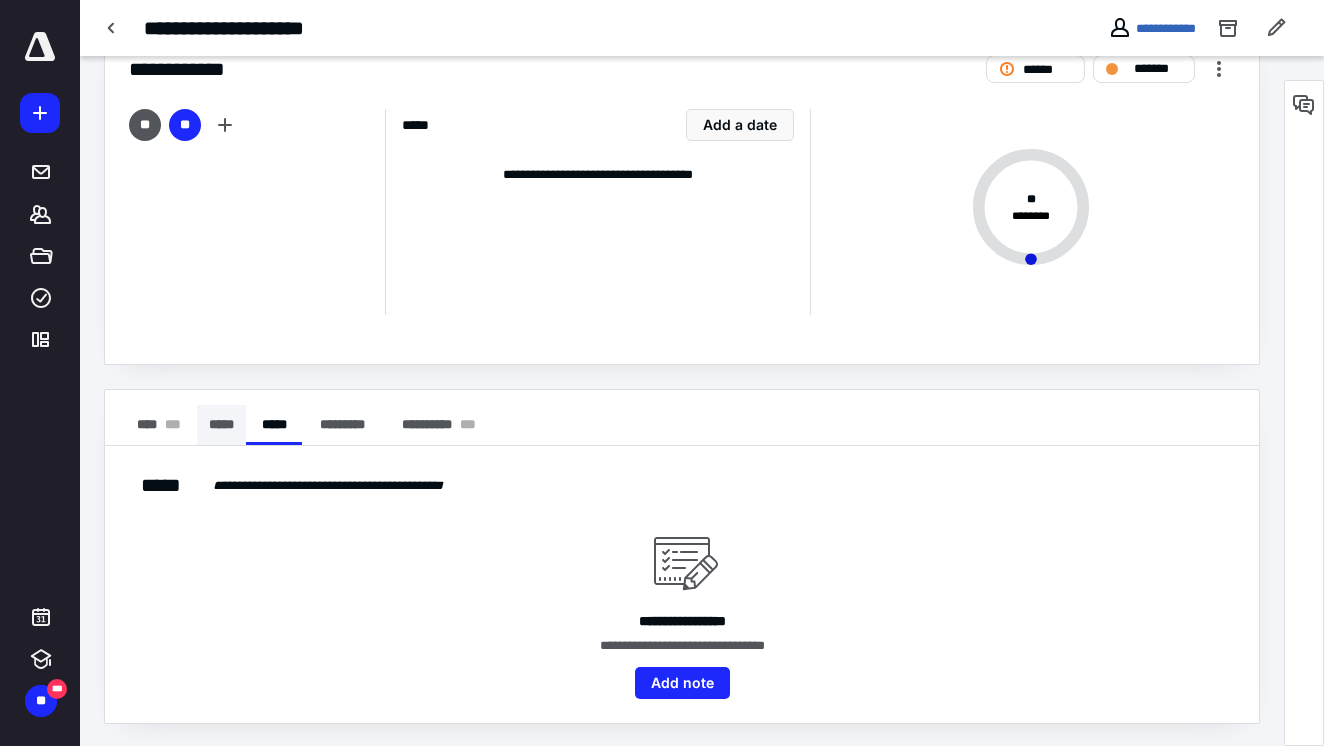 click on "*****" at bounding box center (221, 425) 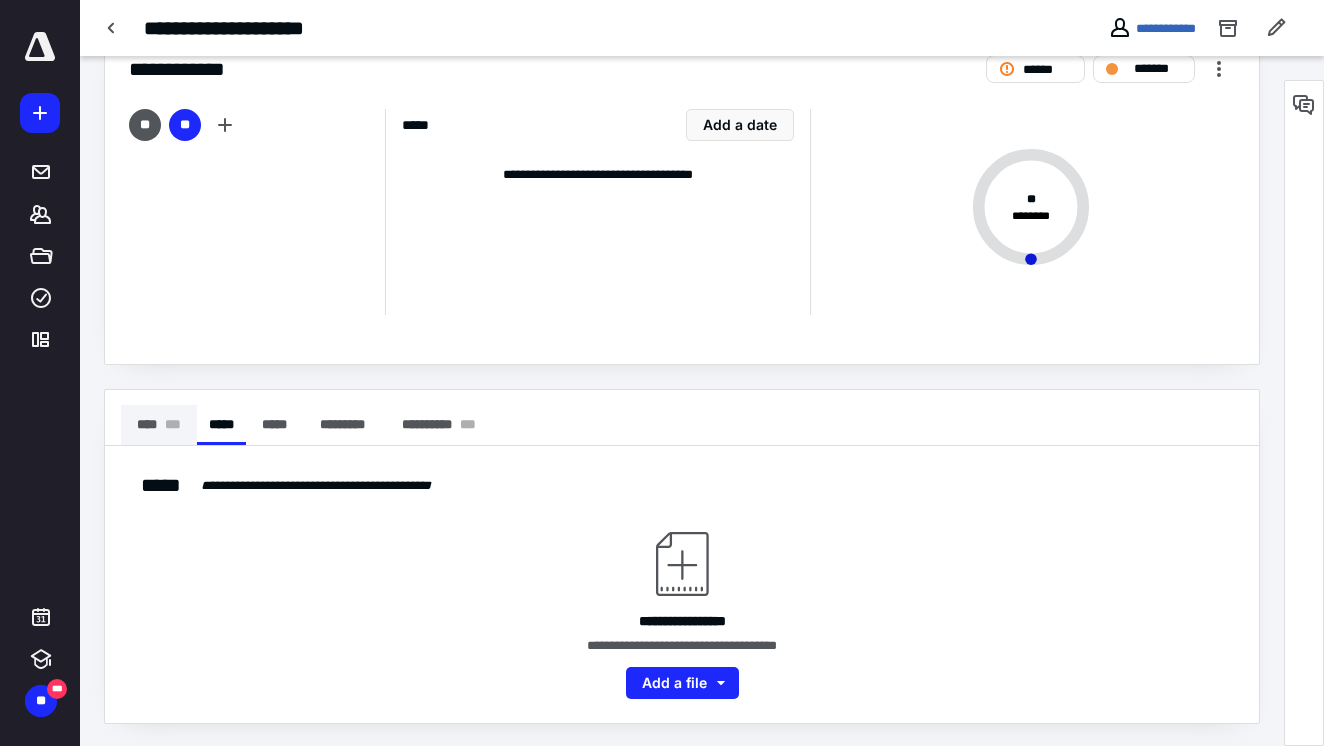 click on "**** * * *" at bounding box center (159, 425) 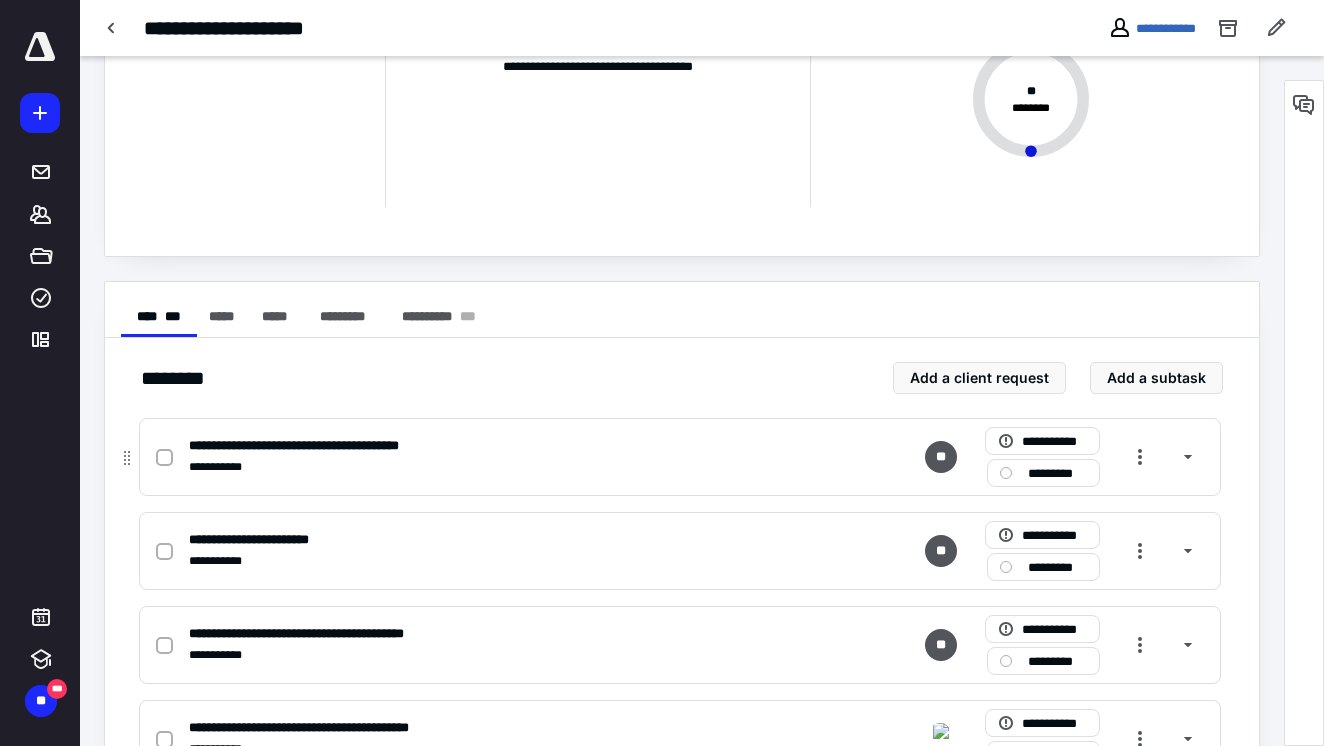 scroll, scrollTop: 205, scrollLeft: 0, axis: vertical 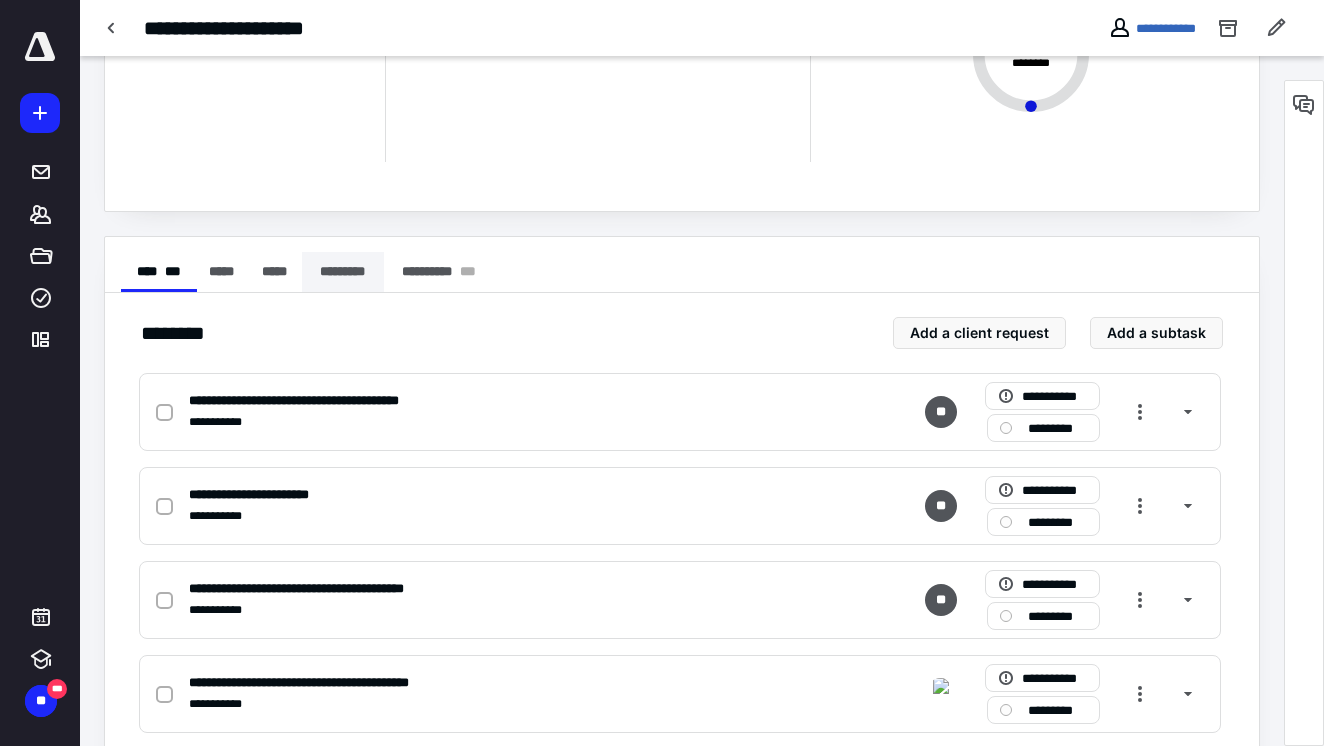 click on "*********" at bounding box center [343, 272] 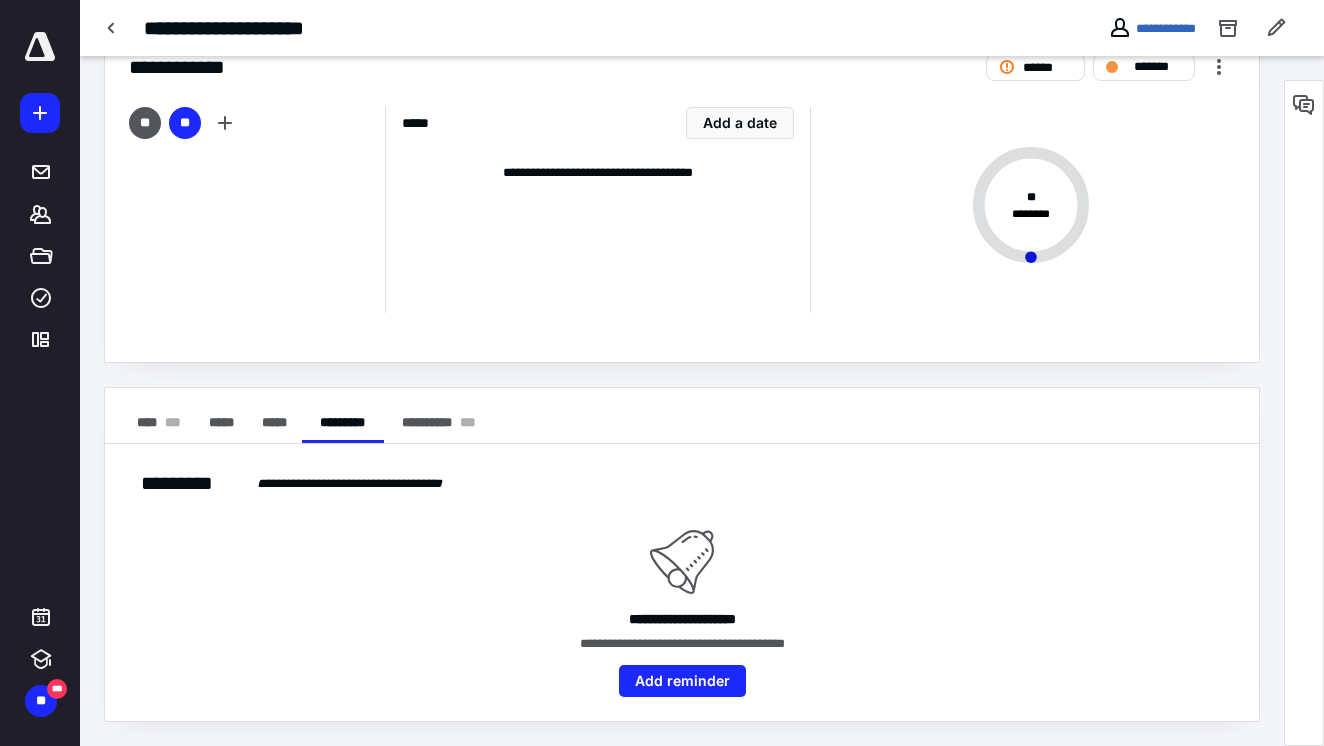 scroll, scrollTop: 52, scrollLeft: 0, axis: vertical 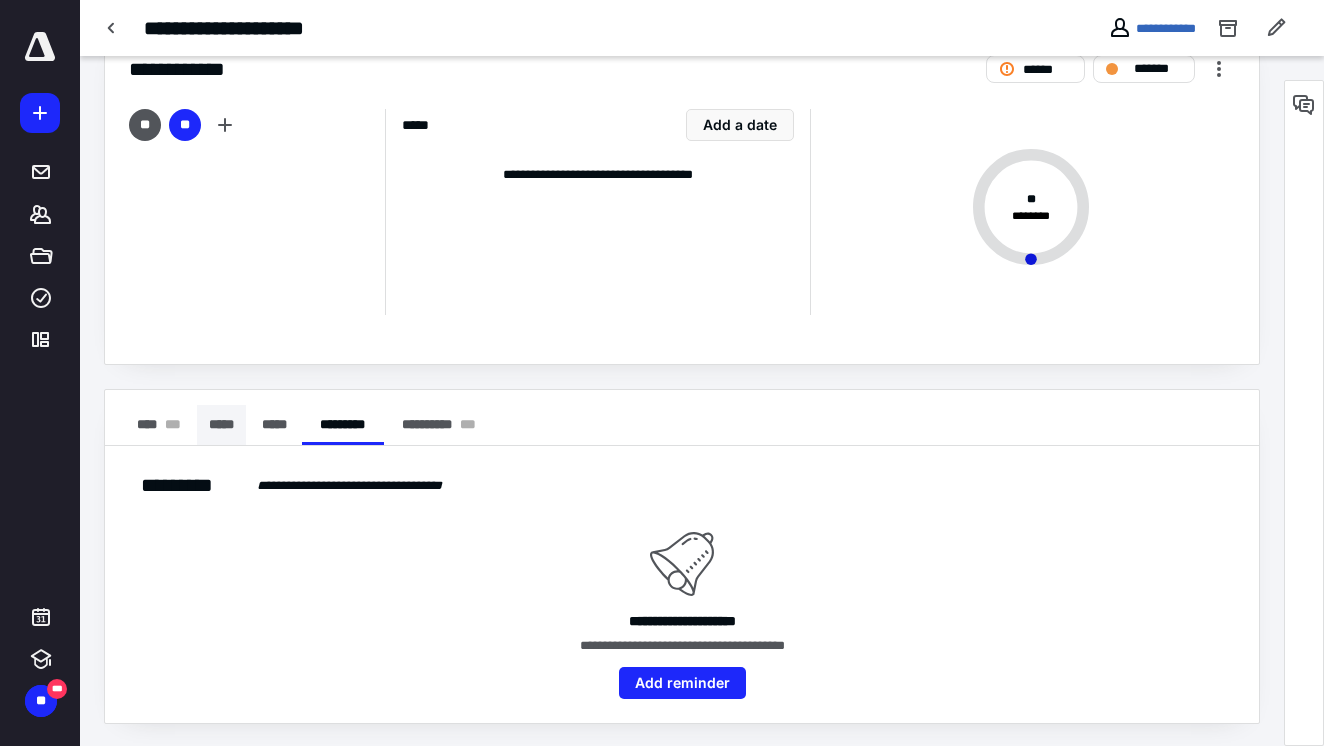 click on "*****" at bounding box center [221, 425] 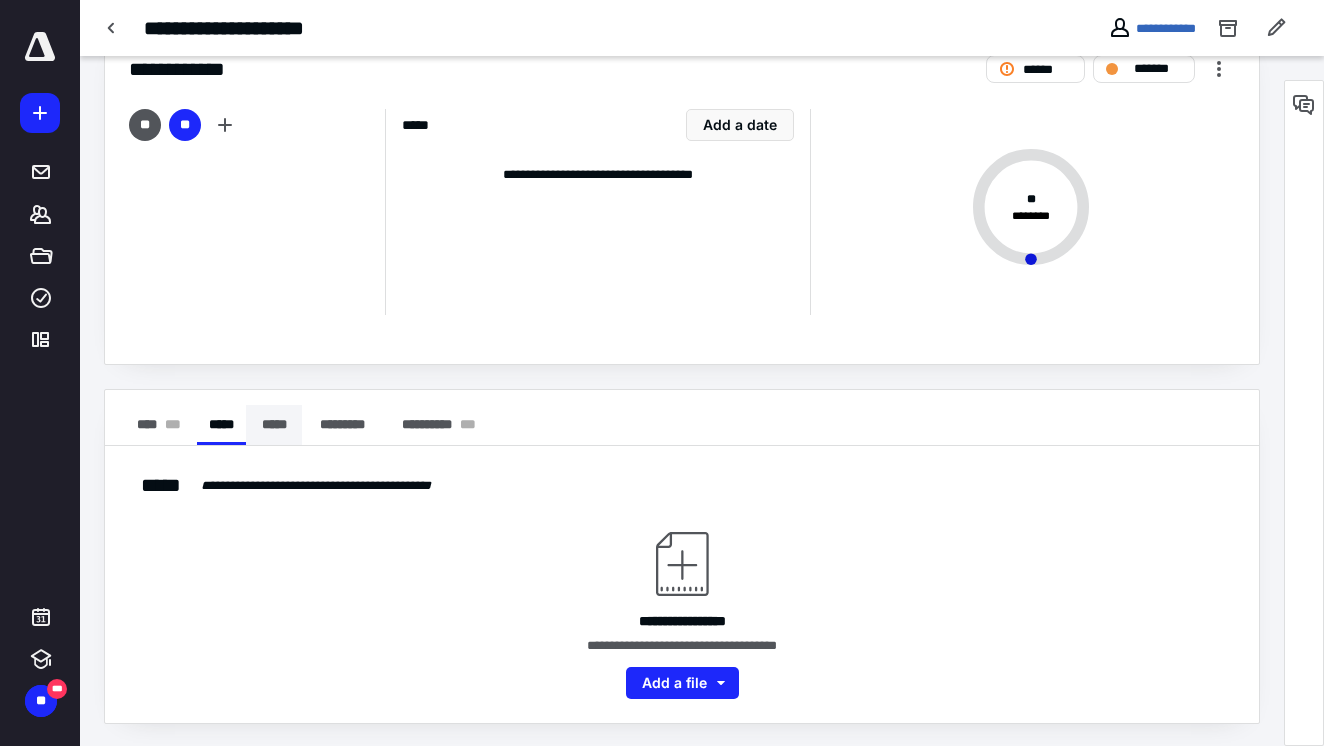 click on "*****" at bounding box center (274, 425) 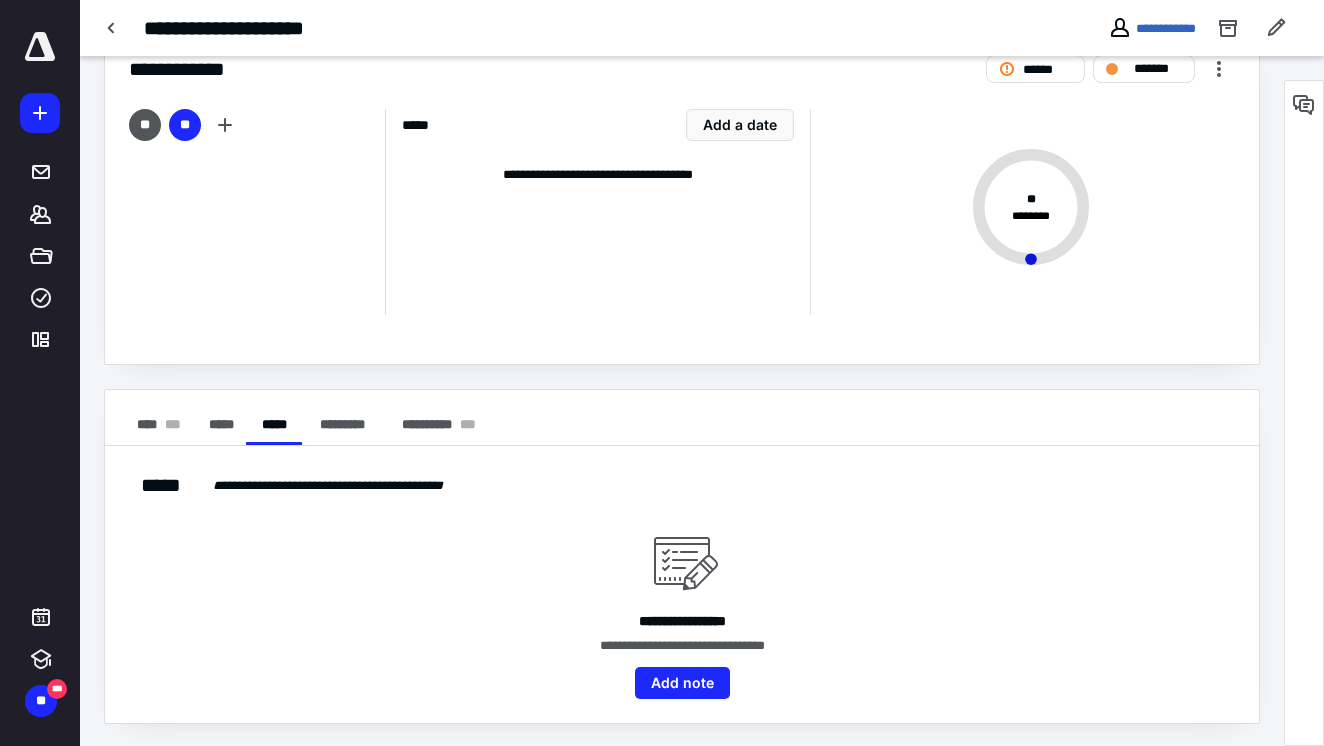 click at bounding box center [40, 47] 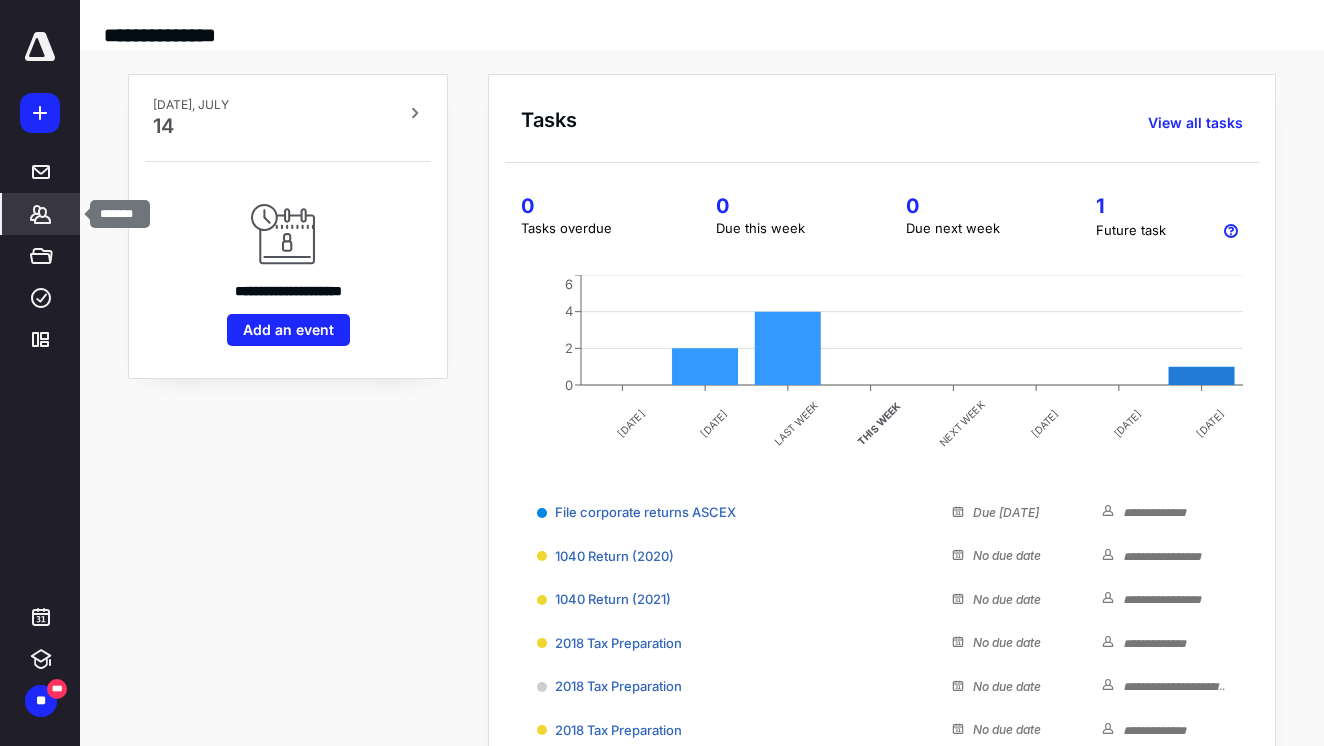 click 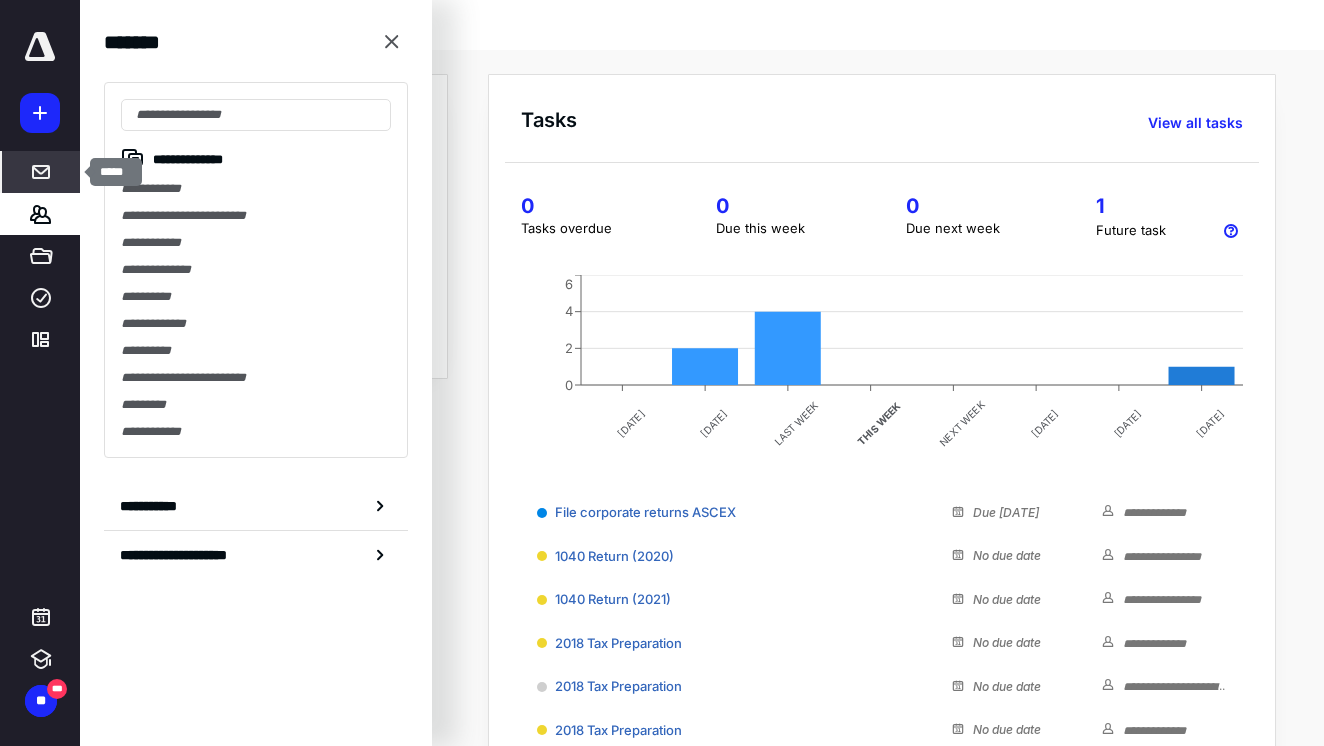 click 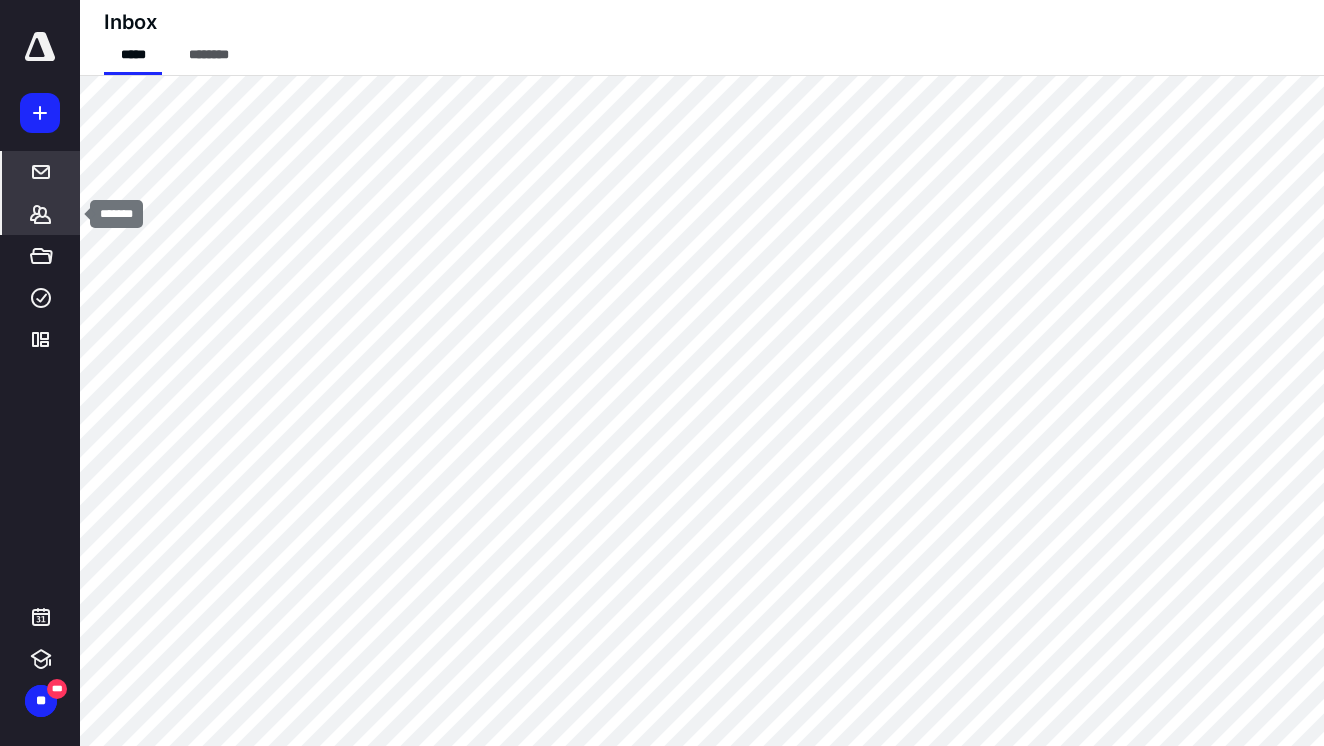 click 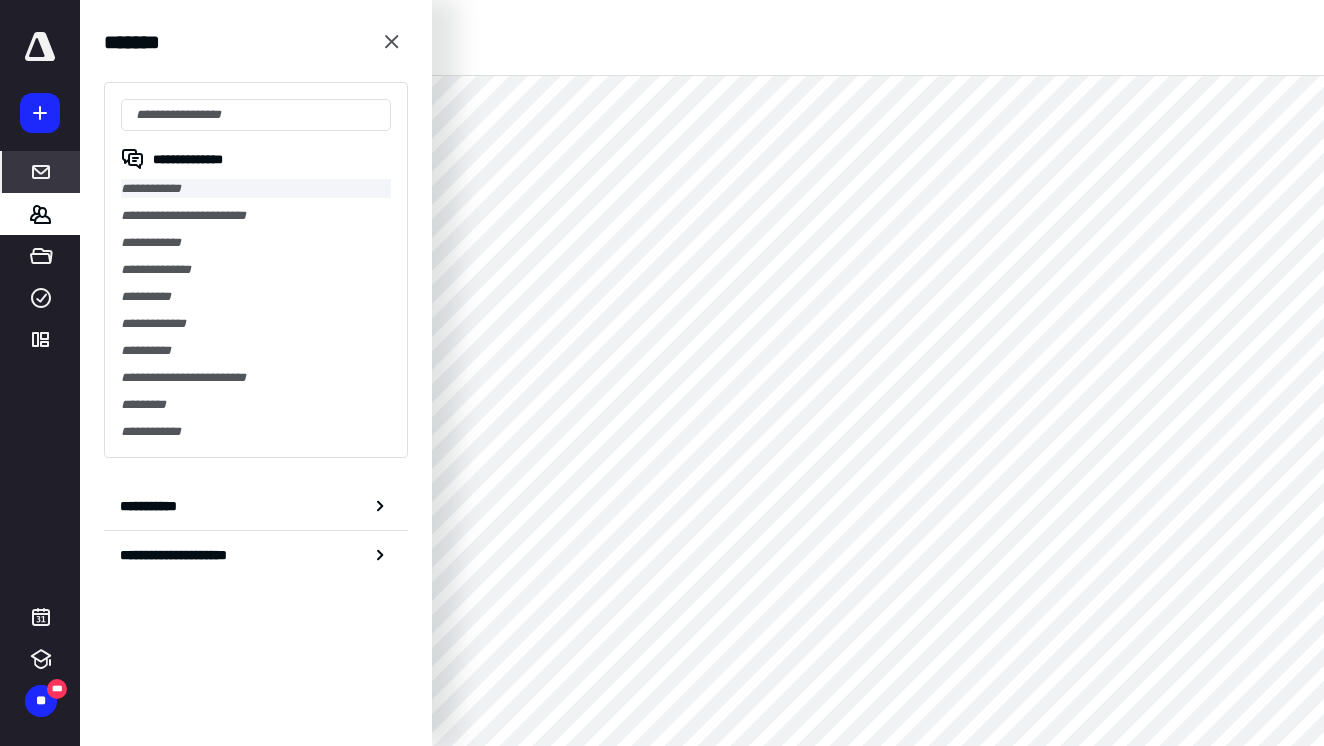 click on "**********" at bounding box center [256, 188] 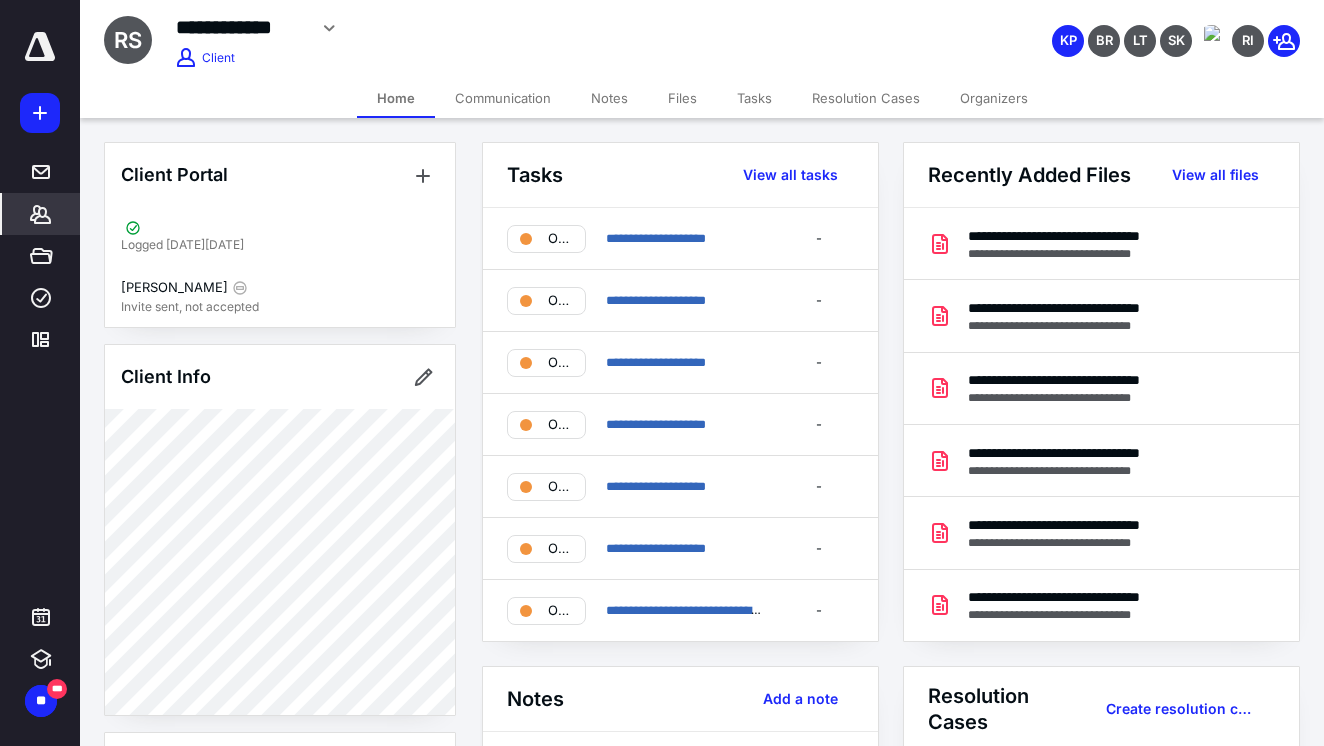 click on "Files" at bounding box center [682, 98] 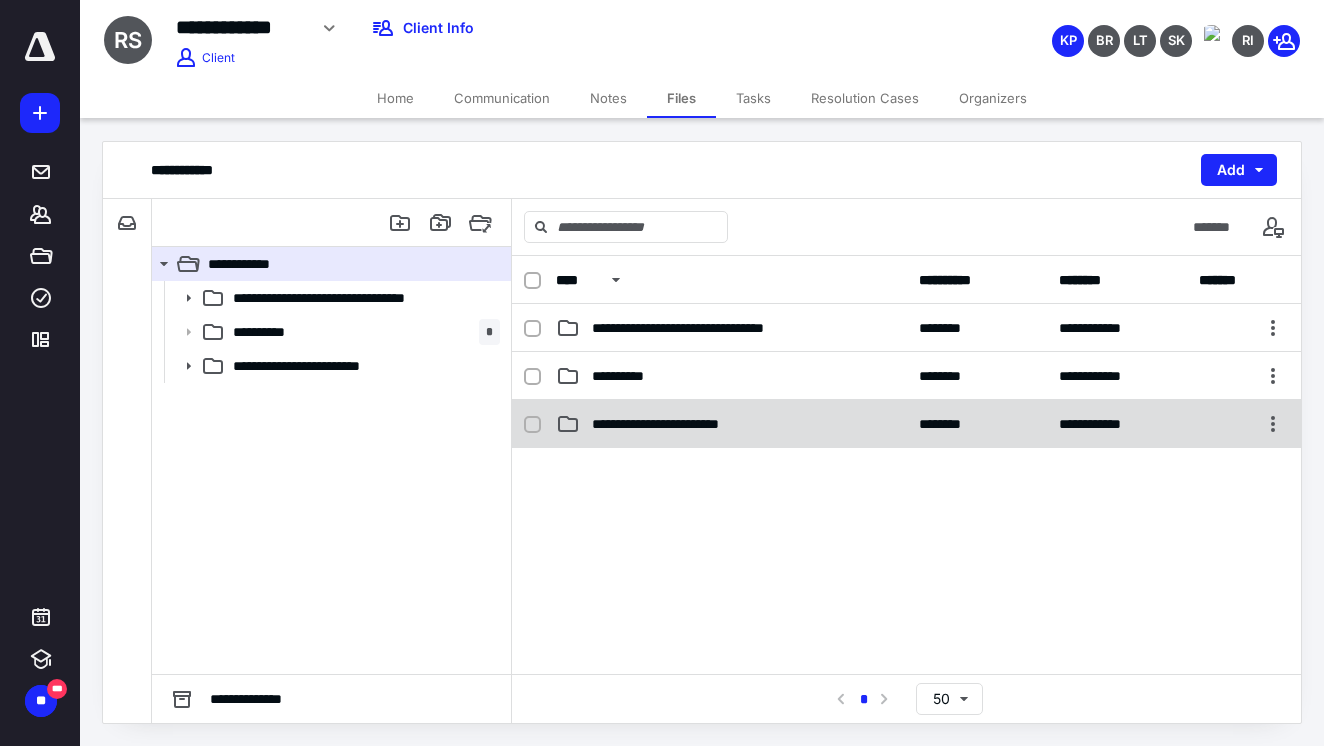 click on "**********" at bounding box center (691, 424) 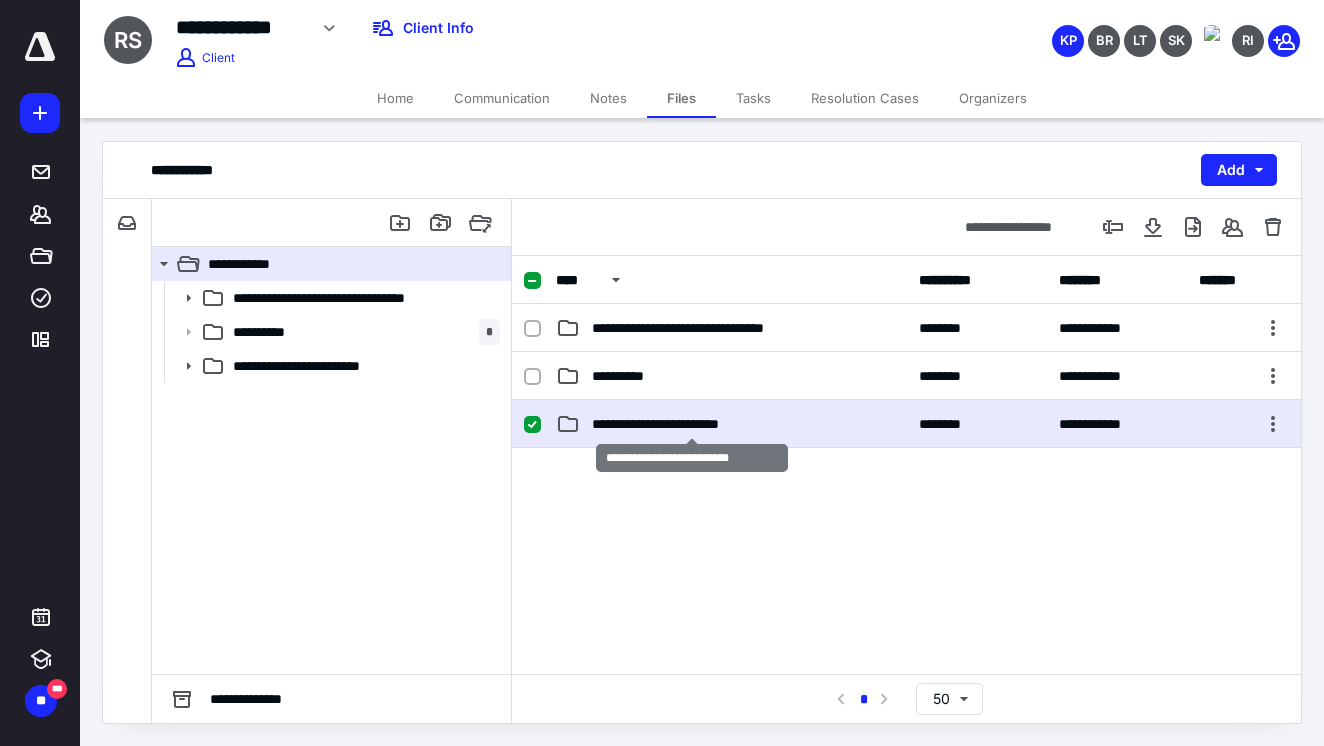 click on "**********" at bounding box center (691, 424) 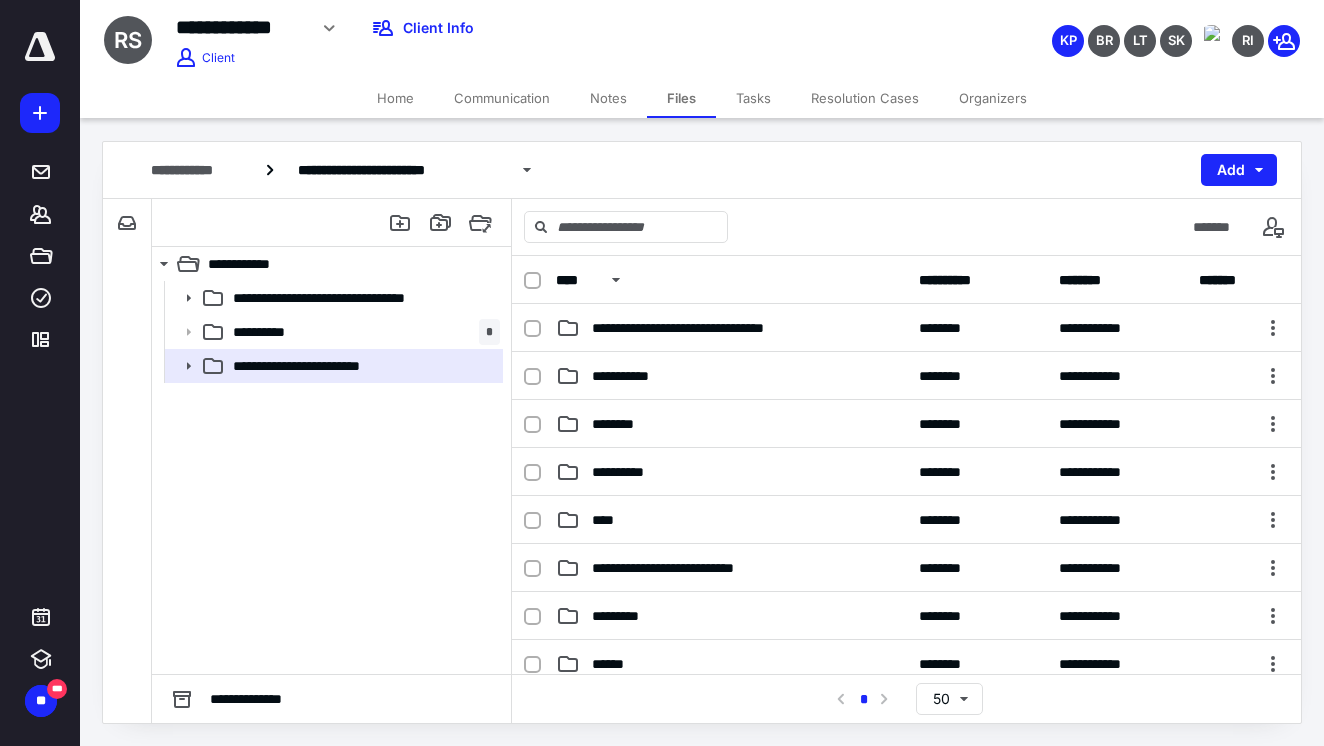 click on "Tasks" at bounding box center [753, 98] 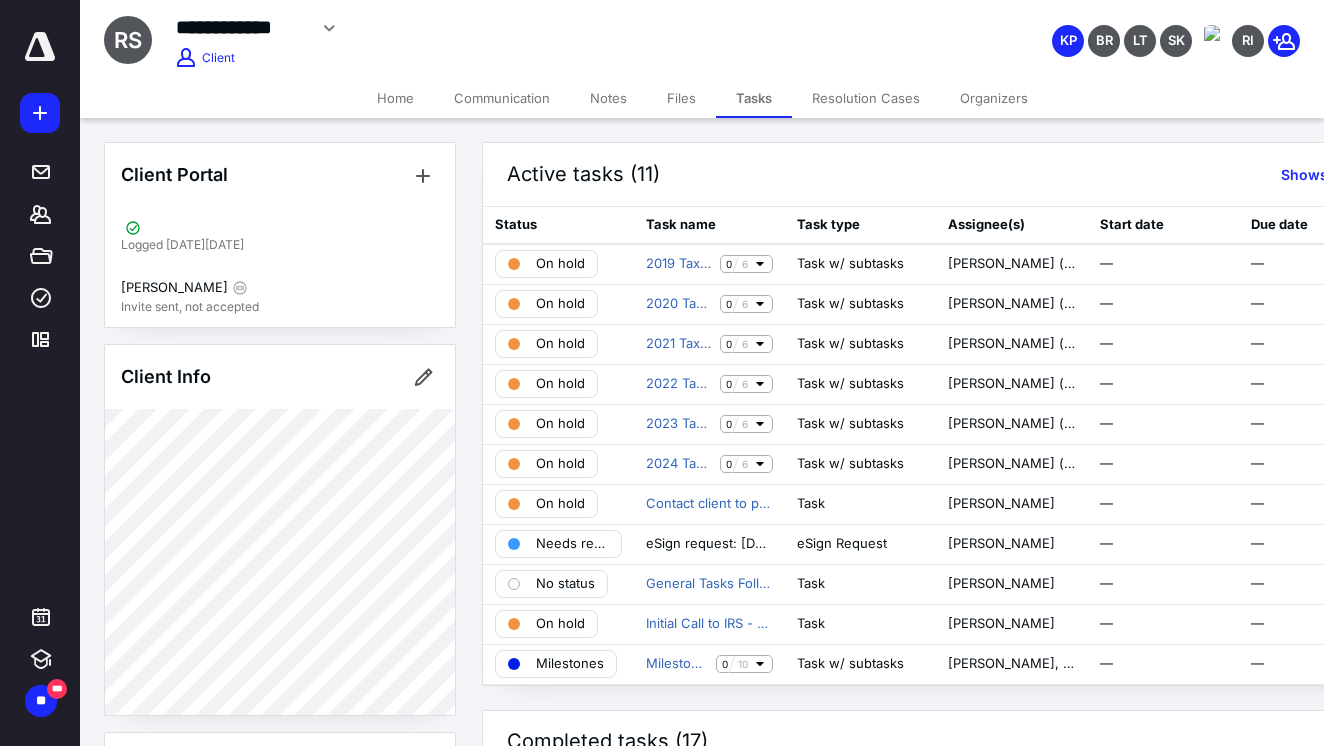 click on "Home" at bounding box center [395, 98] 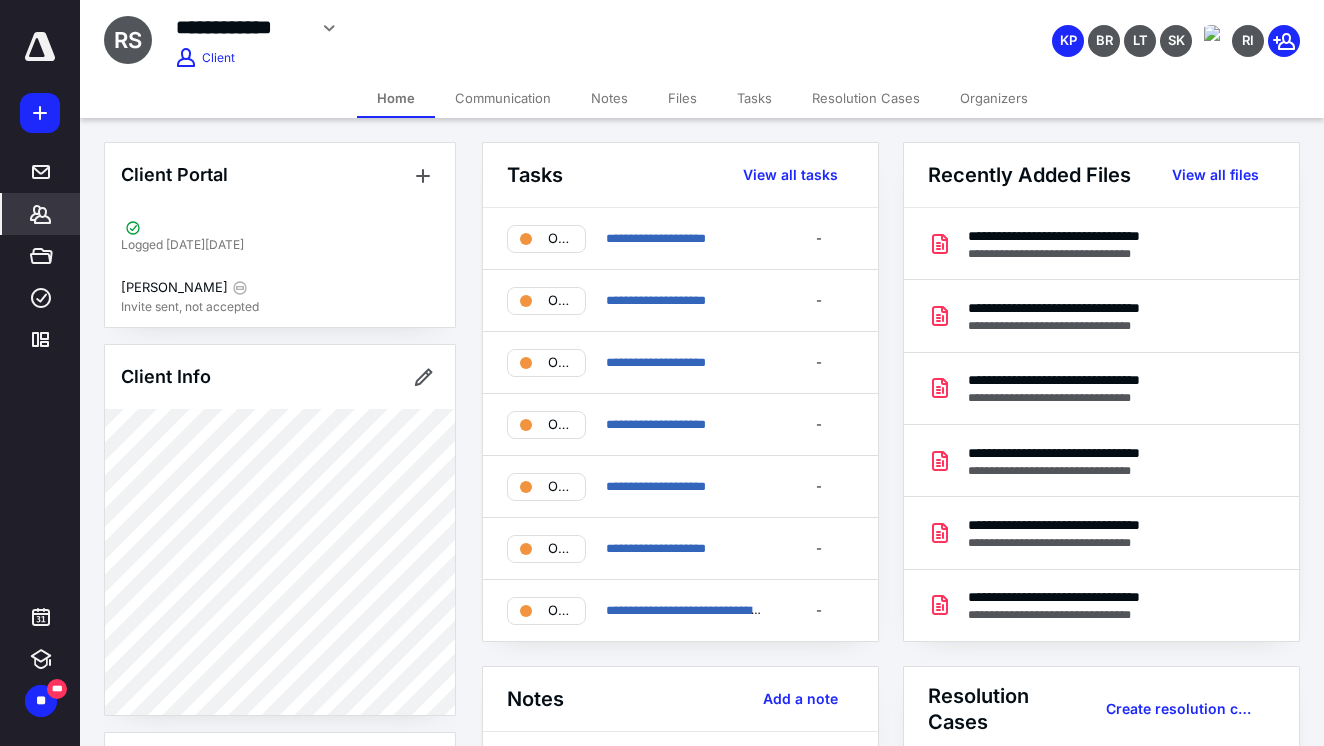 click on "Communication" at bounding box center (503, 98) 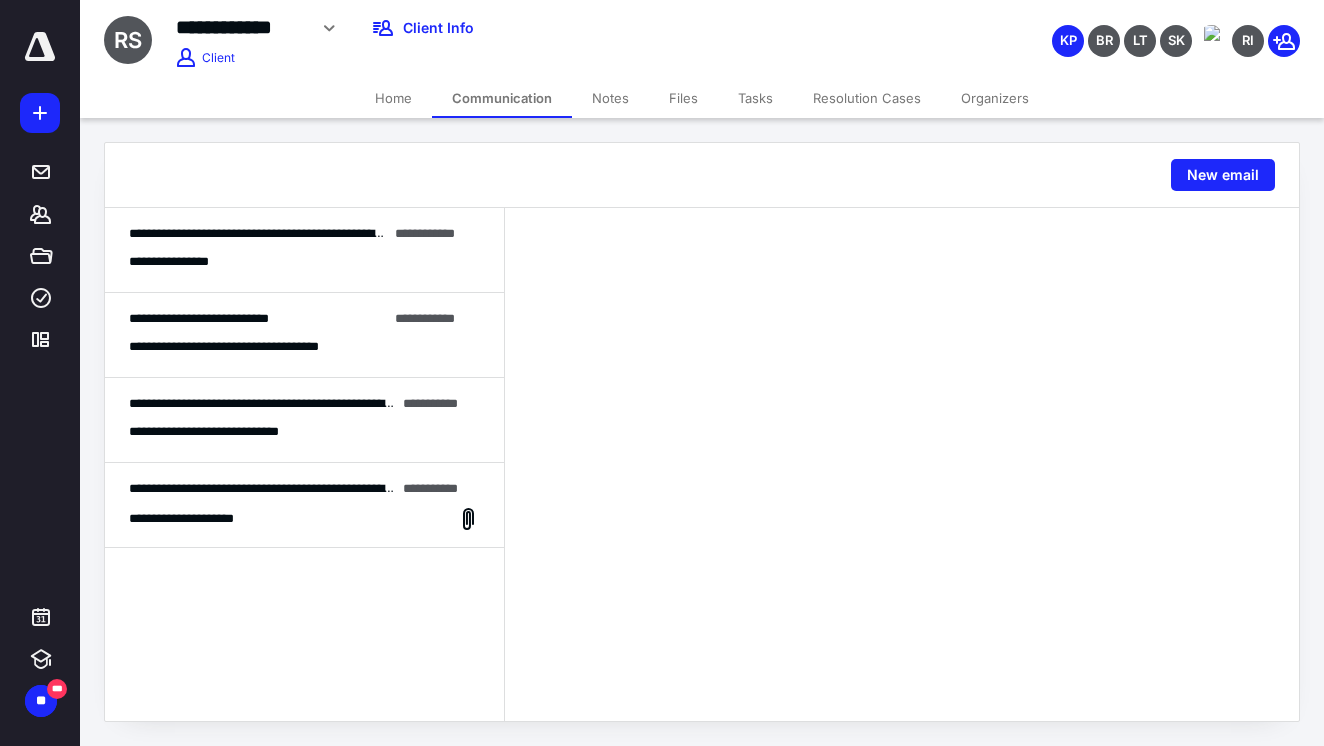 click on "Notes" at bounding box center [610, 98] 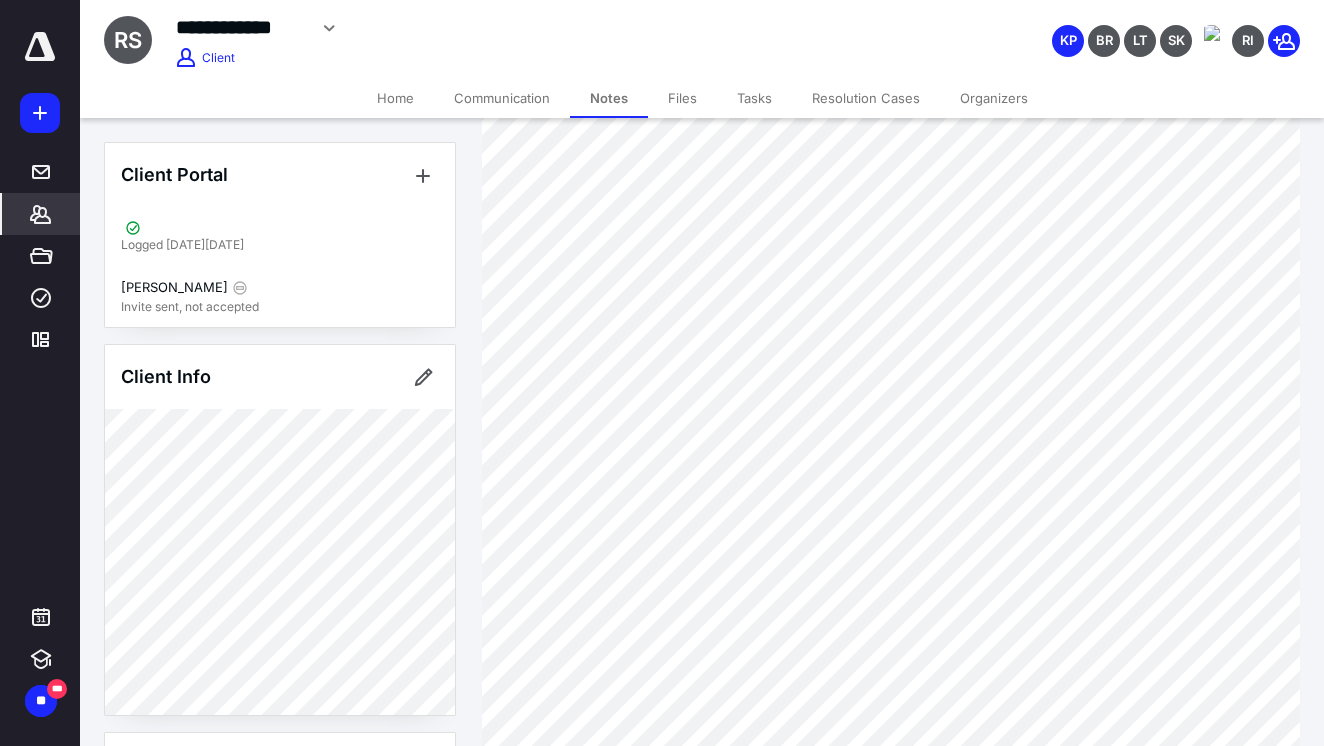 scroll, scrollTop: 4658, scrollLeft: 0, axis: vertical 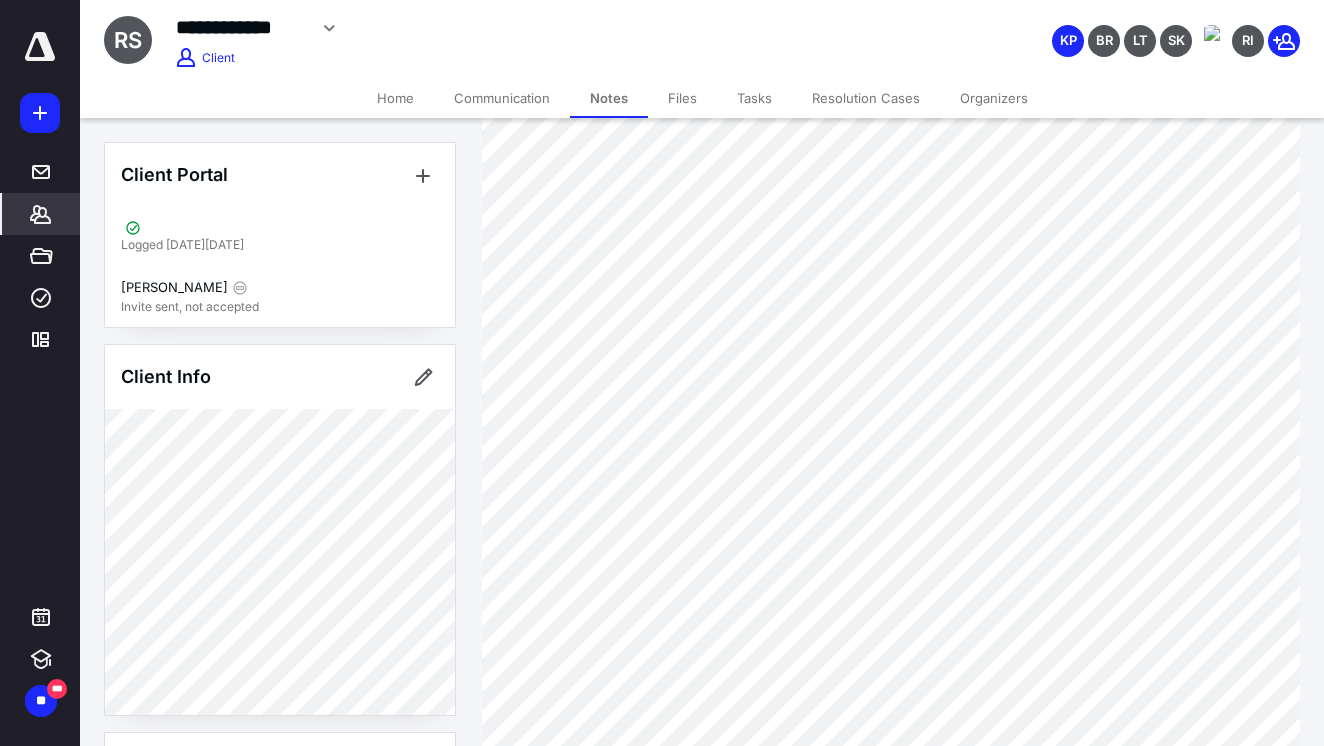 click on "Home" at bounding box center (395, 98) 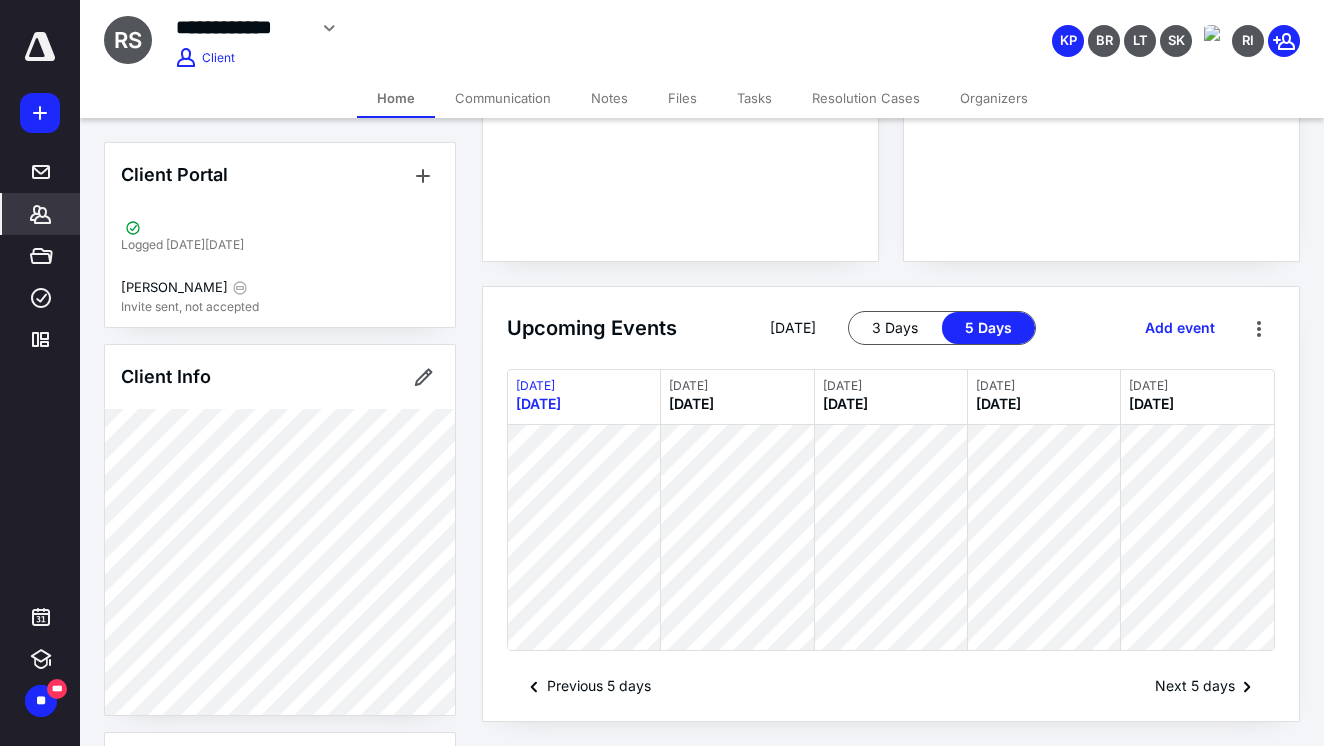 scroll, scrollTop: 0, scrollLeft: 0, axis: both 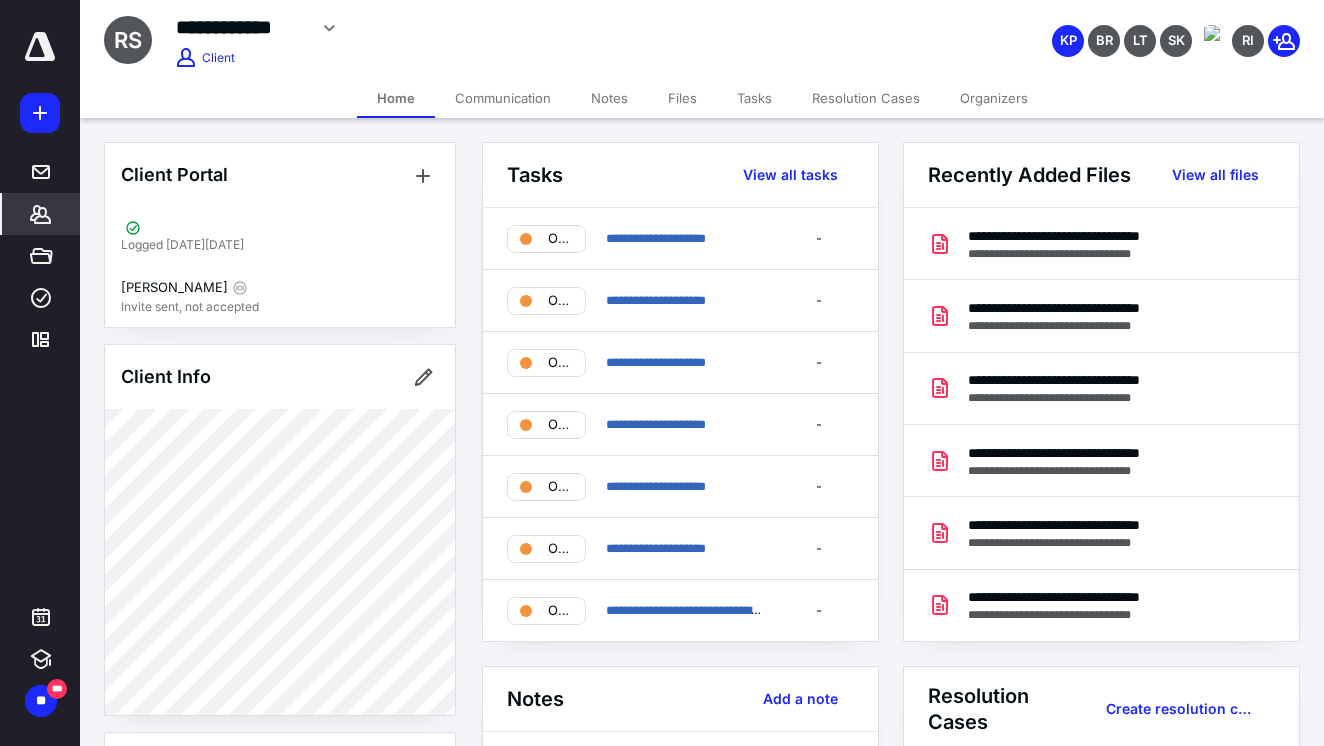 click on "Communication" at bounding box center [503, 98] 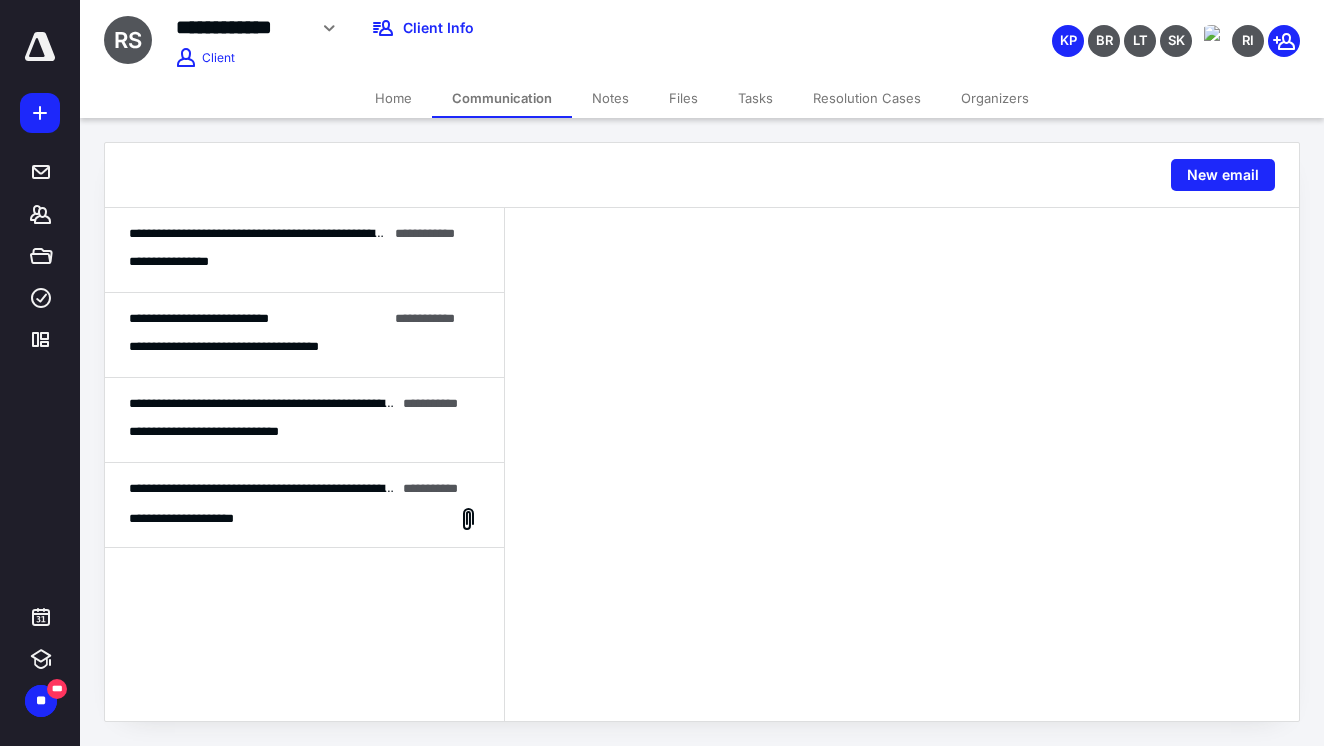 click on "Notes" at bounding box center [610, 98] 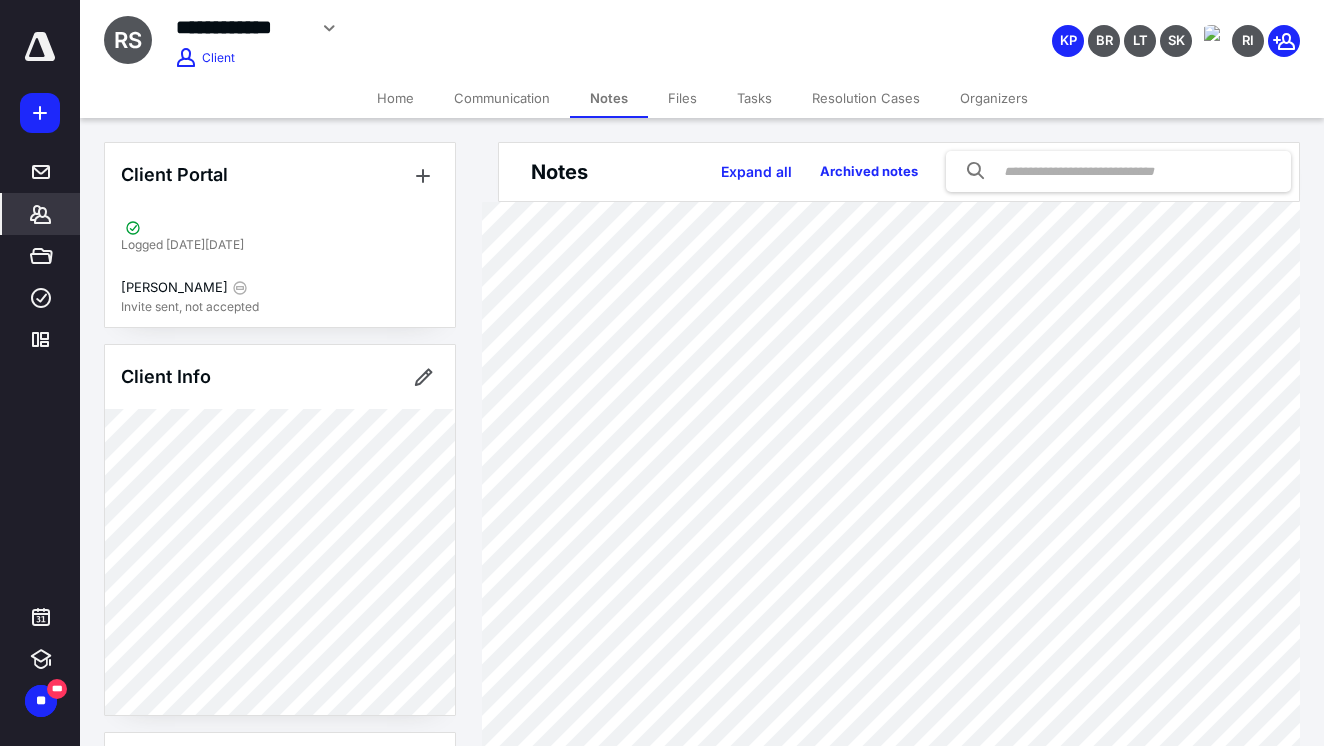 click on "**********" at bounding box center [702, 39] 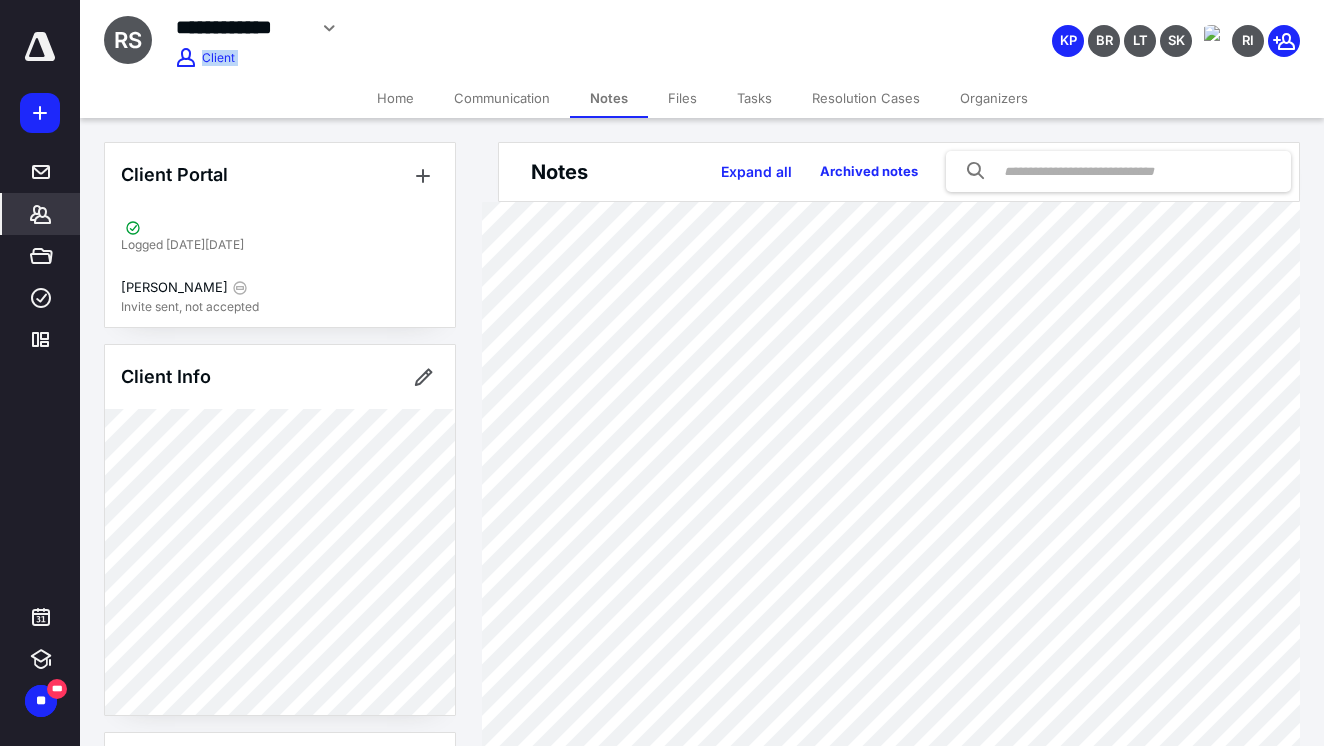 click on "Files" at bounding box center (682, 98) 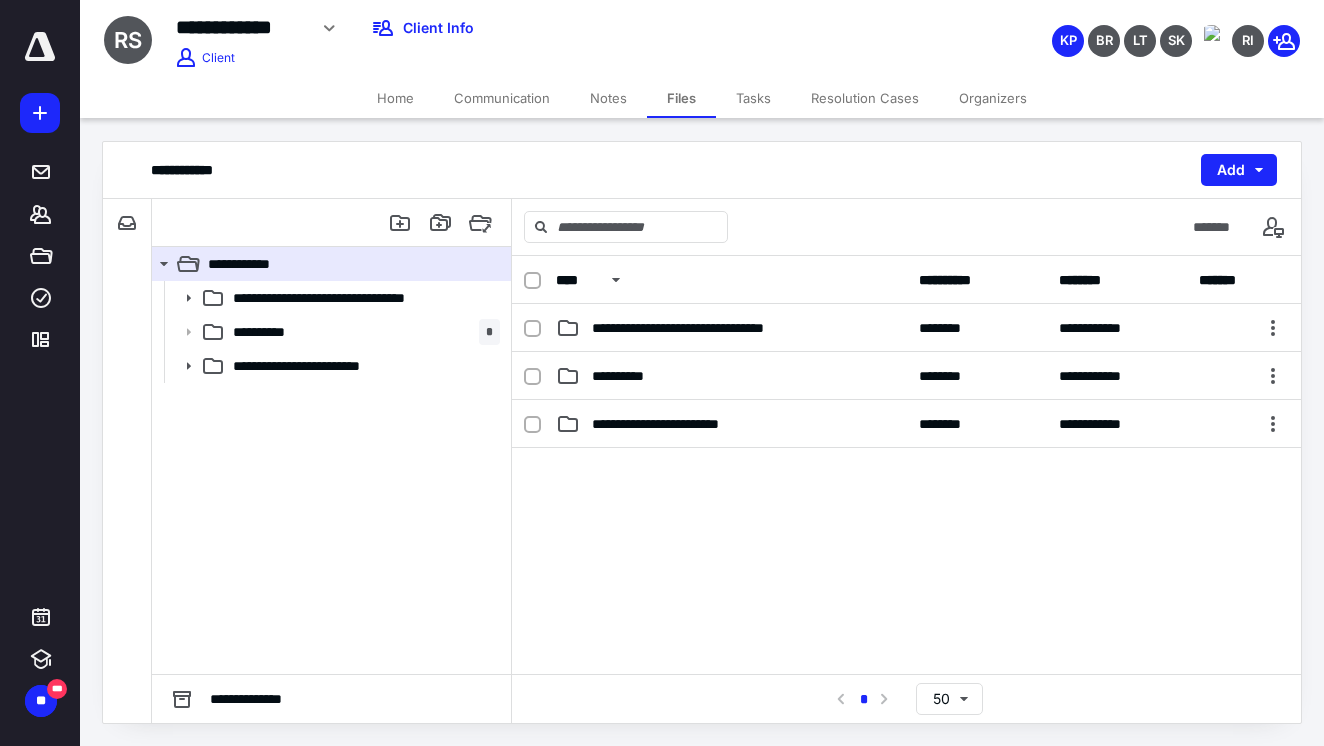 click at bounding box center [906, 598] 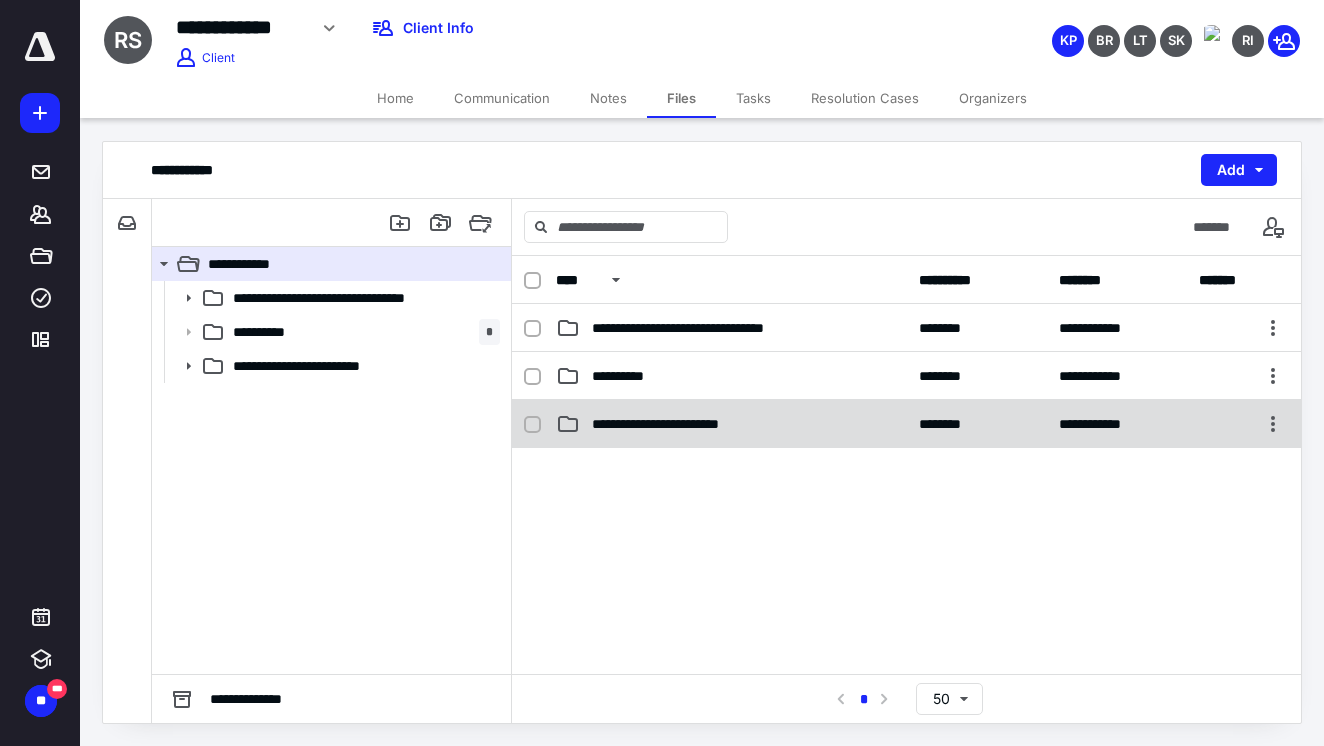click on "**********" at bounding box center [906, 424] 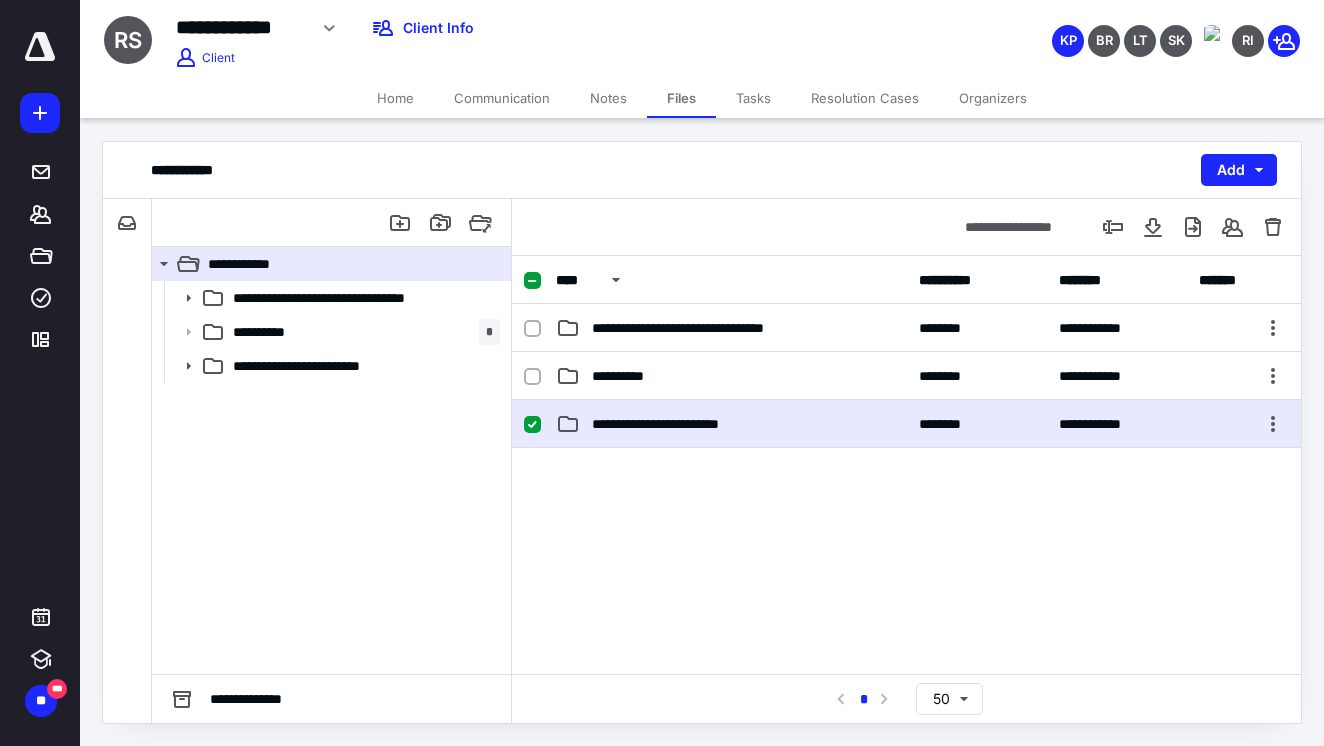 click on "**********" at bounding box center (906, 424) 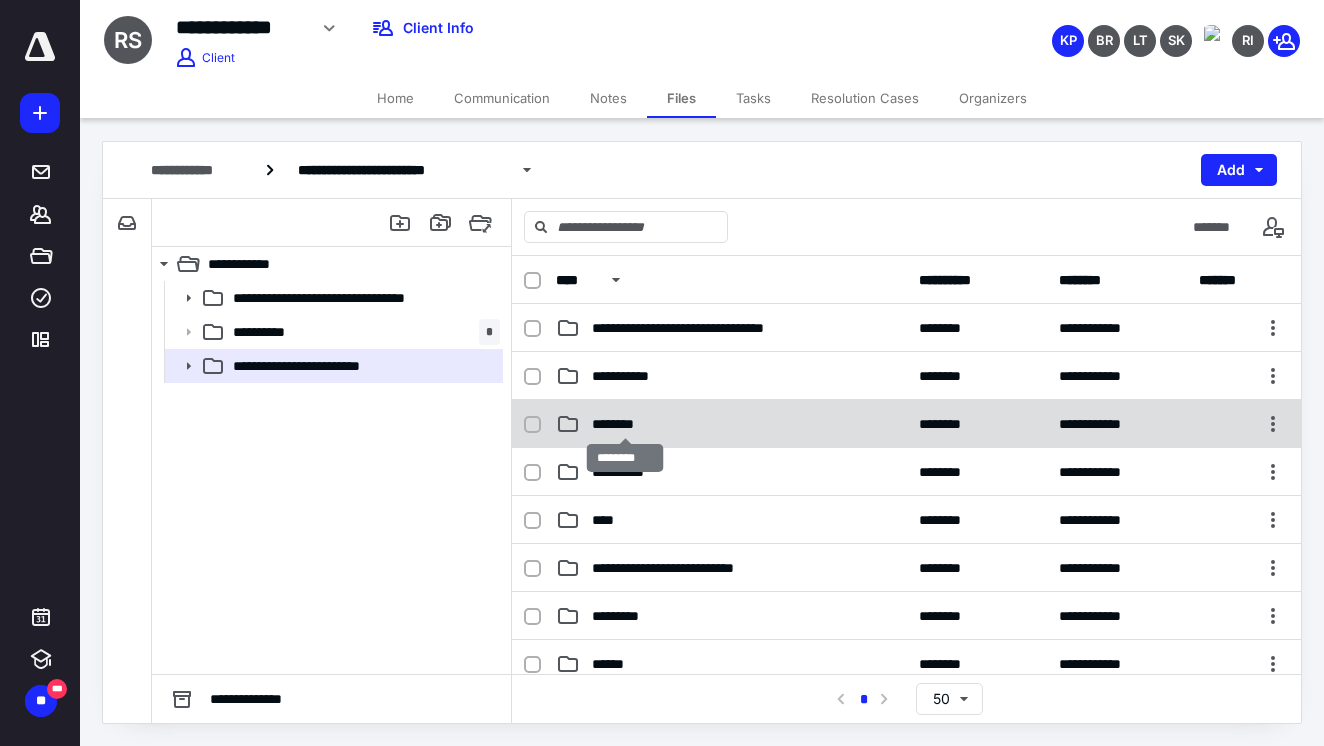 click on "********" at bounding box center (625, 424) 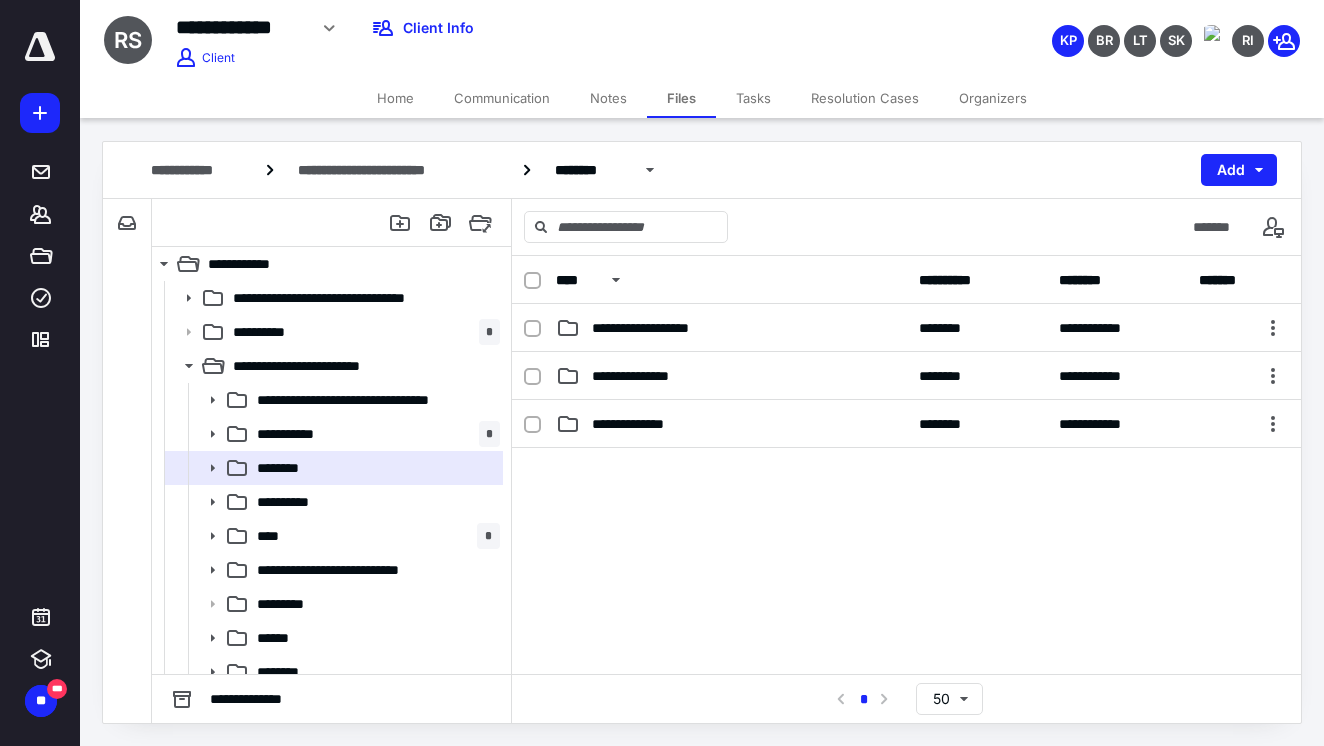 click at bounding box center (40, 47) 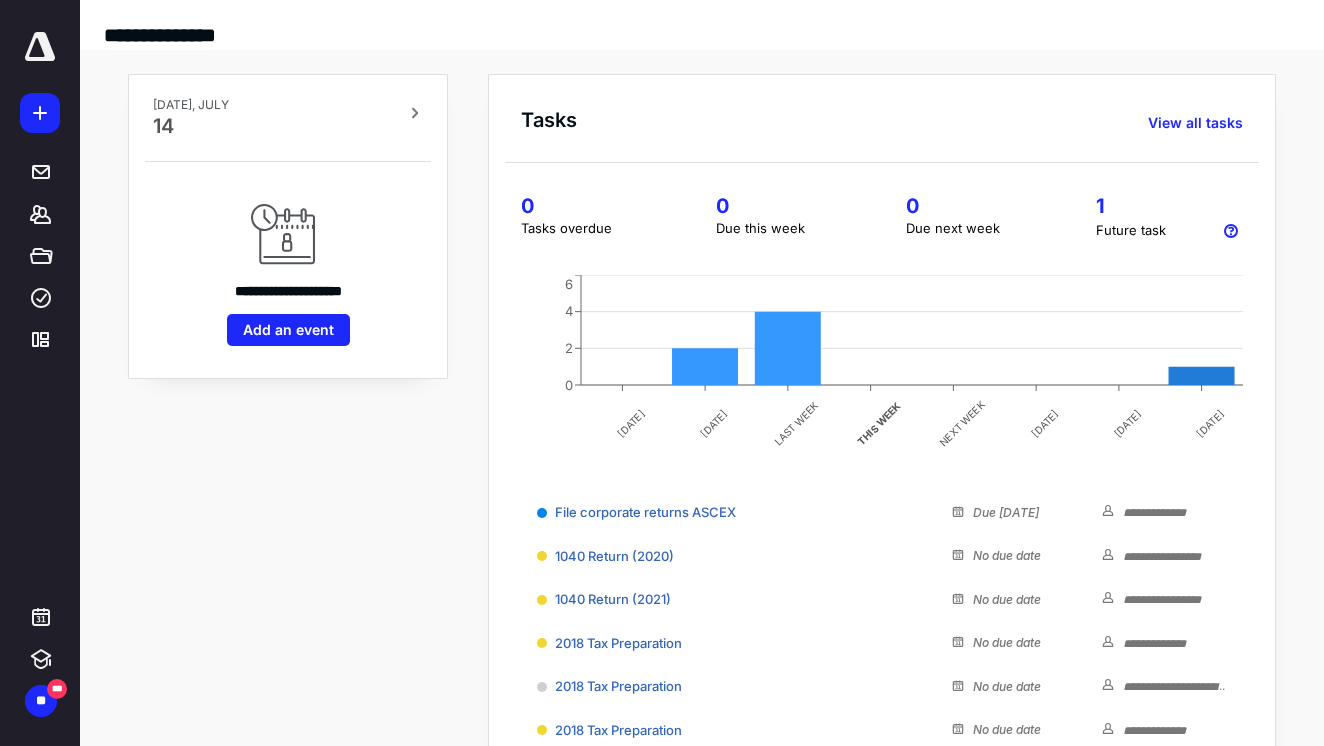 click at bounding box center [40, 47] 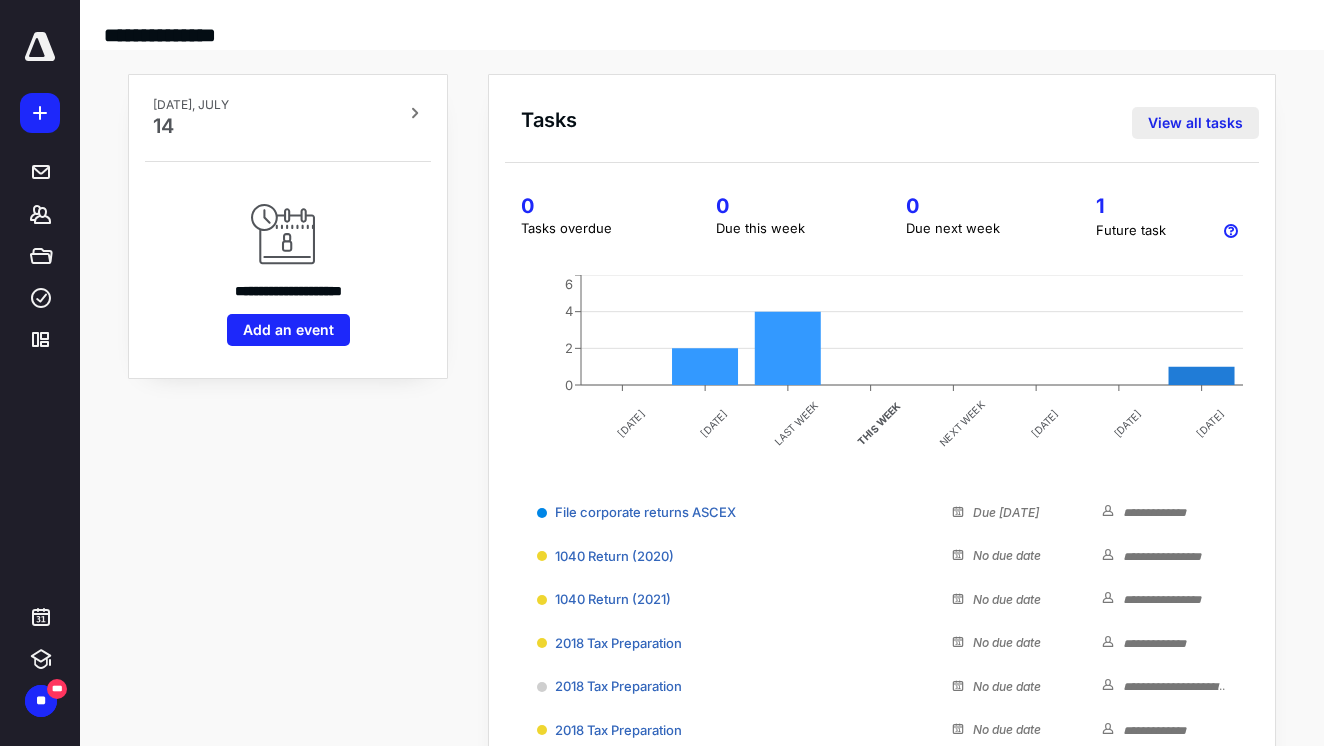 click on "View all tasks" at bounding box center (1195, 123) 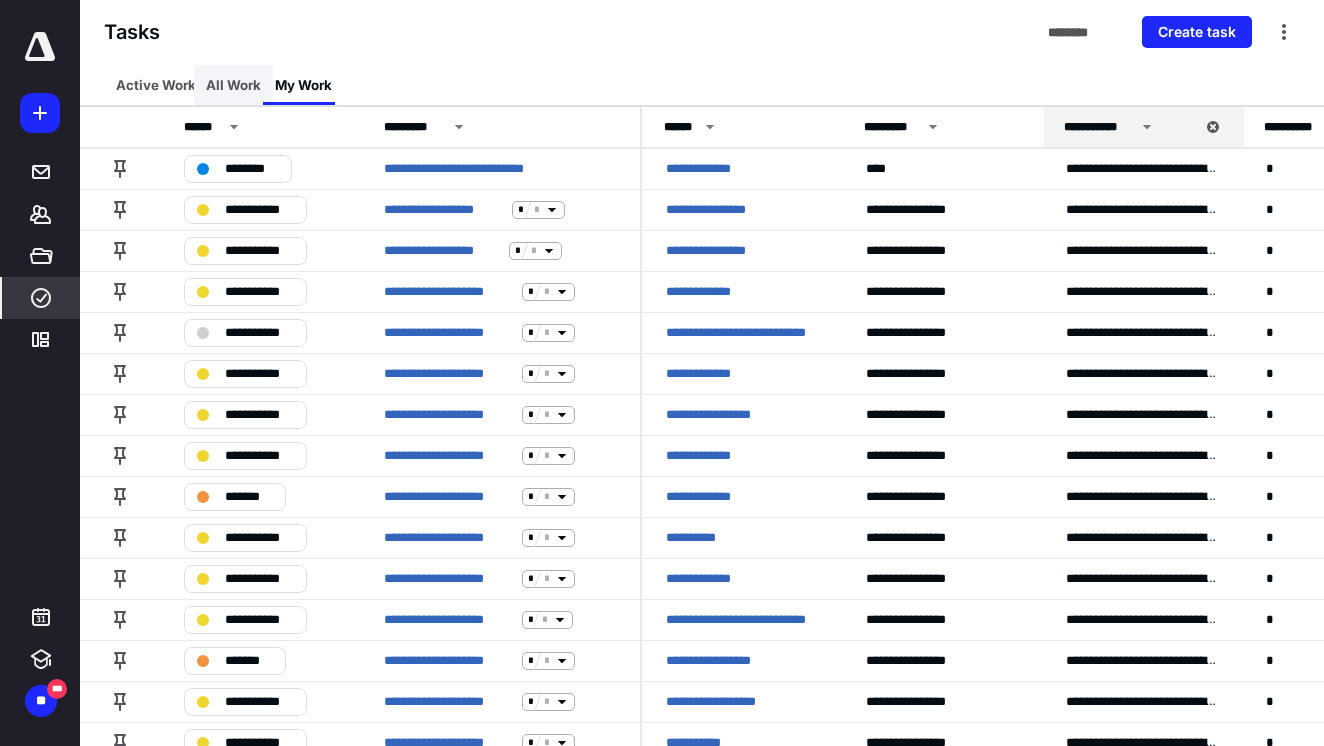 click on "All Work" at bounding box center [233, 85] 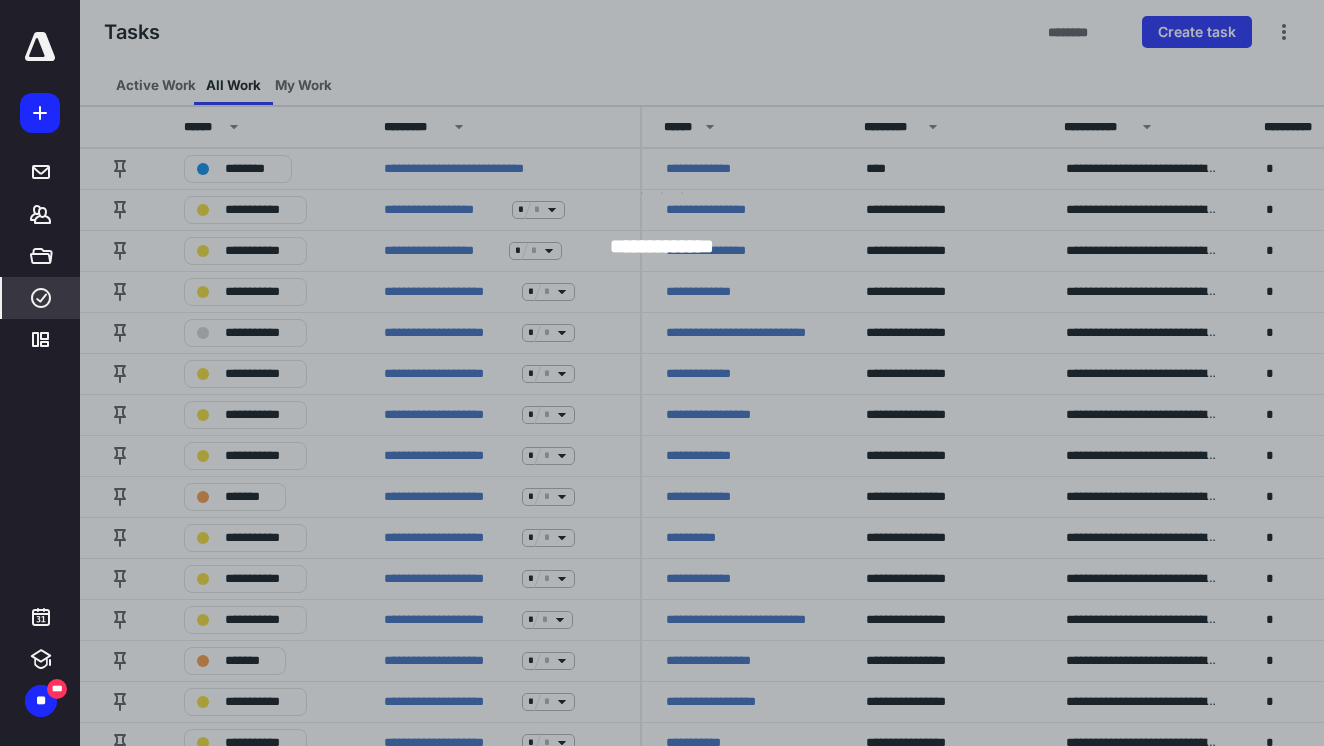 click at bounding box center [742, 373] 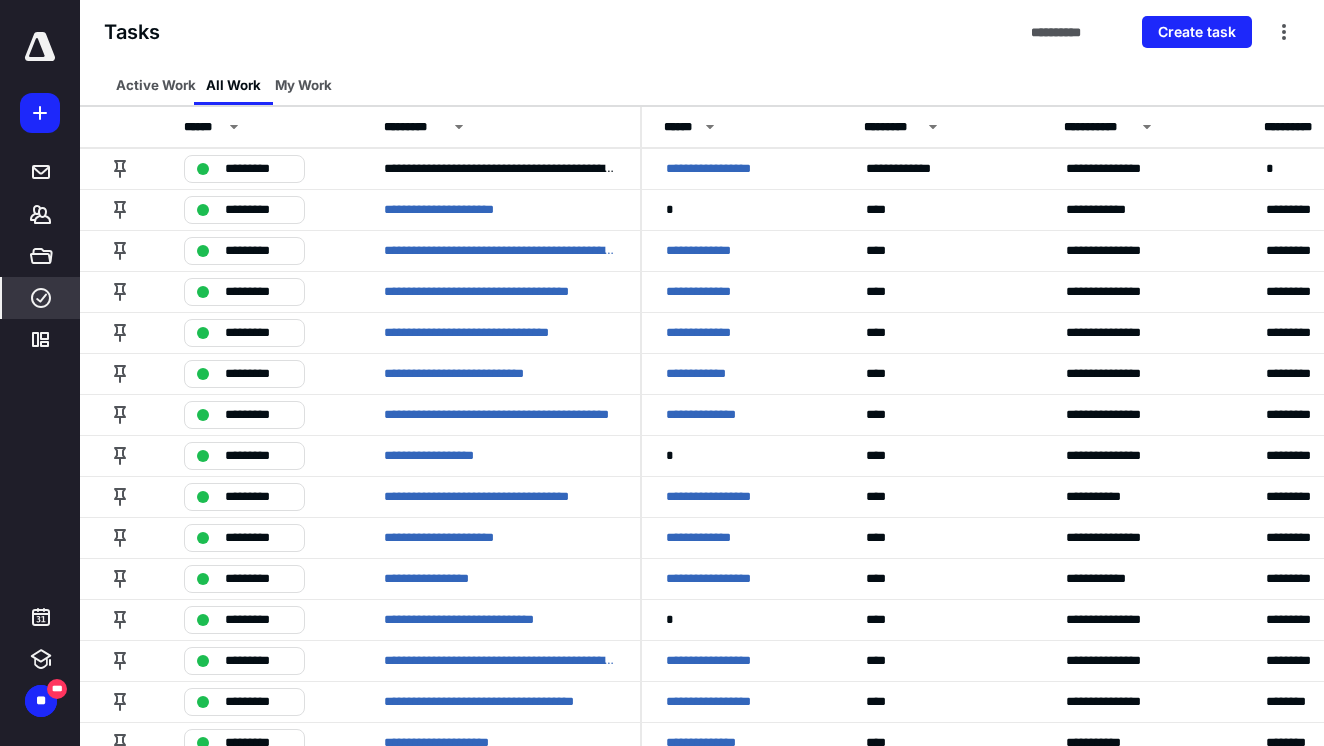 click on "My Work" at bounding box center [303, 85] 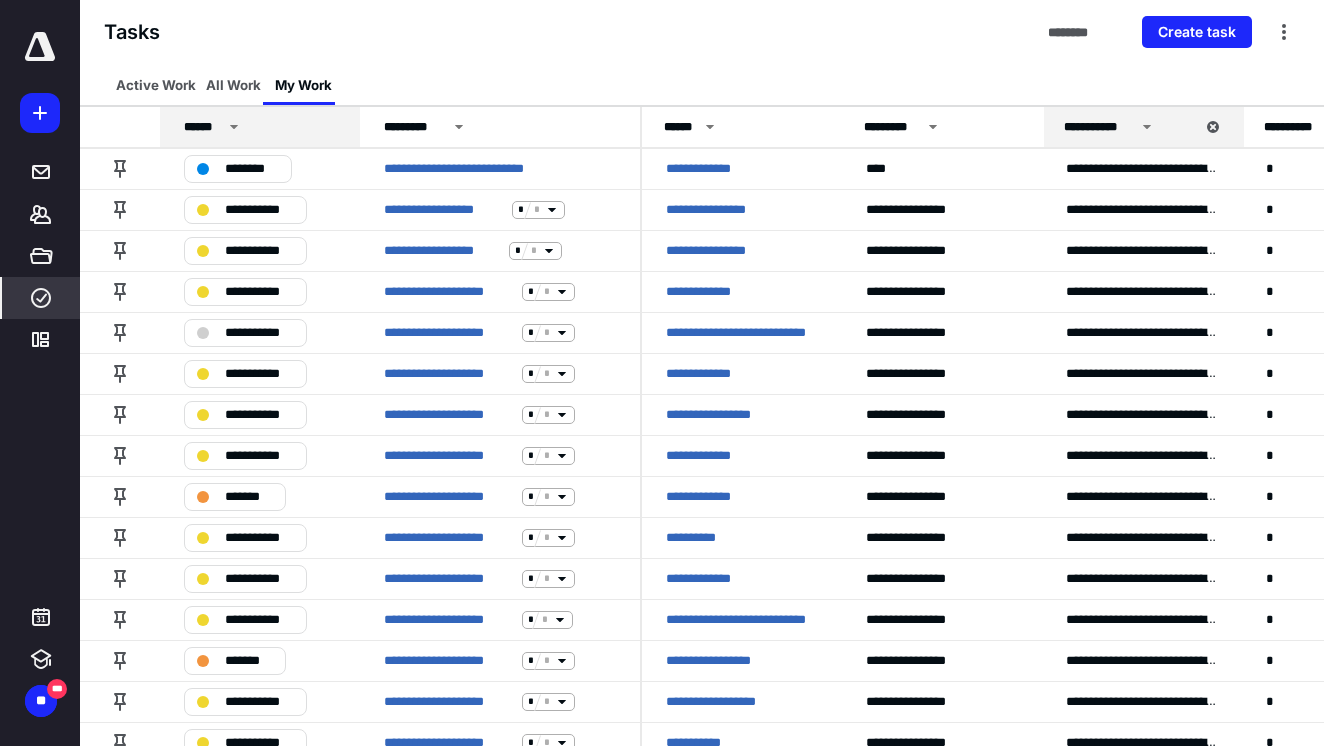 click 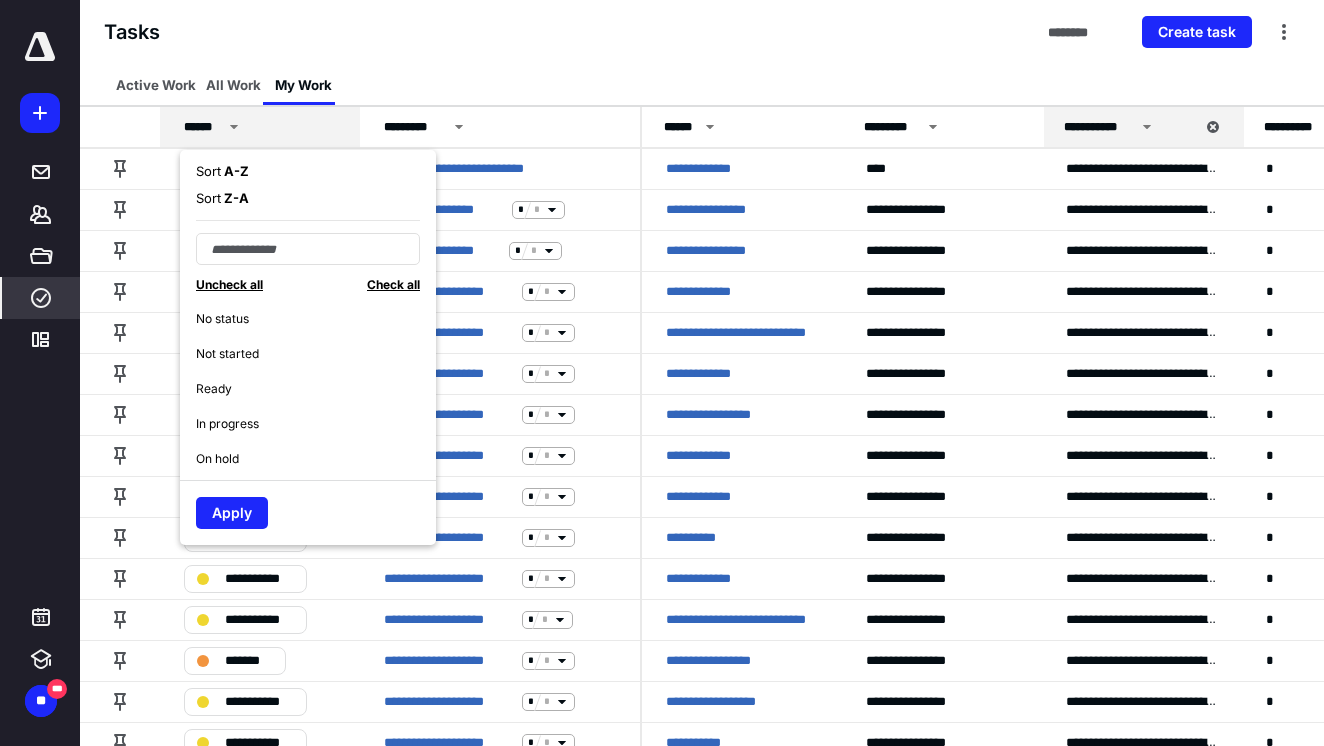 click on "Not started" at bounding box center (227, 354) 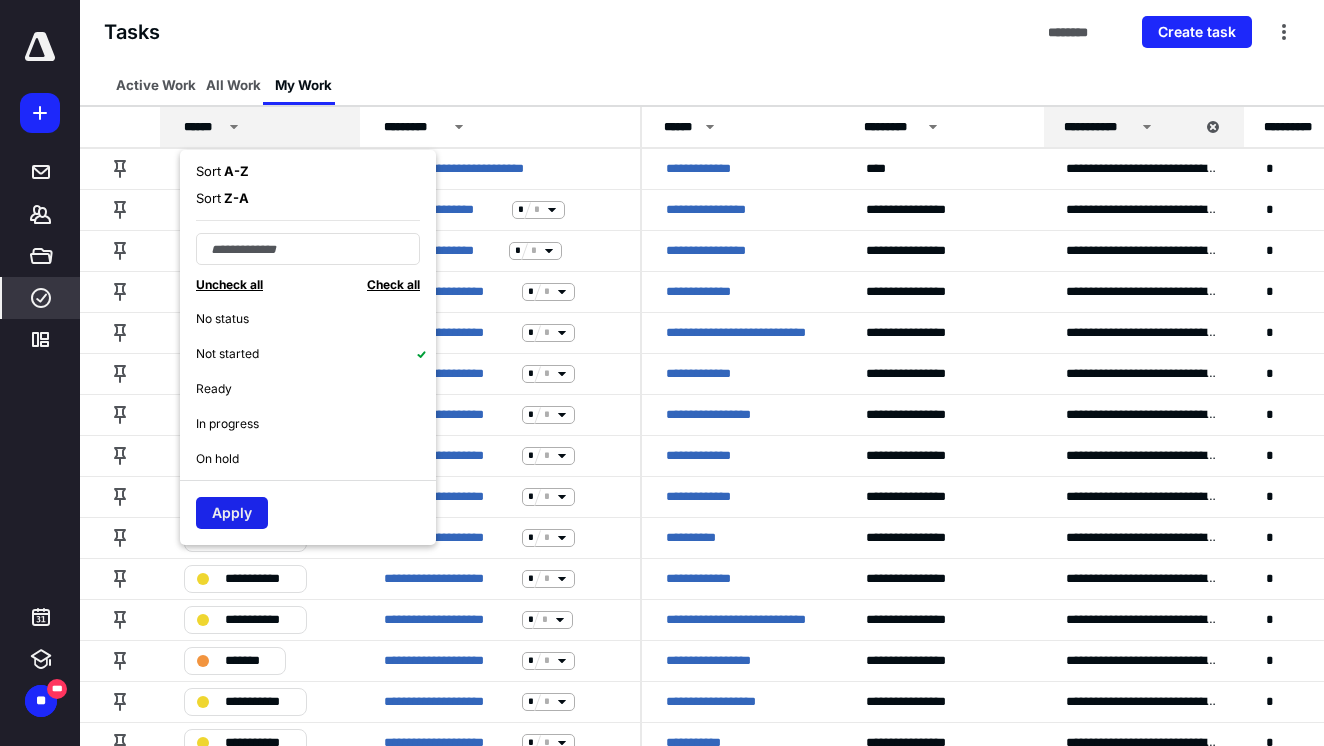 click on "Apply" at bounding box center (232, 513) 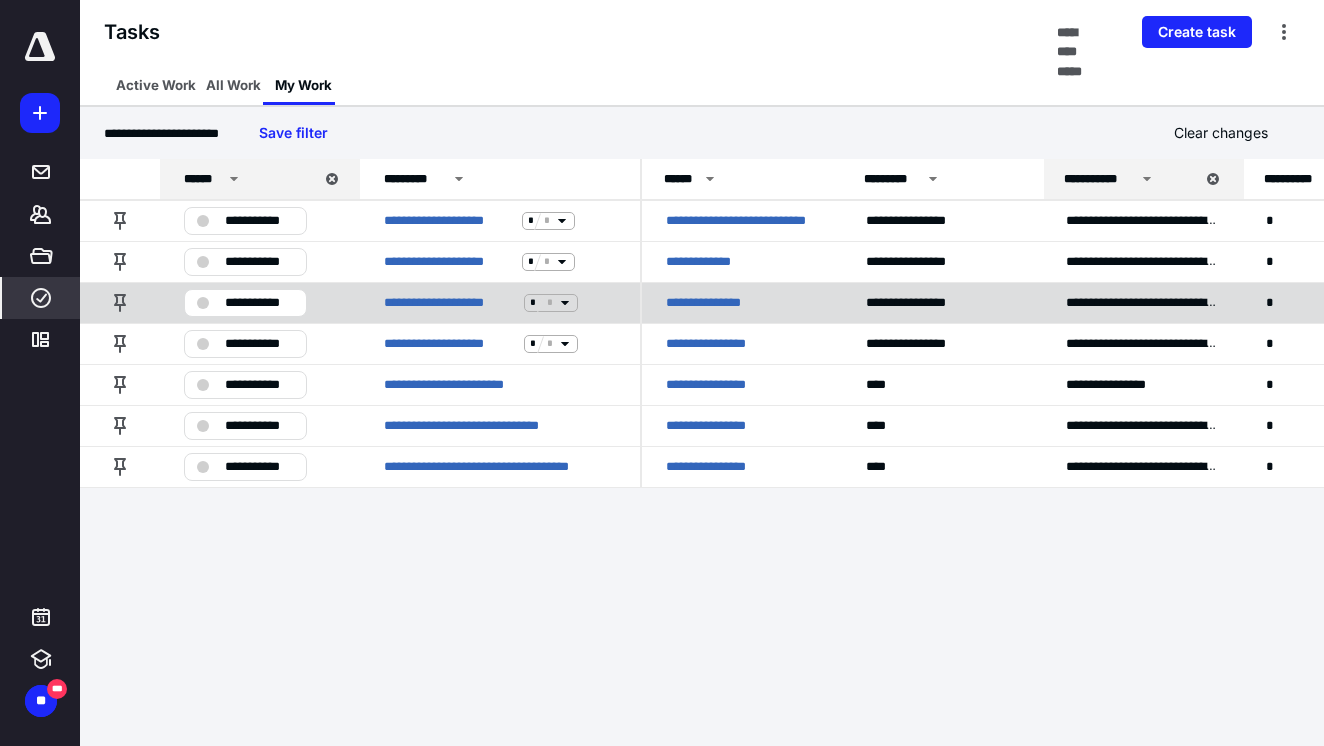 click on "**********" at bounding box center [714, 302] 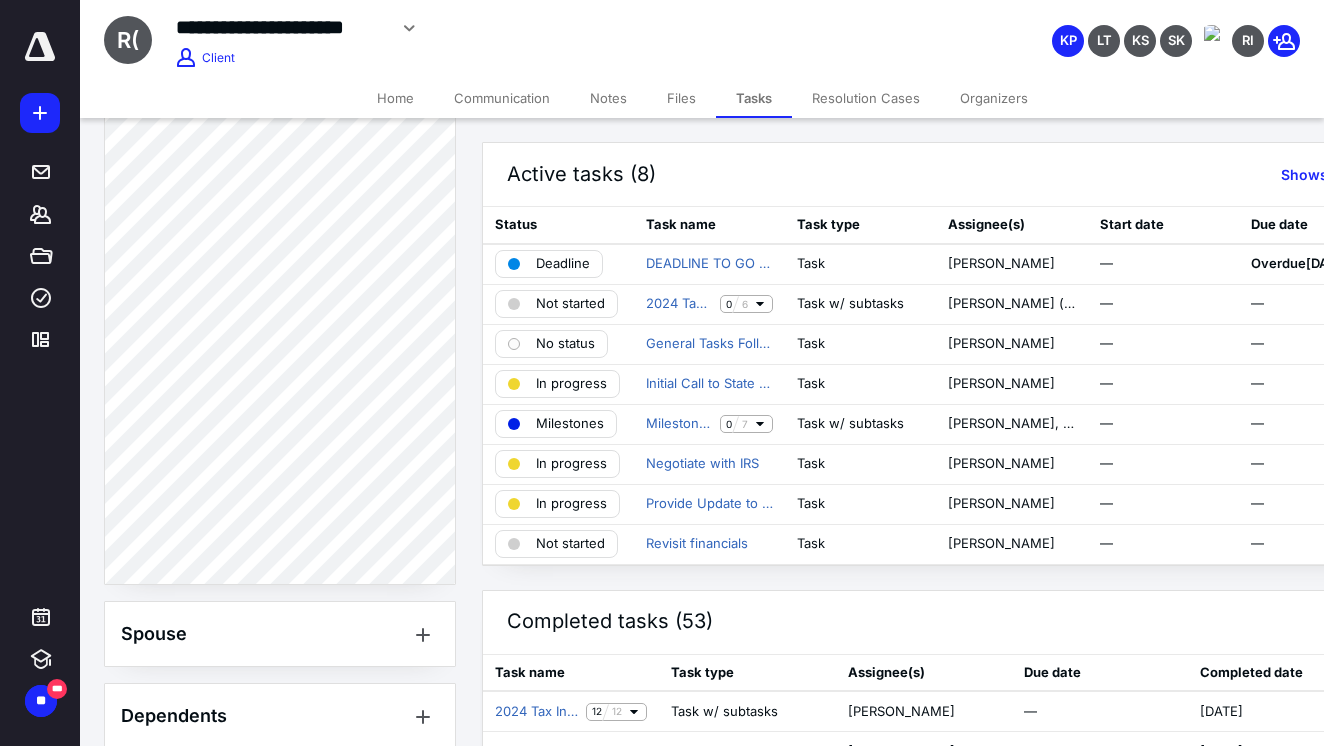 scroll, scrollTop: 1238, scrollLeft: 0, axis: vertical 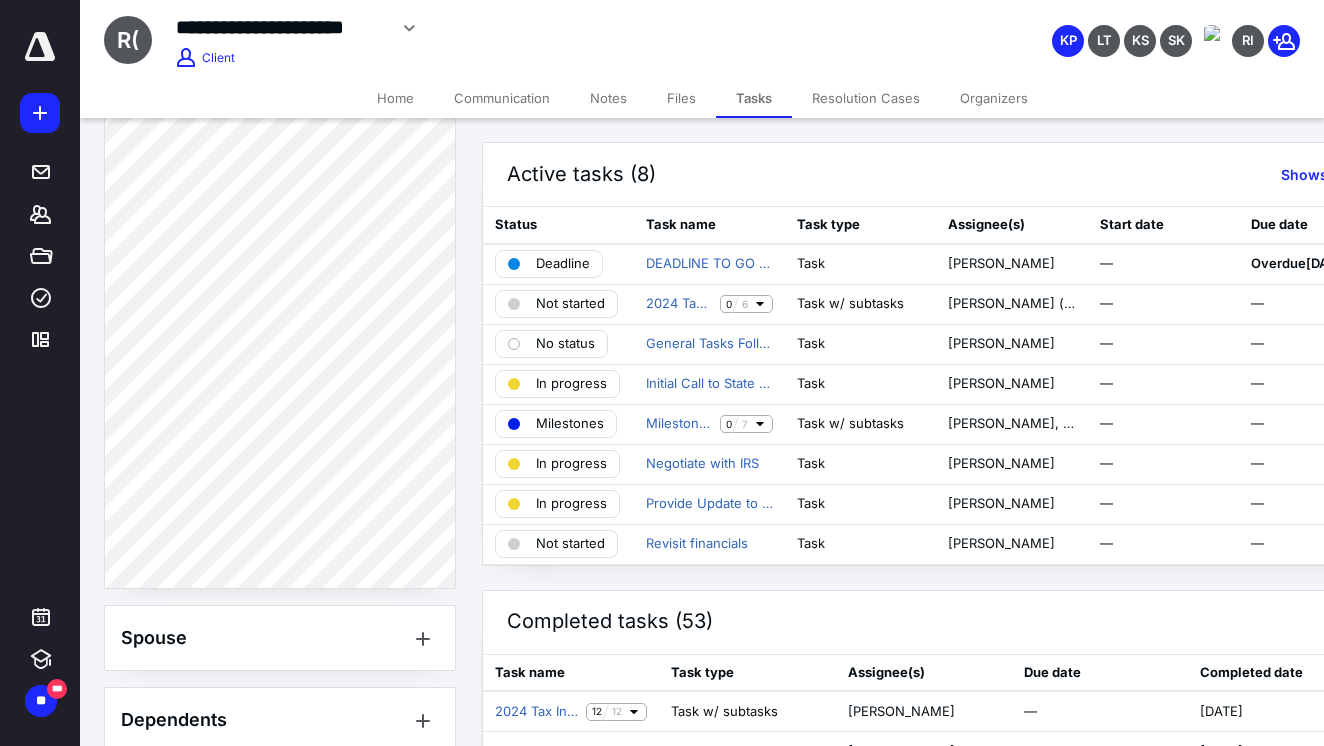 click on "Files" at bounding box center [681, 98] 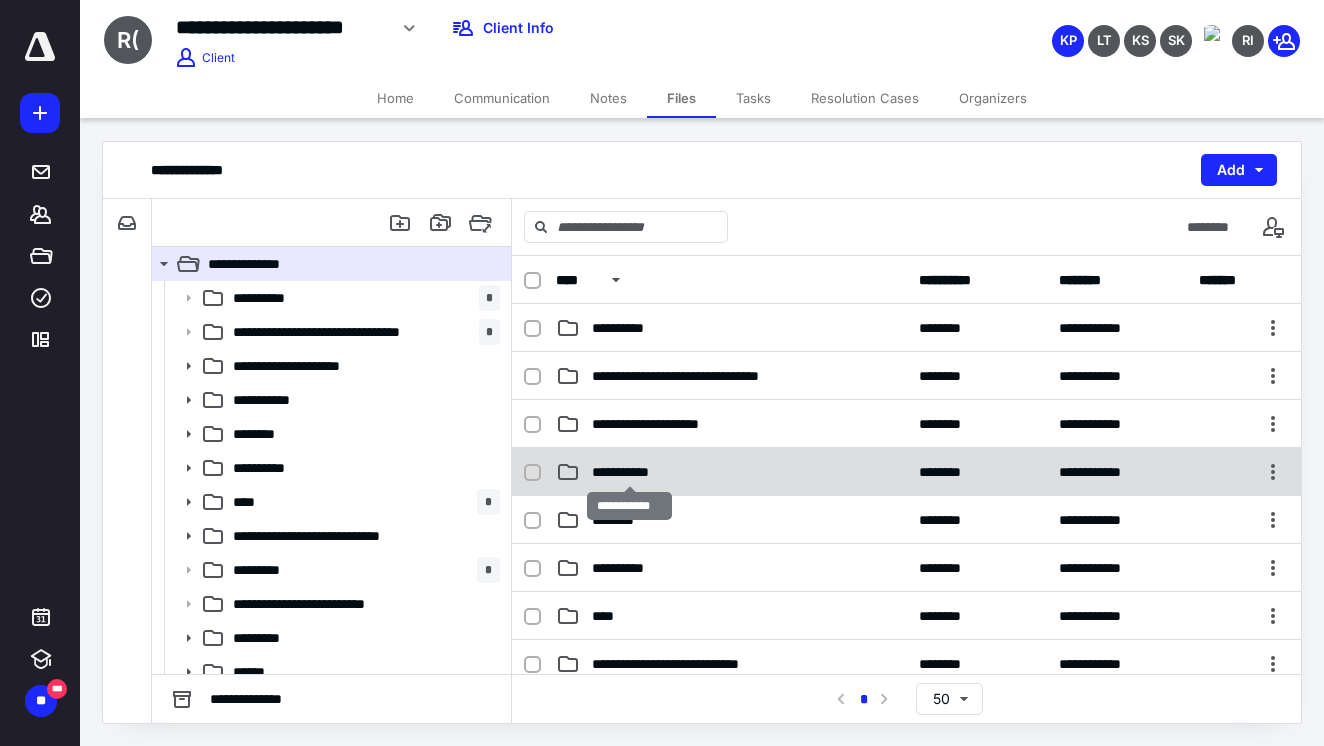 click on "**********" at bounding box center [630, 472] 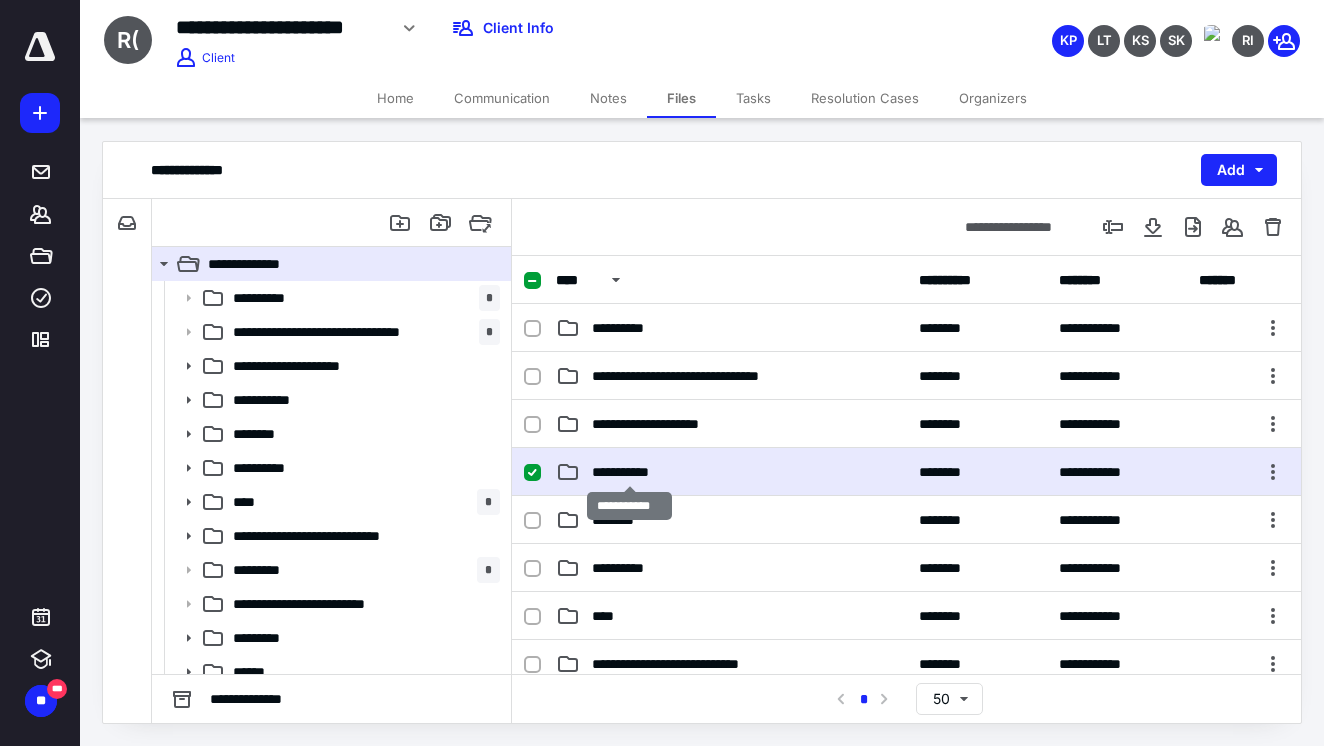 click on "**********" at bounding box center (630, 472) 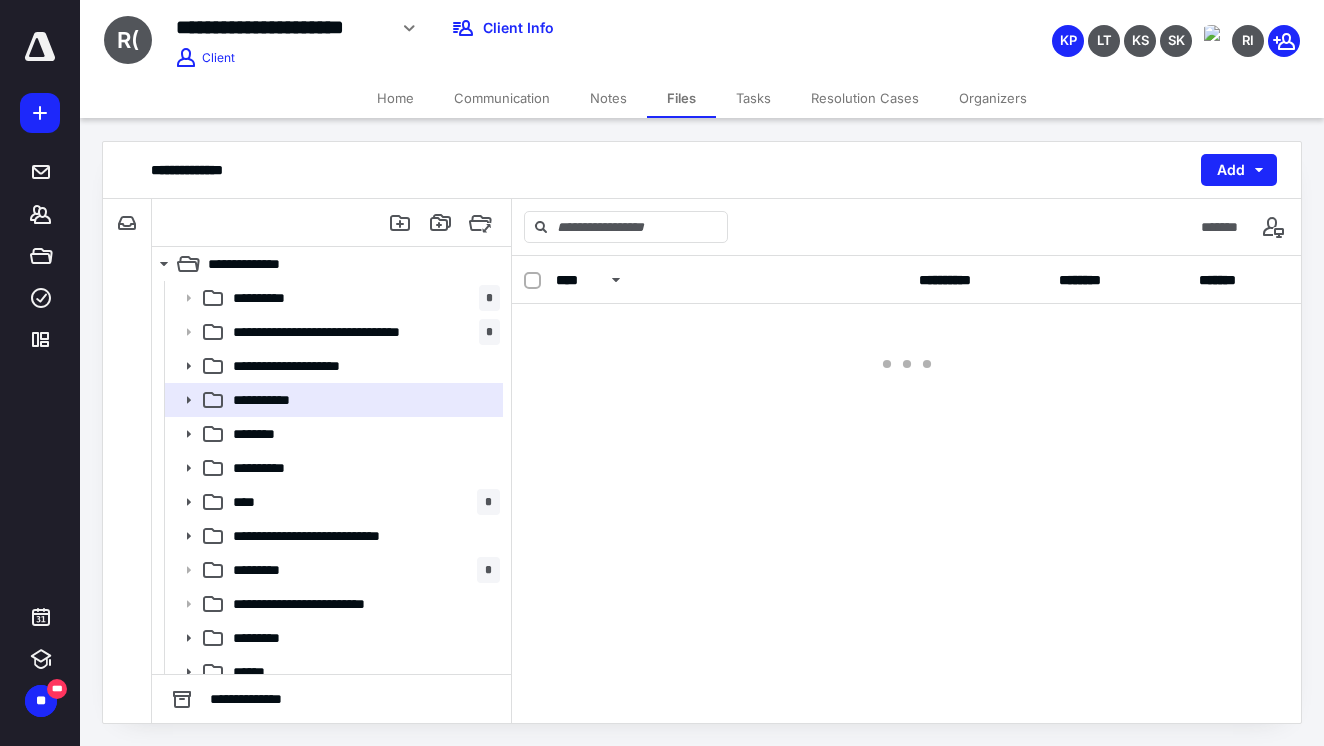 click on "**********" at bounding box center [906, 489] 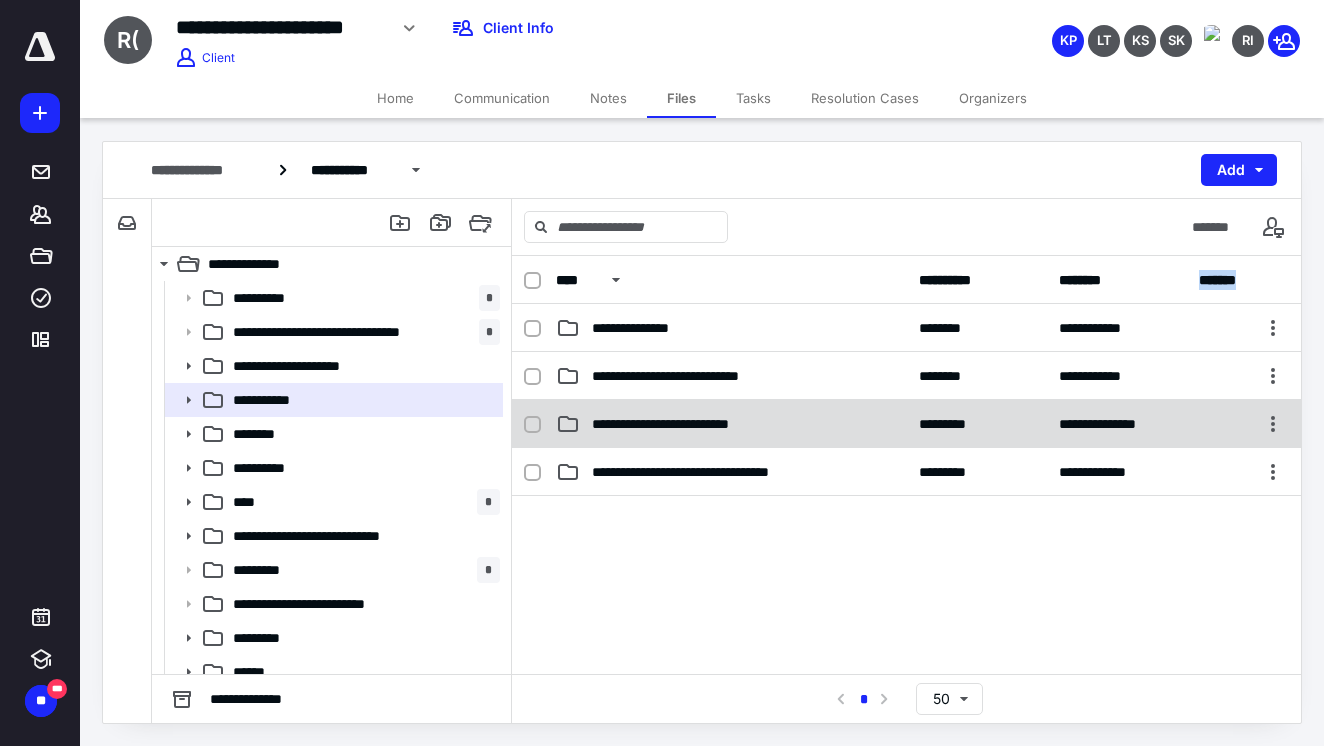 click on "**********" at bounding box center (731, 424) 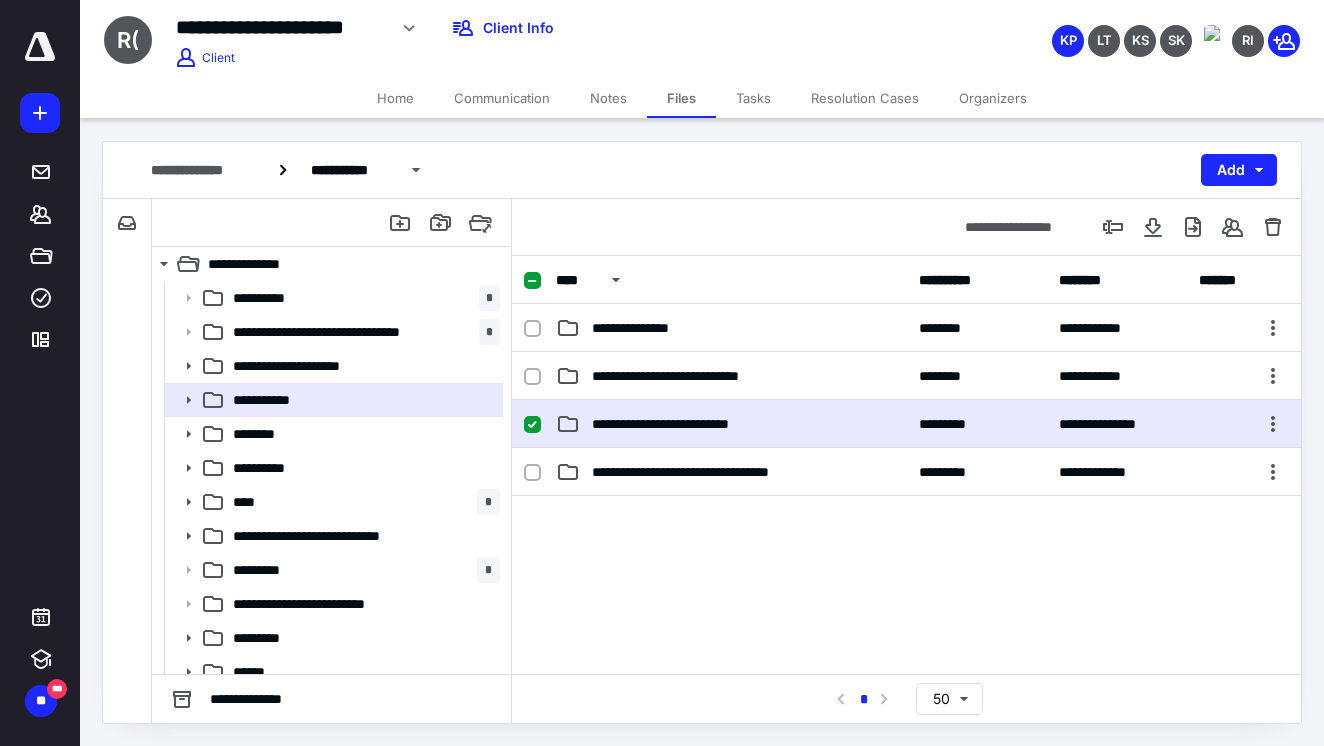 click on "**********" at bounding box center (731, 424) 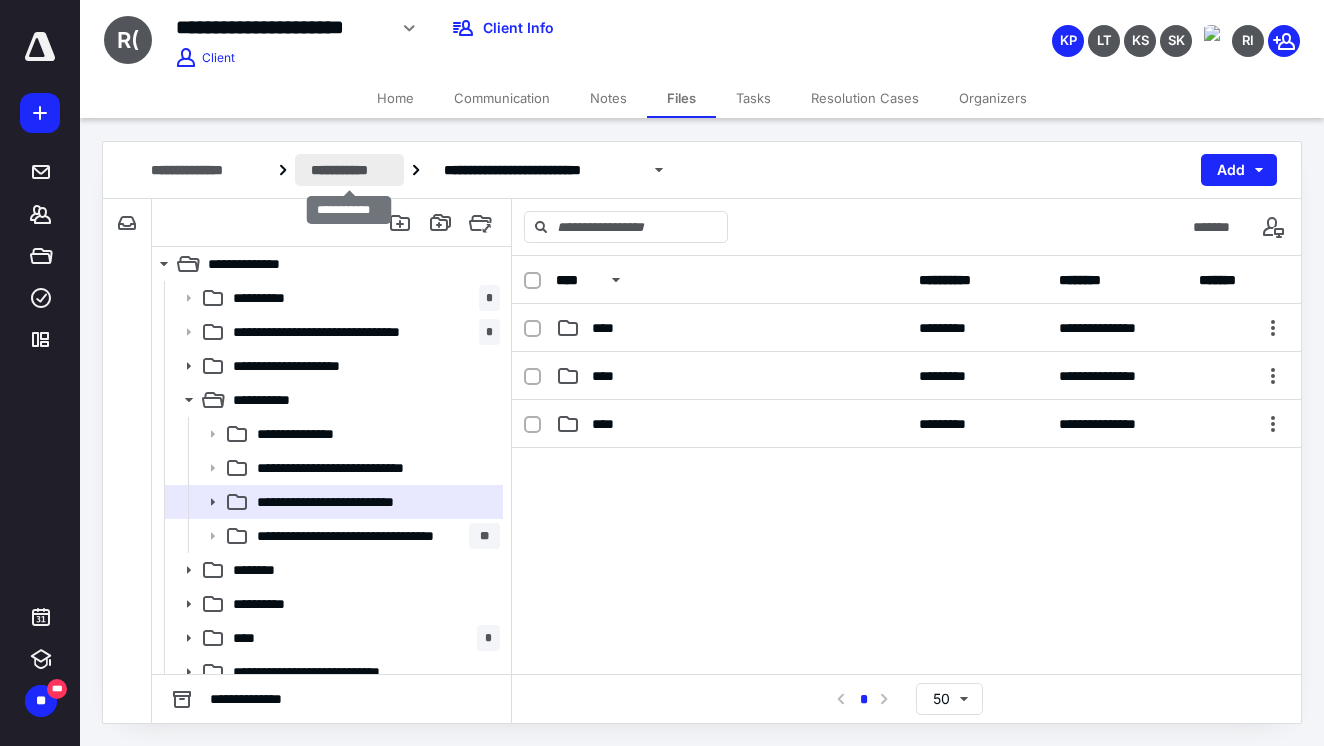 click on "**********" at bounding box center [349, 170] 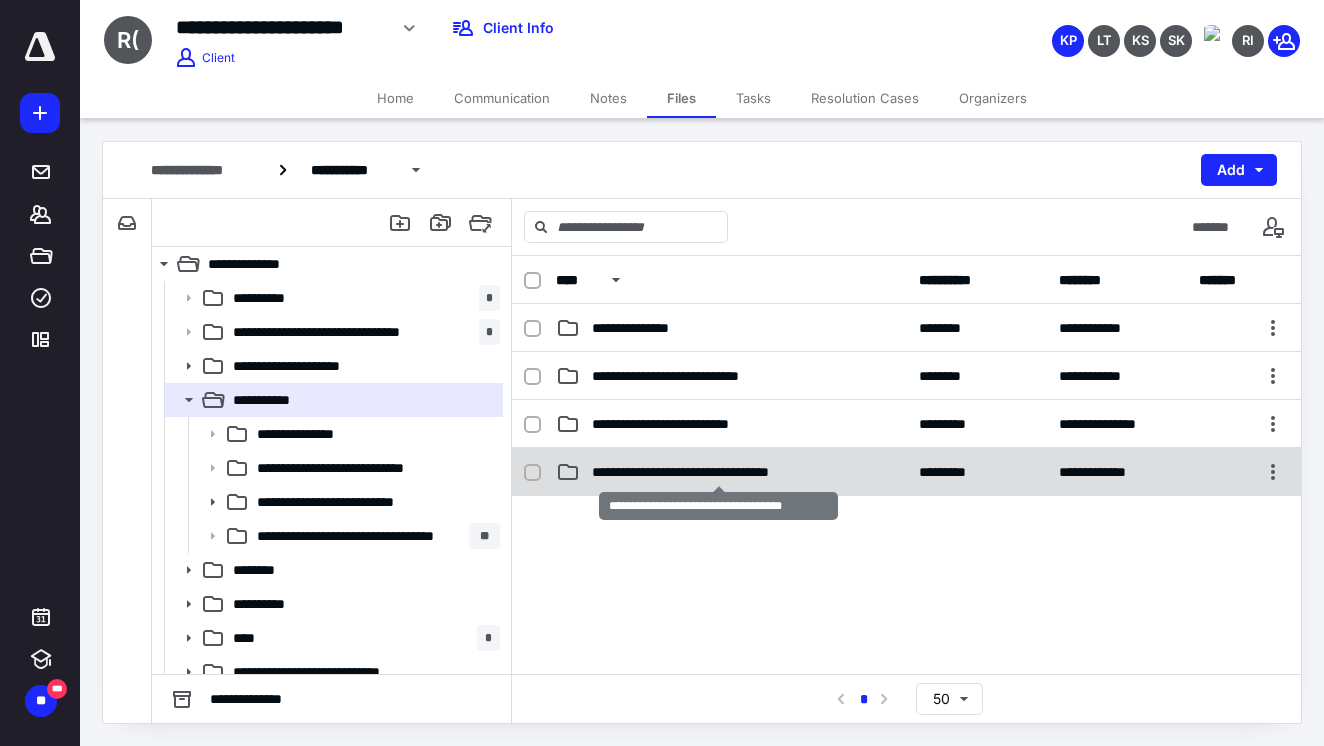 click on "**********" at bounding box center [718, 472] 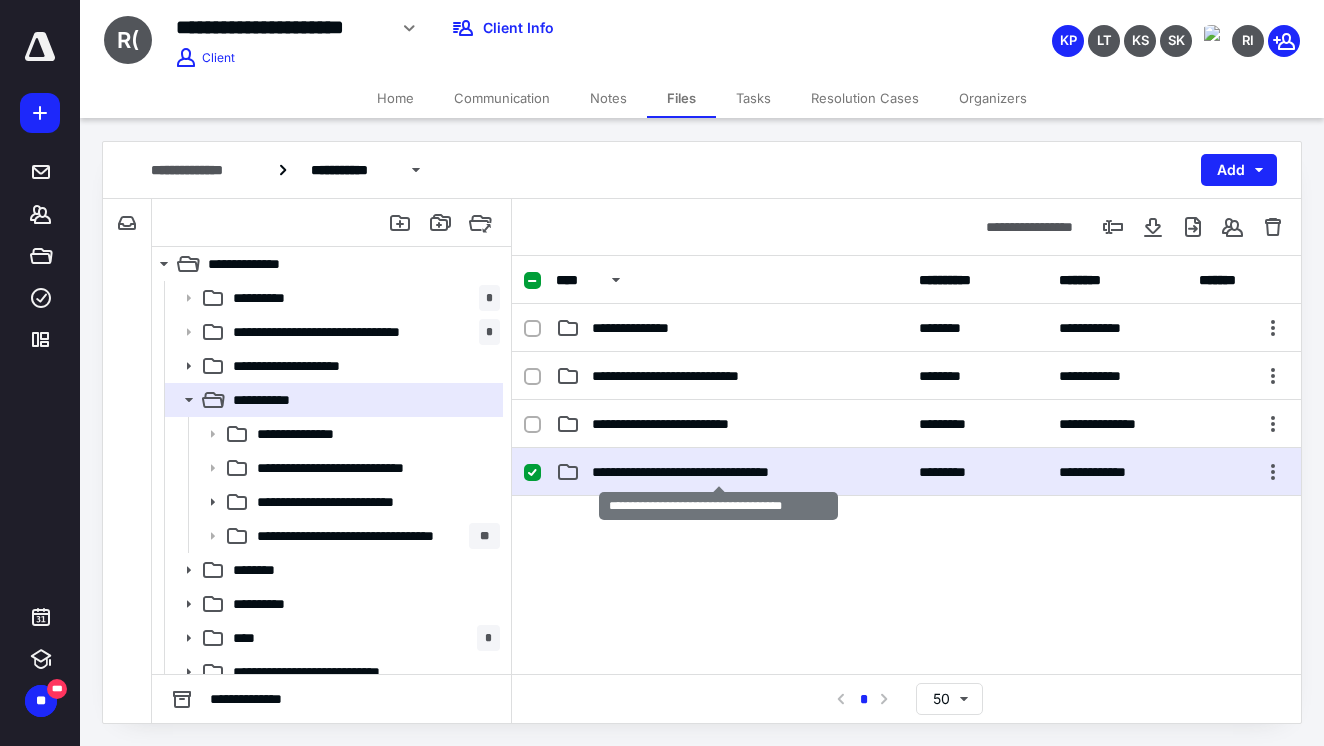 checkbox on "true" 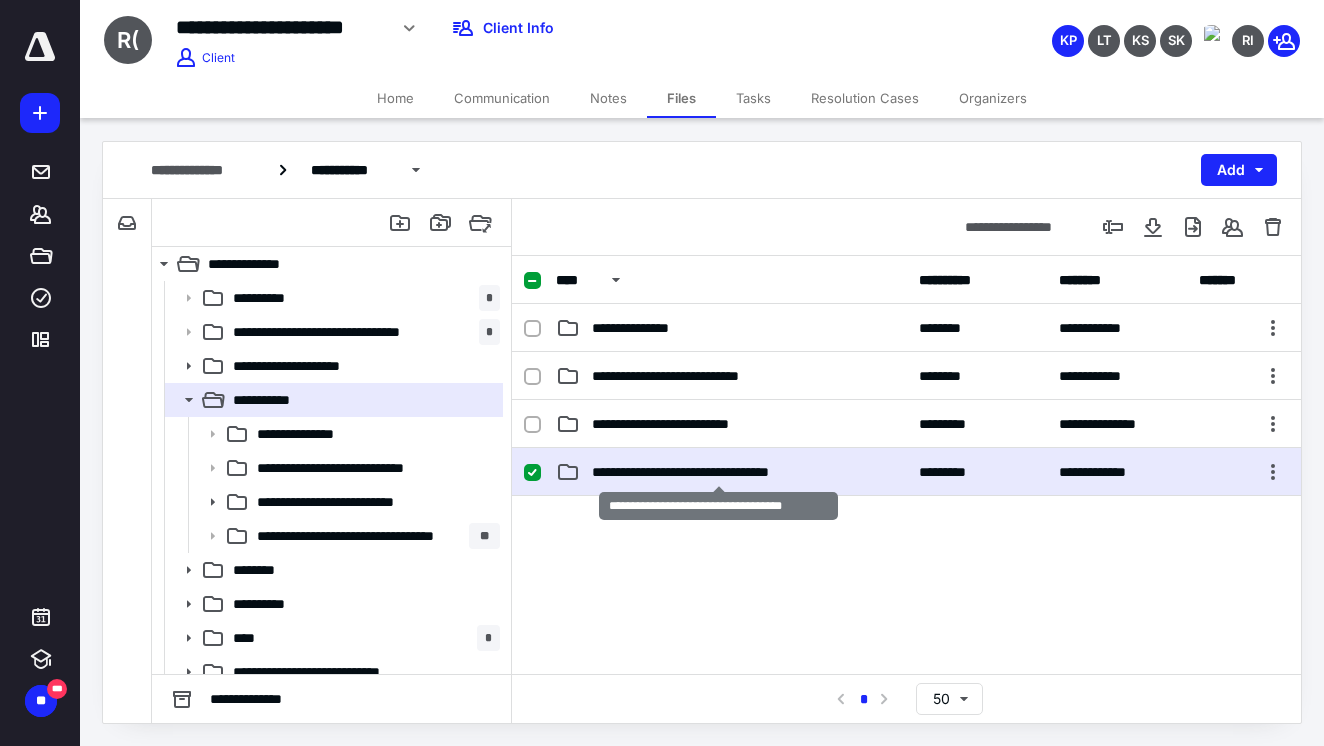 click on "**********" at bounding box center [718, 472] 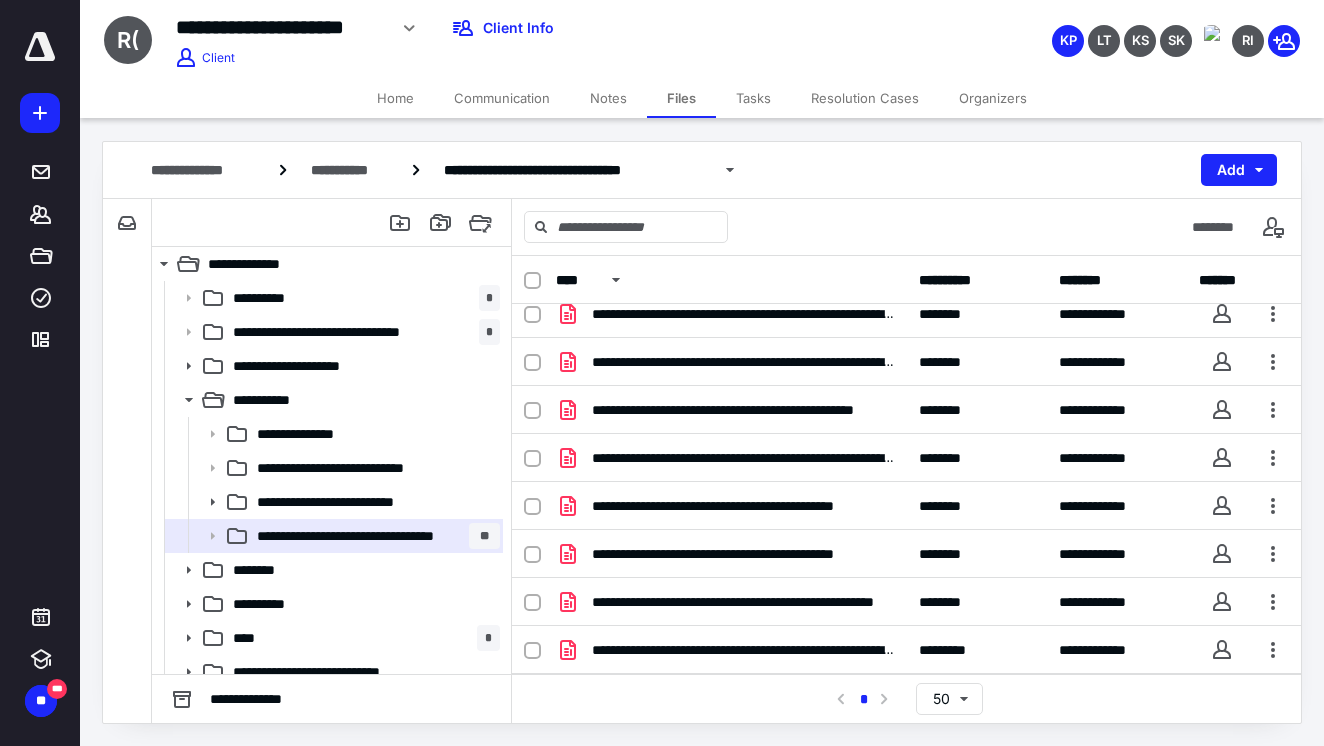 scroll, scrollTop: 734, scrollLeft: 0, axis: vertical 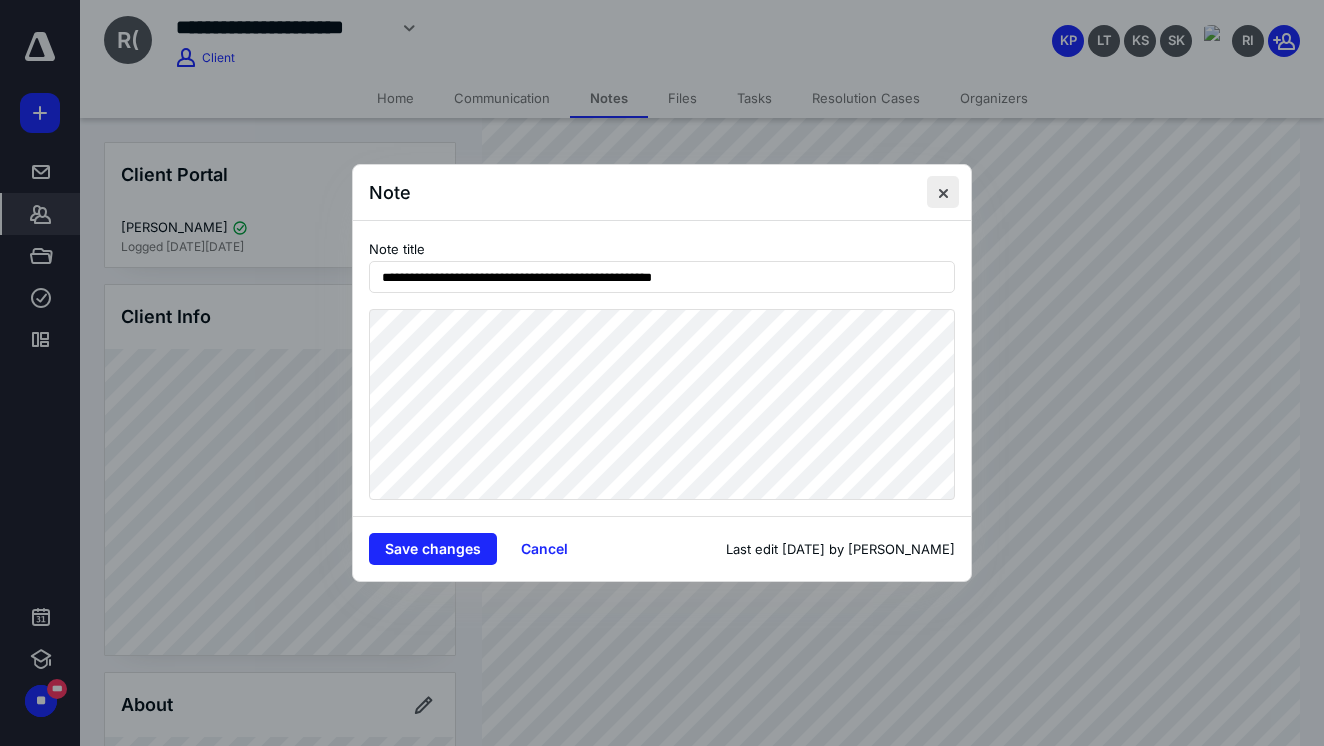 click at bounding box center (943, 192) 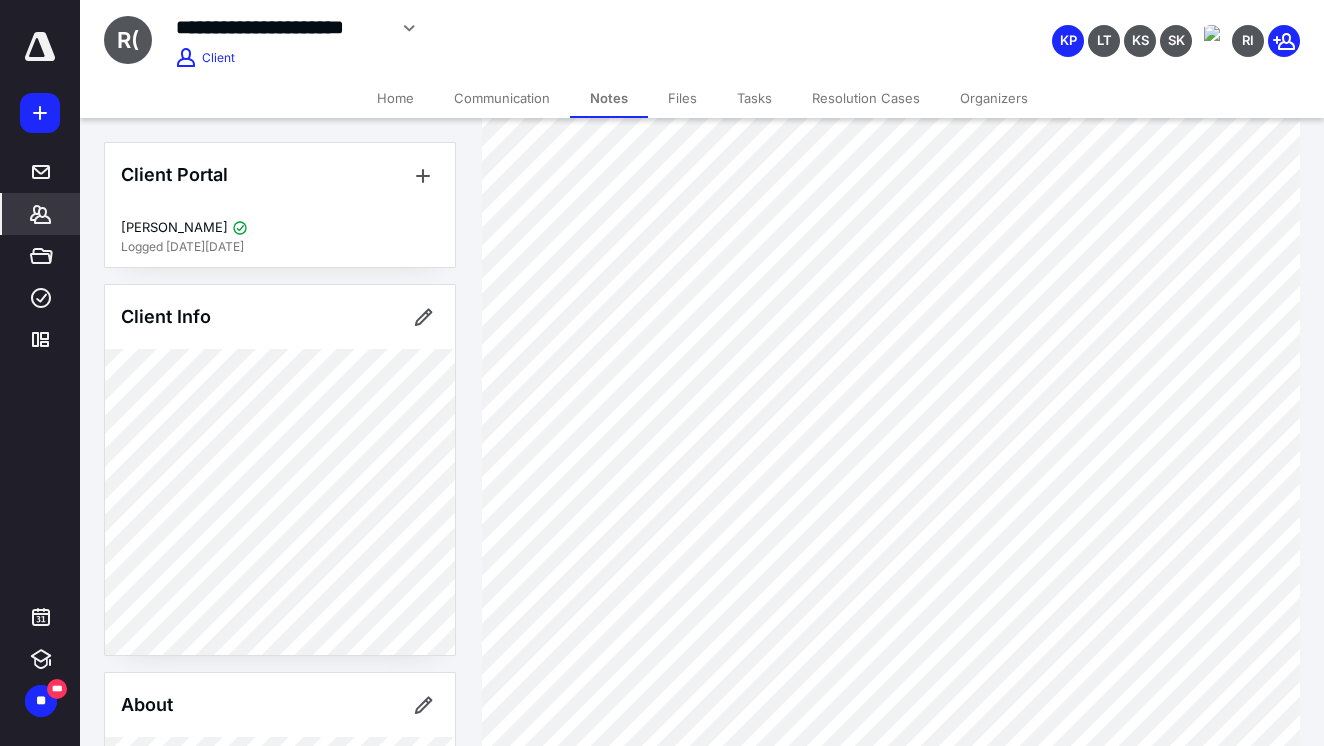 scroll, scrollTop: 2262, scrollLeft: 0, axis: vertical 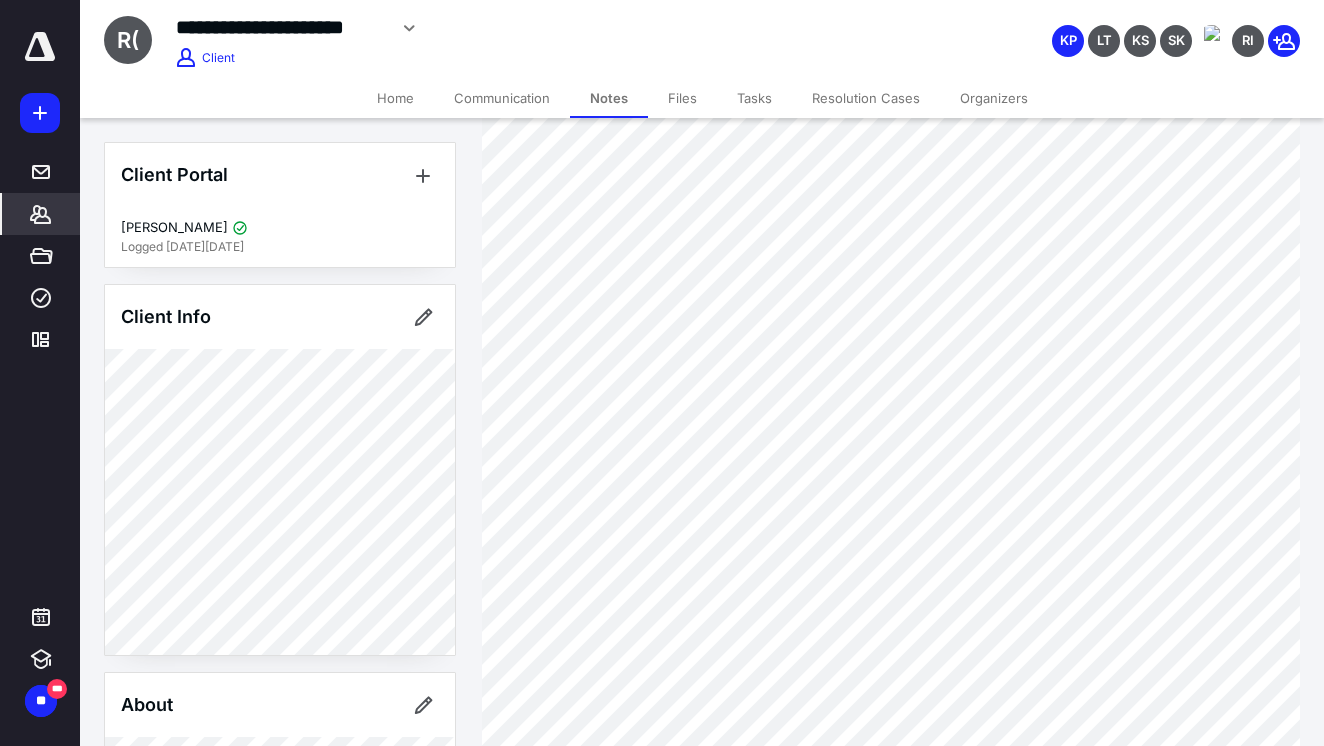 click on "Files" at bounding box center (682, 98) 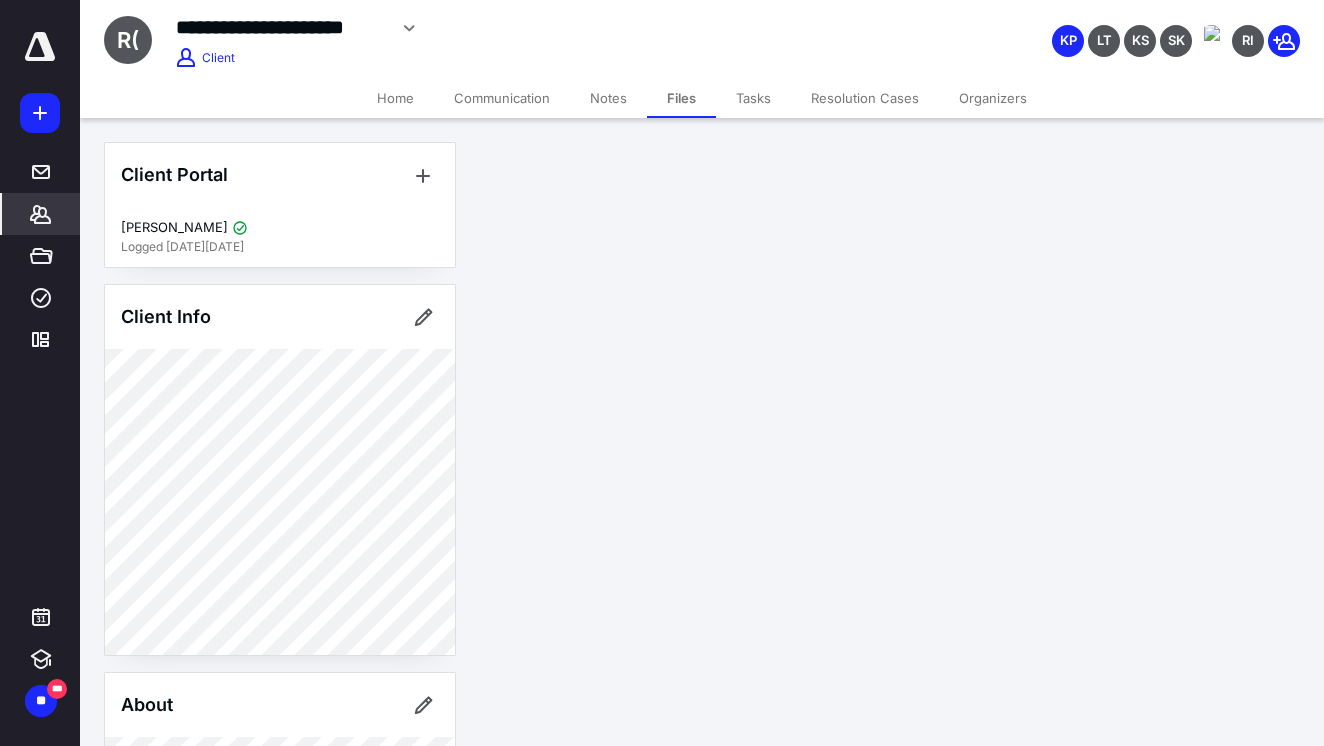 scroll, scrollTop: 0, scrollLeft: 0, axis: both 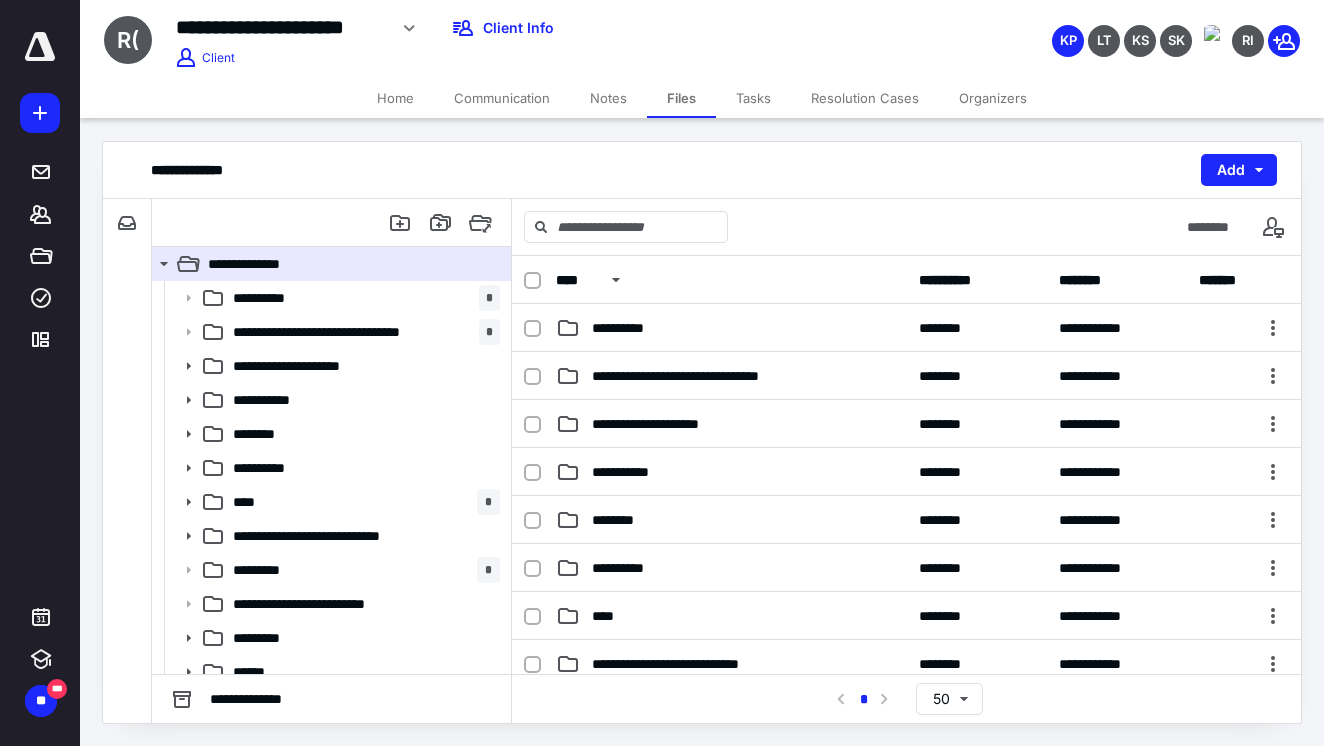 click on "Tasks" at bounding box center [753, 98] 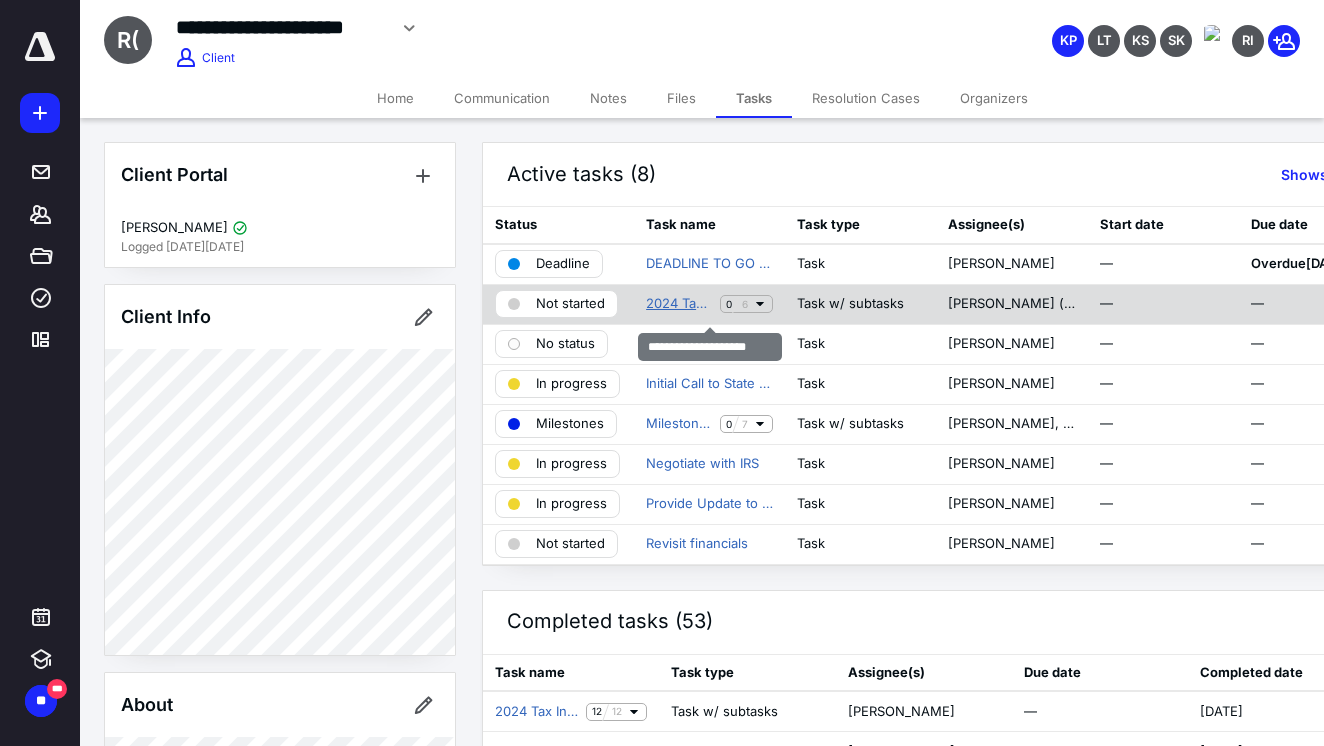 click on "2024 Tax Preparation" at bounding box center (679, 304) 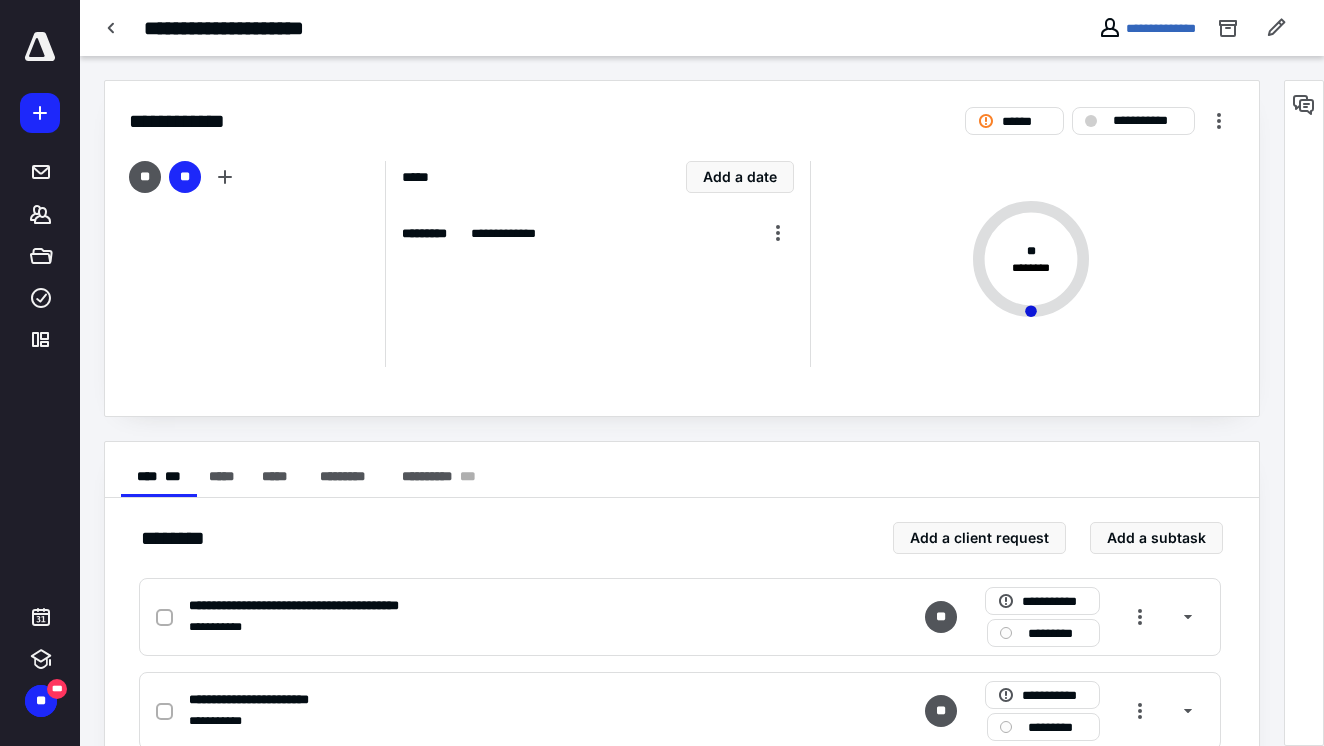scroll, scrollTop: 0, scrollLeft: 0, axis: both 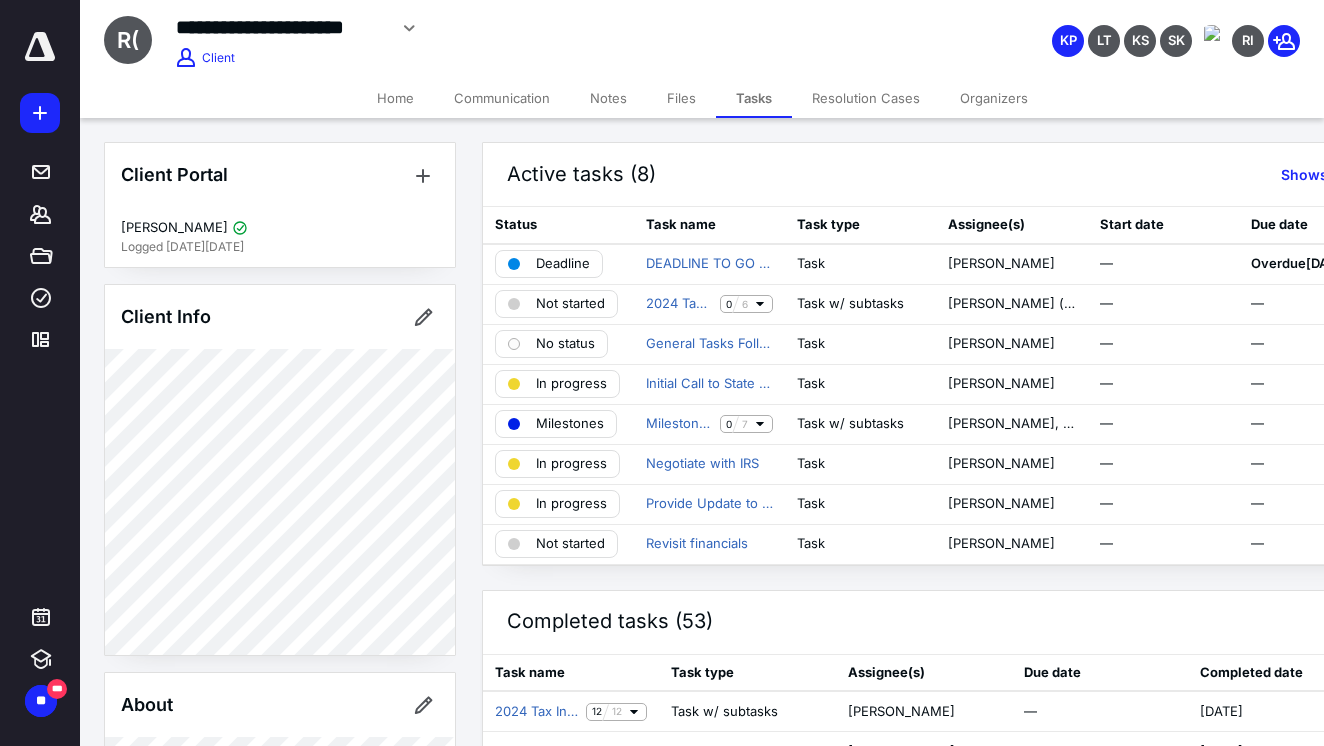 click at bounding box center (40, 47) 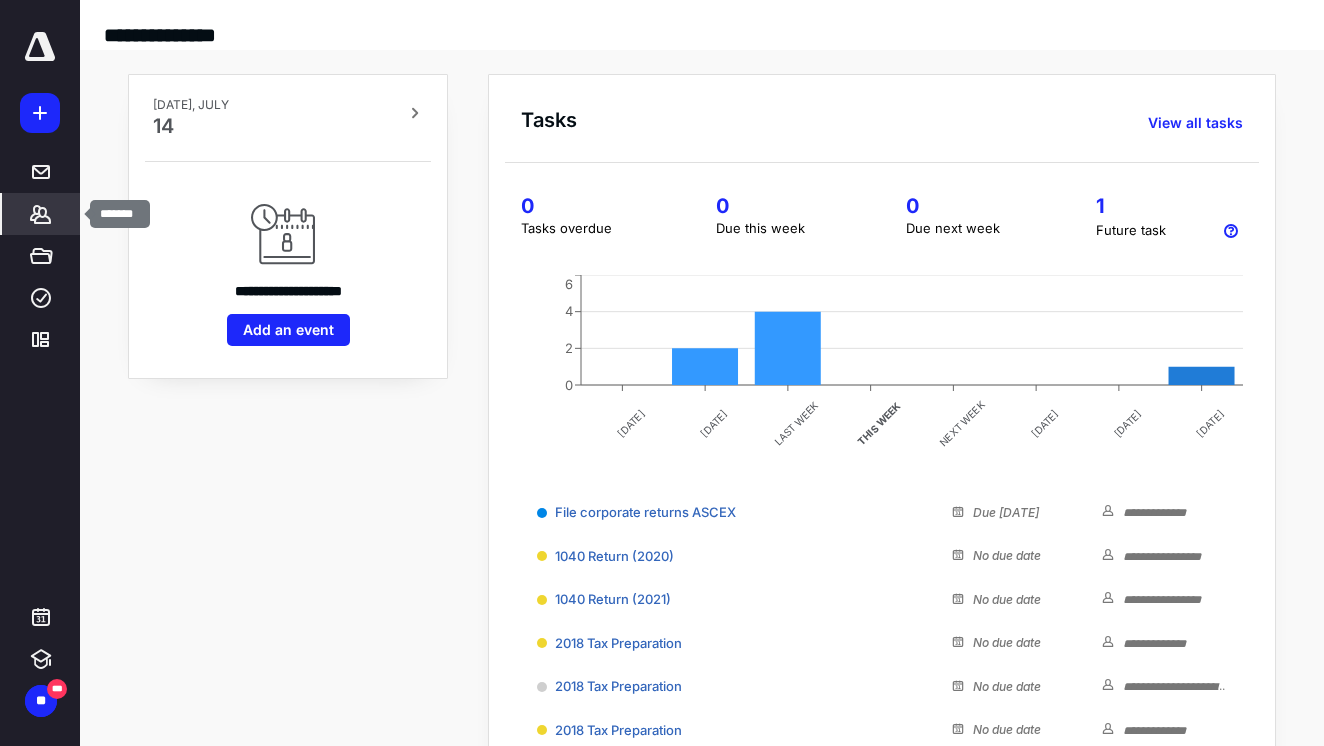 click 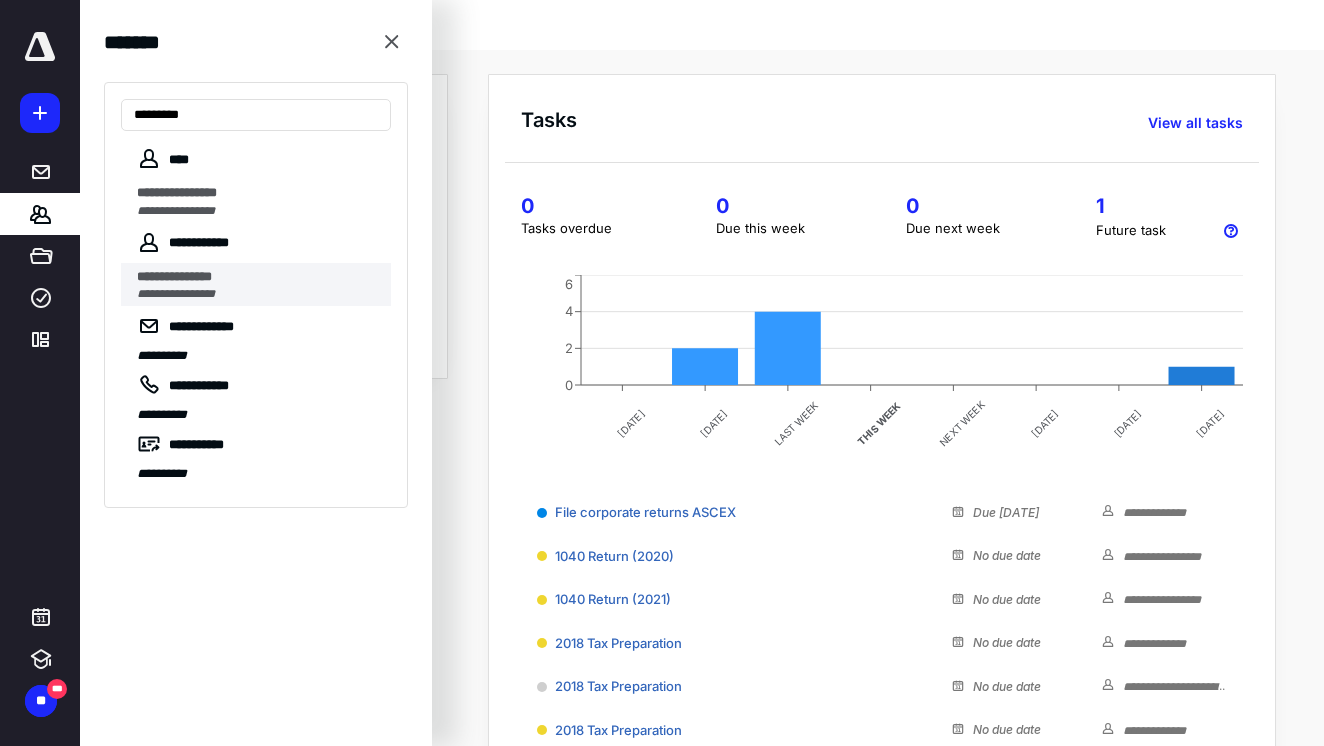 type on "********" 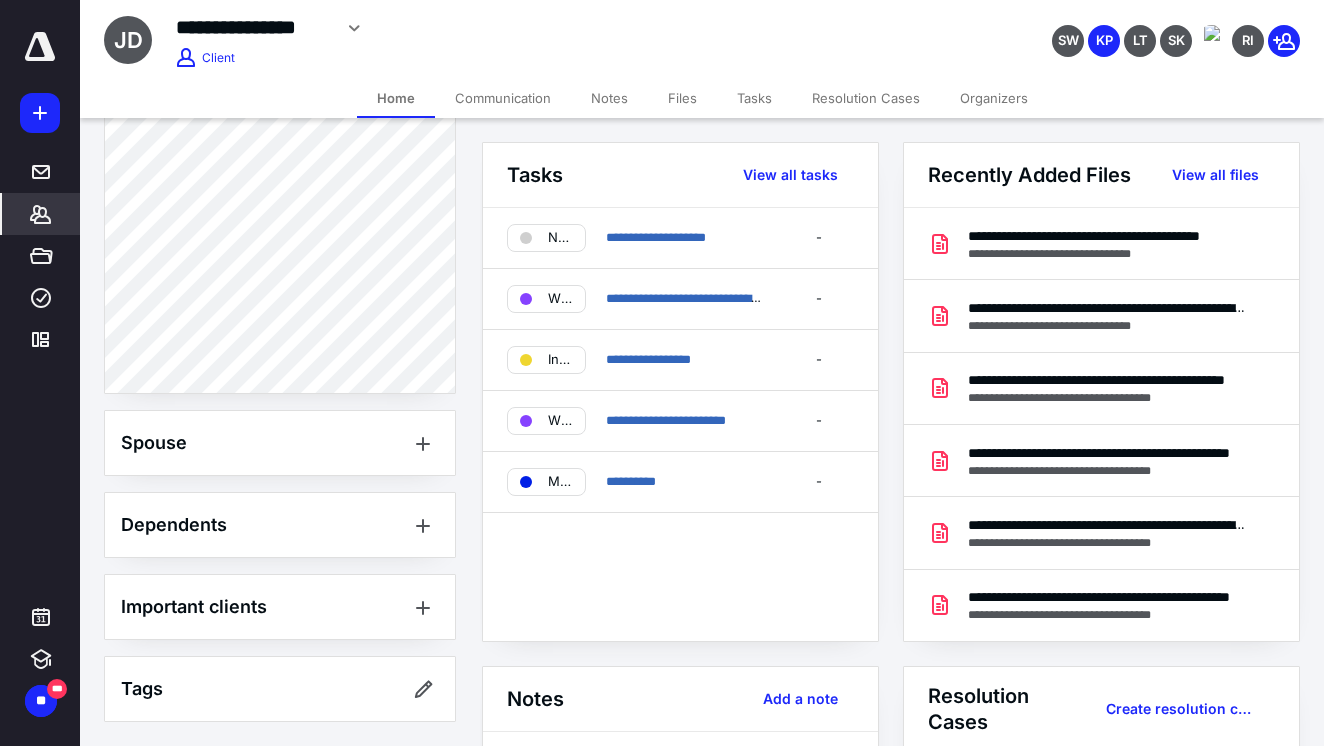 scroll, scrollTop: 1388, scrollLeft: 0, axis: vertical 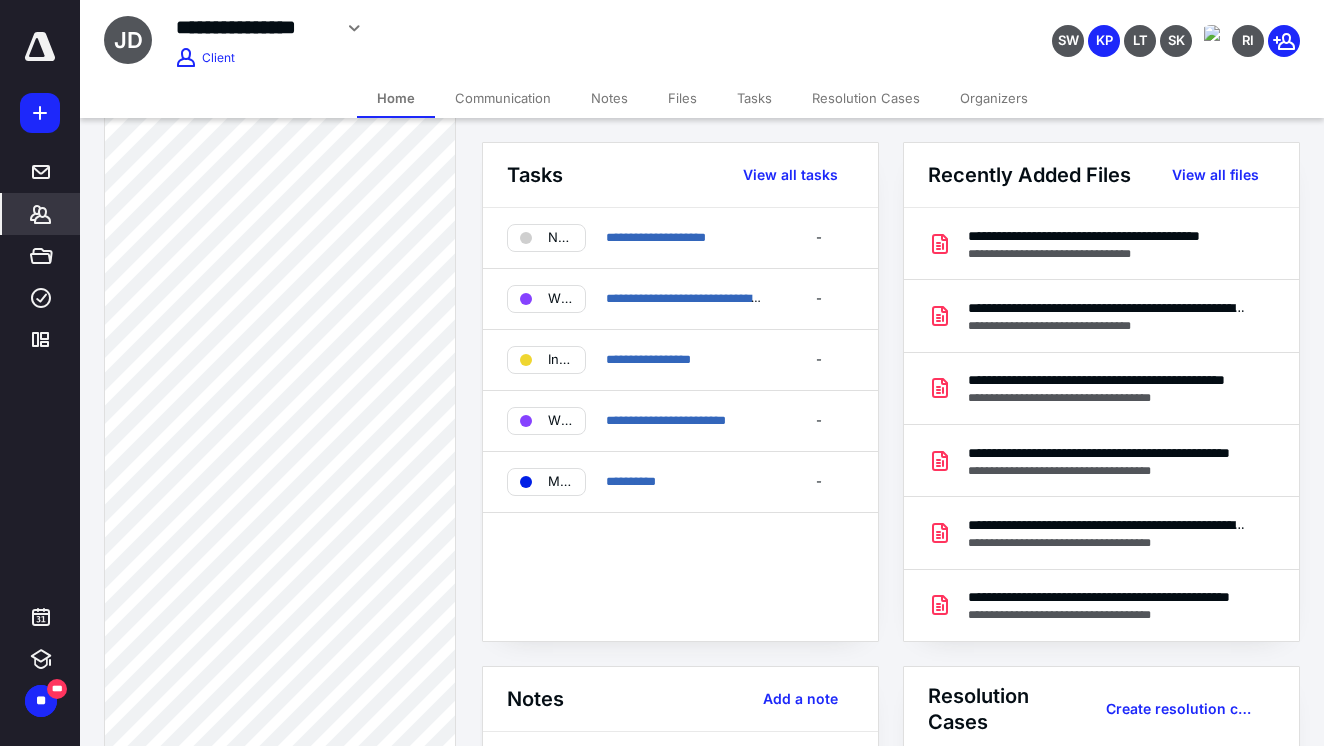 click on "Notes" at bounding box center (609, 98) 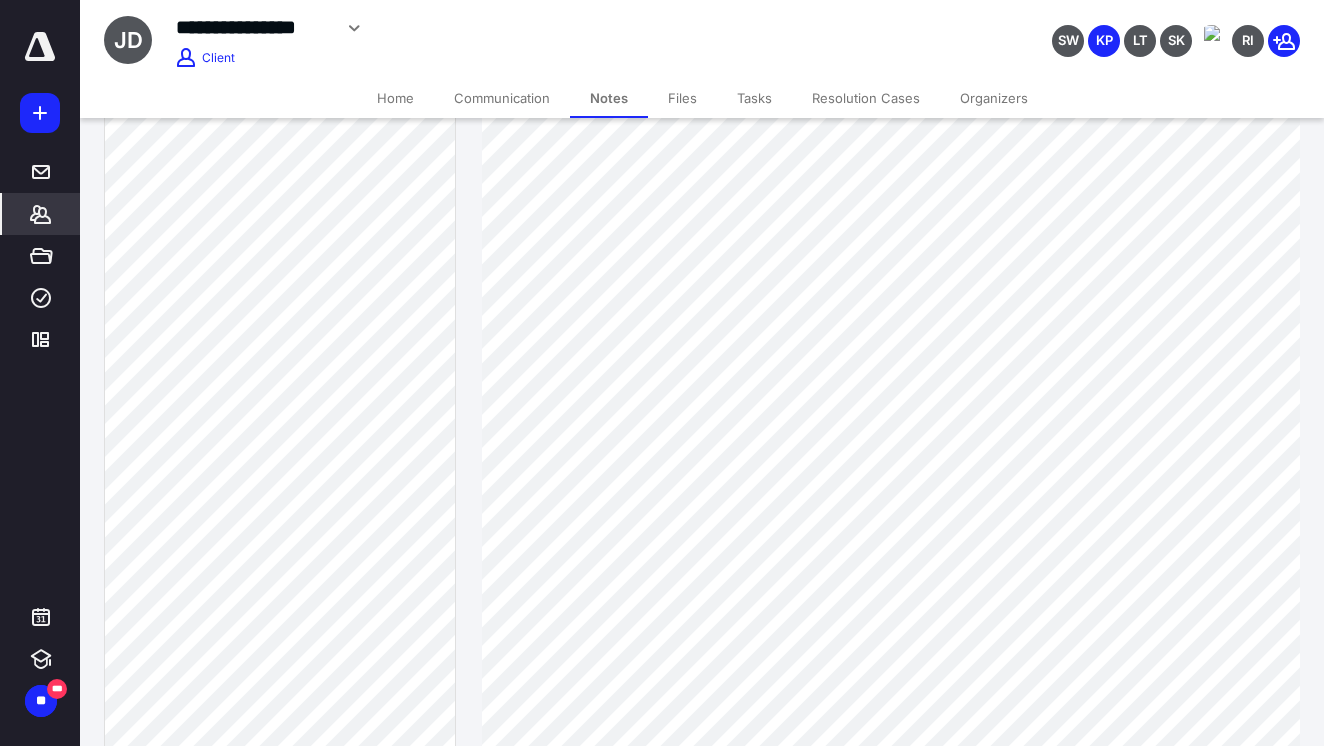 scroll, scrollTop: 188, scrollLeft: 0, axis: vertical 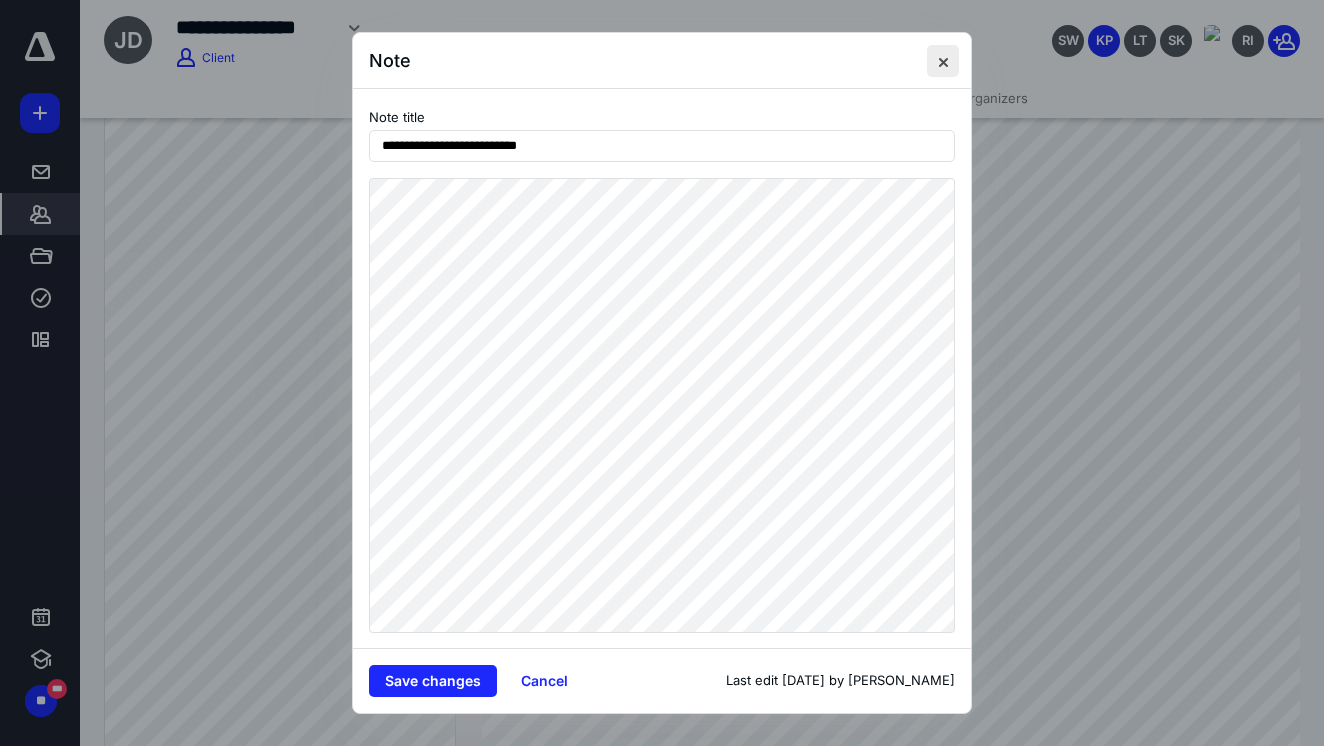click at bounding box center [943, 61] 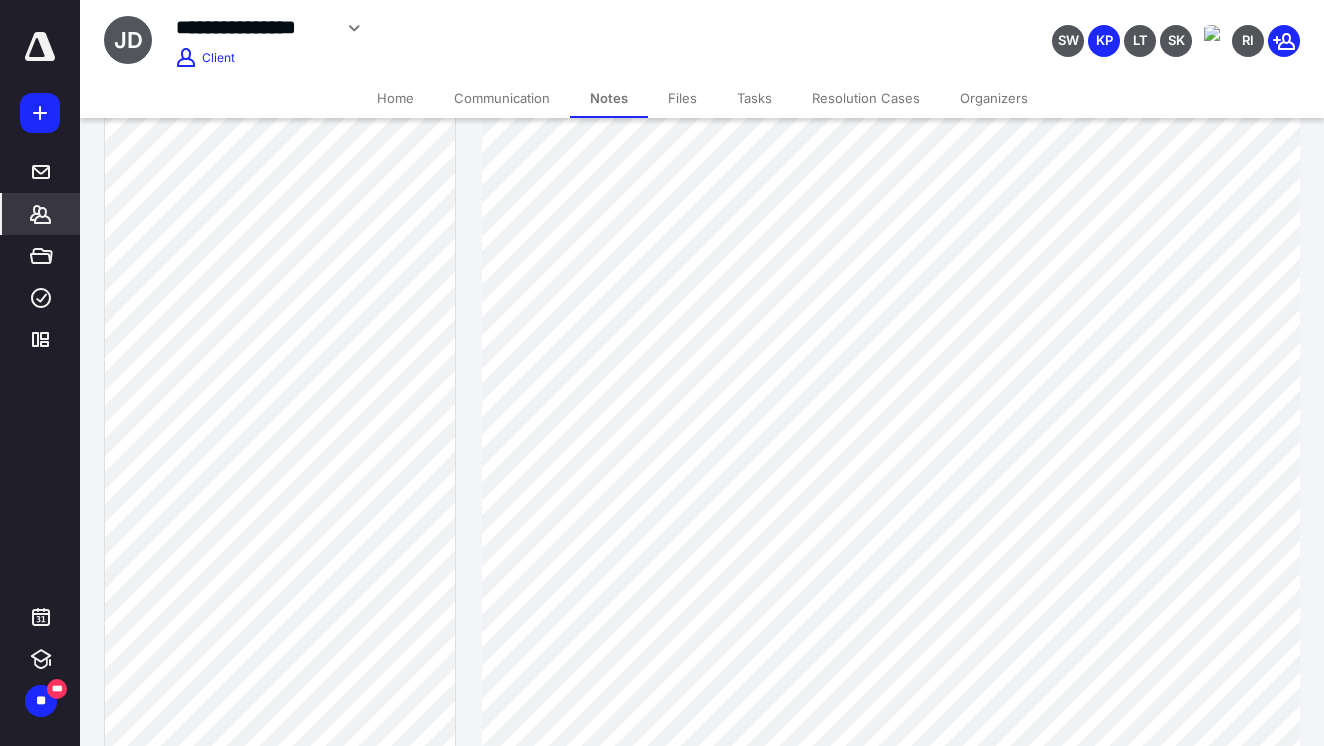 scroll, scrollTop: 3257, scrollLeft: 0, axis: vertical 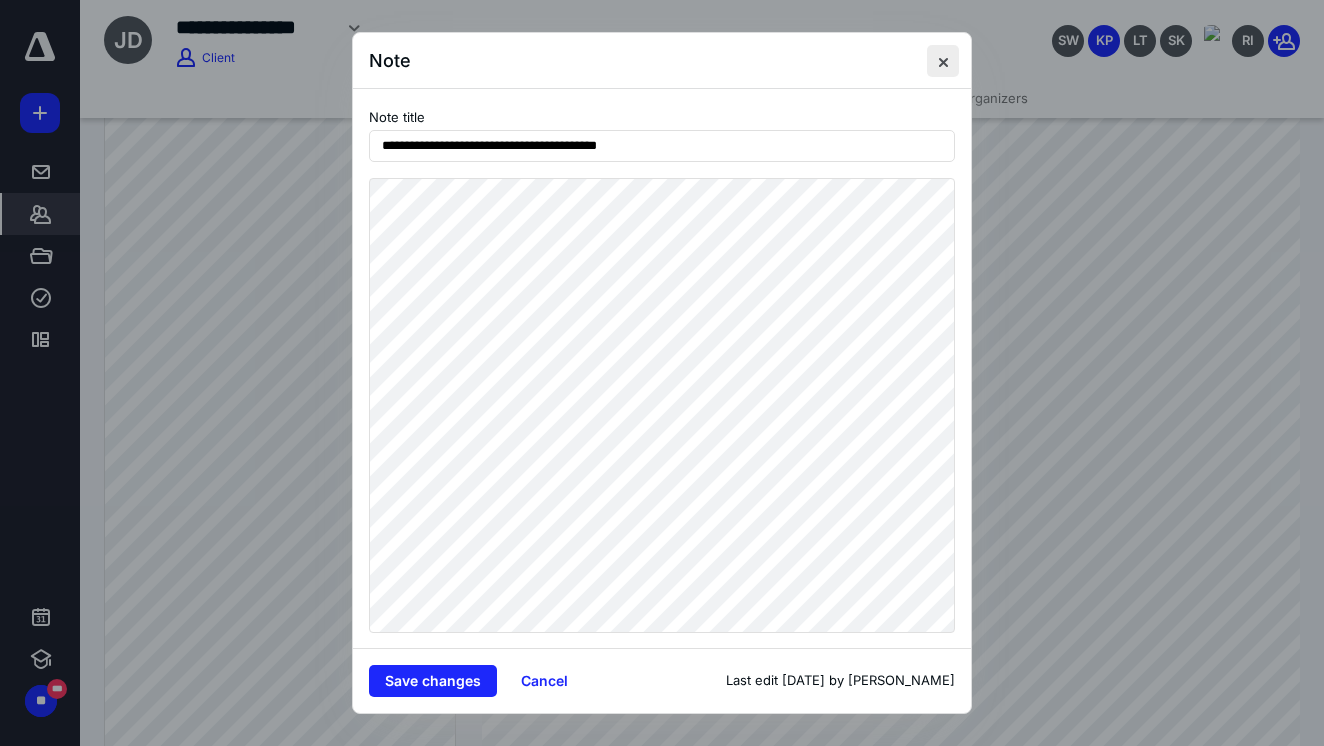 click at bounding box center [943, 61] 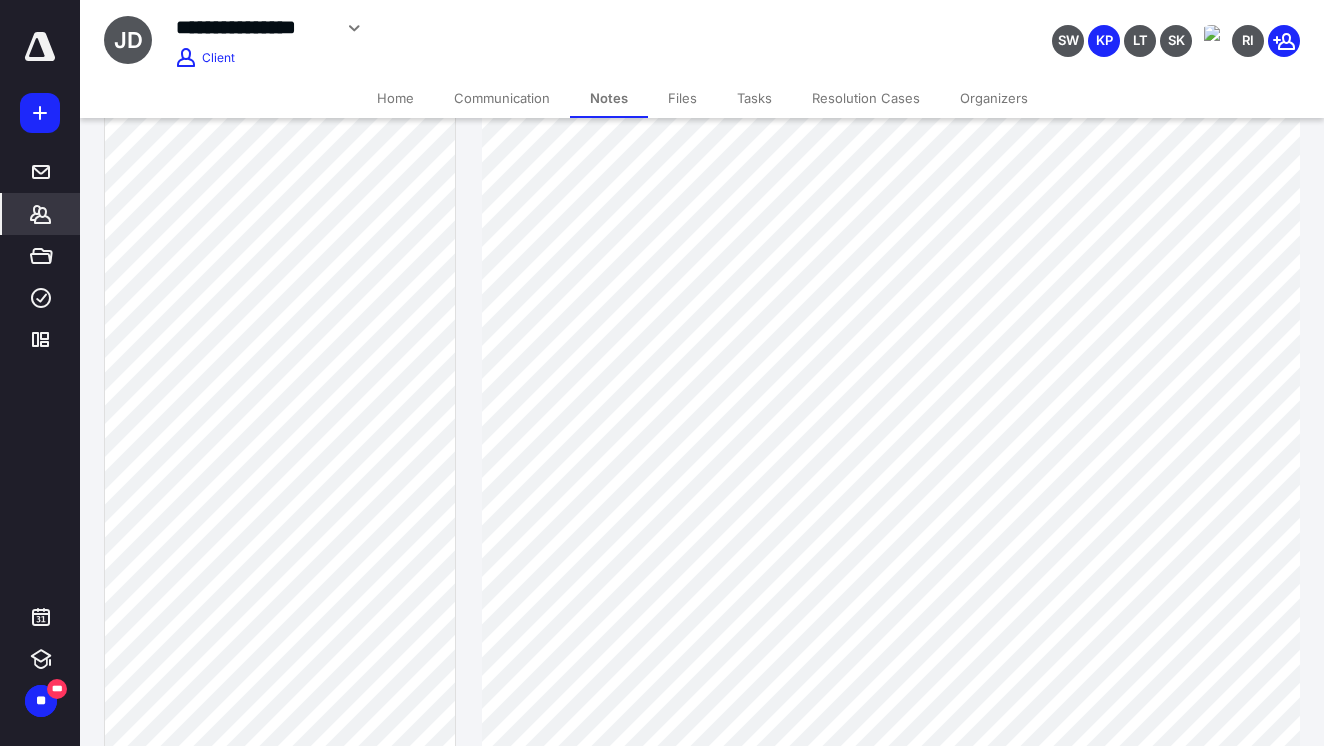 scroll, scrollTop: 4034, scrollLeft: 0, axis: vertical 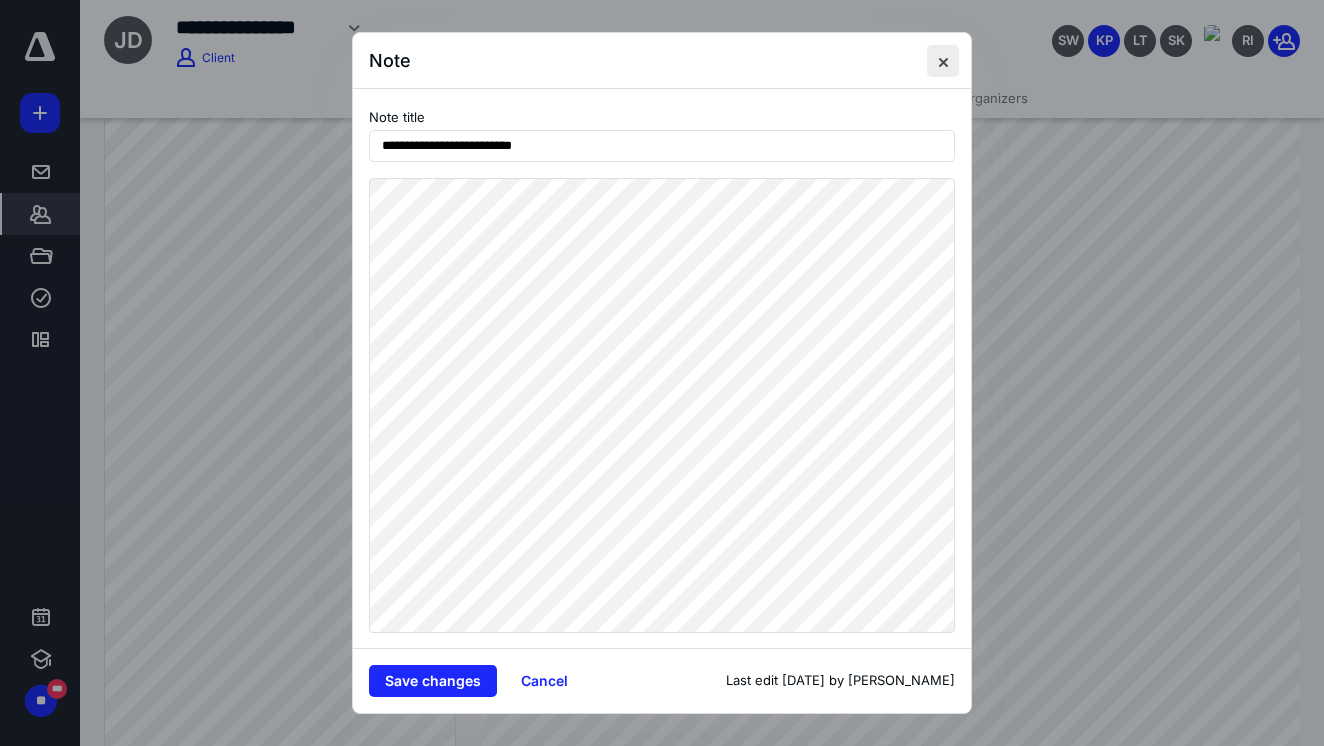 click at bounding box center [943, 61] 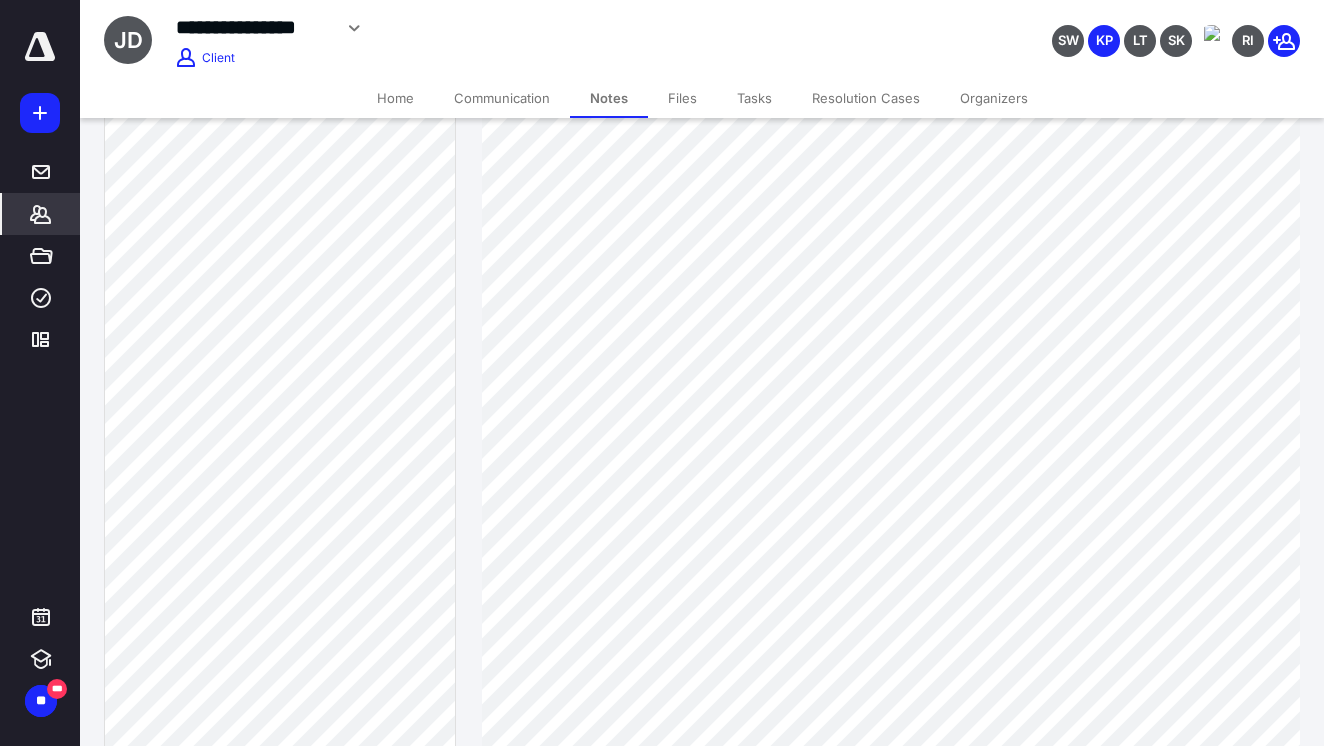 scroll, scrollTop: 4415, scrollLeft: 0, axis: vertical 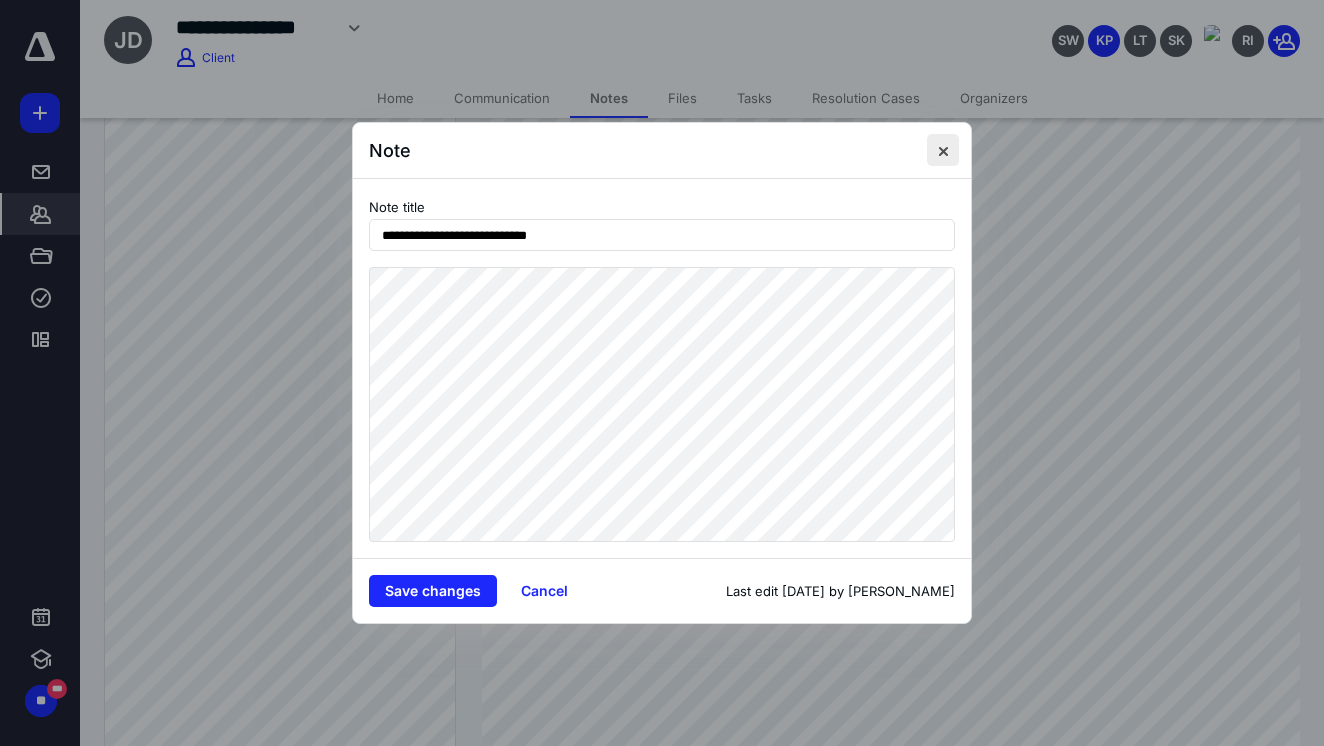 click at bounding box center [943, 150] 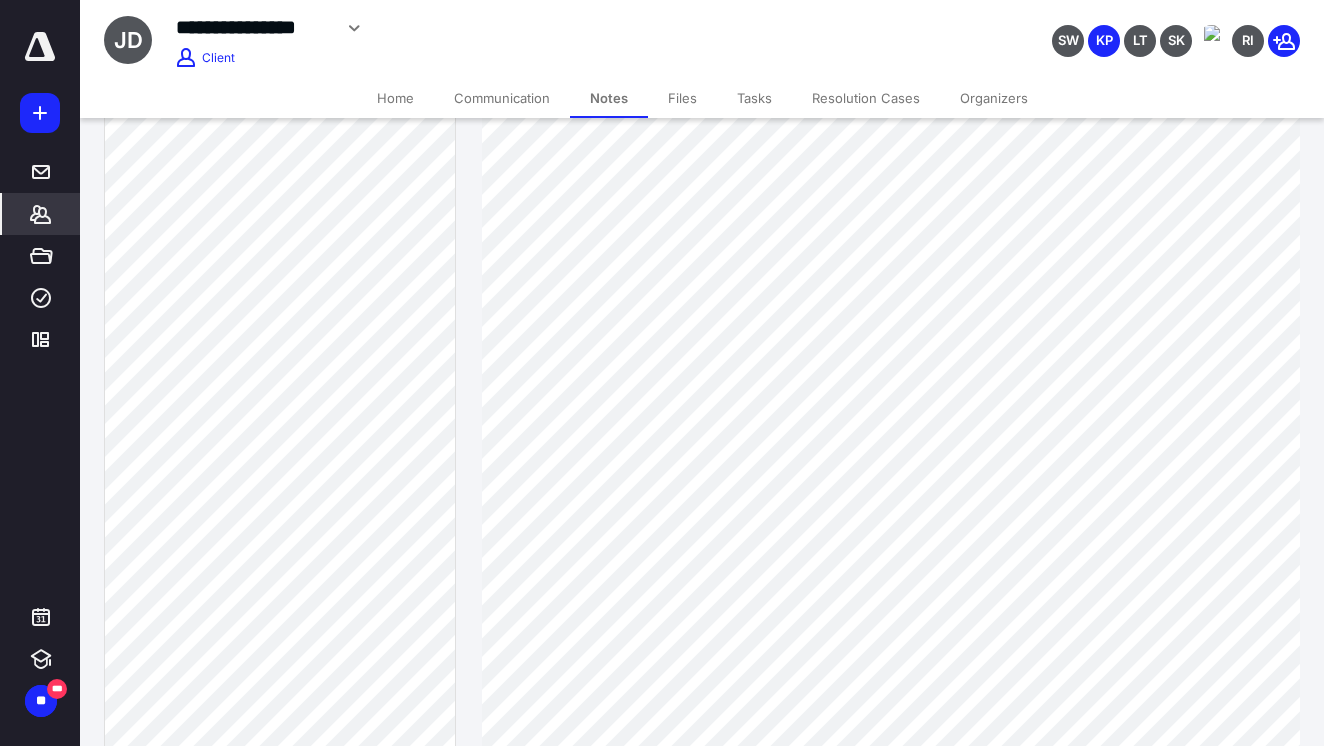 scroll, scrollTop: 251, scrollLeft: 0, axis: vertical 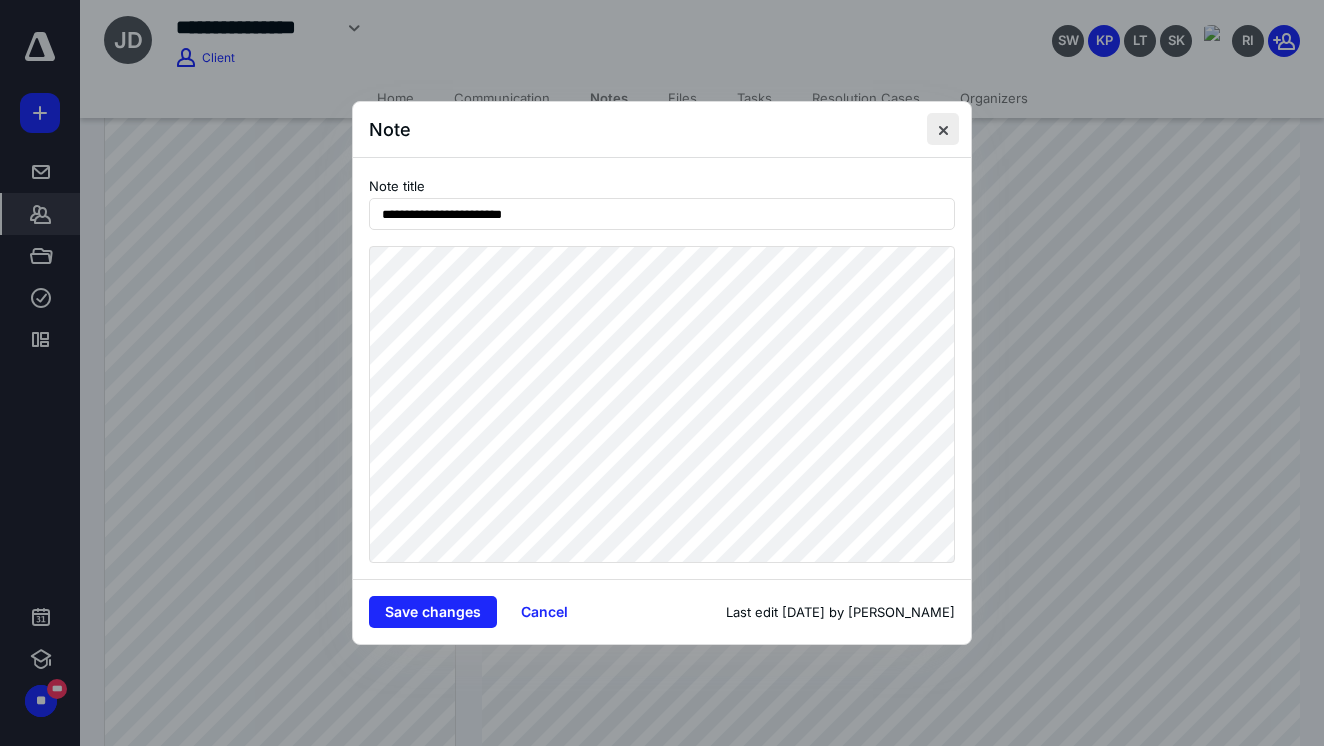 click at bounding box center [943, 129] 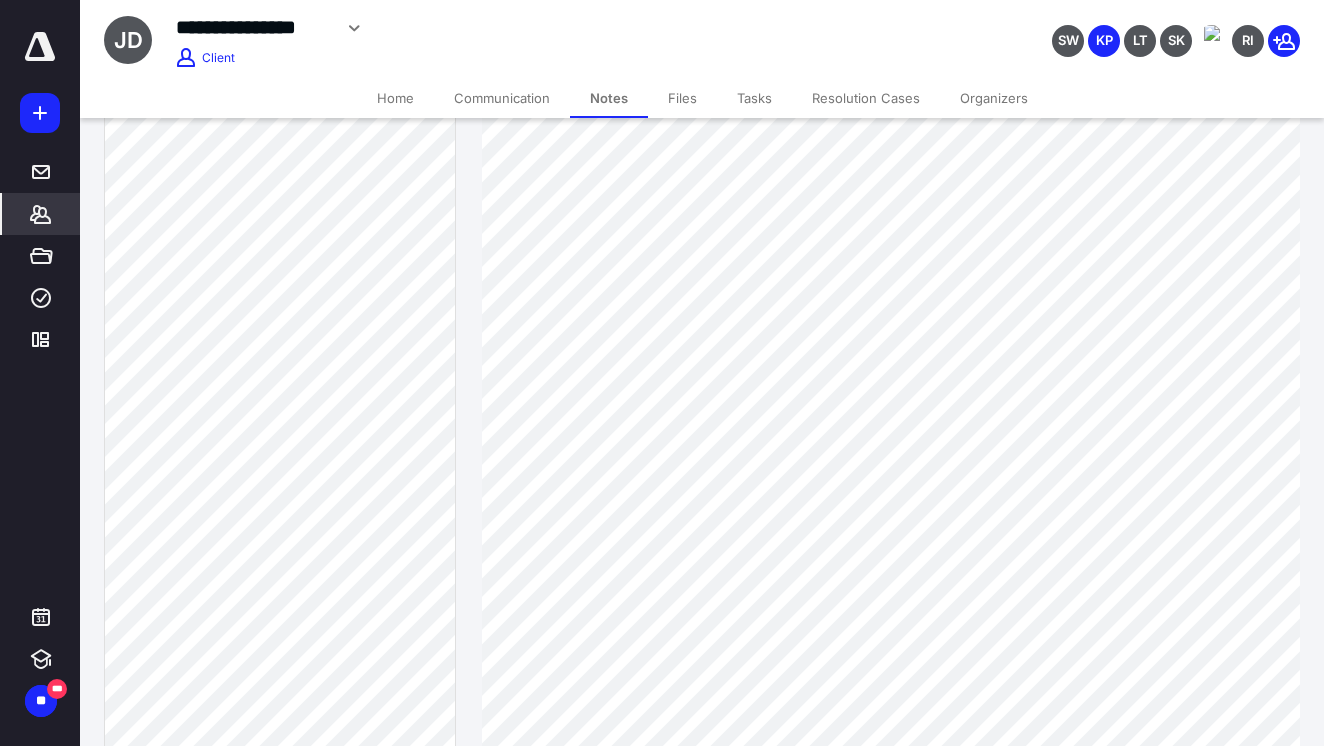 click on "Files" at bounding box center [682, 98] 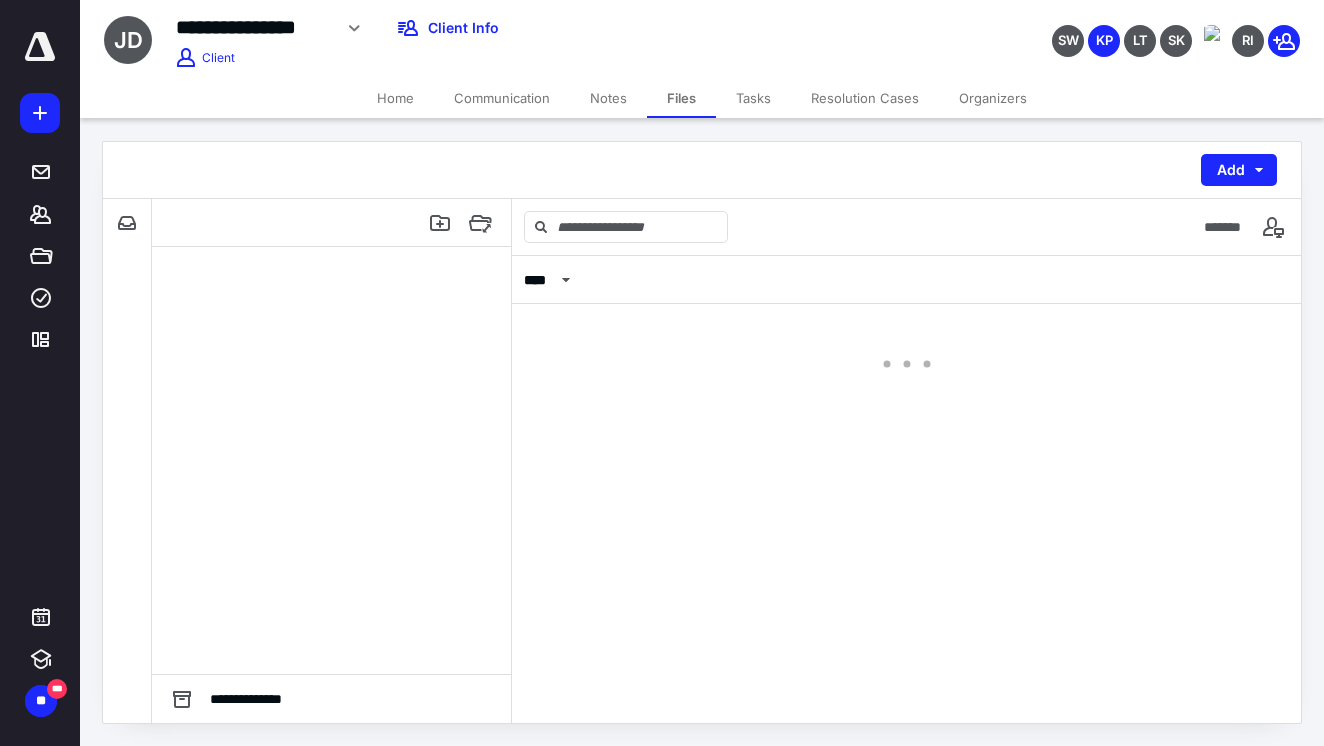 scroll, scrollTop: 0, scrollLeft: 0, axis: both 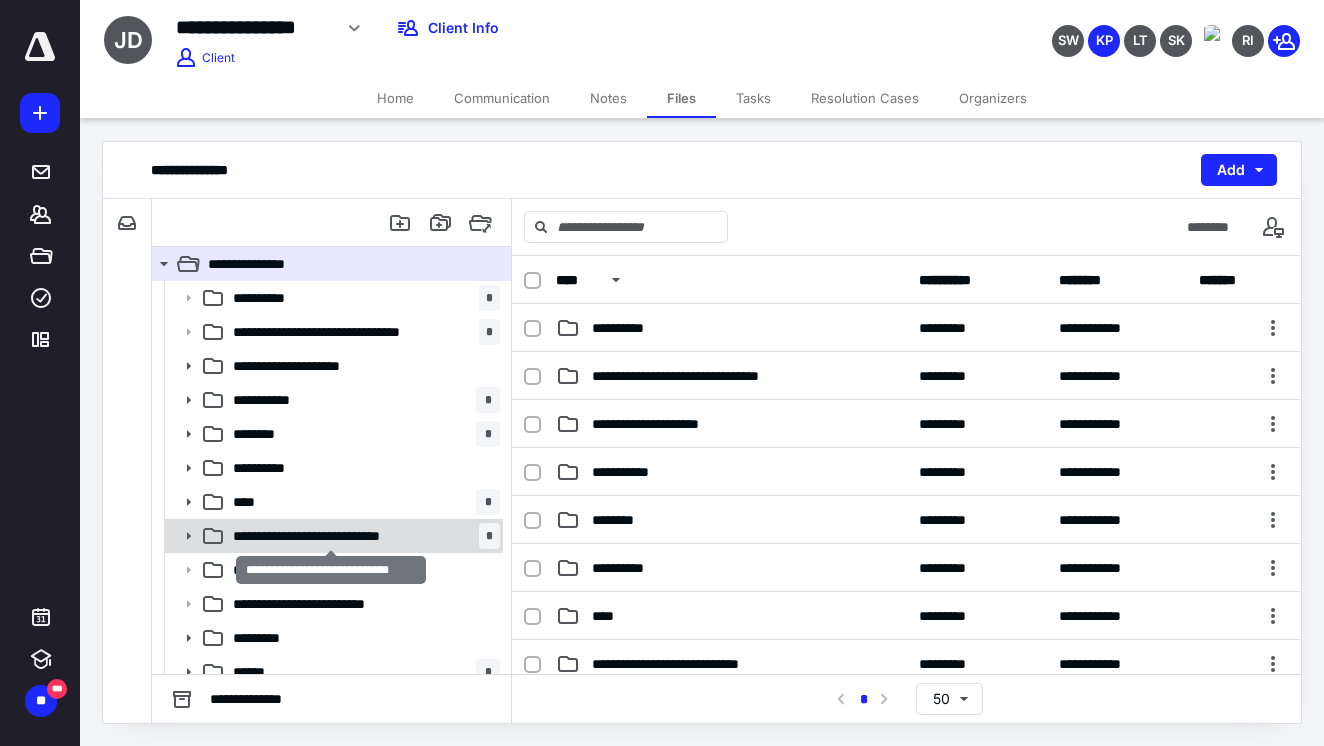 click on "**********" at bounding box center (331, 536) 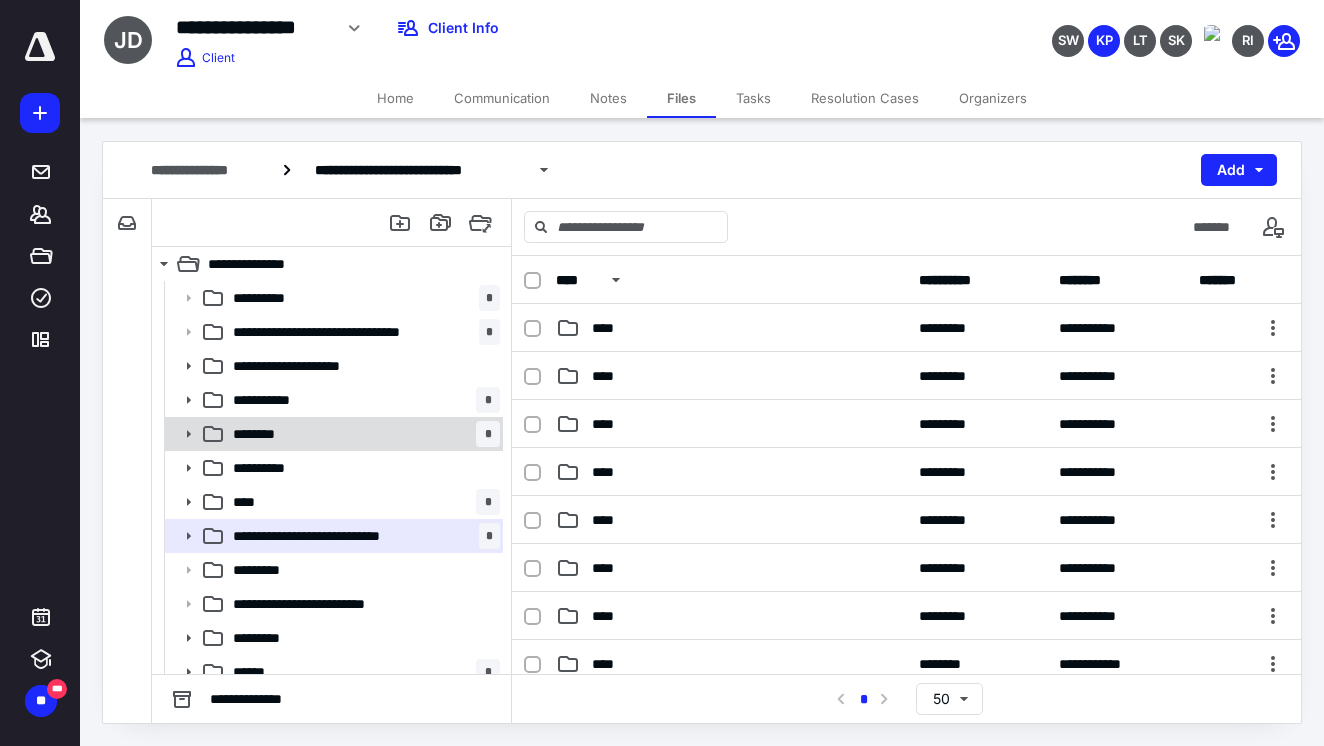 click on "******** *" at bounding box center (362, 434) 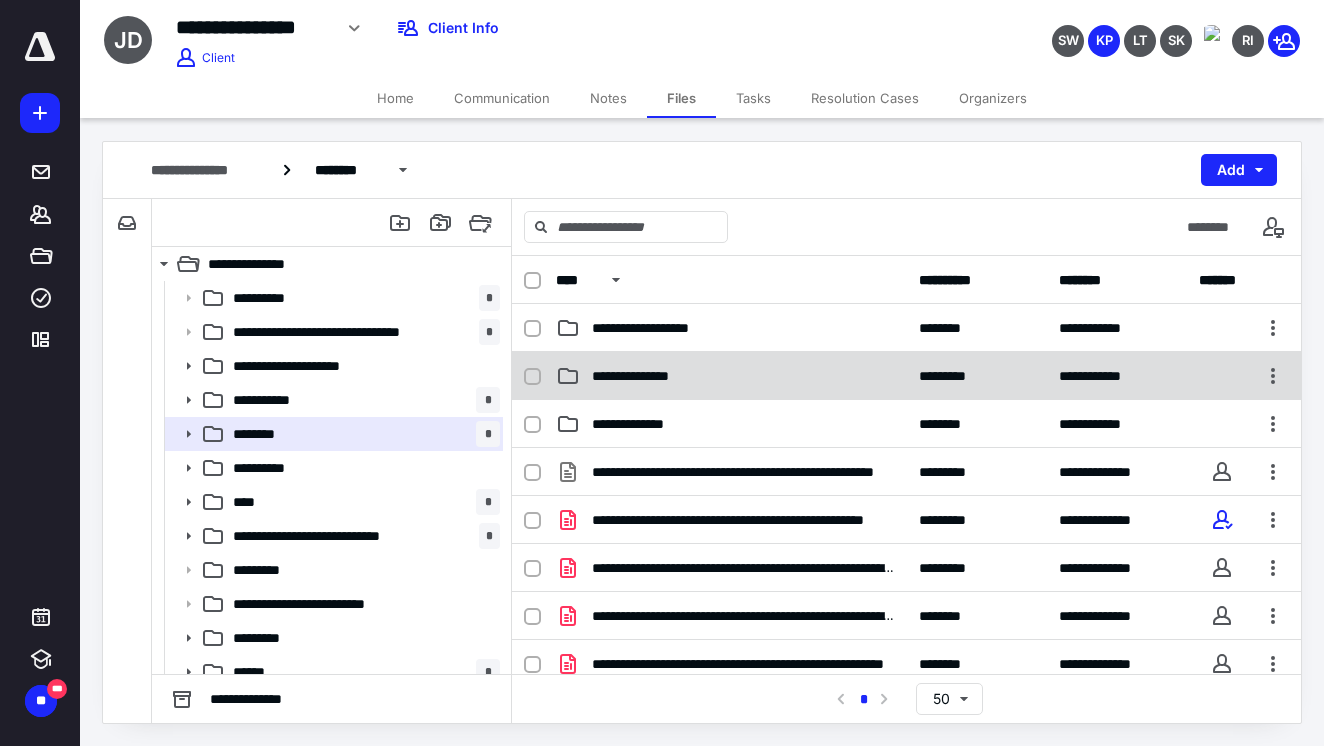 click on "**********" at bounding box center (653, 376) 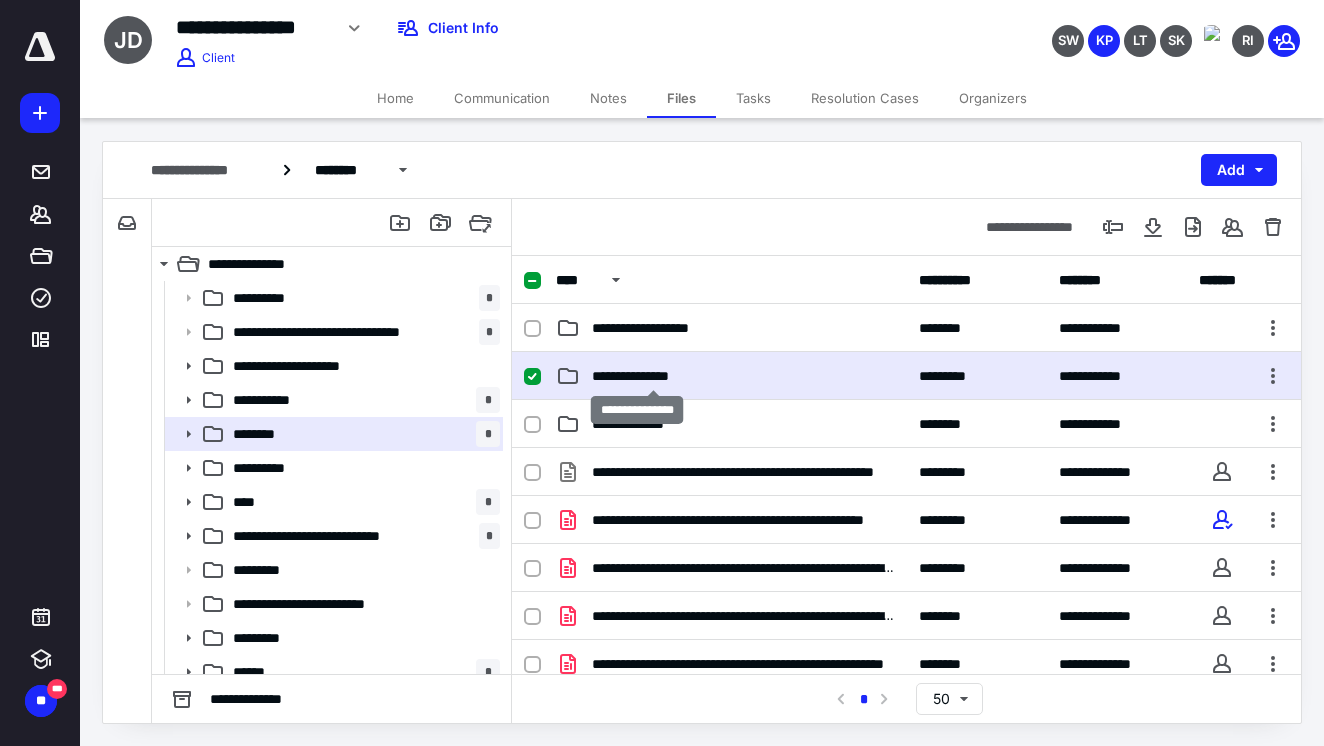 checkbox on "true" 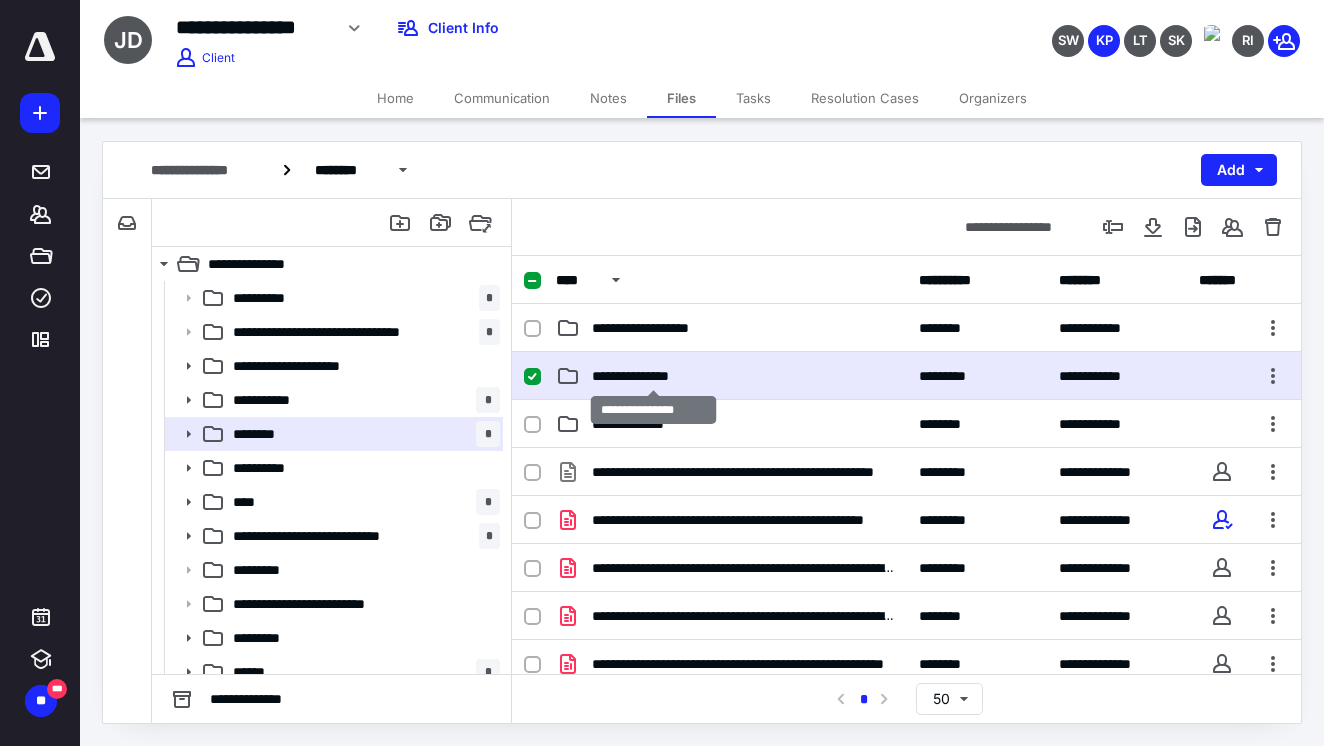 click on "**********" at bounding box center [653, 376] 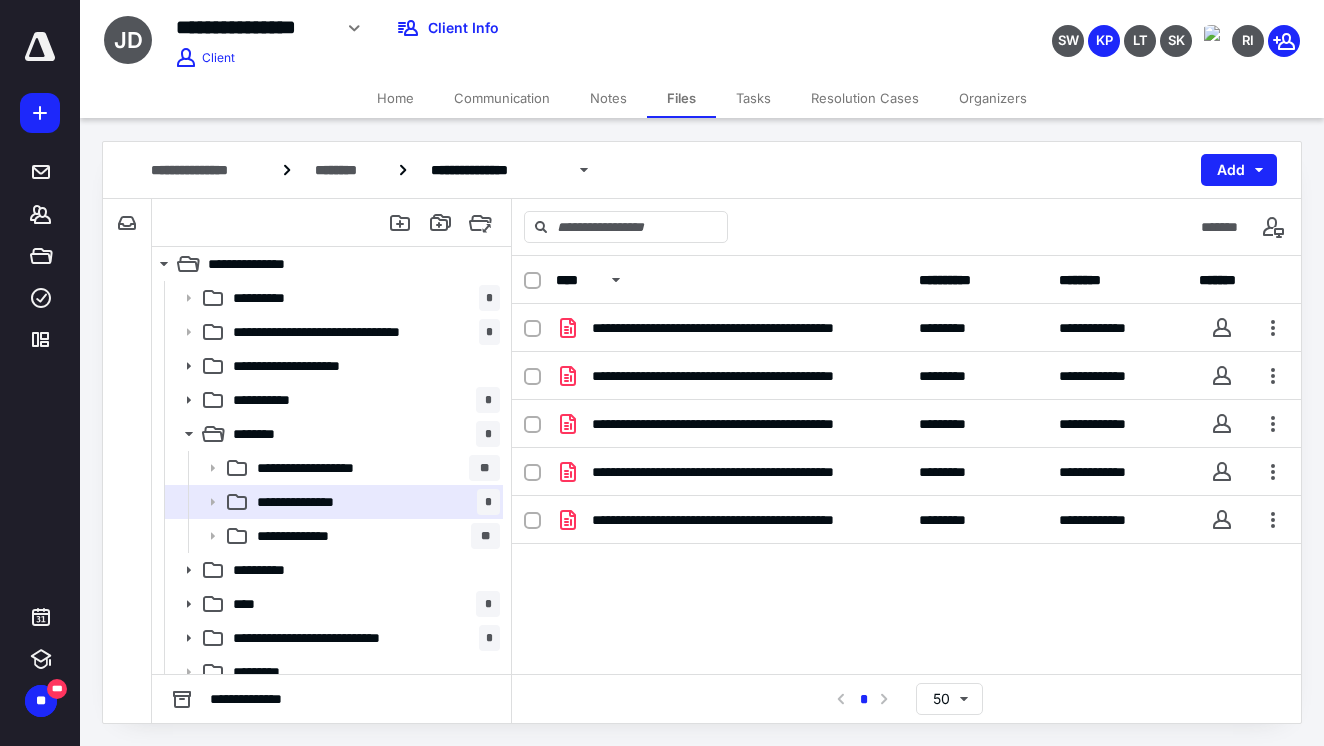 click on "**********" at bounding box center [906, 465] 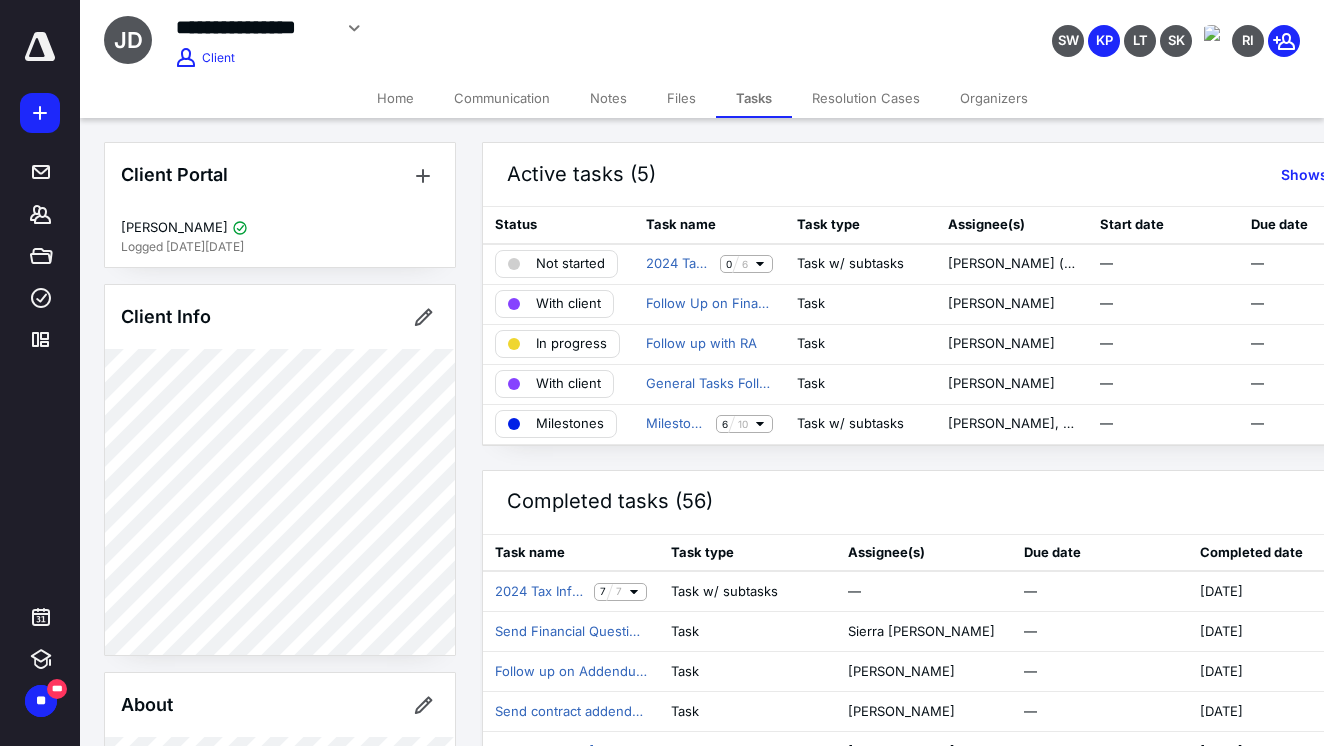 click on "Notes" at bounding box center (608, 98) 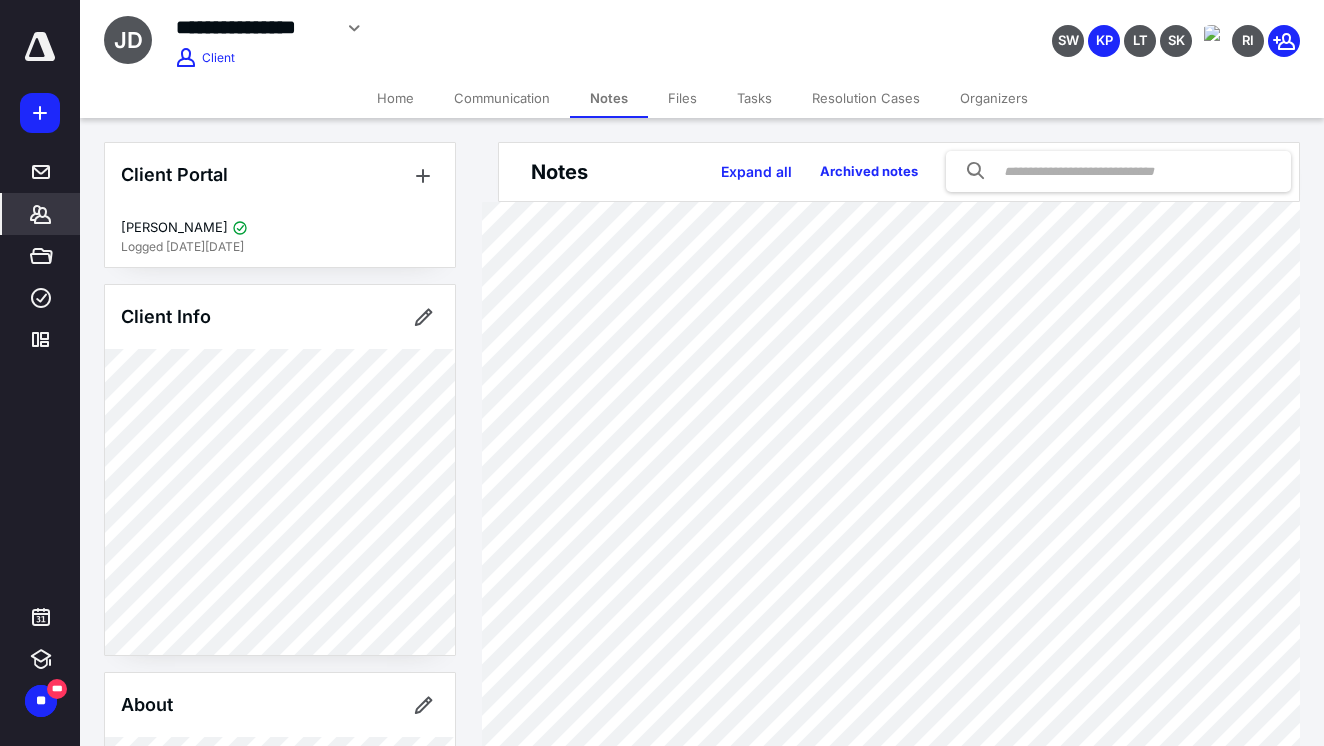 click on "Communication" at bounding box center [502, 98] 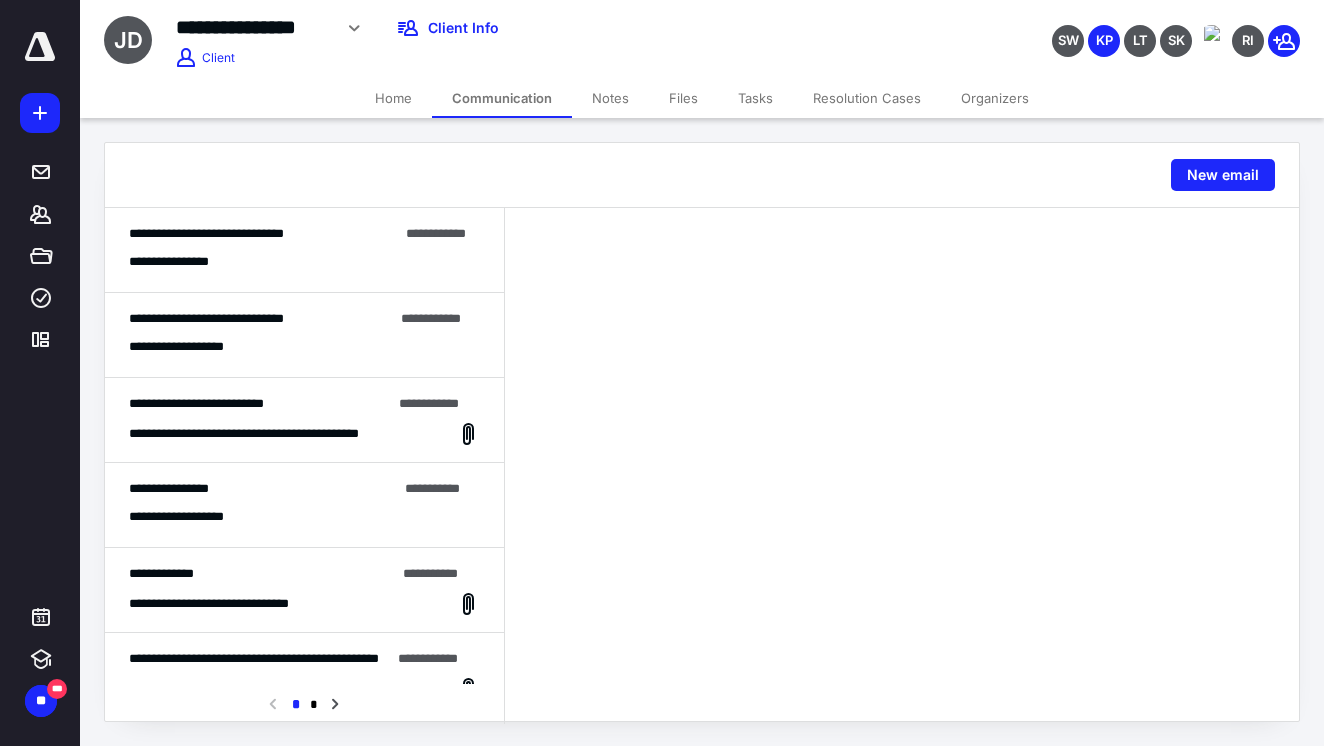 click on "**********" at bounding box center (273, 433) 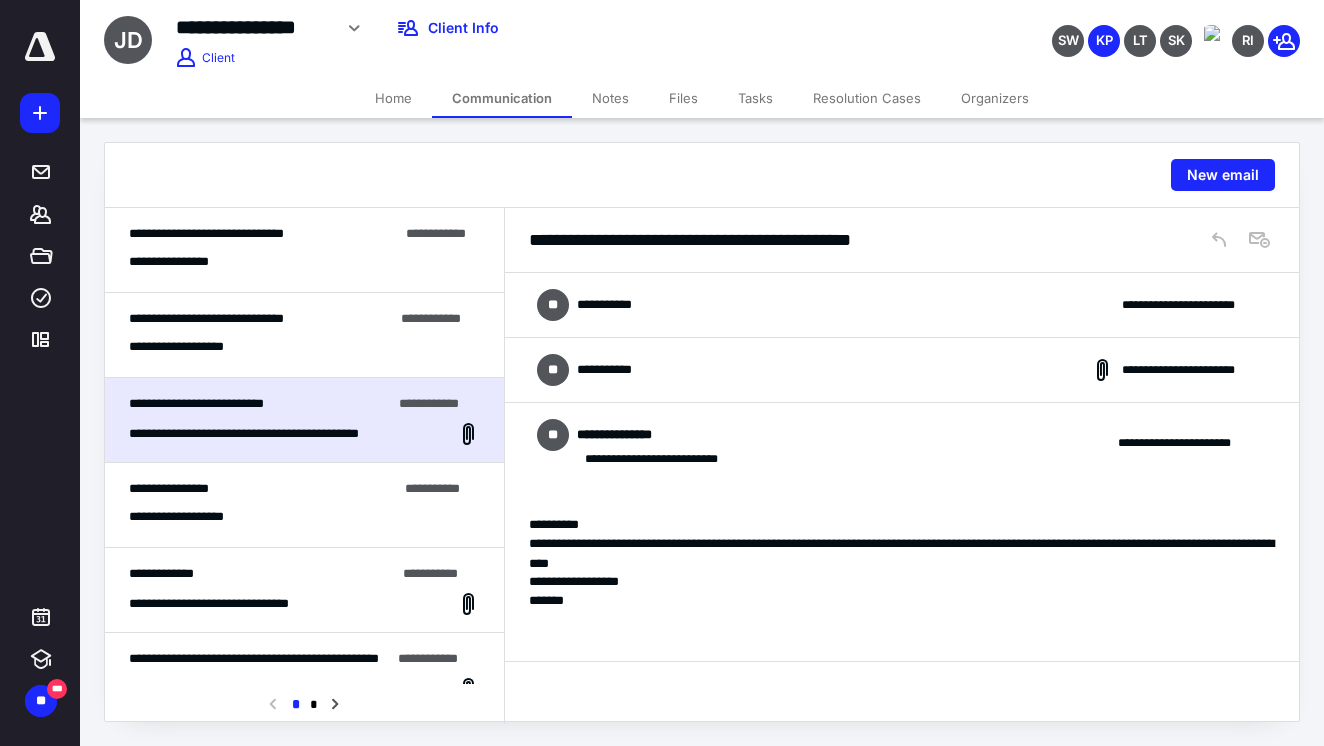 click on "**********" at bounding box center (902, 305) 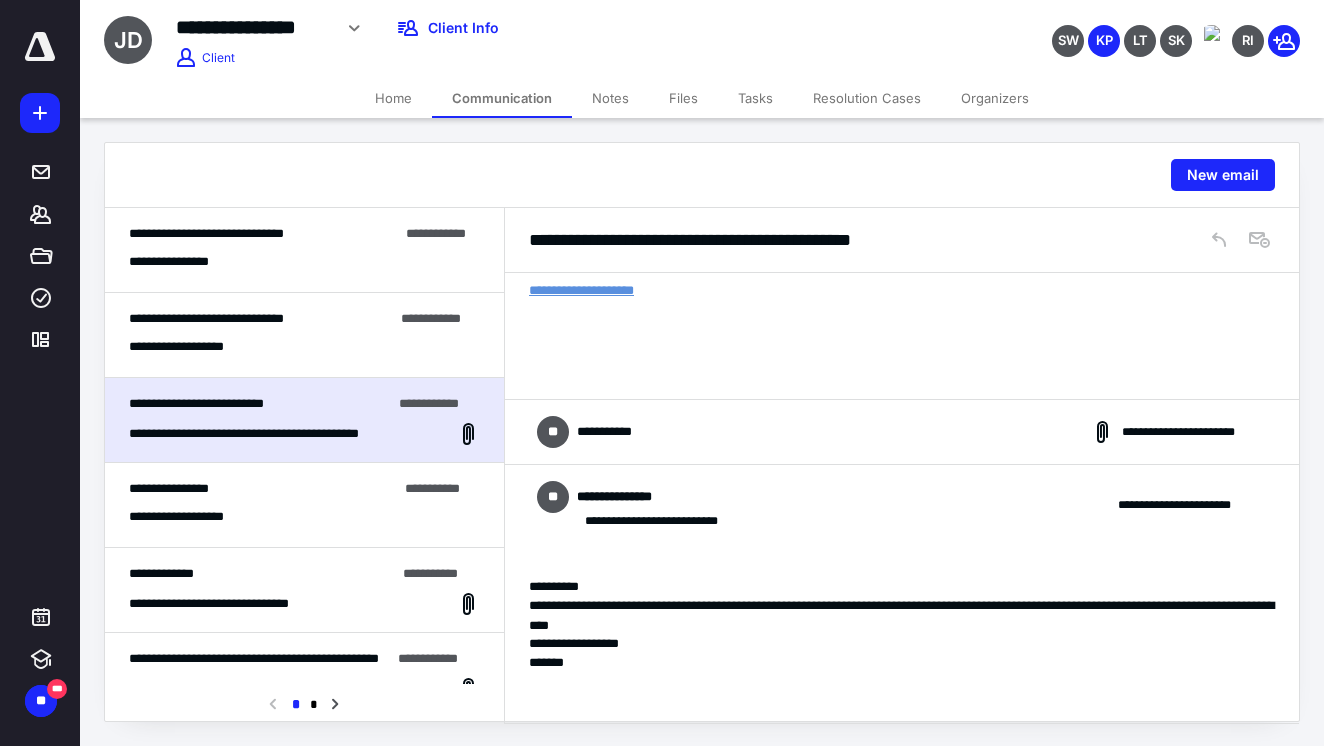 scroll, scrollTop: 887, scrollLeft: 0, axis: vertical 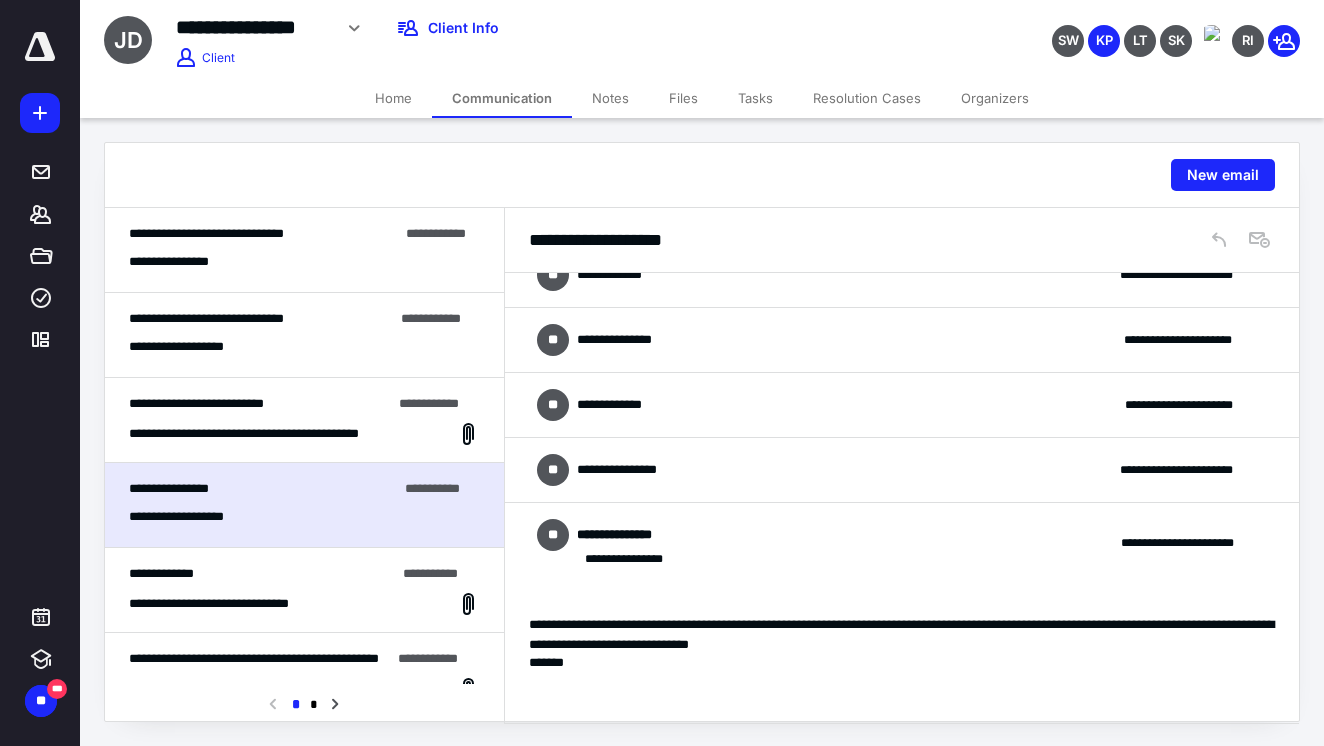 click on "**********" at bounding box center [262, 574] 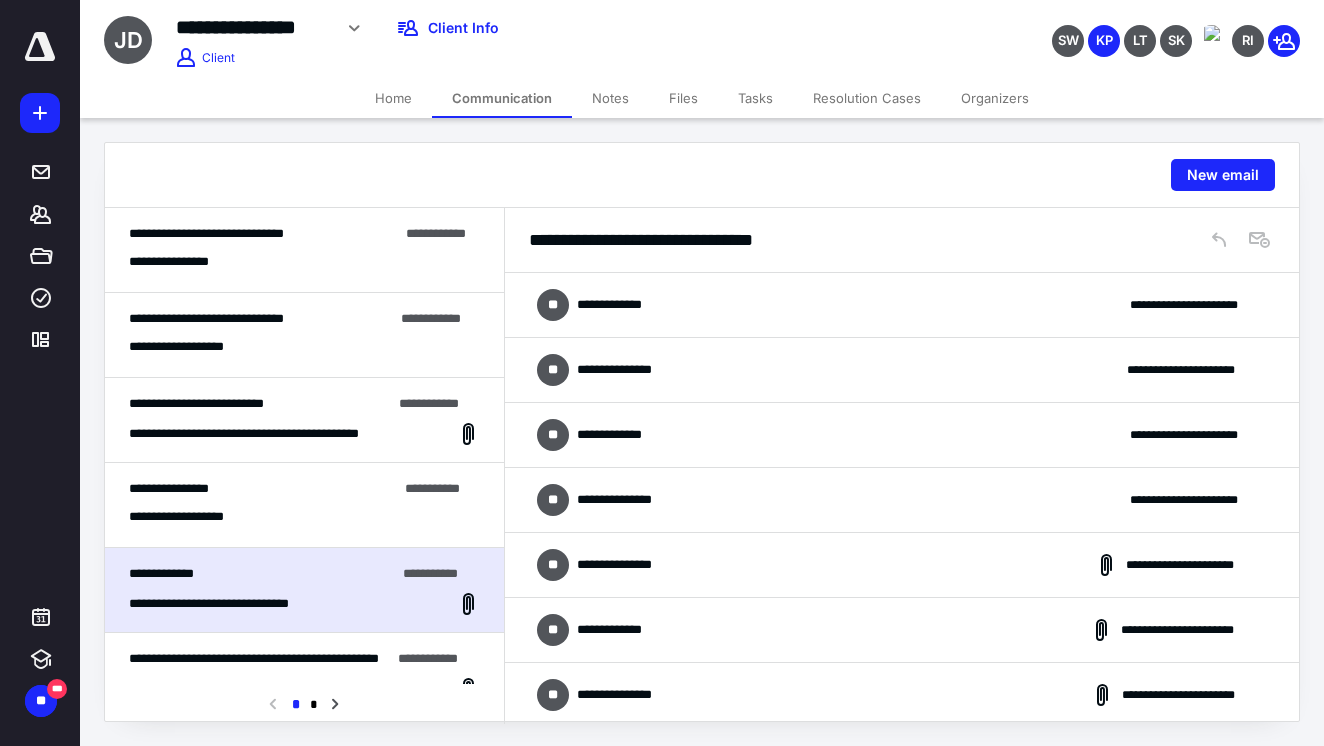 scroll, scrollTop: 393, scrollLeft: 0, axis: vertical 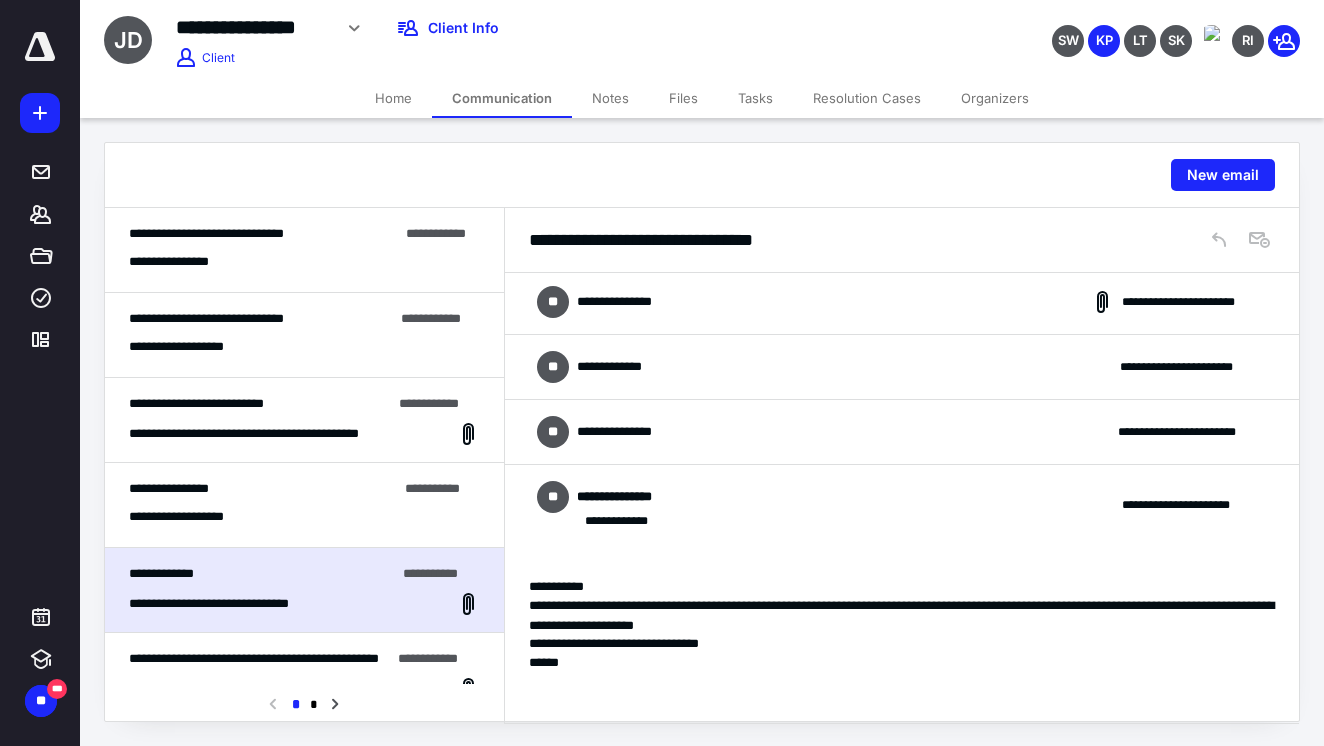 click on "**********" at bounding box center [902, 432] 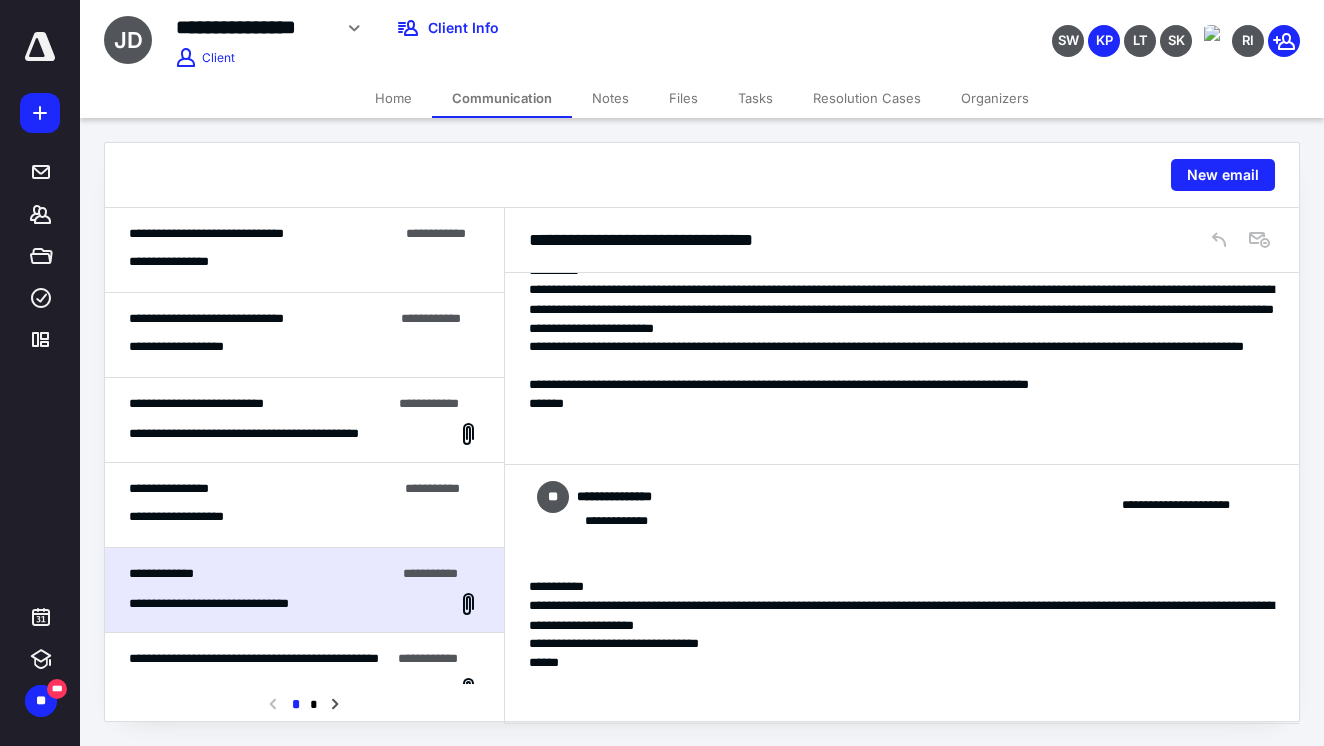 scroll, scrollTop: 644, scrollLeft: 0, axis: vertical 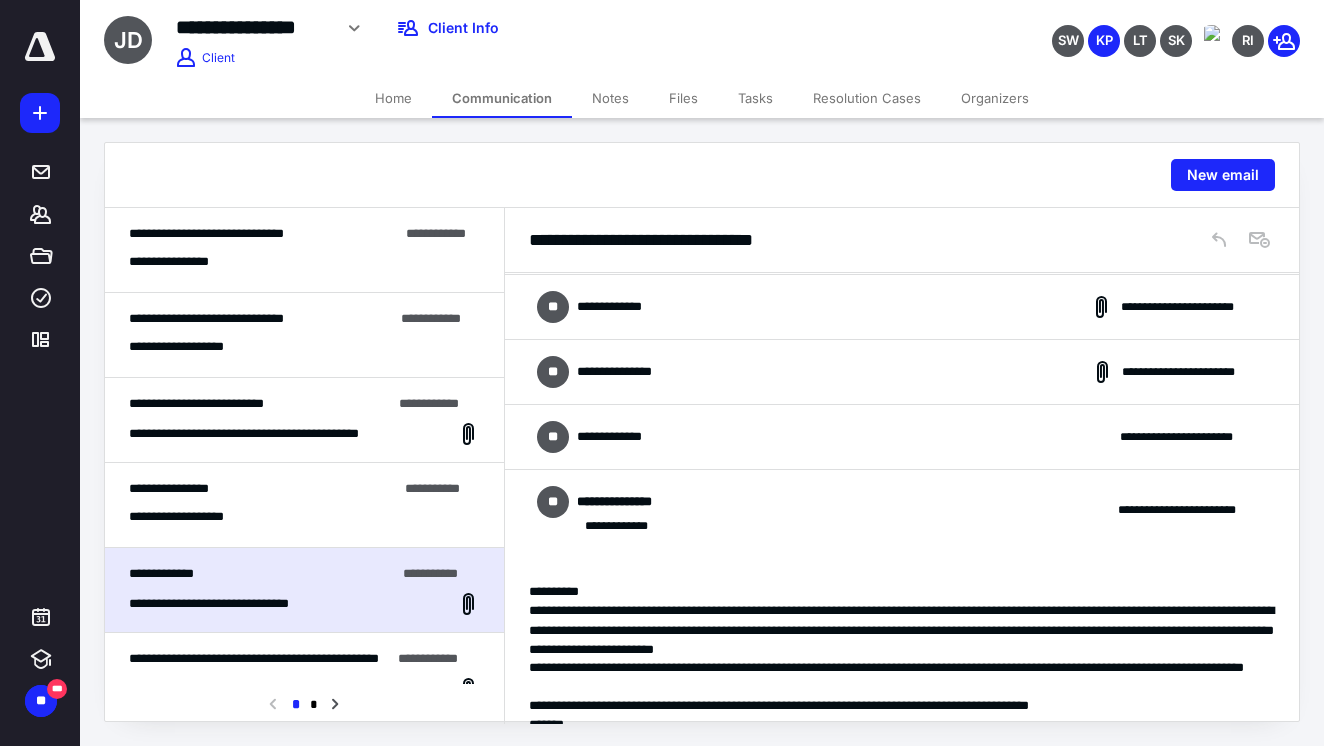 click on "**********" at bounding box center (902, 437) 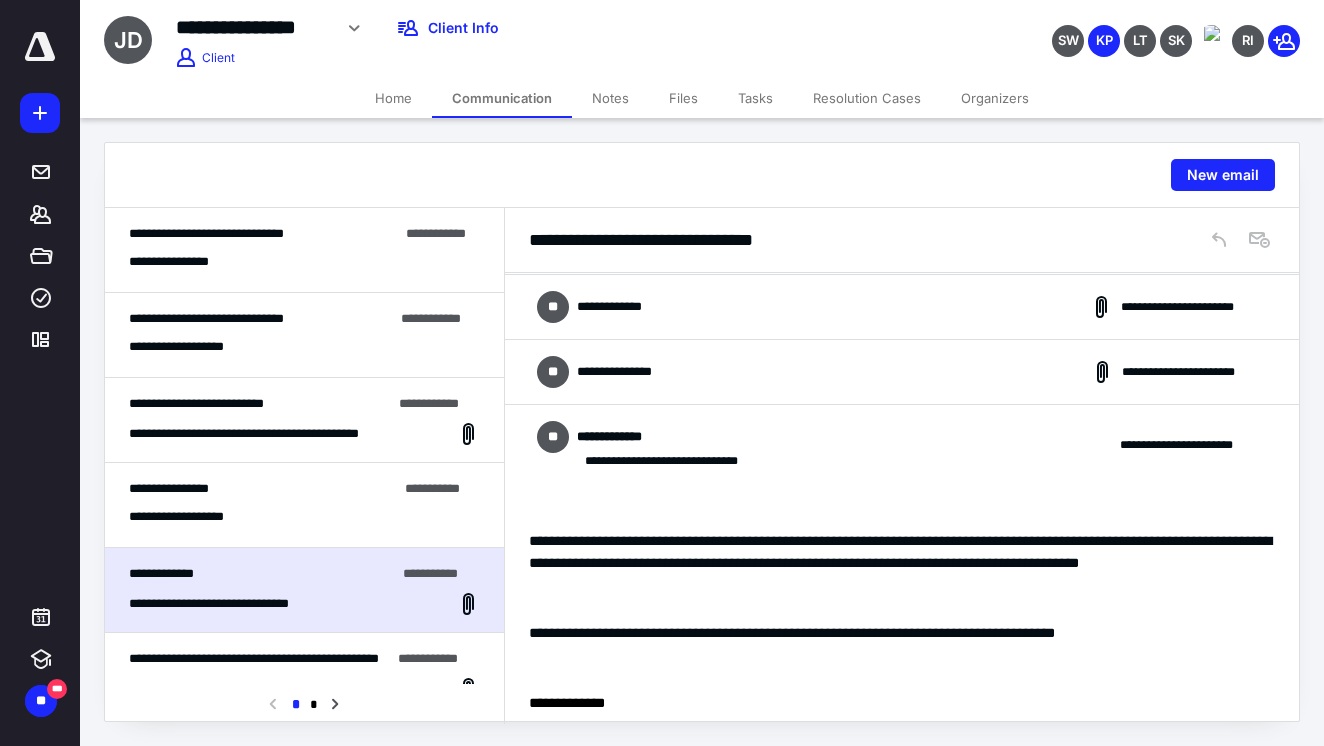click on "Notes" at bounding box center [610, 98] 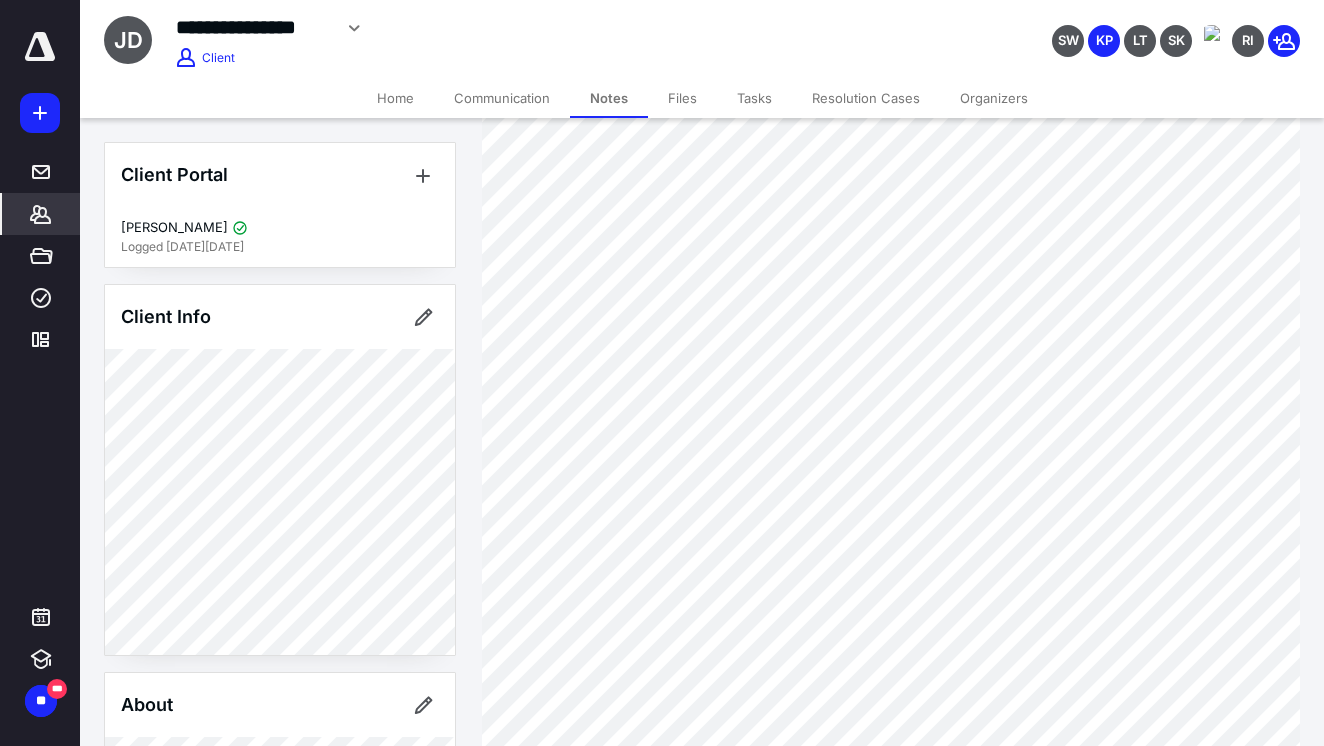 scroll, scrollTop: 542, scrollLeft: 0, axis: vertical 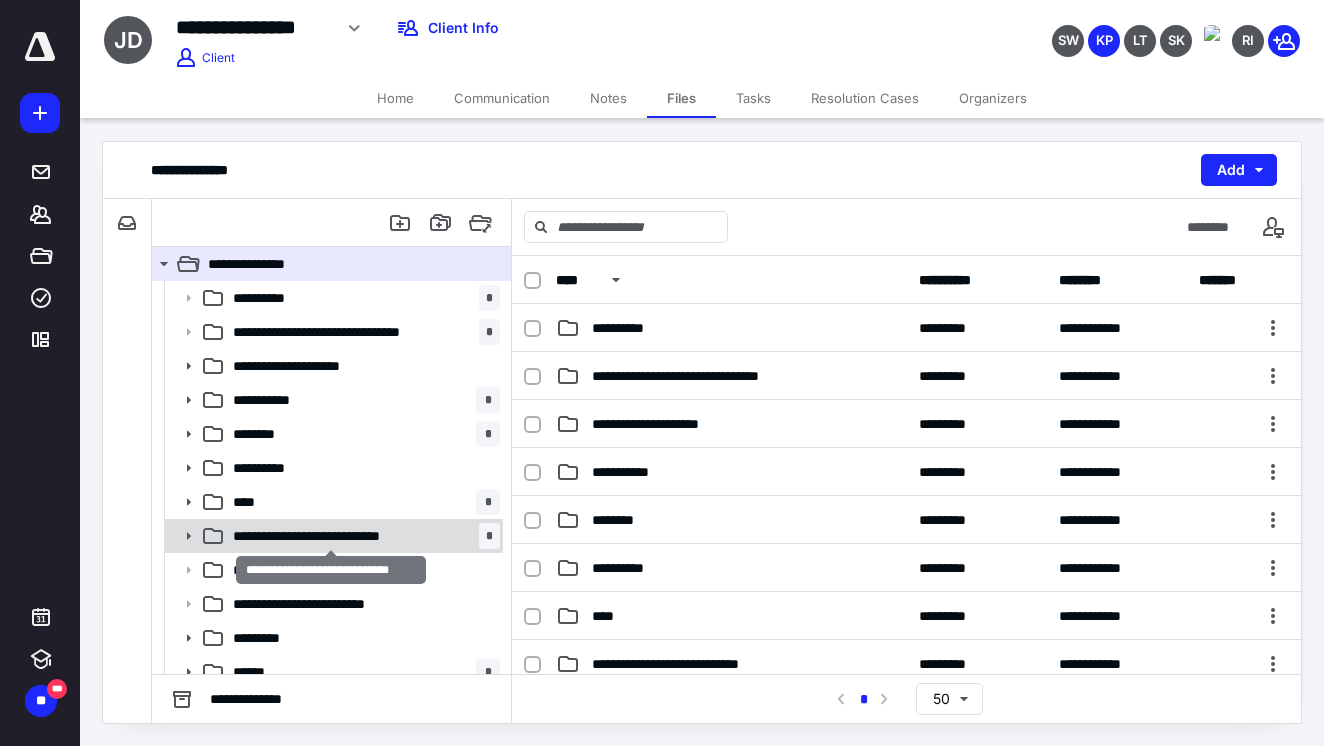 click on "**********" at bounding box center (331, 536) 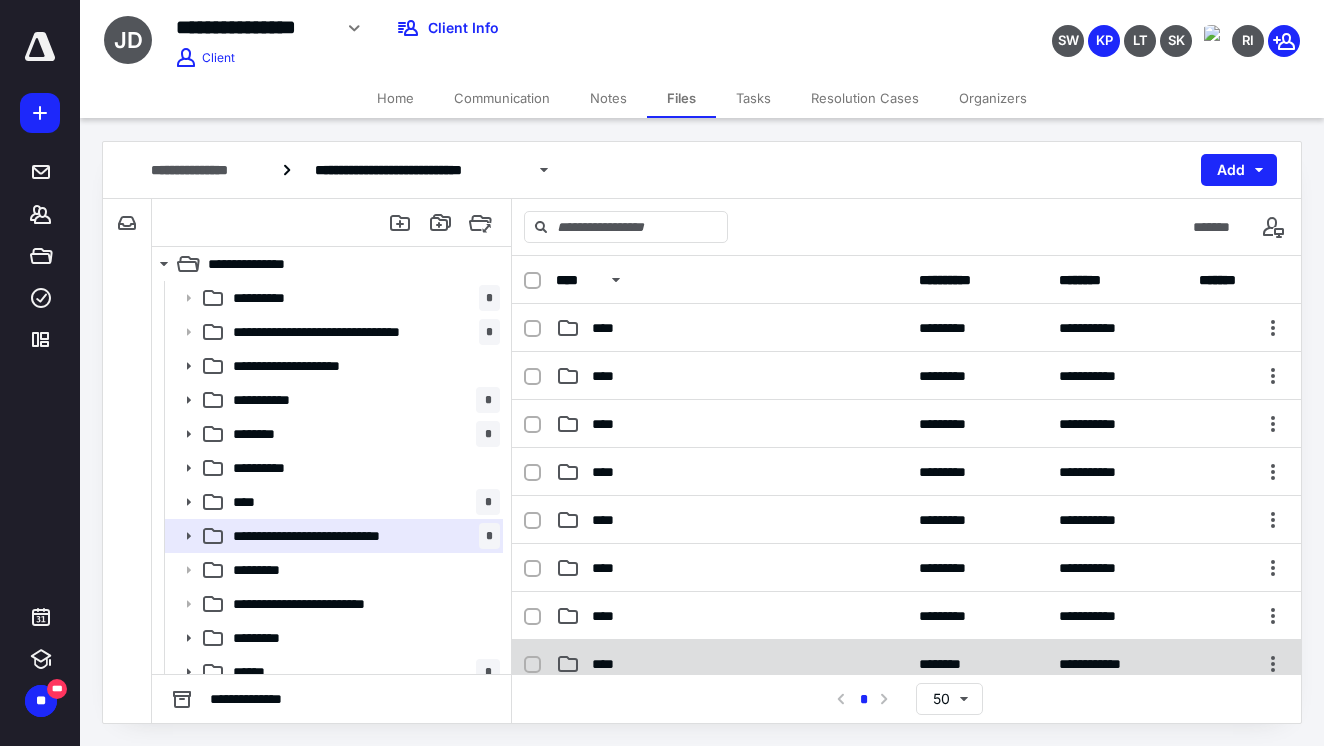 click on "**********" at bounding box center [906, 664] 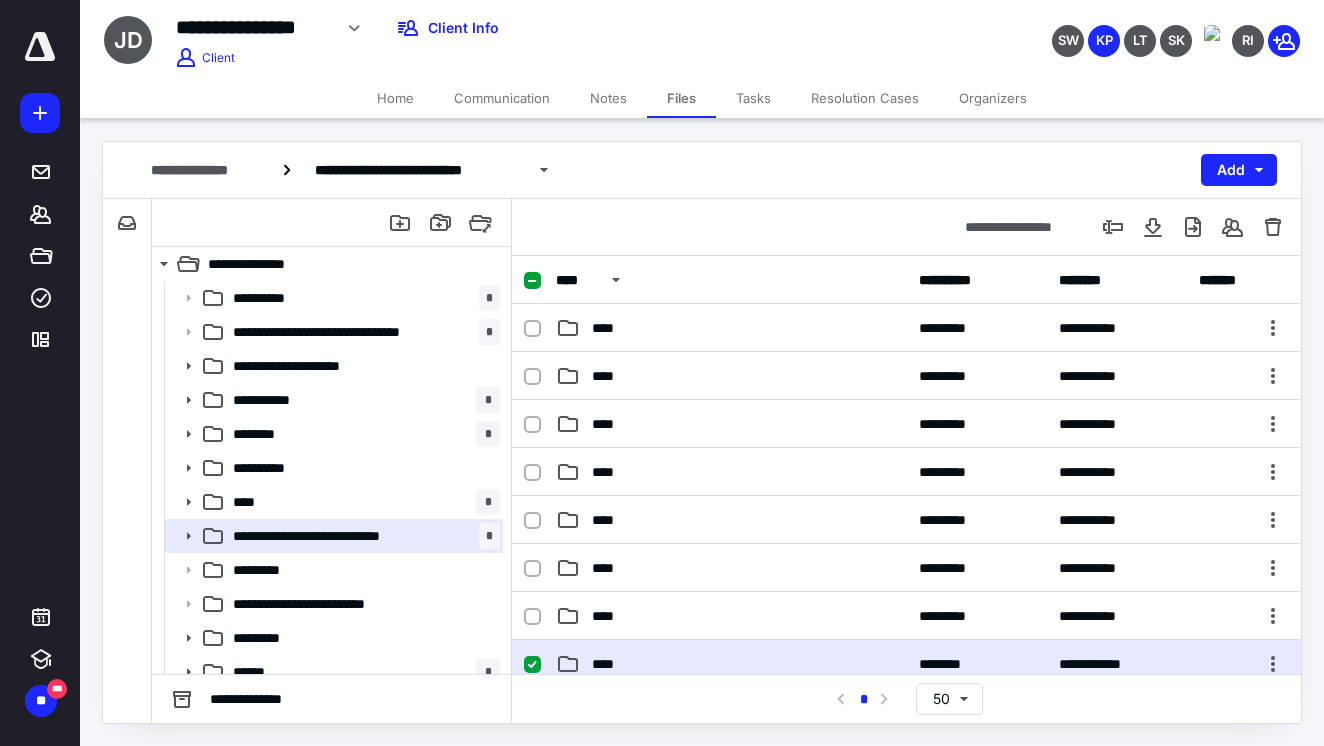 click on "**********" at bounding box center (906, 664) 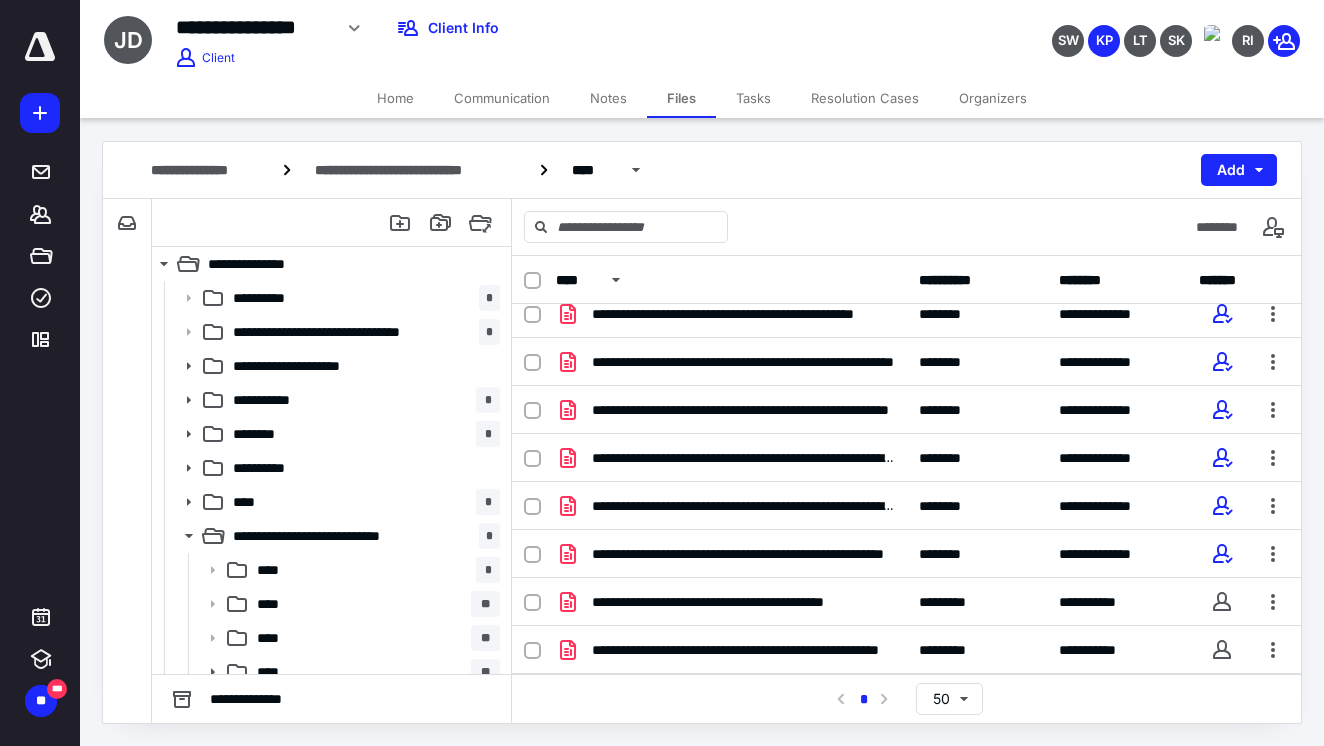 scroll, scrollTop: 350, scrollLeft: 0, axis: vertical 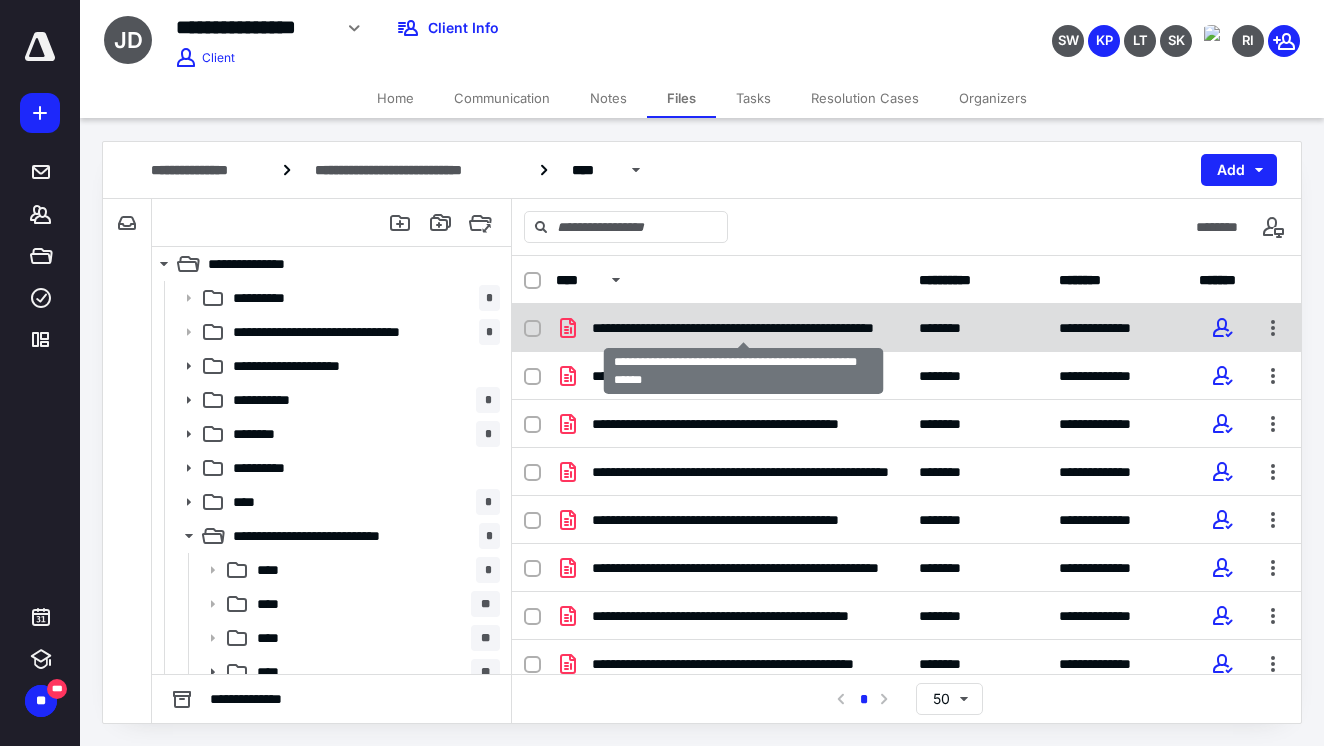 click on "**********" at bounding box center [743, 328] 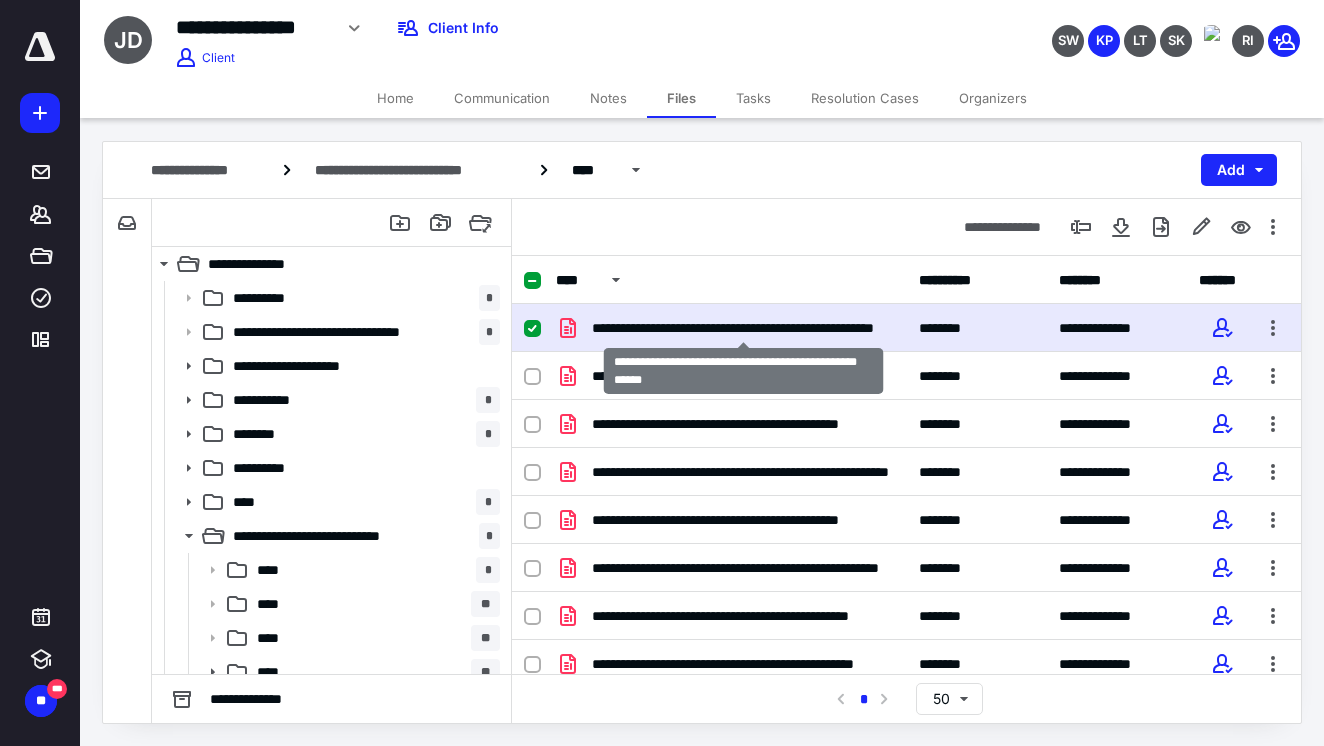 checkbox on "true" 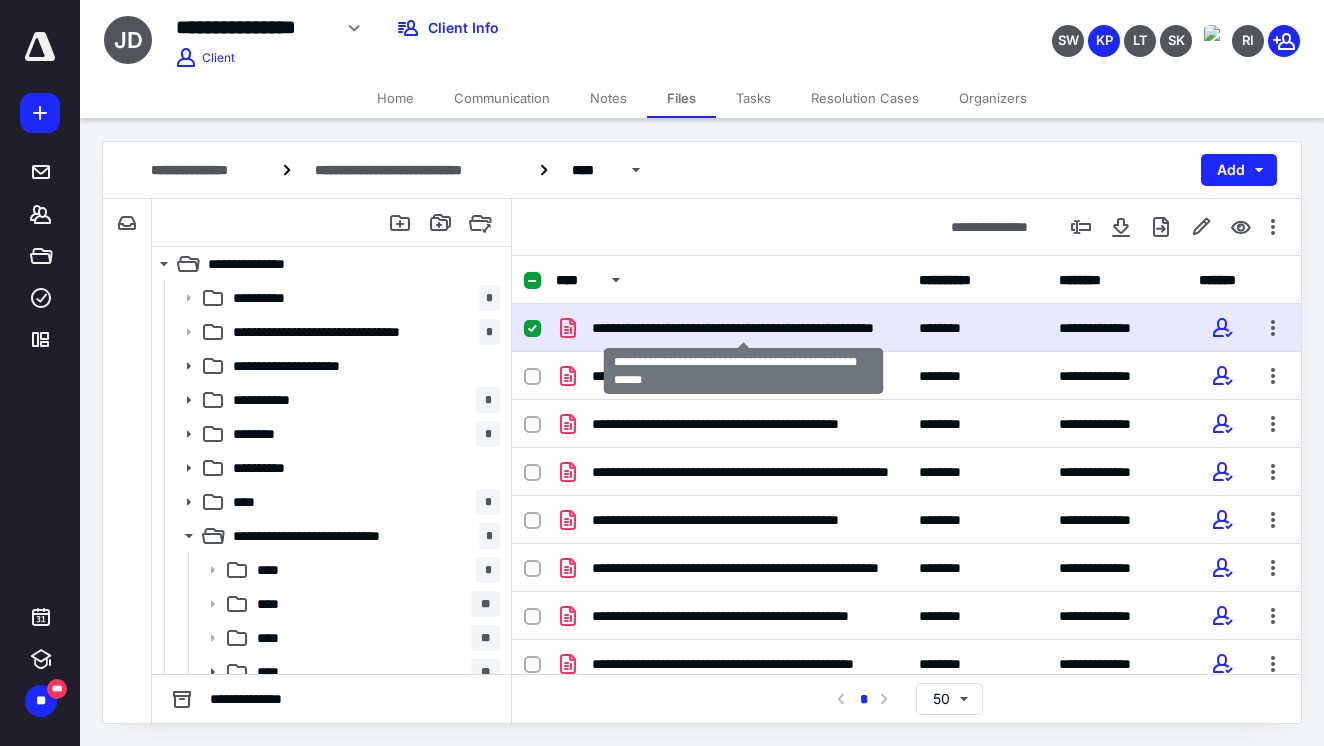 click on "**********" at bounding box center [743, 328] 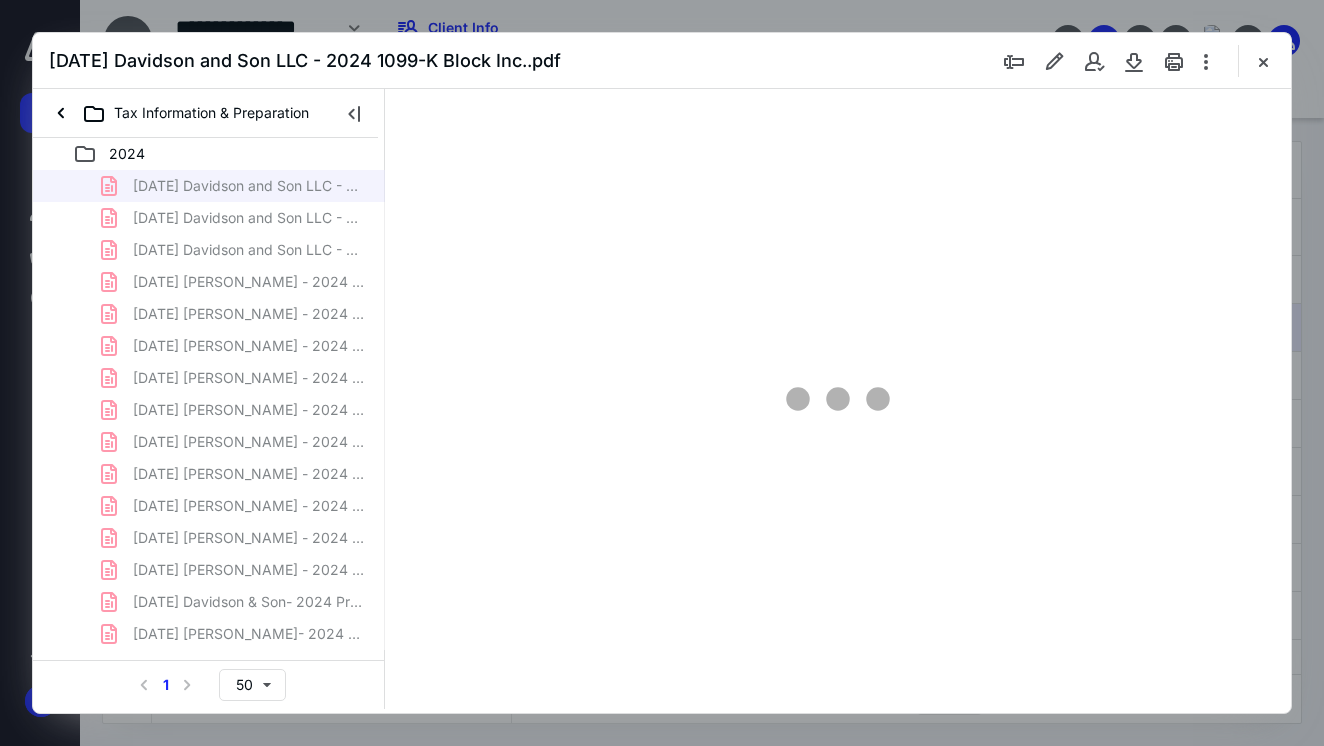 scroll, scrollTop: 0, scrollLeft: 0, axis: both 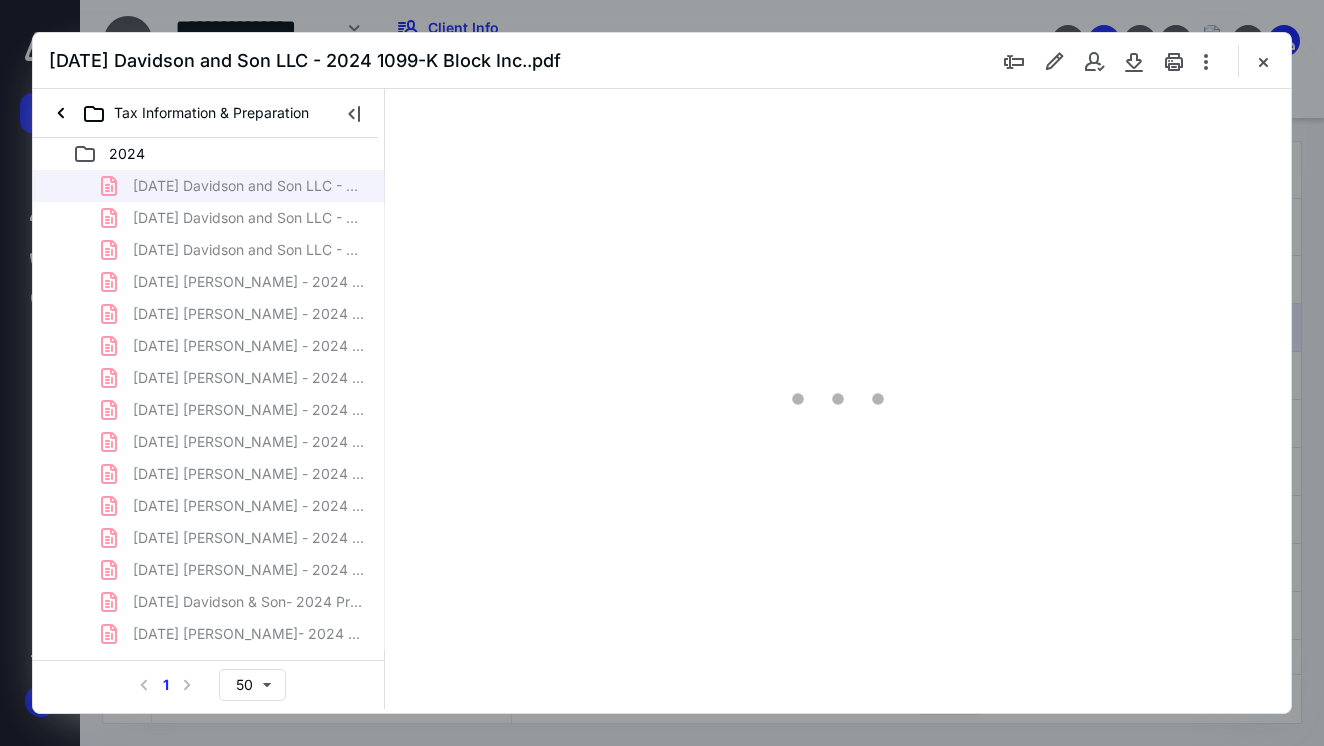 type on "64" 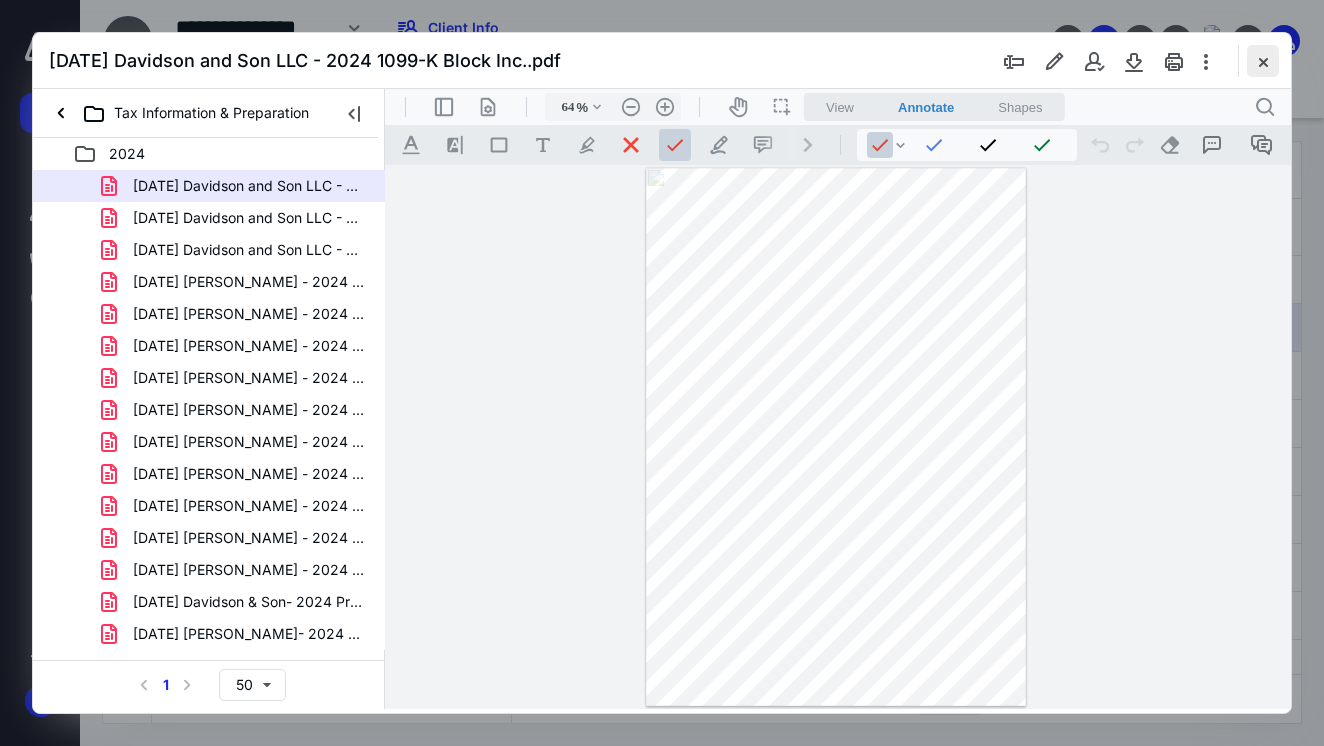 click at bounding box center (1263, 61) 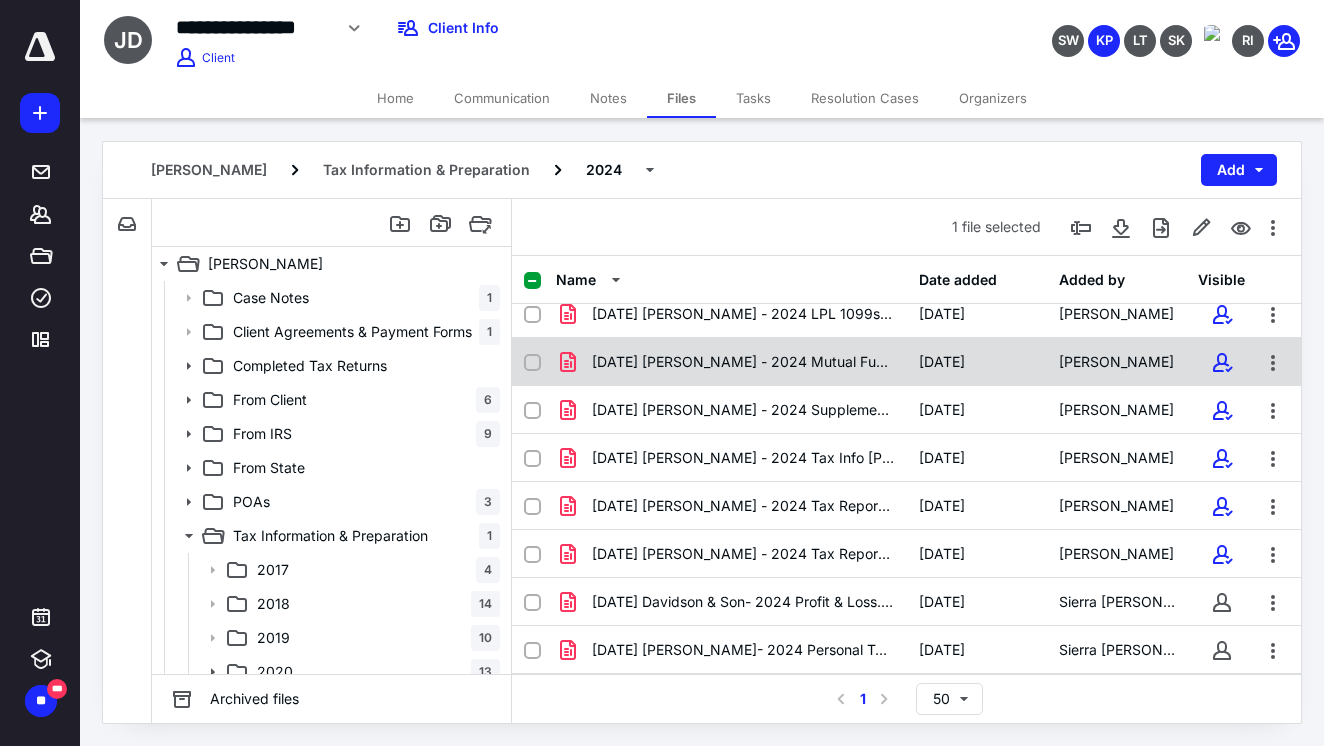 scroll, scrollTop: 350, scrollLeft: 0, axis: vertical 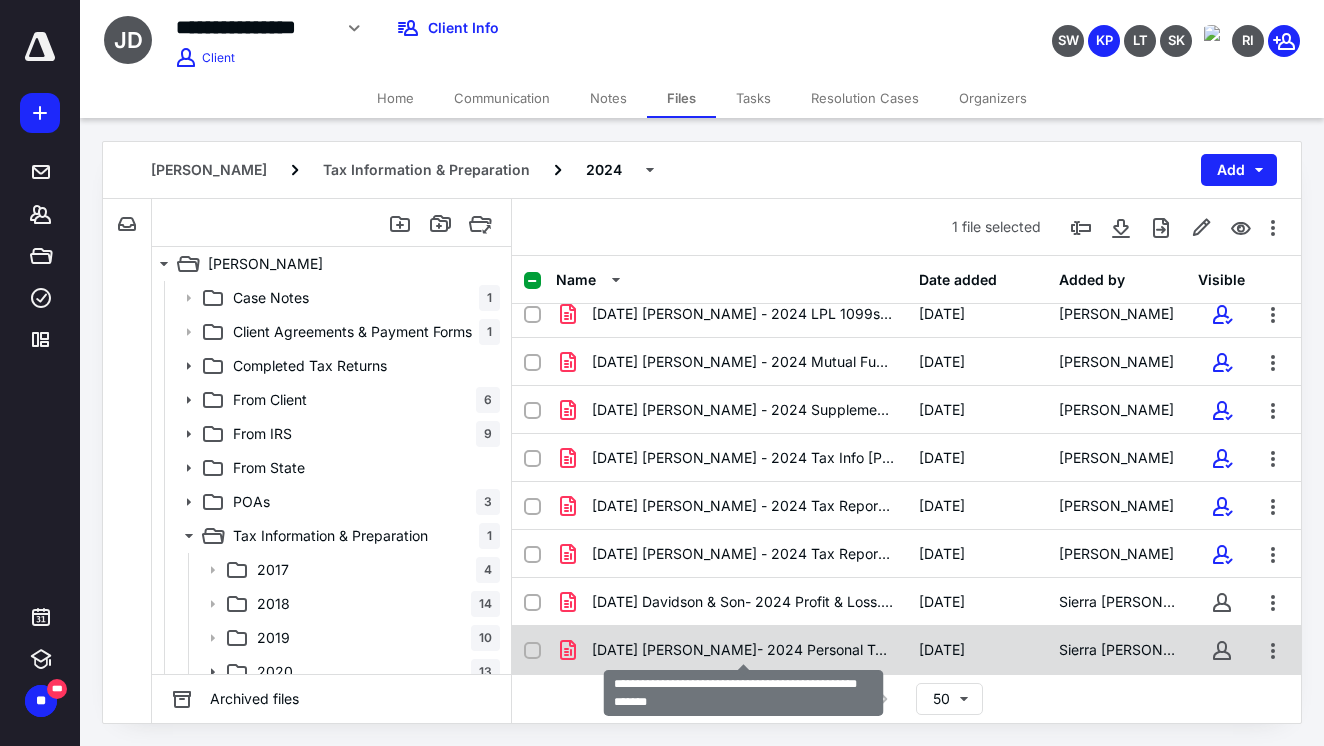 click on "[DATE] [PERSON_NAME]- 2024 Personal Tax Organizer.pdf" at bounding box center (743, 650) 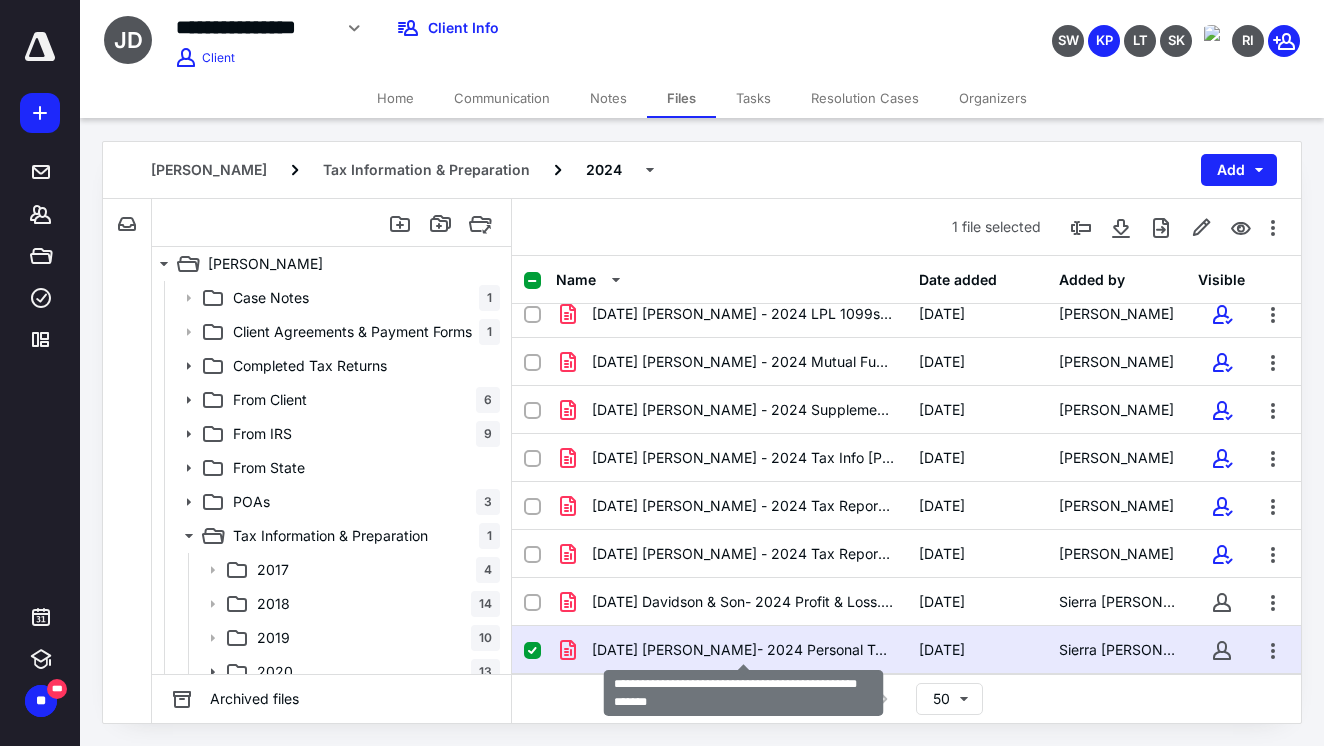 click on "[DATE] [PERSON_NAME]- 2024 Personal Tax Organizer.pdf" at bounding box center [743, 650] 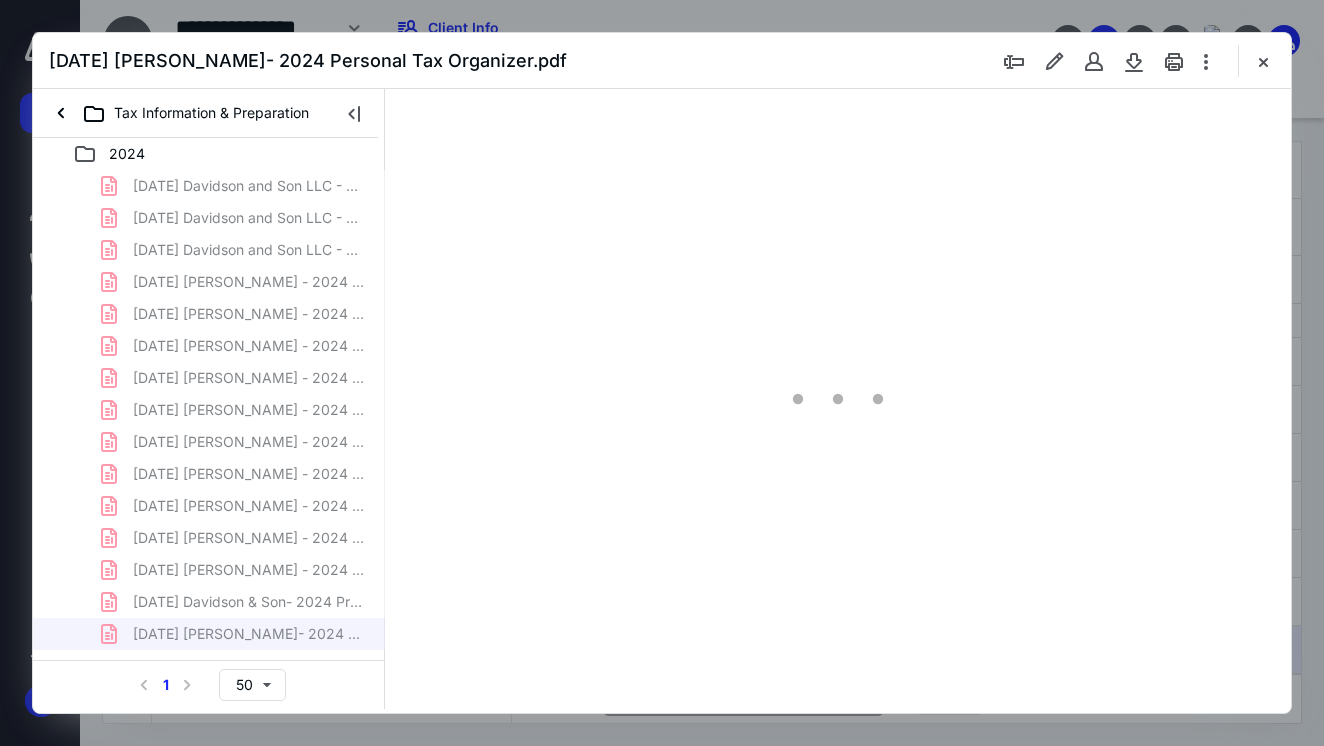 scroll, scrollTop: 0, scrollLeft: 0, axis: both 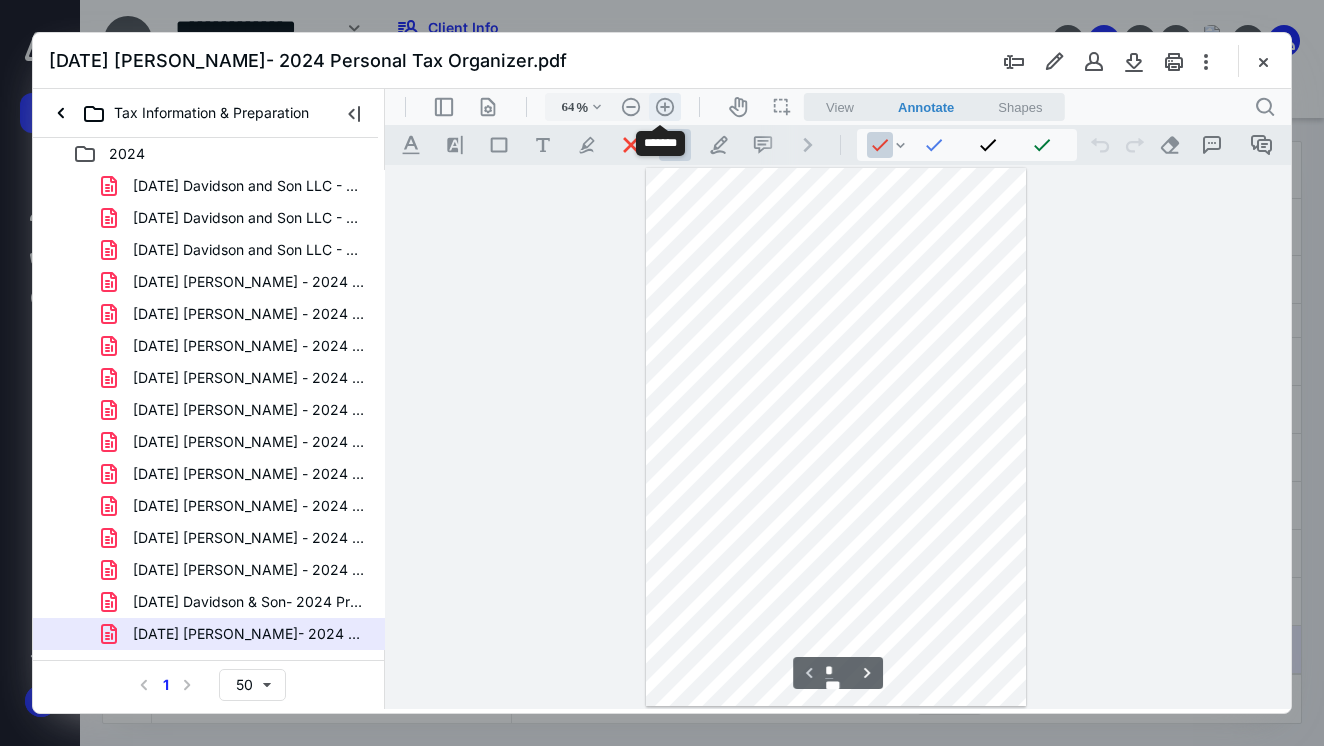 click on ".cls-1{fill:#abb0c4;} icon - header - zoom - in - line" at bounding box center [665, 107] 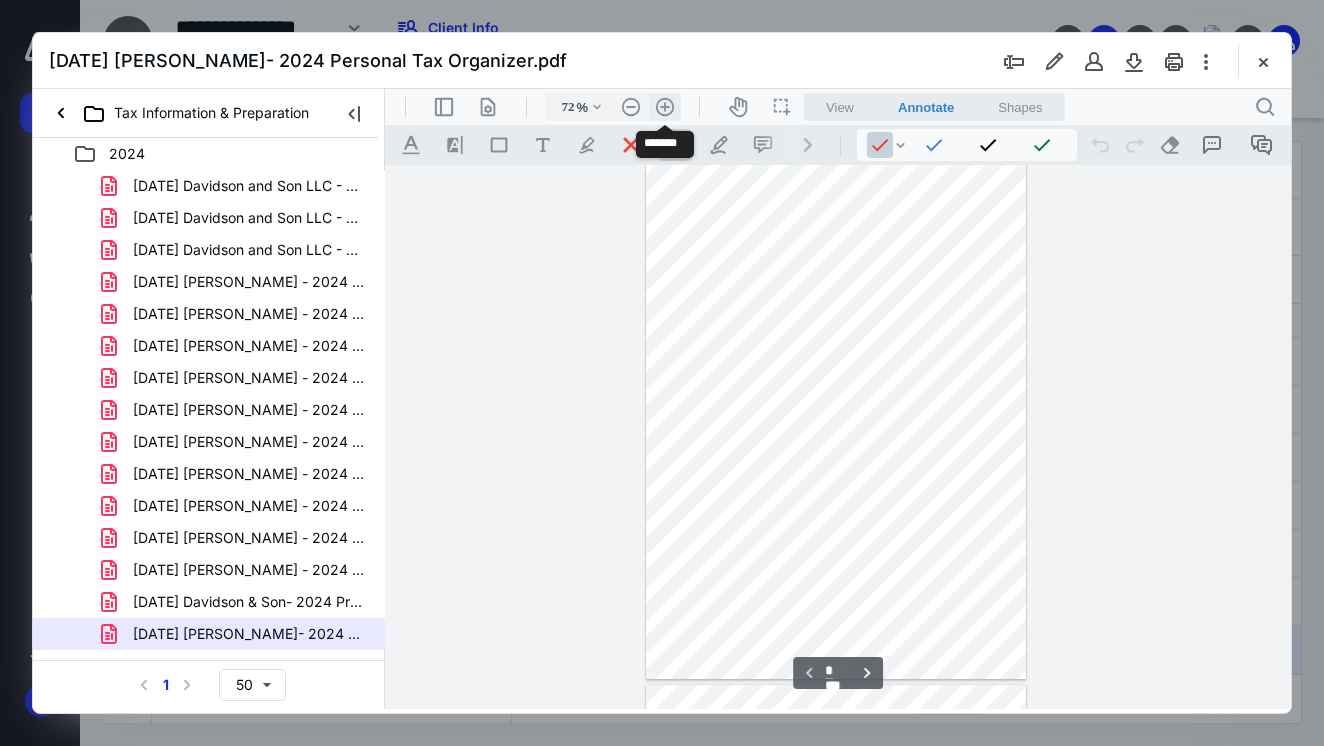 click on ".cls-1{fill:#abb0c4;} icon - header - zoom - in - line" at bounding box center (665, 107) 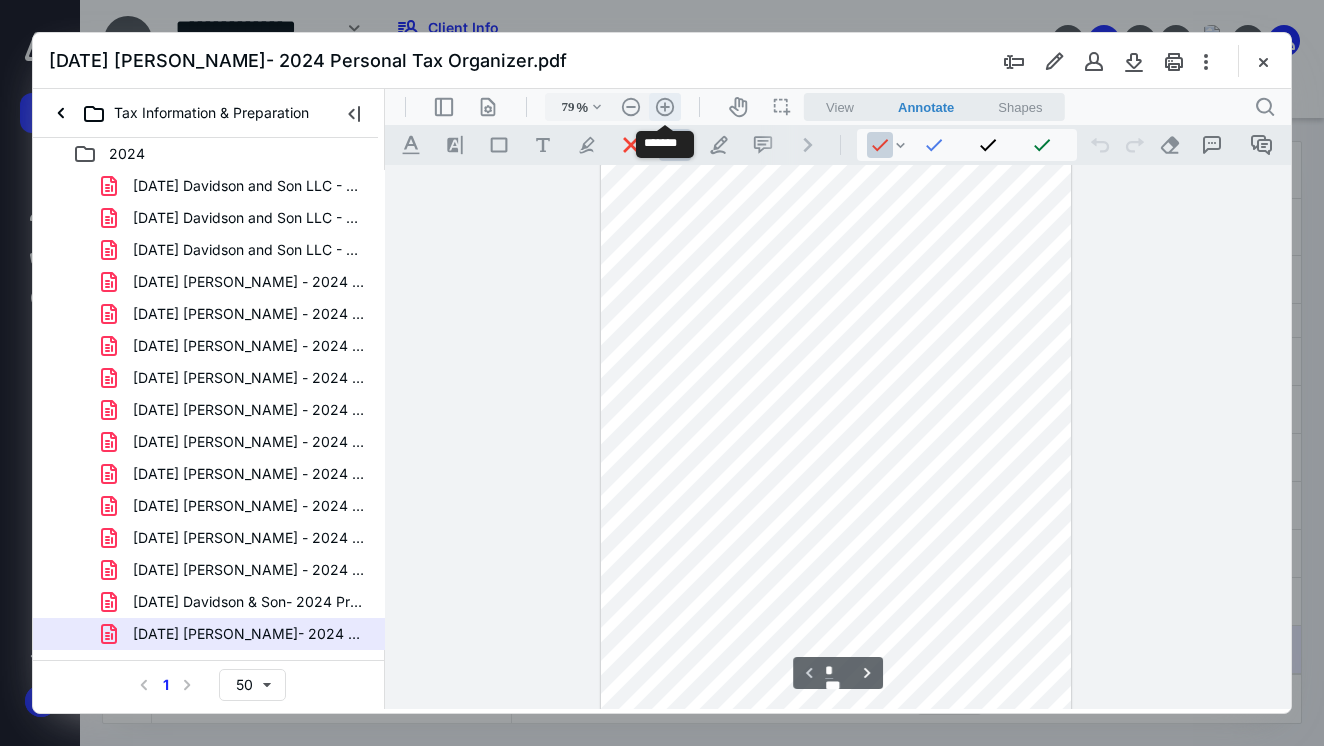 click on ".cls-1{fill:#abb0c4;} icon - header - zoom - in - line" at bounding box center [665, 107] 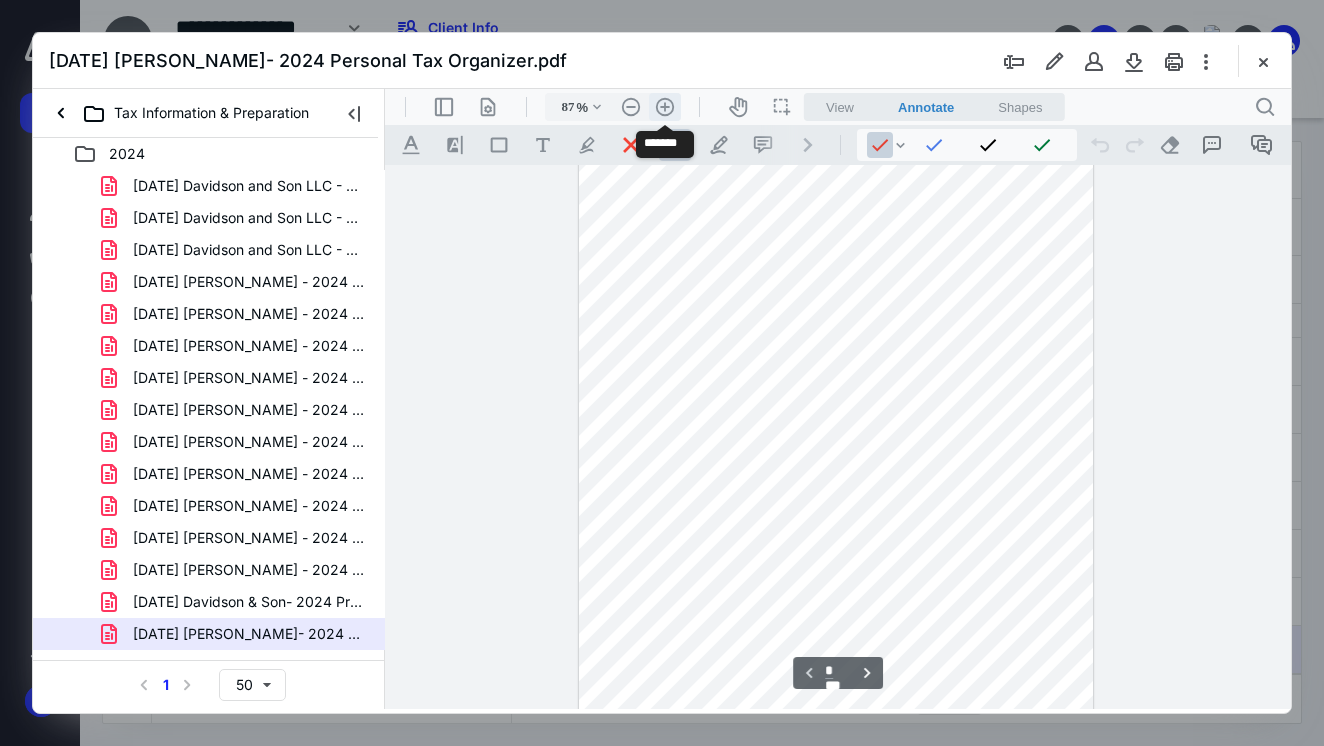 click on ".cls-1{fill:#abb0c4;} icon - header - zoom - in - line" at bounding box center [665, 107] 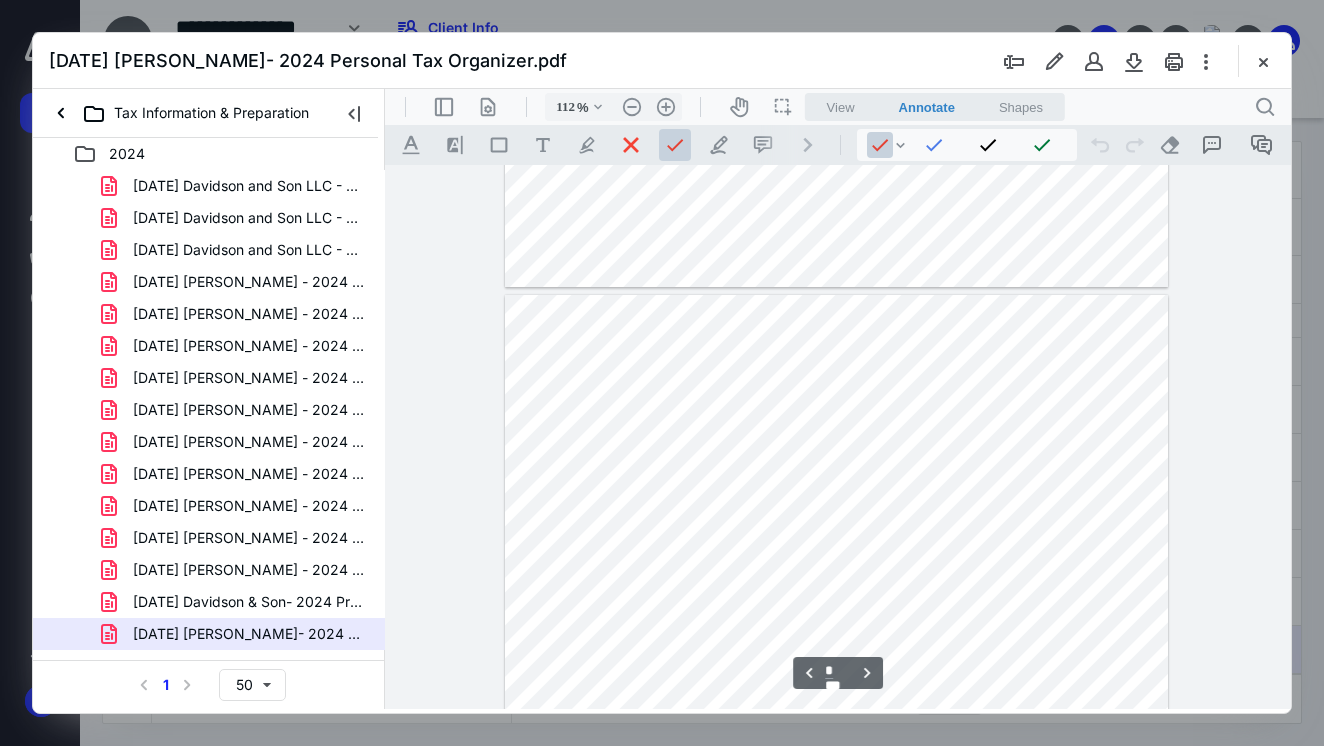 scroll, scrollTop: 5708, scrollLeft: 0, axis: vertical 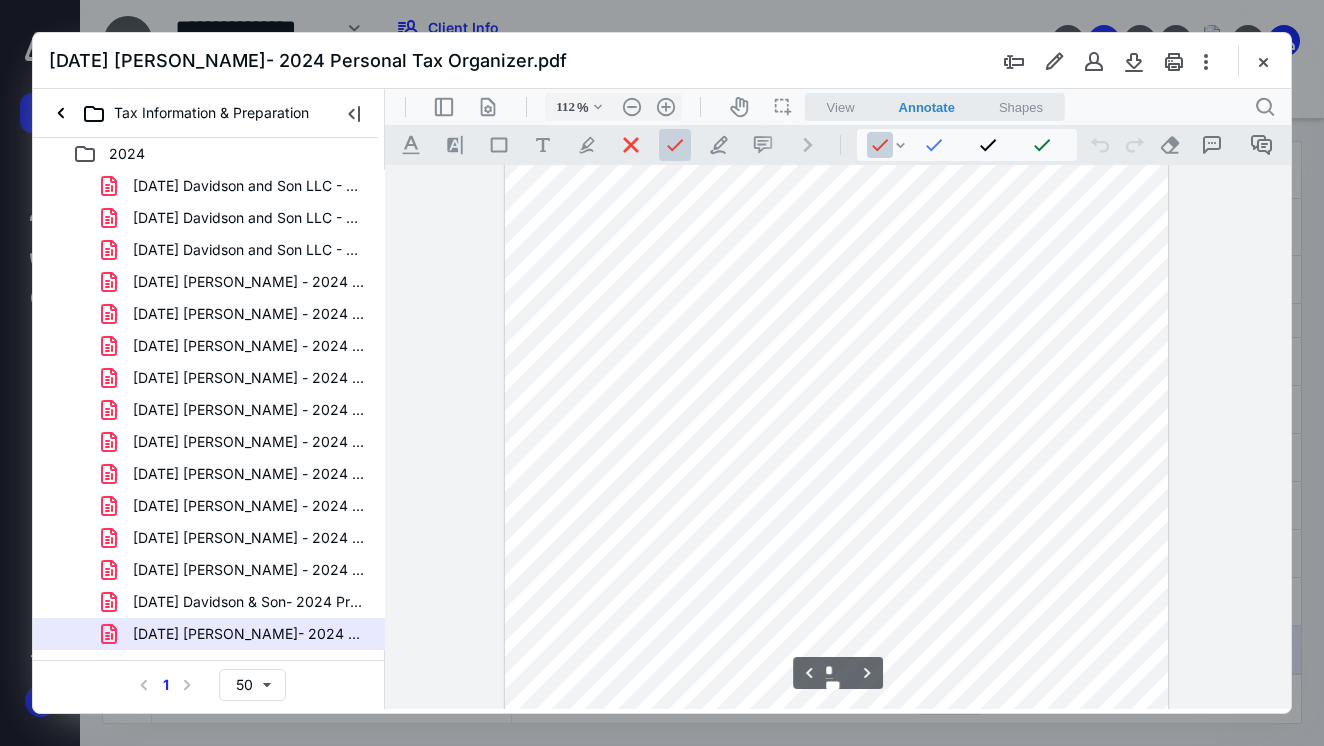 type on "*" 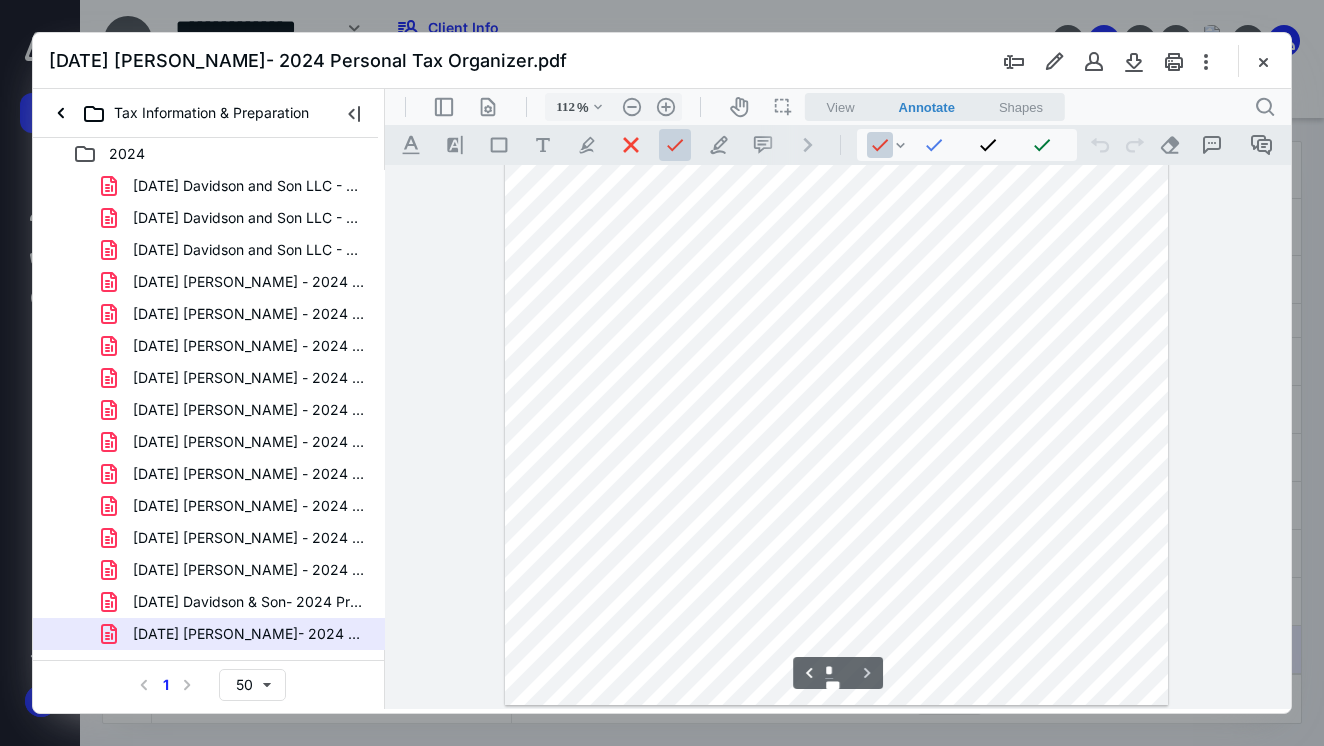 scroll, scrollTop: 7970, scrollLeft: 0, axis: vertical 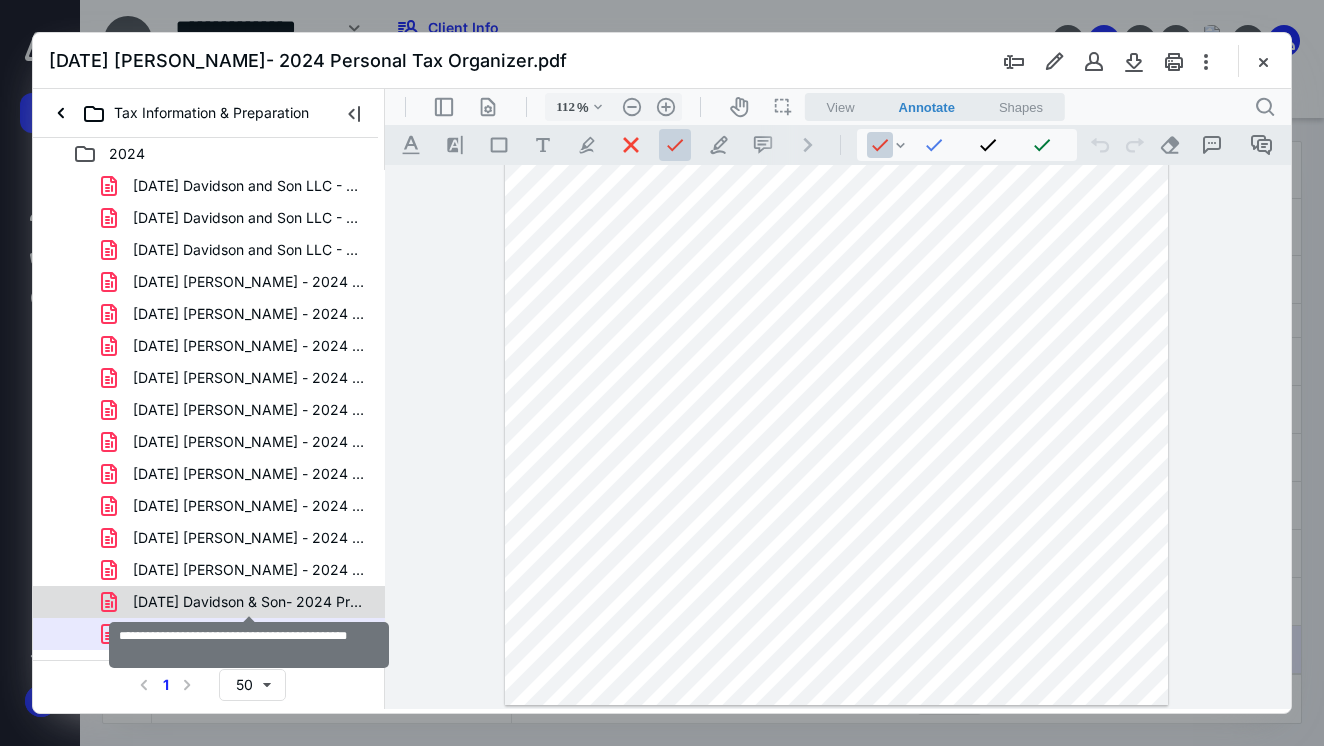 click on "[DATE] Davidson & Son- 2024 Profit & Loss.pdf" at bounding box center (249, 602) 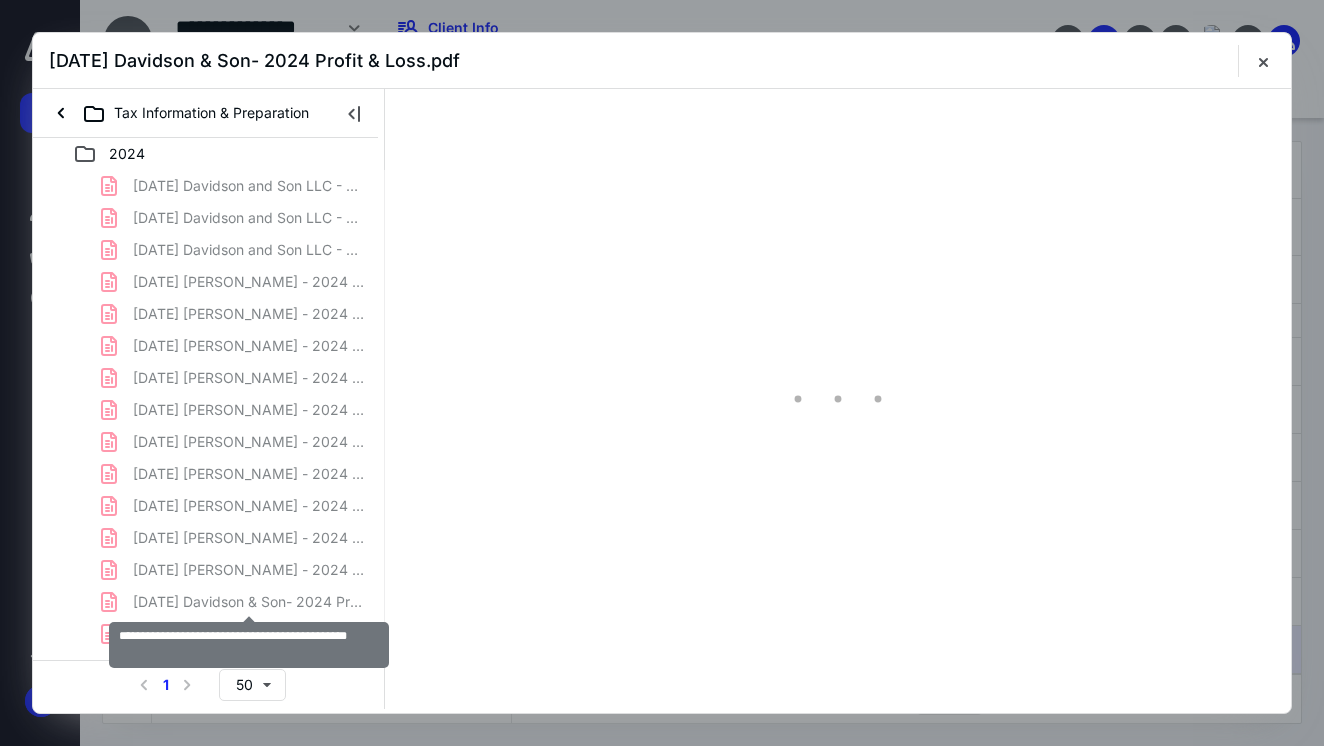 scroll, scrollTop: 0, scrollLeft: 0, axis: both 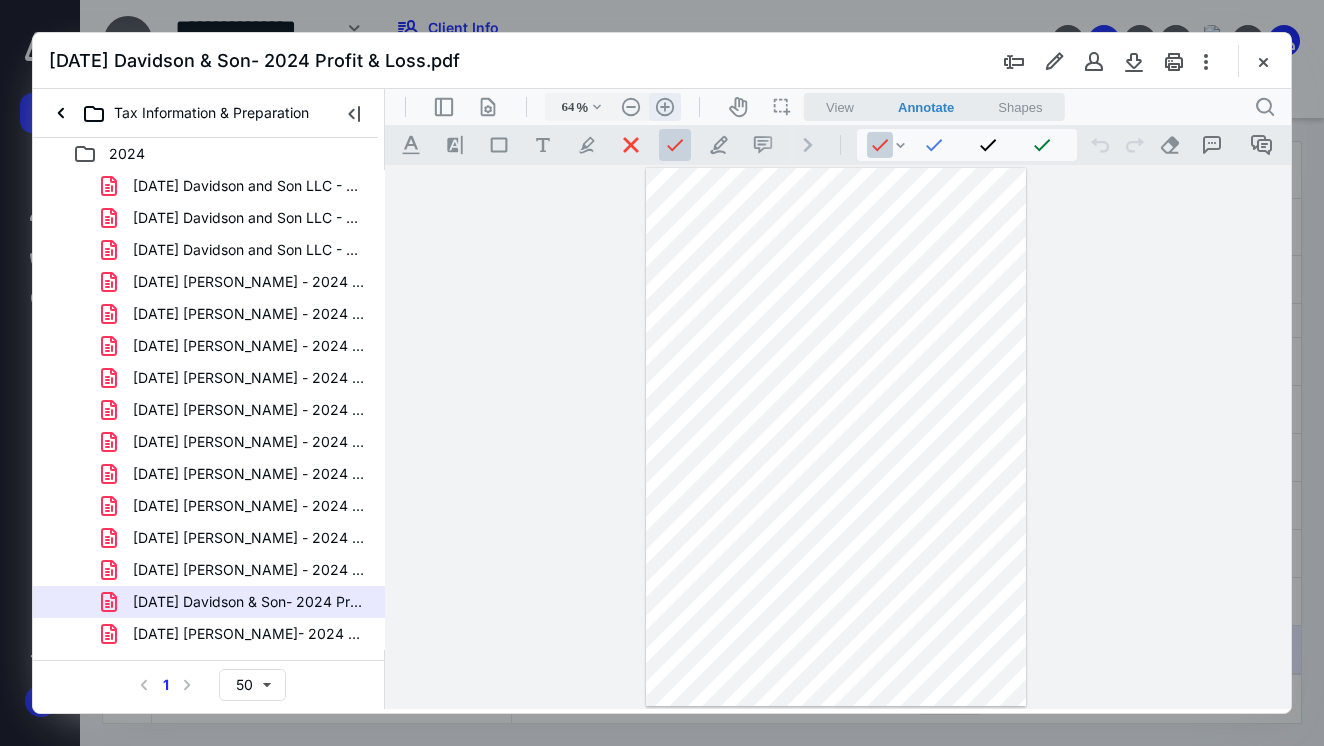 click on ".cls-1{fill:#abb0c4;} icon - header - zoom - in - line" at bounding box center [665, 107] 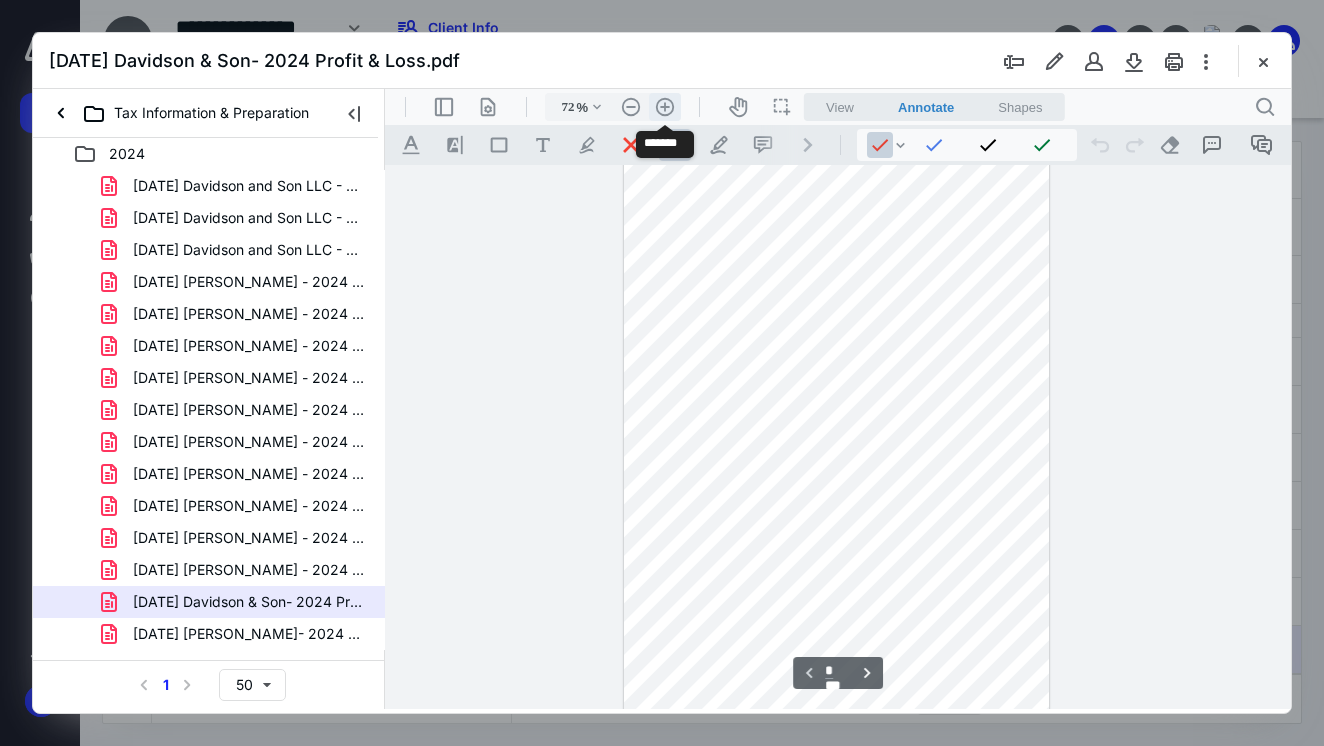 click on ".cls-1{fill:#abb0c4;} icon - header - zoom - in - line" at bounding box center [665, 107] 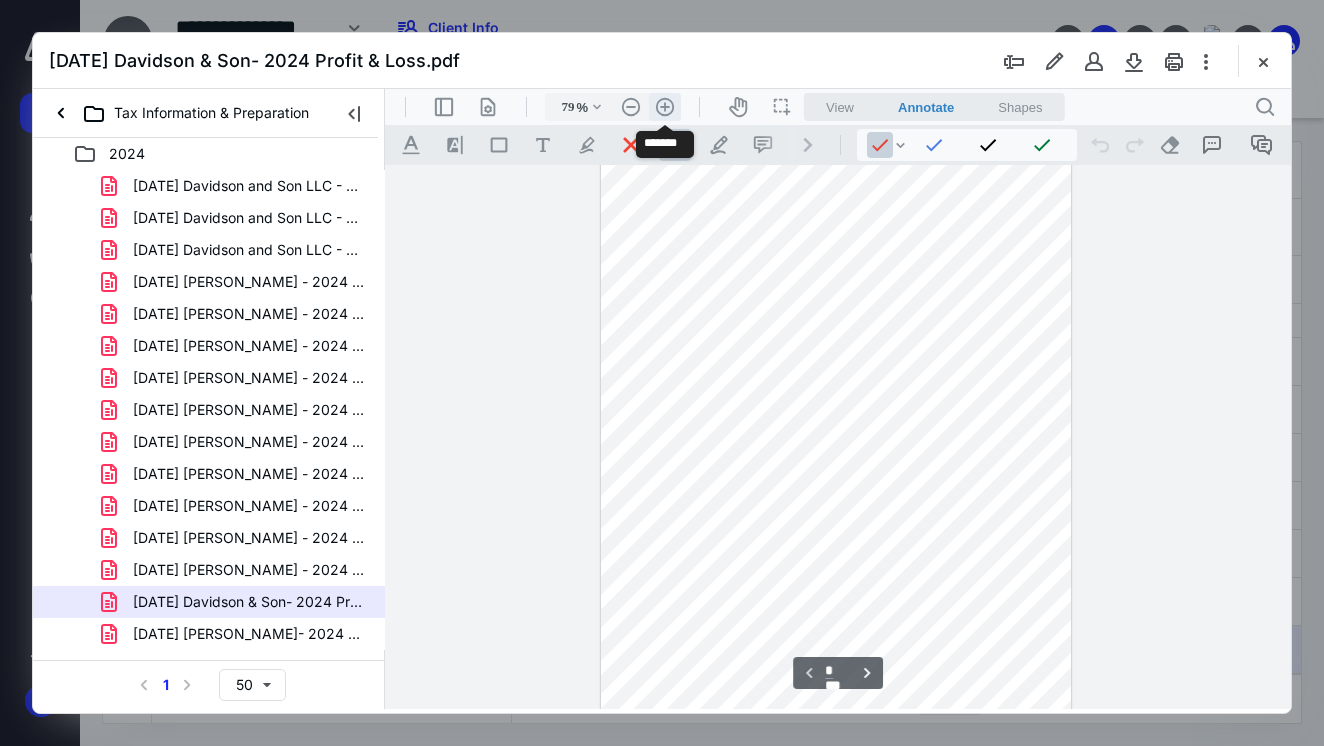 click on ".cls-1{fill:#abb0c4;} icon - header - zoom - in - line" at bounding box center [665, 107] 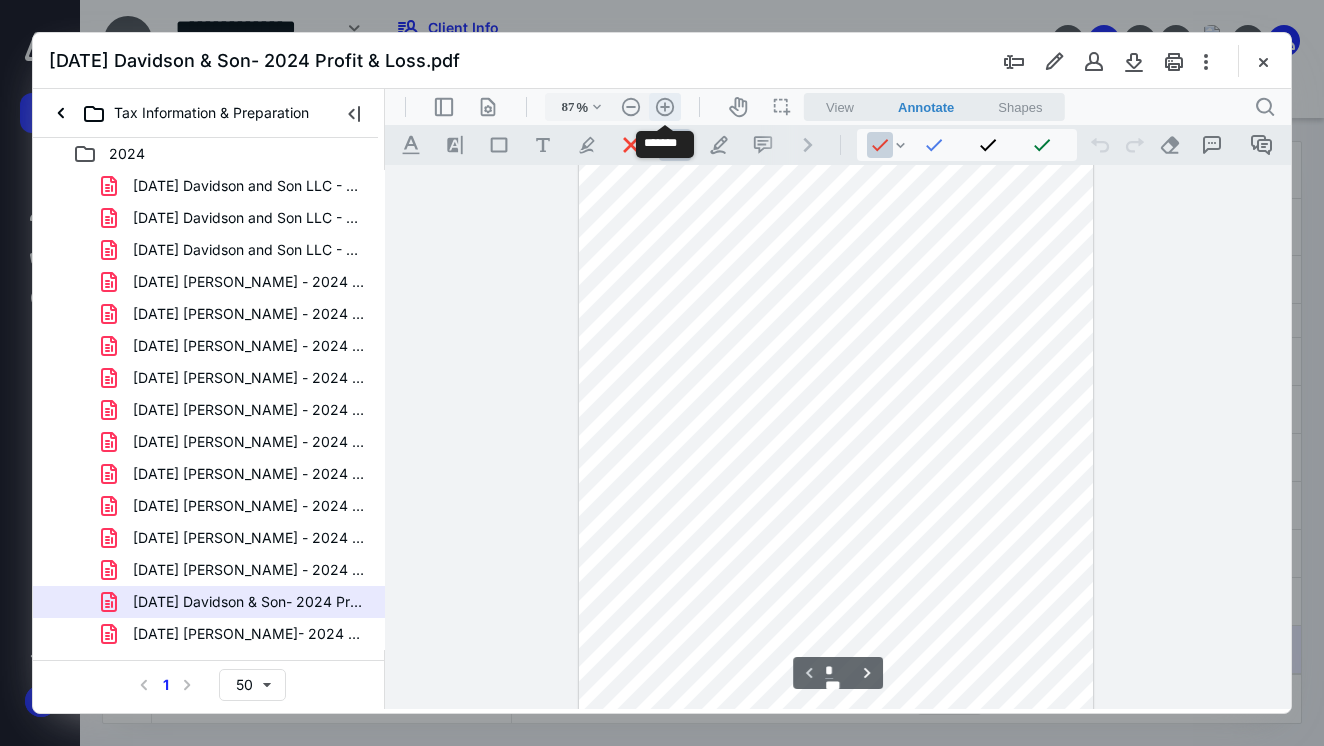 click on ".cls-1{fill:#abb0c4;} icon - header - zoom - in - line" at bounding box center [665, 107] 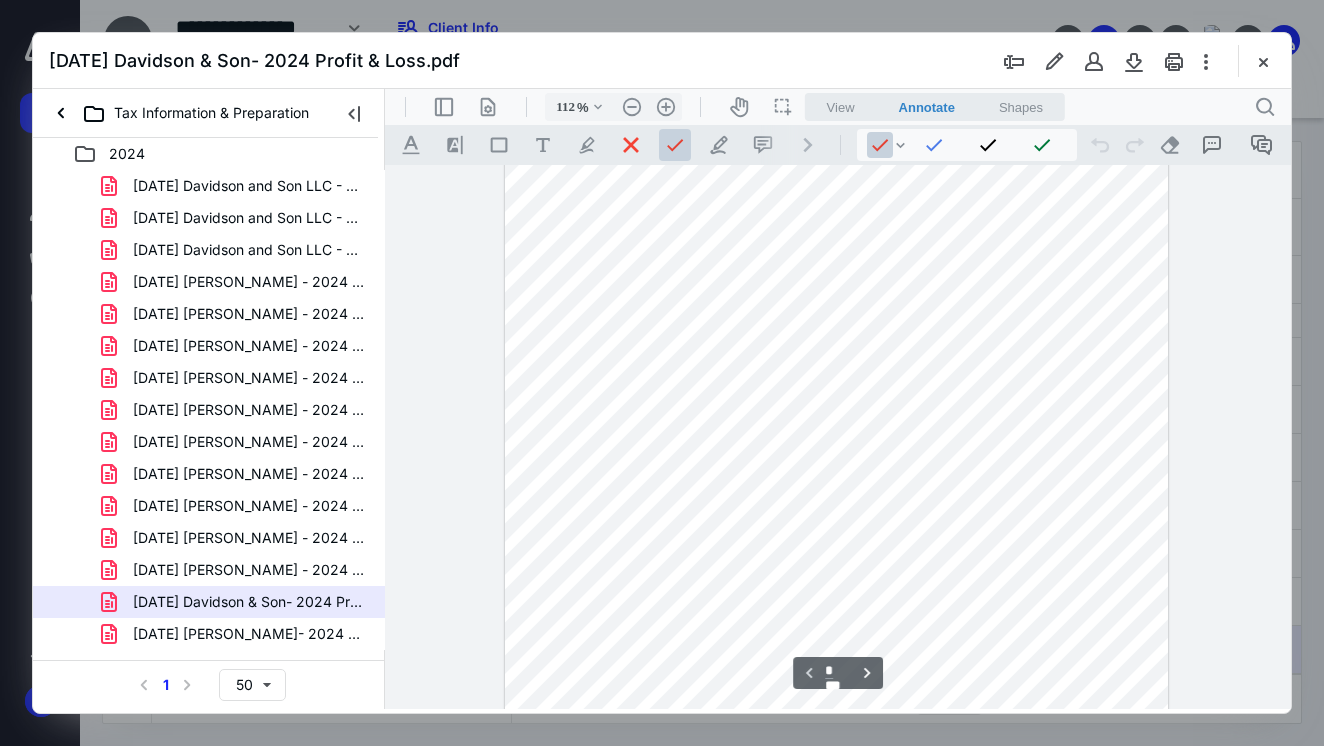 scroll, scrollTop: 110, scrollLeft: 0, axis: vertical 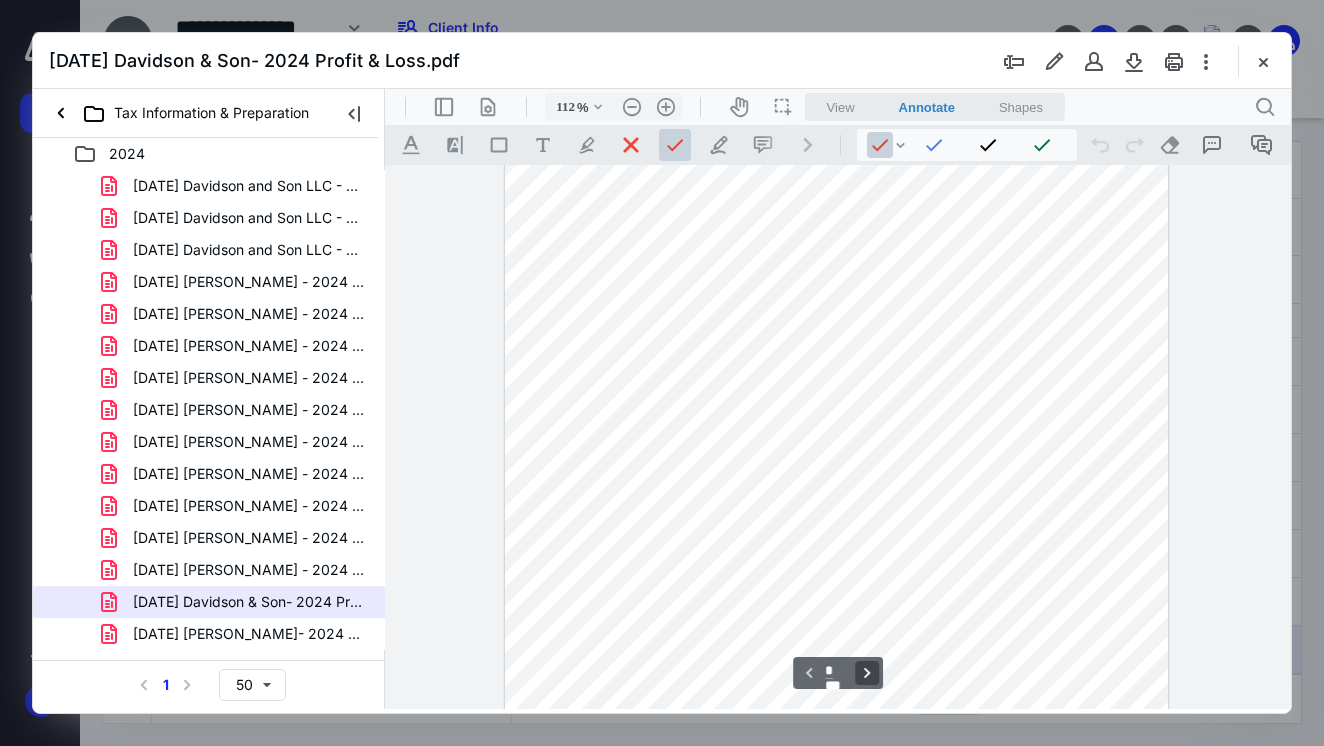 click on "**********" at bounding box center [867, 673] 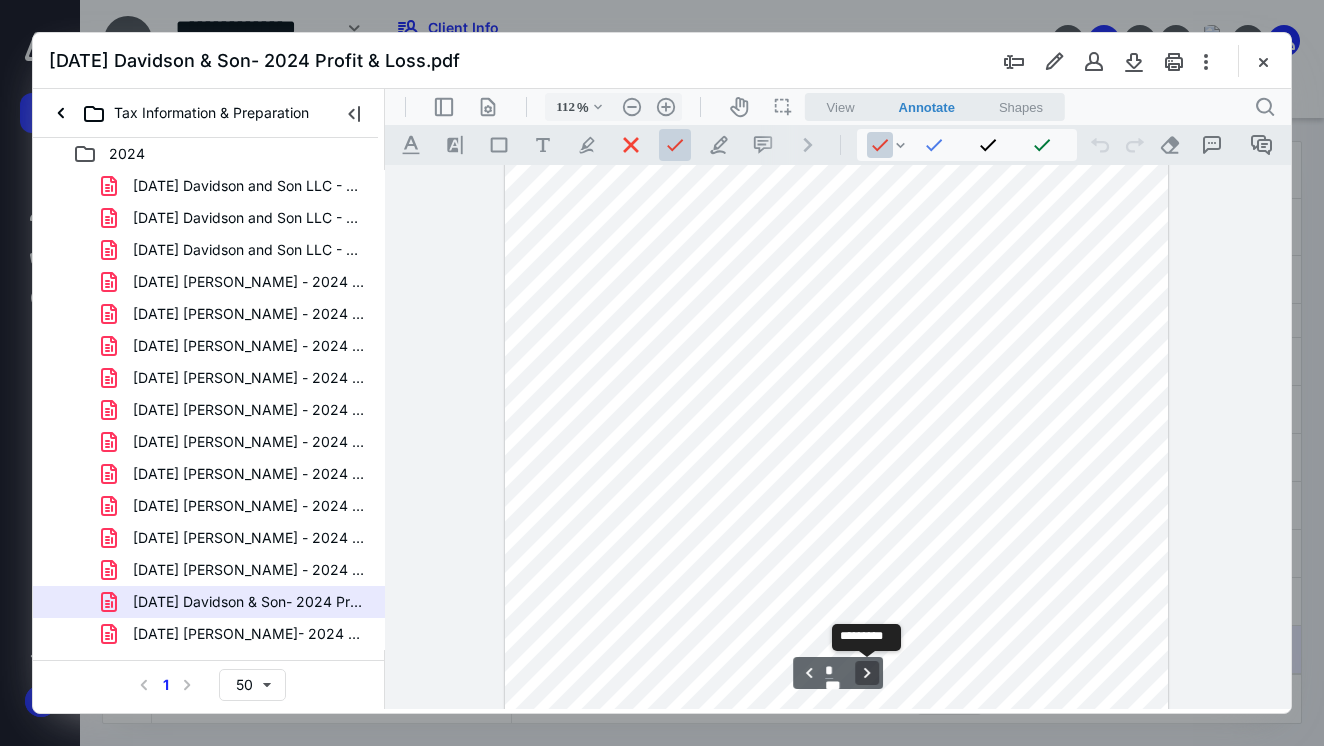 scroll, scrollTop: 946, scrollLeft: 0, axis: vertical 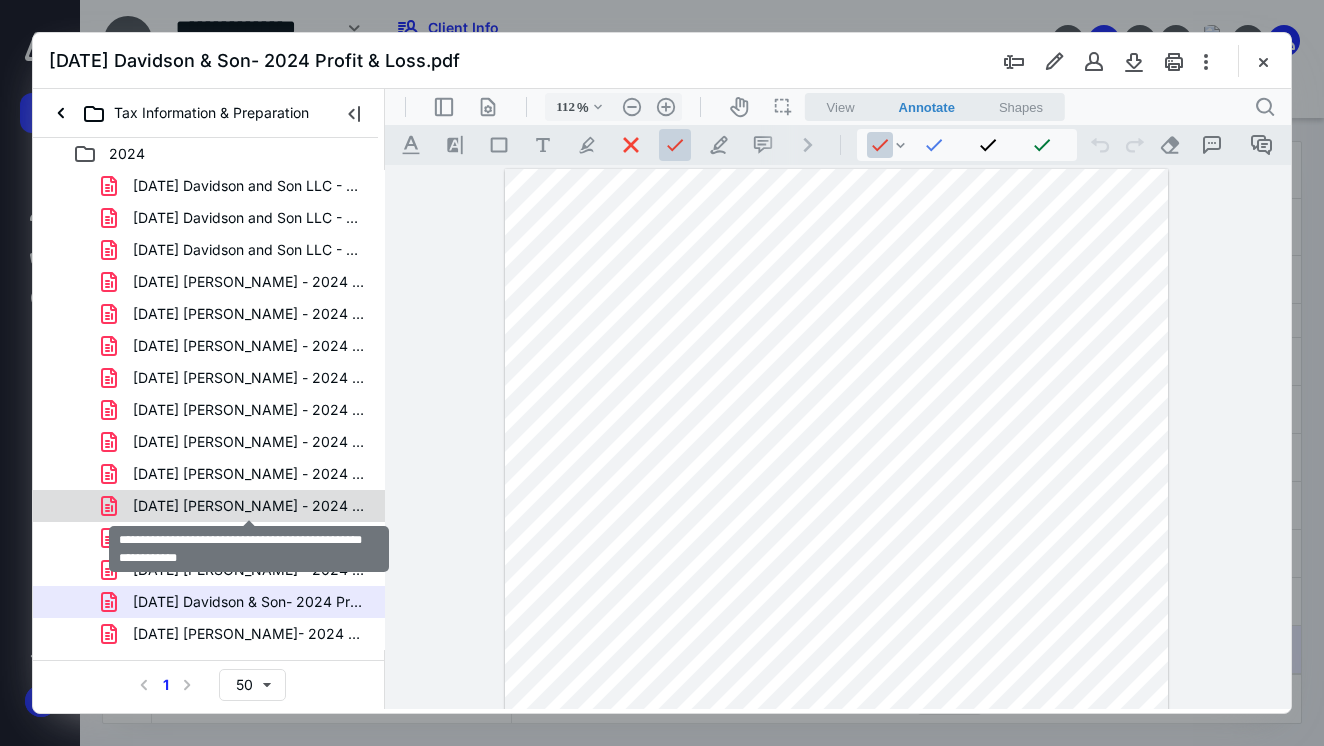 click on "[DATE] [PERSON_NAME] - 2024 Tax Info [PERSON_NAME] LPL [PERSON_NAME].pdf" at bounding box center (249, 506) 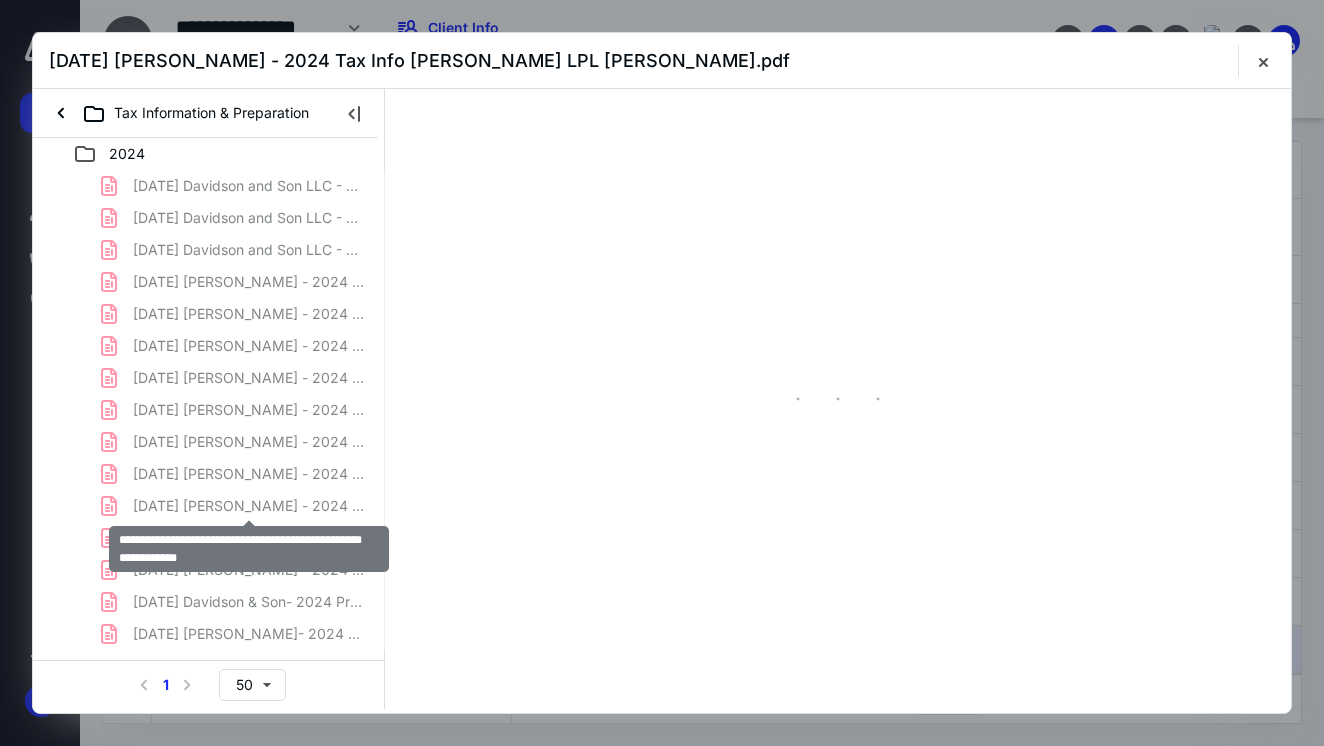 scroll, scrollTop: 0, scrollLeft: 0, axis: both 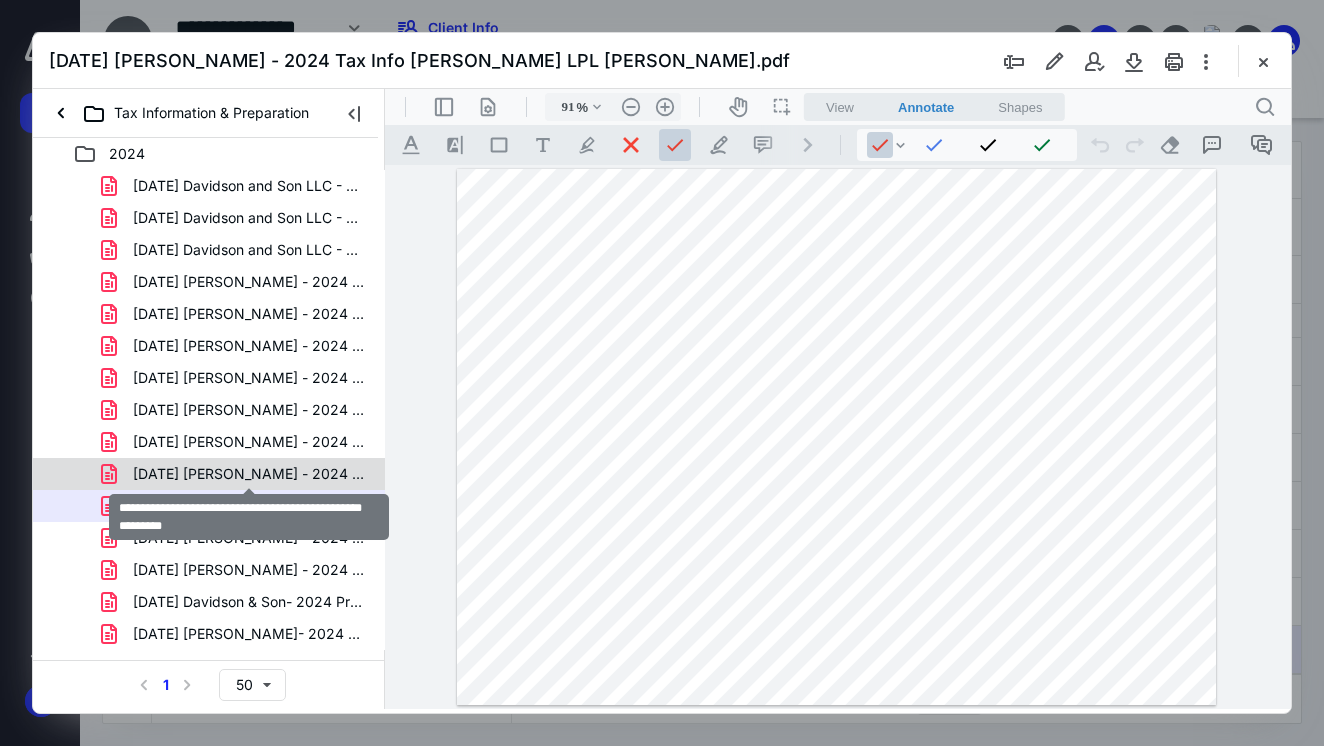 click on "[DATE] [PERSON_NAME] - 2024 Supplemental Information.pdf" at bounding box center (249, 474) 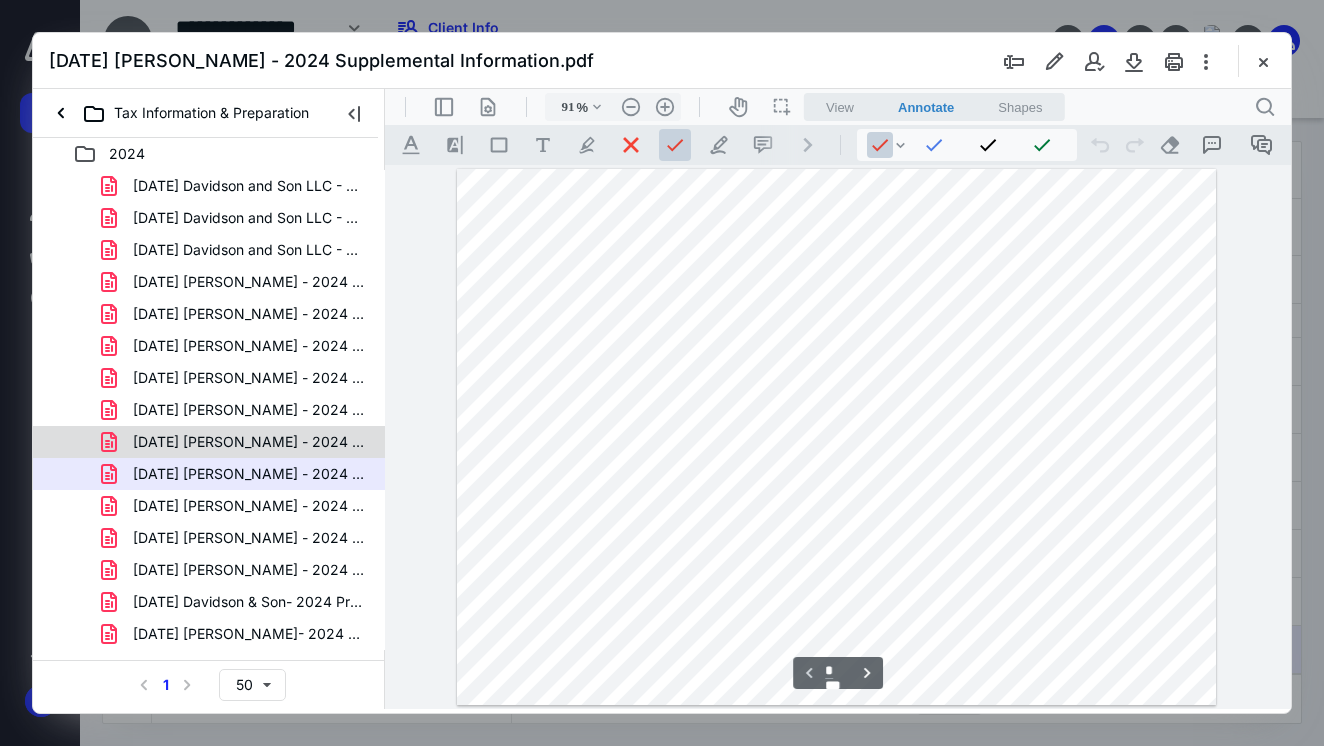 click on "[DATE] [PERSON_NAME] - 2024 Mutual Fund LPL Financial.pdf" at bounding box center [249, 442] 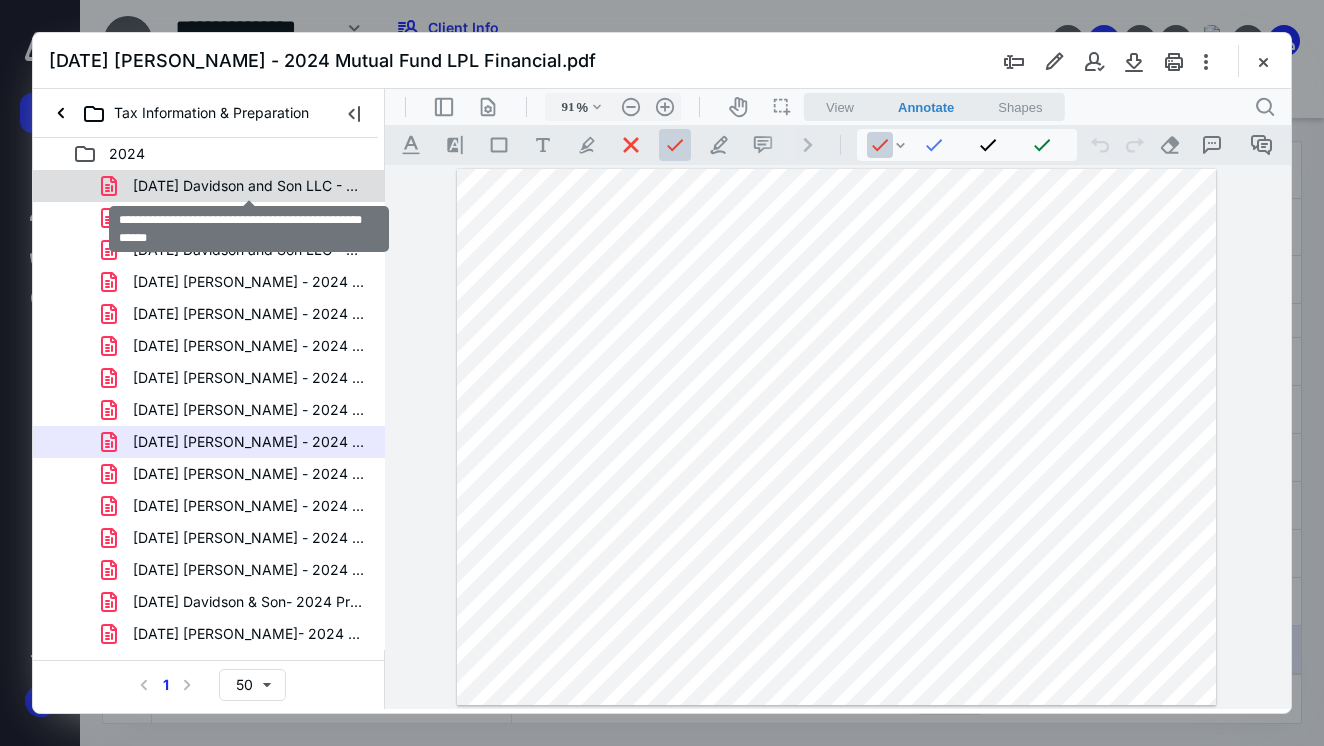 click on "[DATE] Davidson and Son LLC - 2024 1099-K Block Inc..pdf" at bounding box center (249, 186) 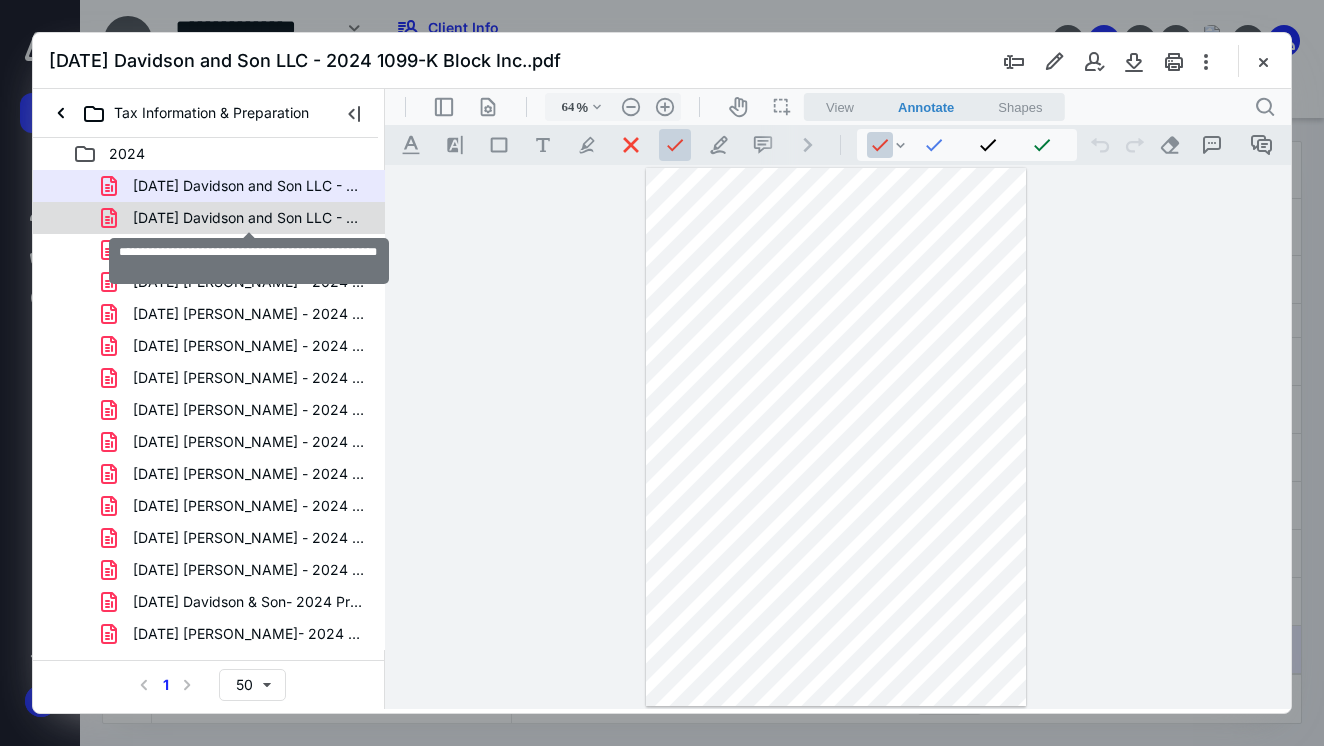 click on "[DATE] Davidson and Son LLC - 2024 Balance Sheet.pdf" at bounding box center (249, 218) 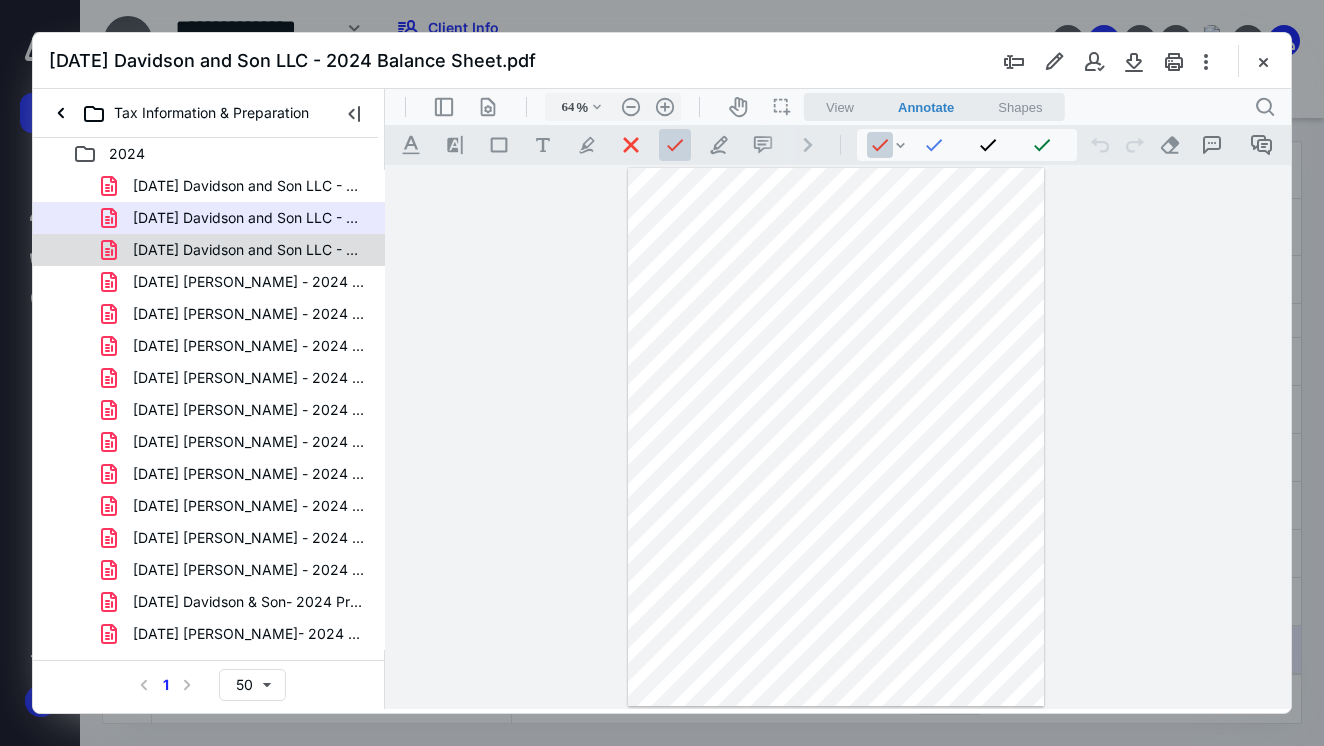 click on "[DATE] Davidson and Son LLC - Profit and Loss.pdf" at bounding box center [237, 250] 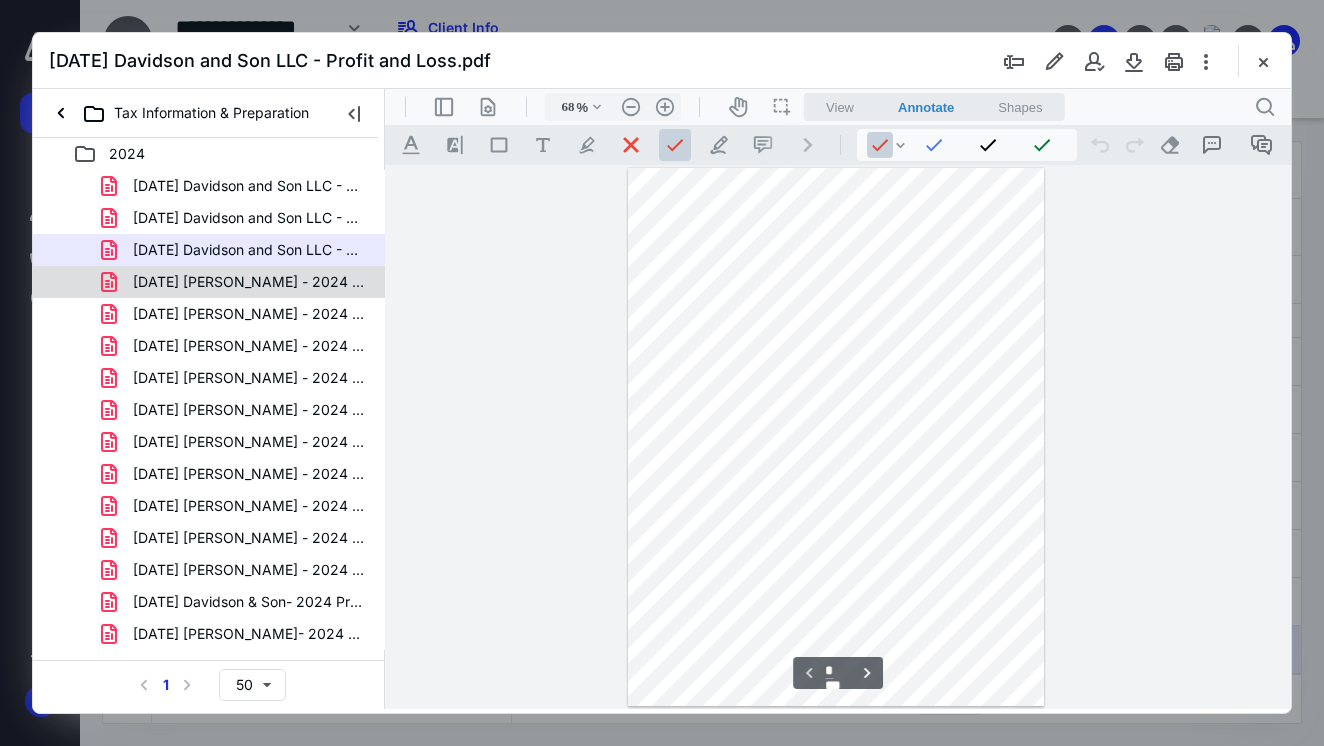 click on "[DATE] [PERSON_NAME] - 2024 1099 ETrade Consolidated.pdf" at bounding box center (209, 282) 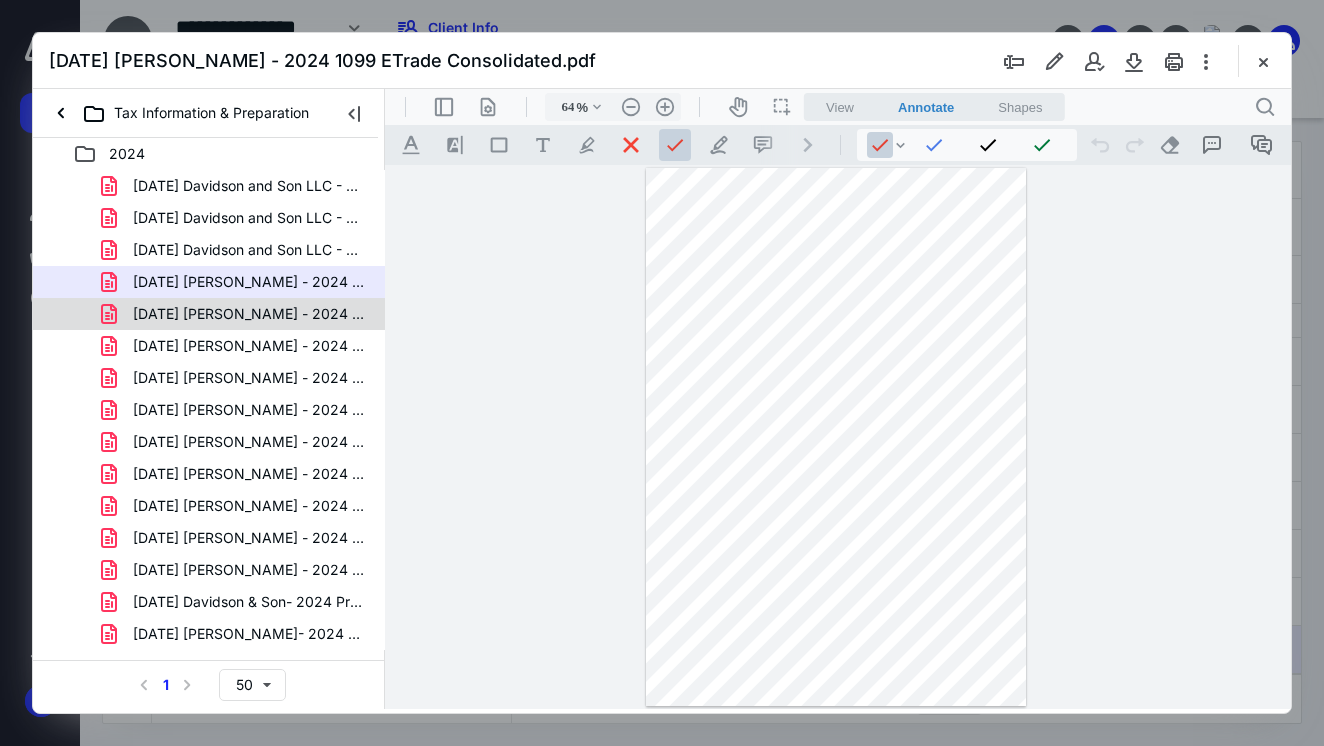 click on "[DATE] [PERSON_NAME] - 2024 1099-NEC Lexus.pdf" at bounding box center (249, 314) 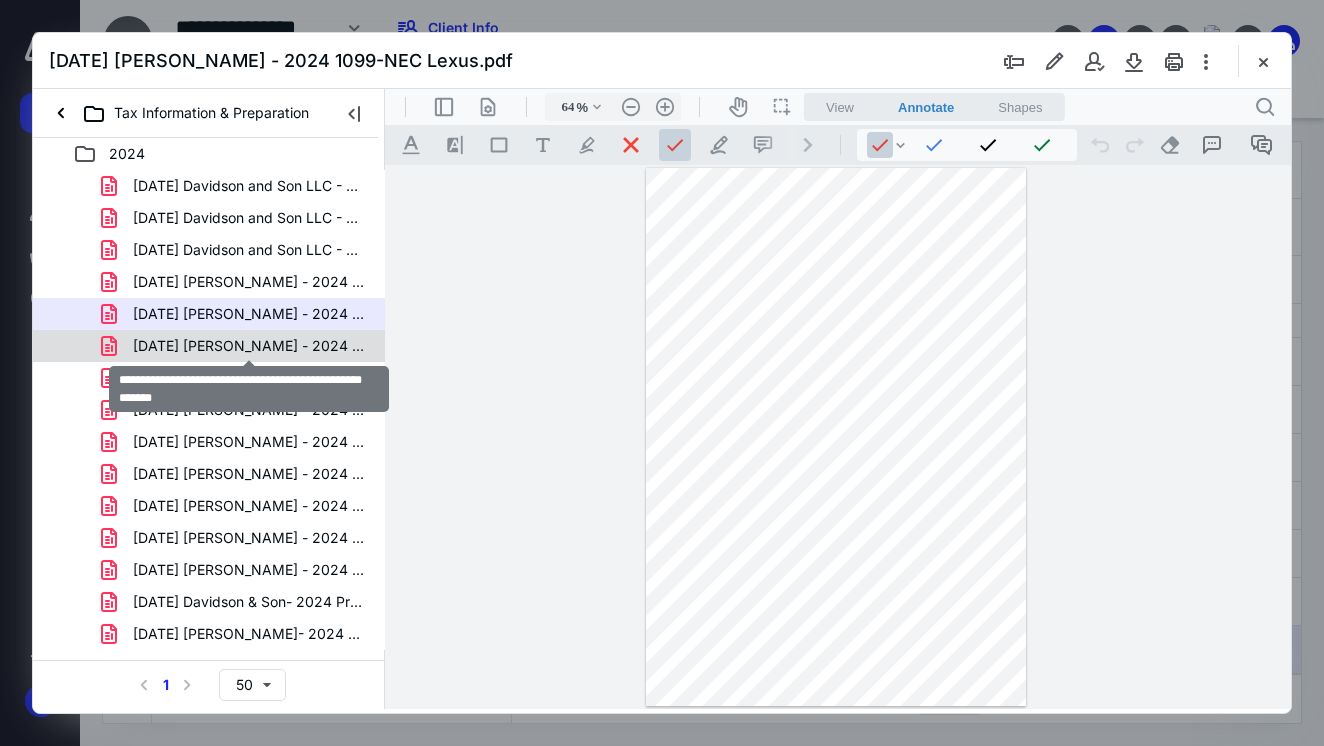 click on "[DATE] [PERSON_NAME] - 2024 Detail for Int. Income.pdf" at bounding box center [249, 346] 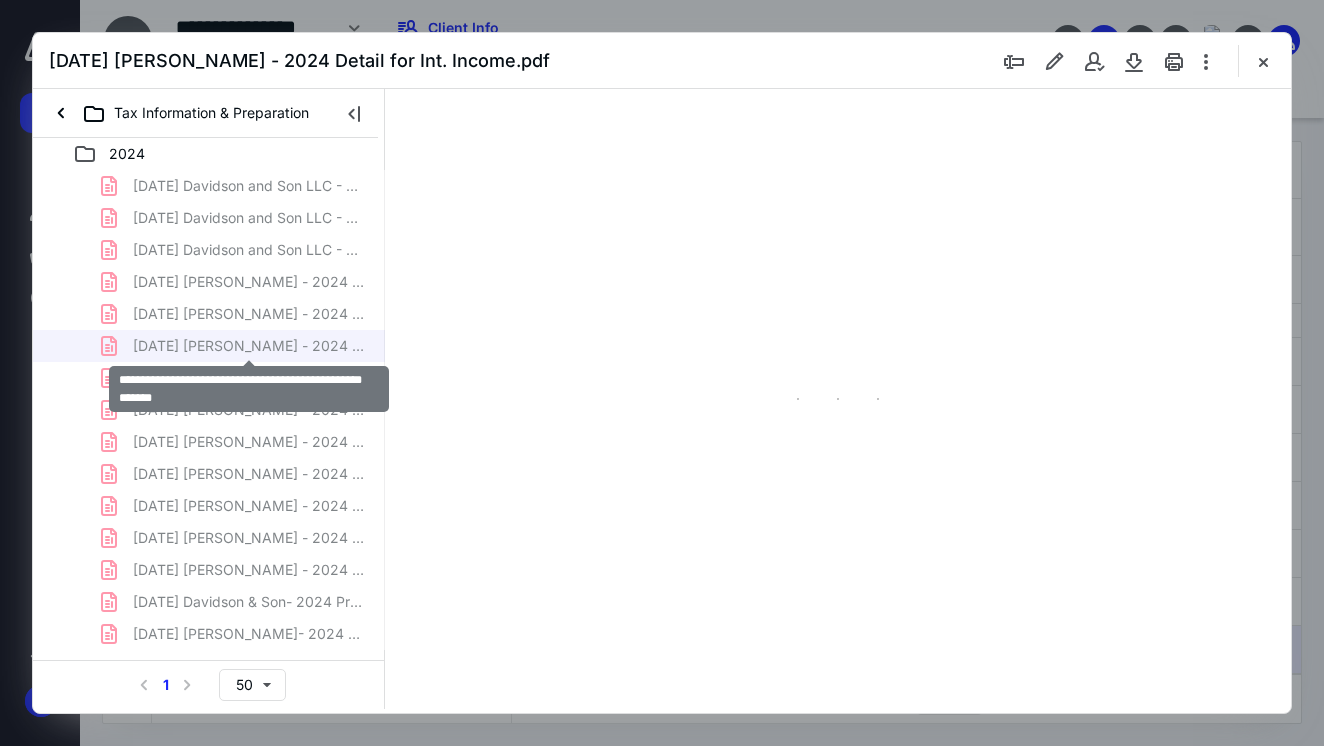 type on "91" 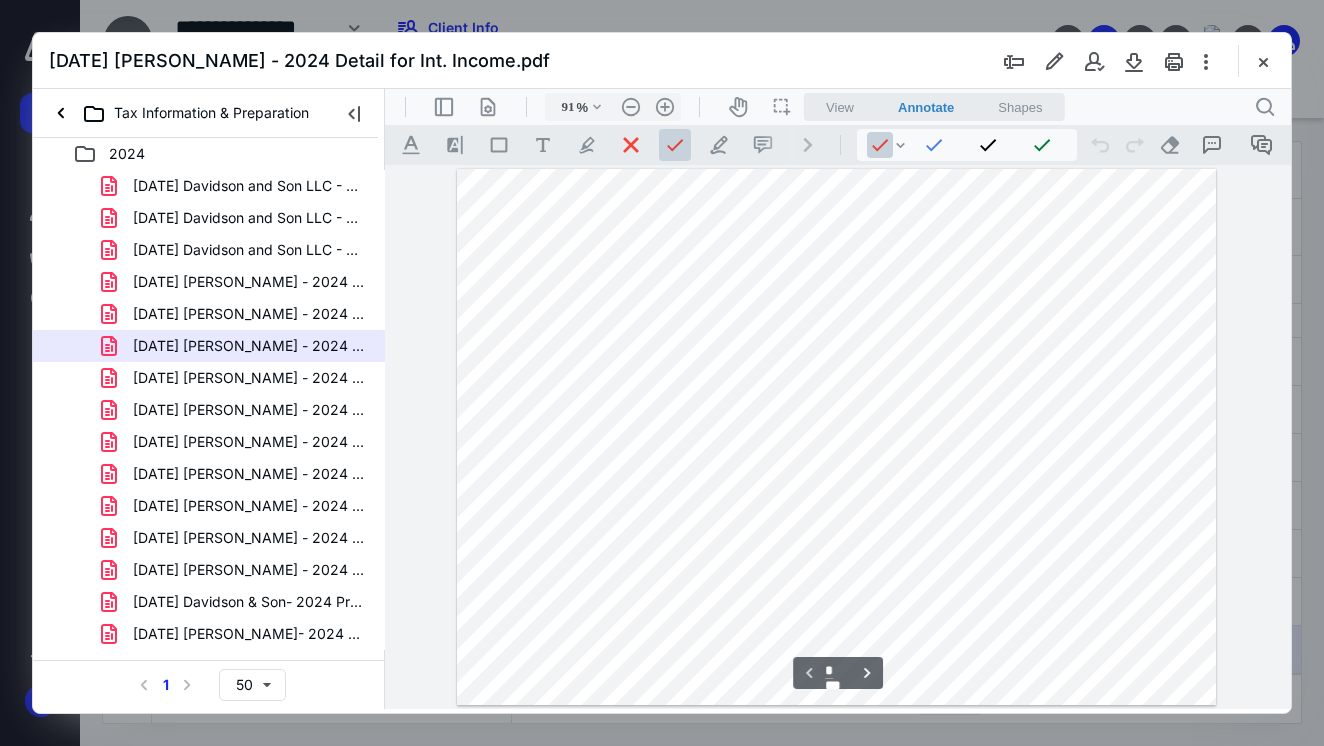 scroll, scrollTop: 0, scrollLeft: 0, axis: both 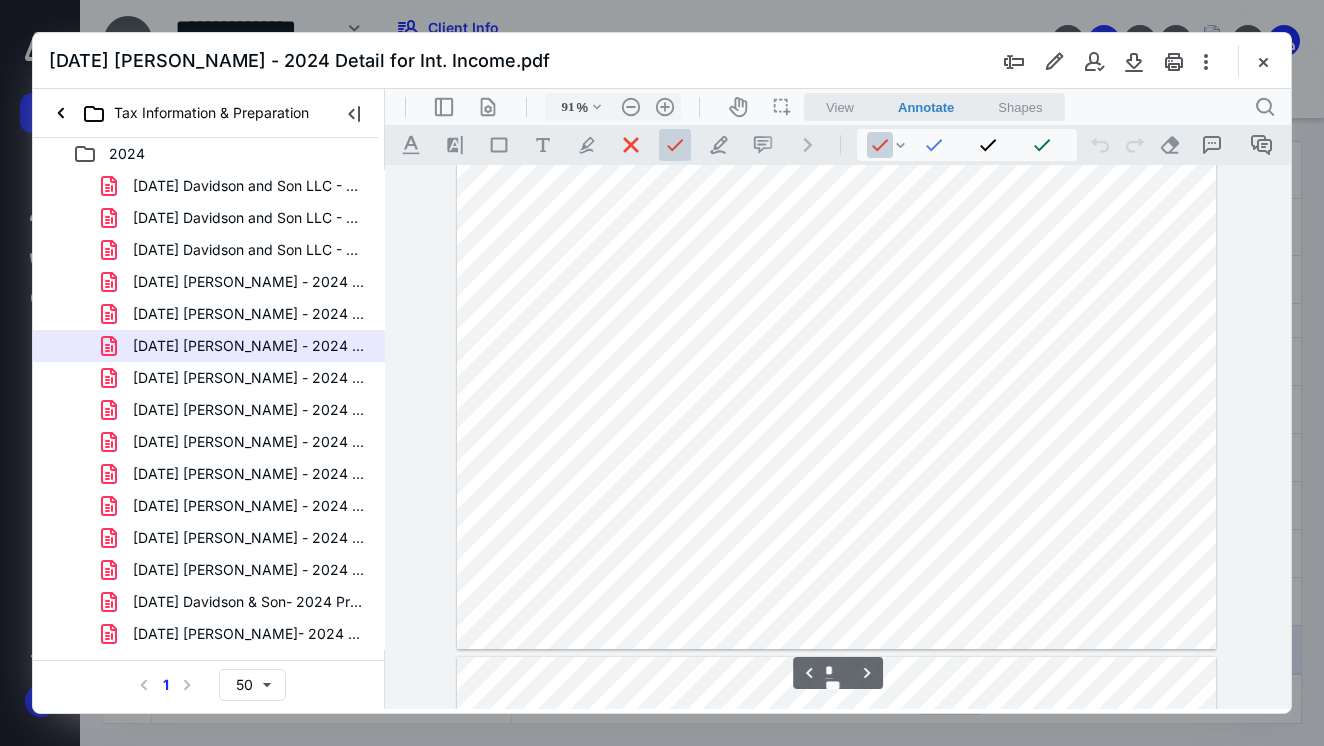 type on "*" 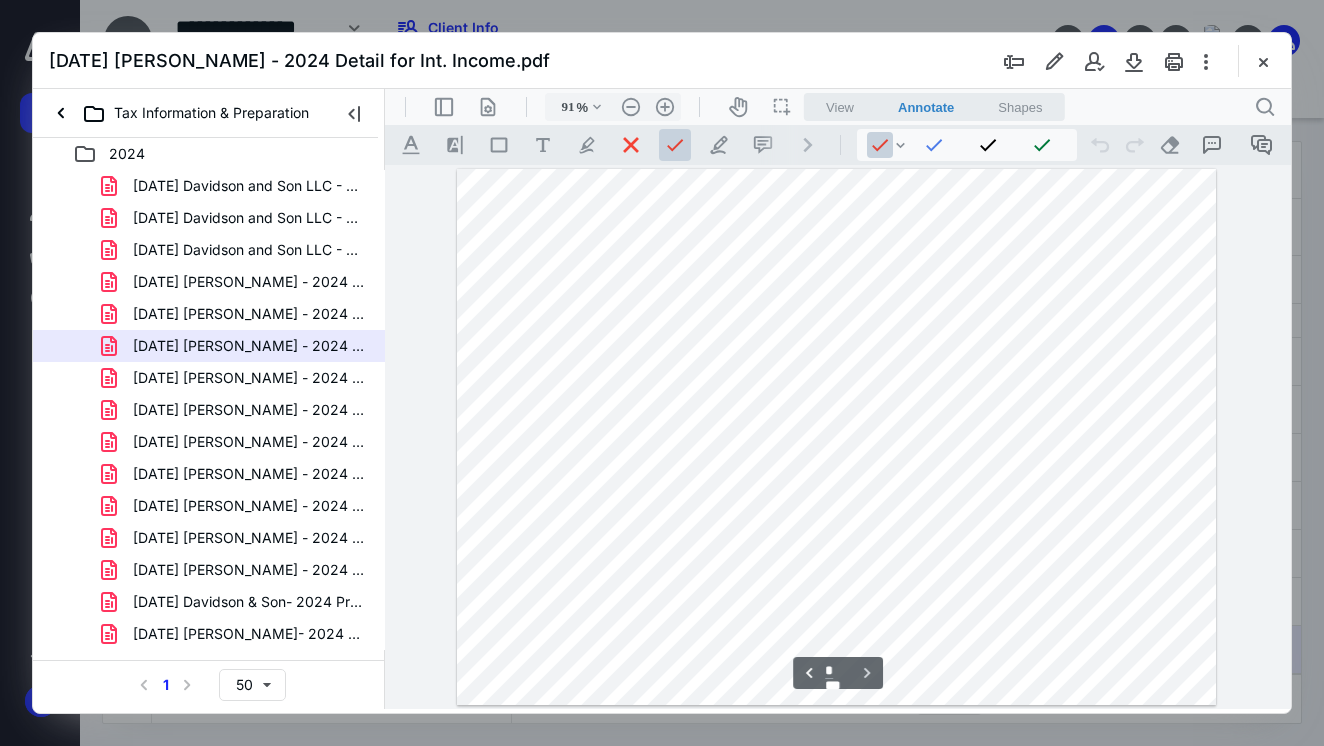 scroll, scrollTop: 1088, scrollLeft: 0, axis: vertical 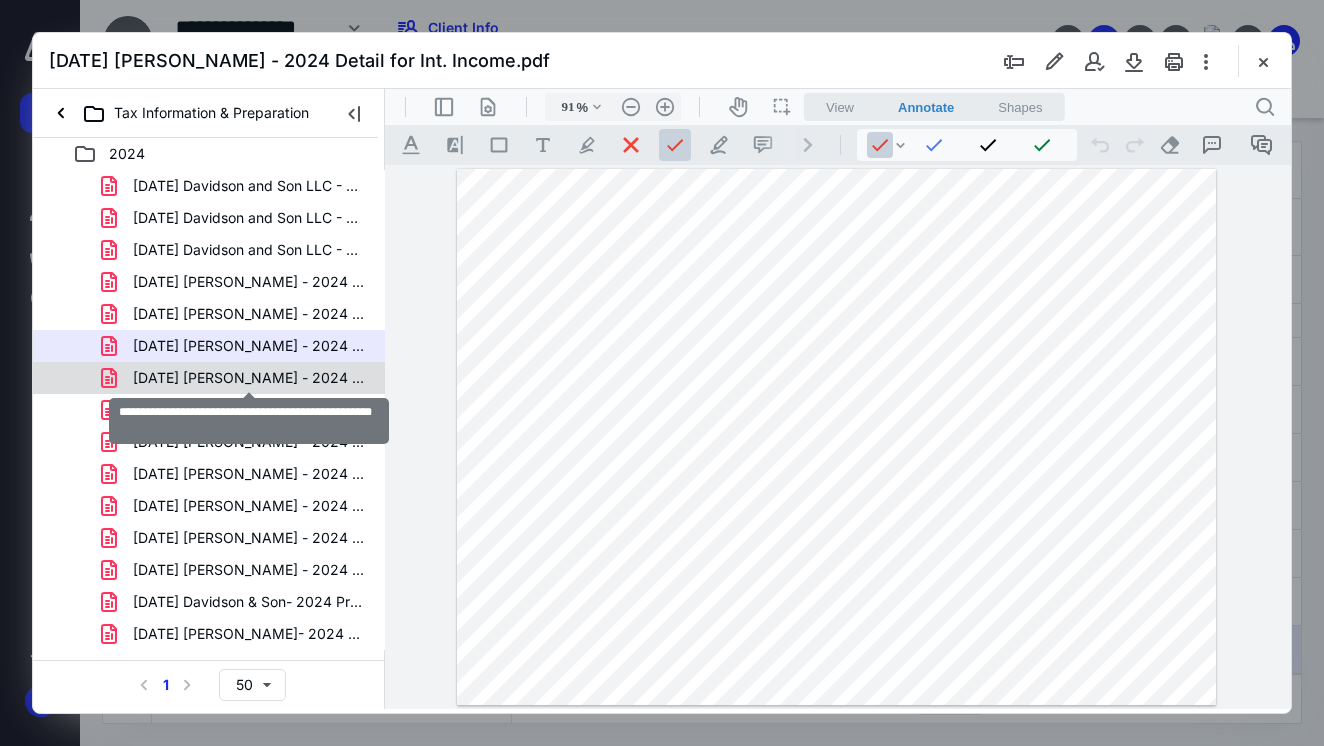 click on "[DATE] [PERSON_NAME] - 2024 ETrade Statement.pdf" at bounding box center [249, 378] 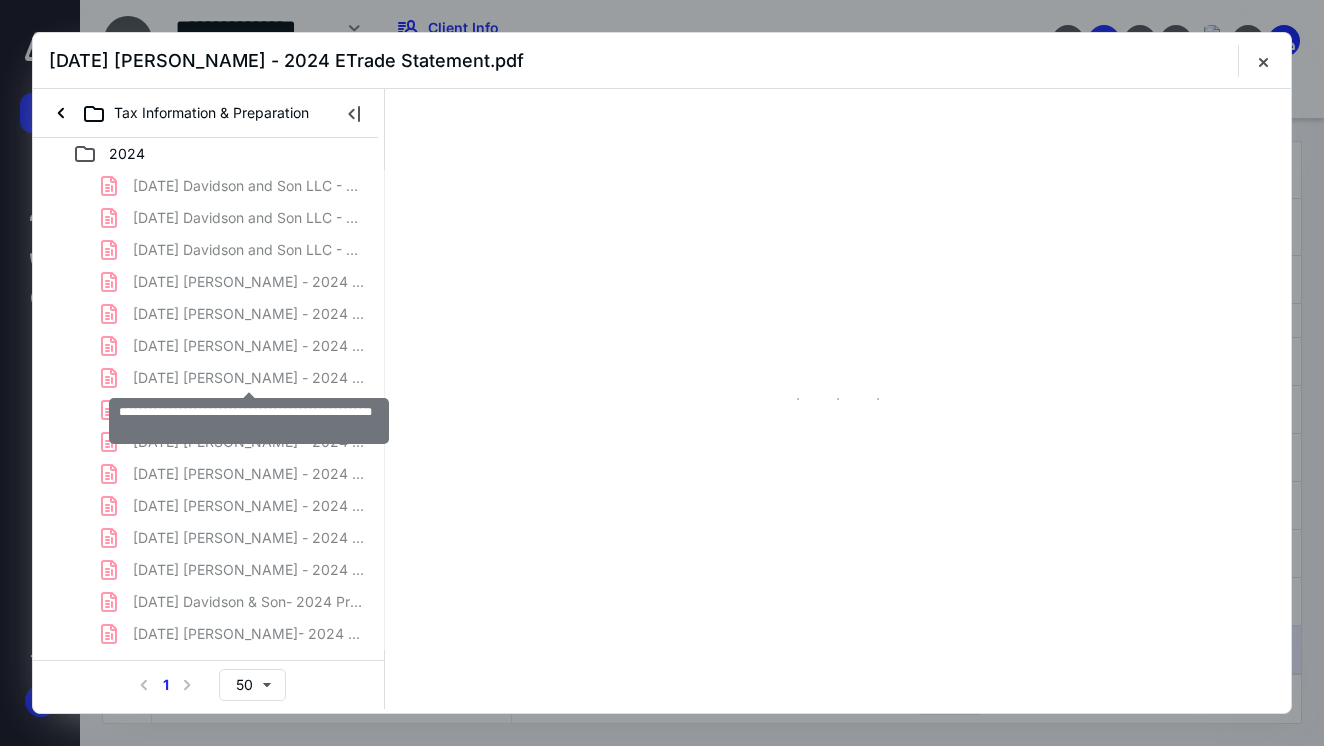 scroll, scrollTop: 0, scrollLeft: 0, axis: both 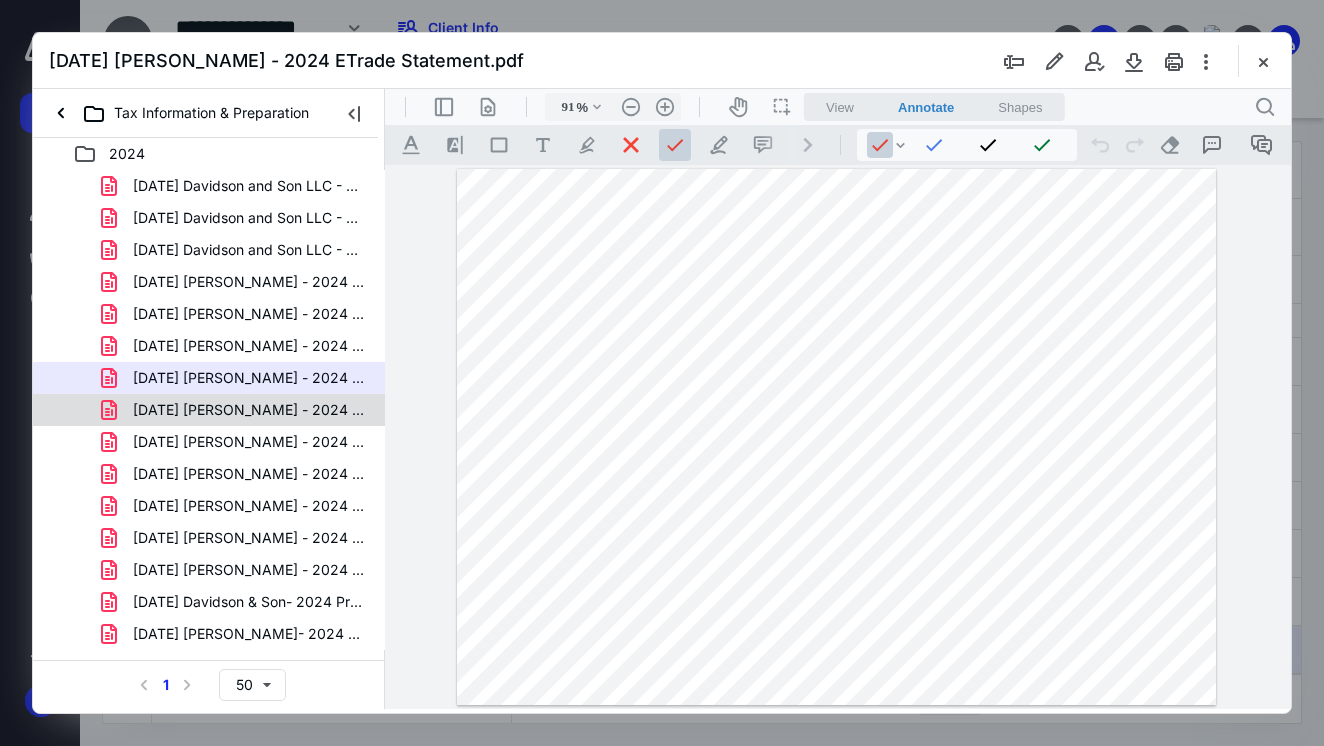 click on "[DATE] [PERSON_NAME] - 2024 LPL 1099s [PERSON_NAME]pdf" at bounding box center [237, 410] 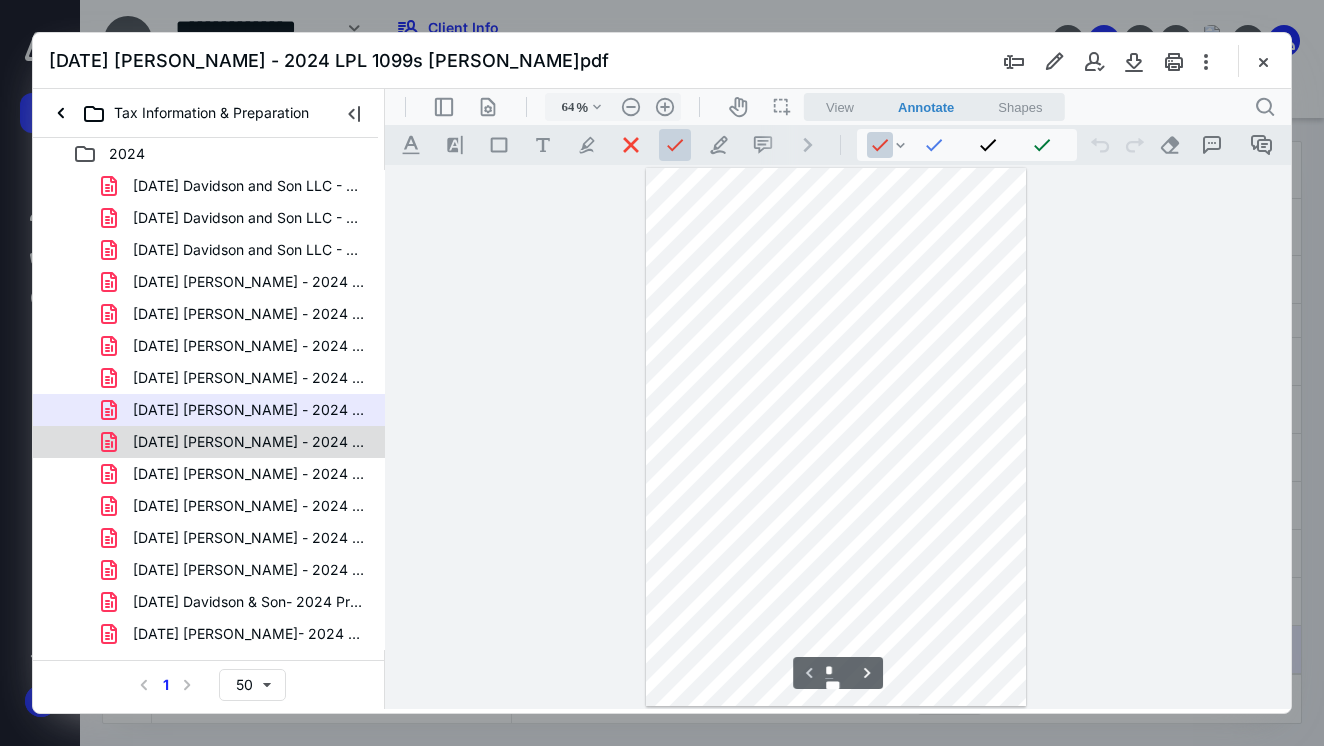 click on "[DATE] [PERSON_NAME] - 2024 Mutual Fund LPL Financial.pdf" at bounding box center (249, 442) 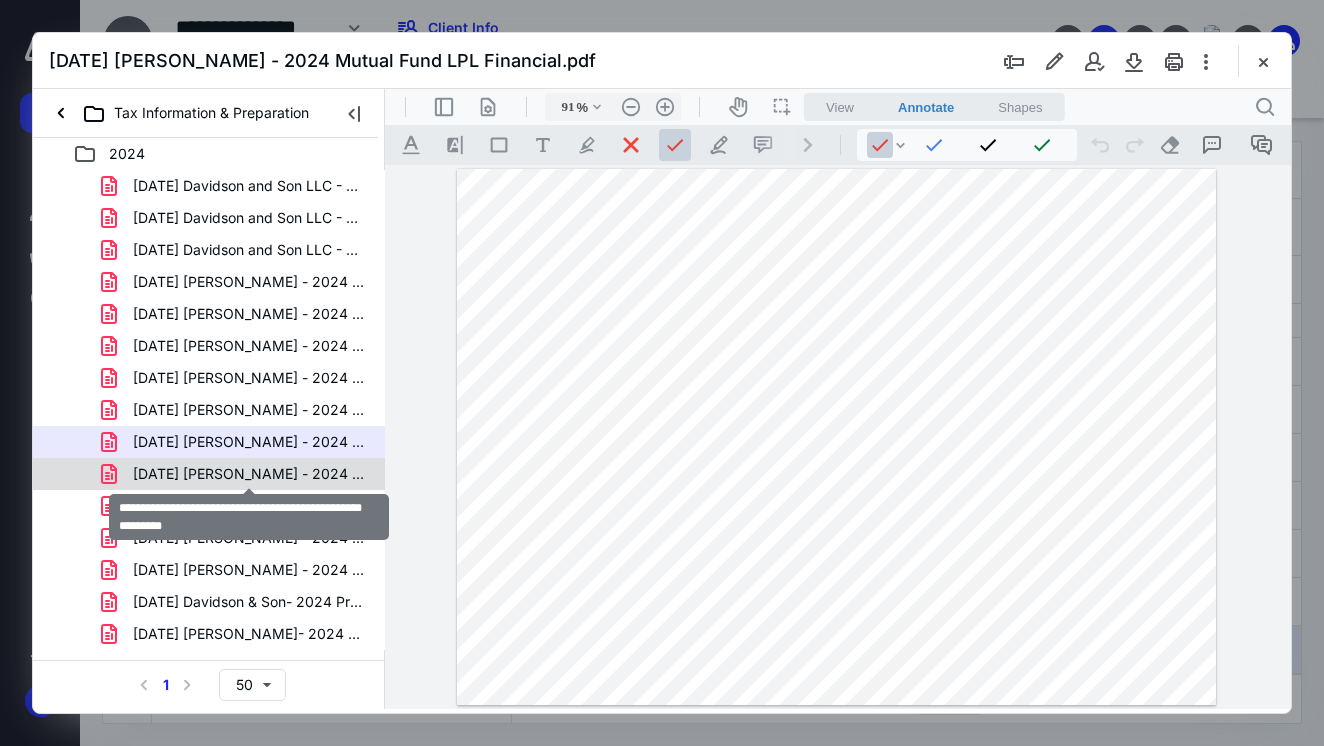 click on "[DATE] [PERSON_NAME] - 2024 Supplemental Information.pdf" at bounding box center (249, 474) 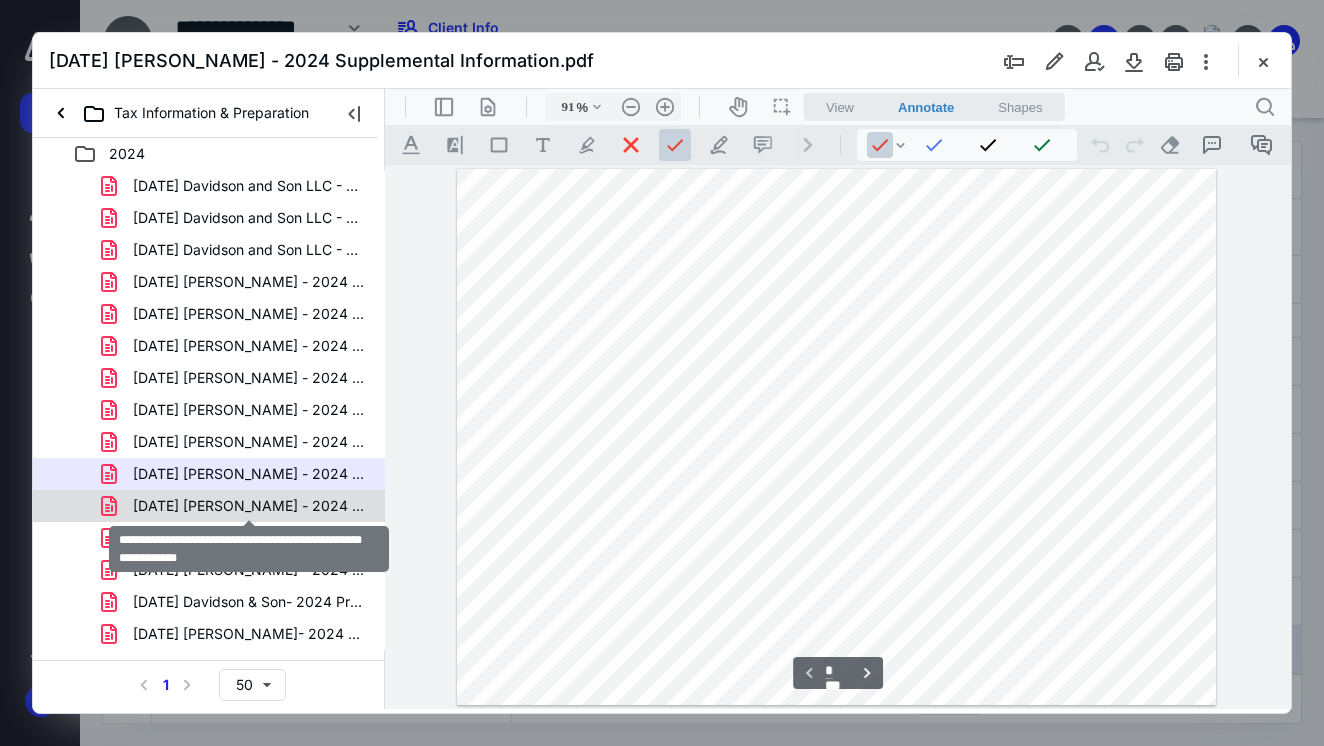 click on "[DATE] [PERSON_NAME] - 2024 Tax Info [PERSON_NAME] LPL [PERSON_NAME].pdf" at bounding box center (249, 506) 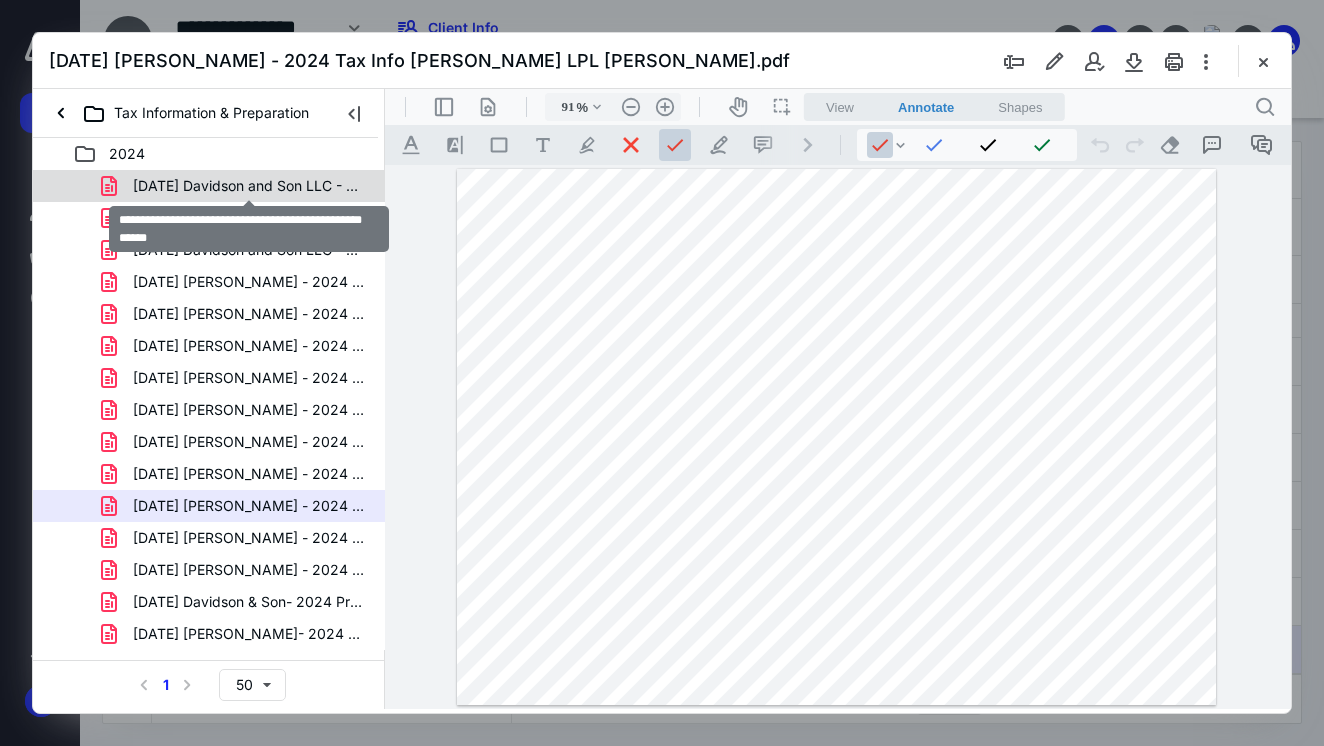 click on "[DATE] Davidson and Son LLC - 2024 1099-K Block Inc..pdf" at bounding box center (249, 186) 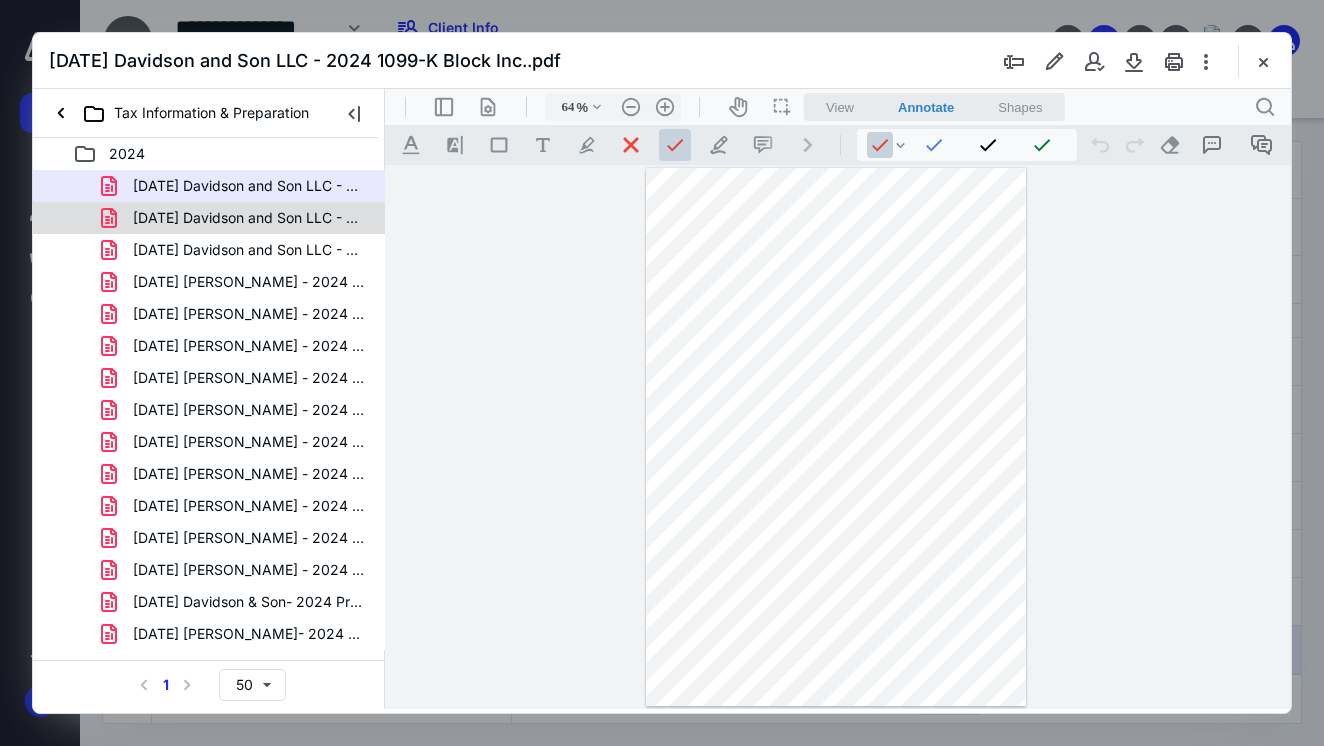 click on "[DATE] Davidson and Son LLC - 2024 Balance Sheet.pdf" at bounding box center [249, 218] 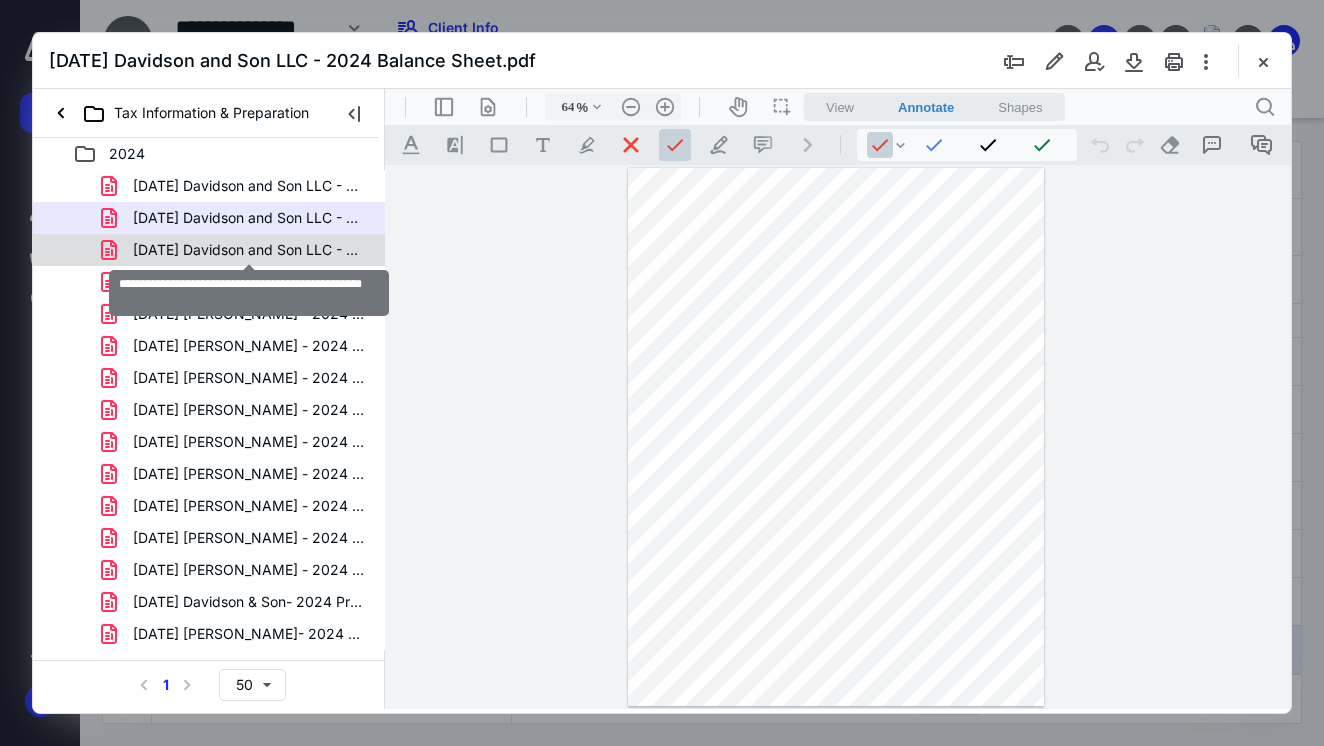 click on "[DATE] Davidson and Son LLC - Profit and Loss.pdf" at bounding box center [249, 250] 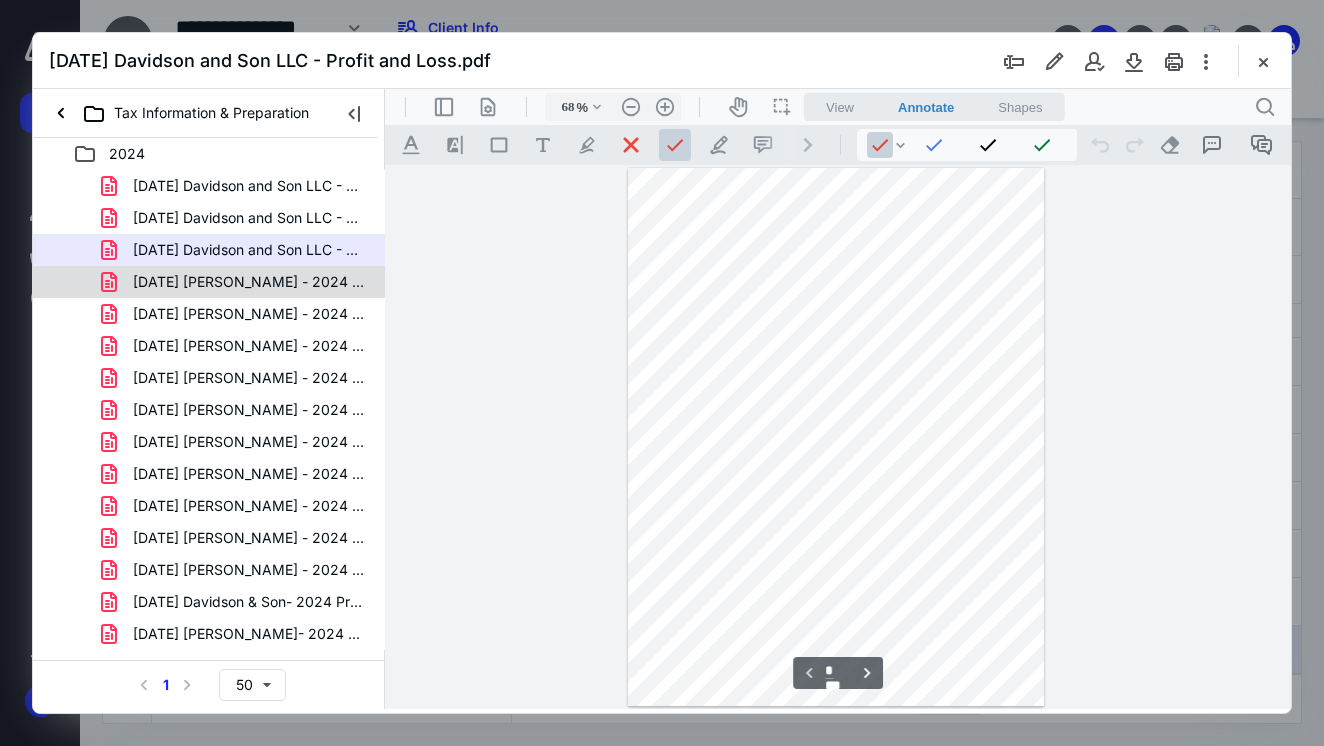click on "[DATE] [PERSON_NAME] - 2024 1099 ETrade Consolidated.pdf" at bounding box center (249, 282) 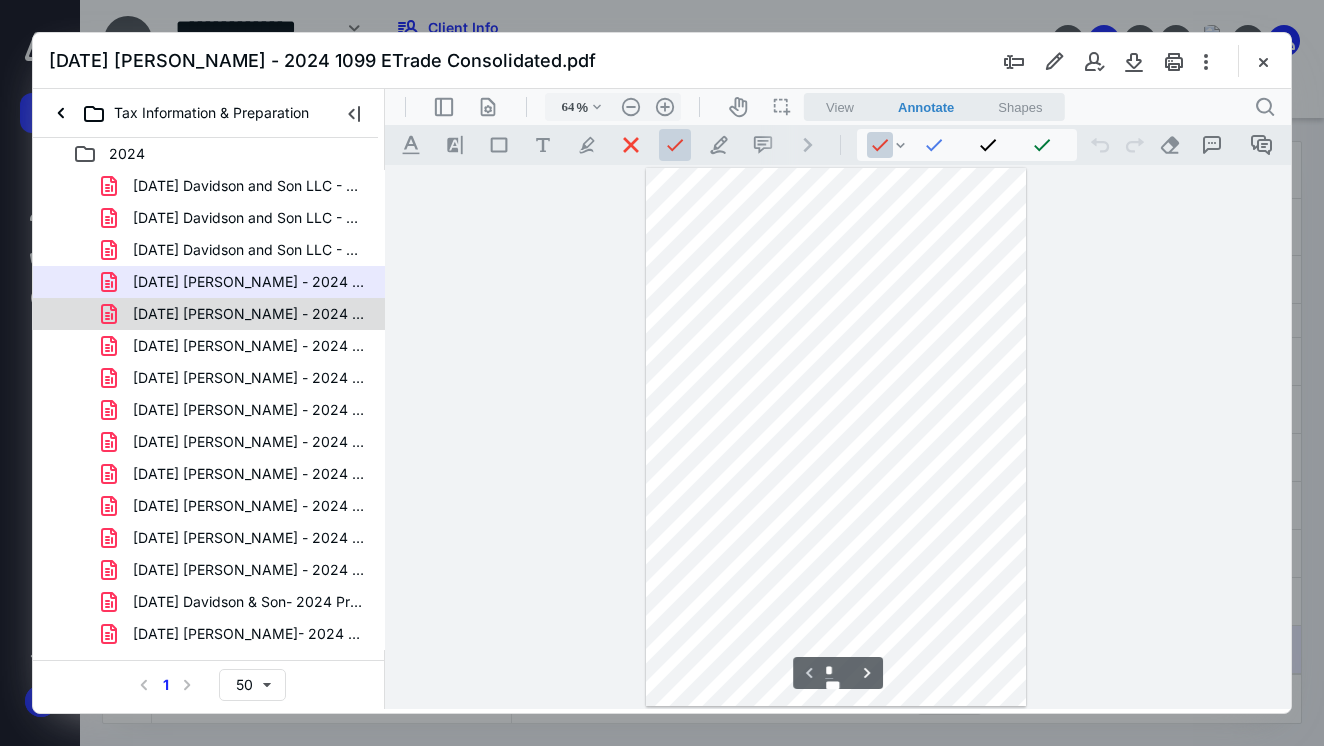 click on "[DATE] [PERSON_NAME] - 2024 1099-NEC Lexus.pdf" at bounding box center [249, 314] 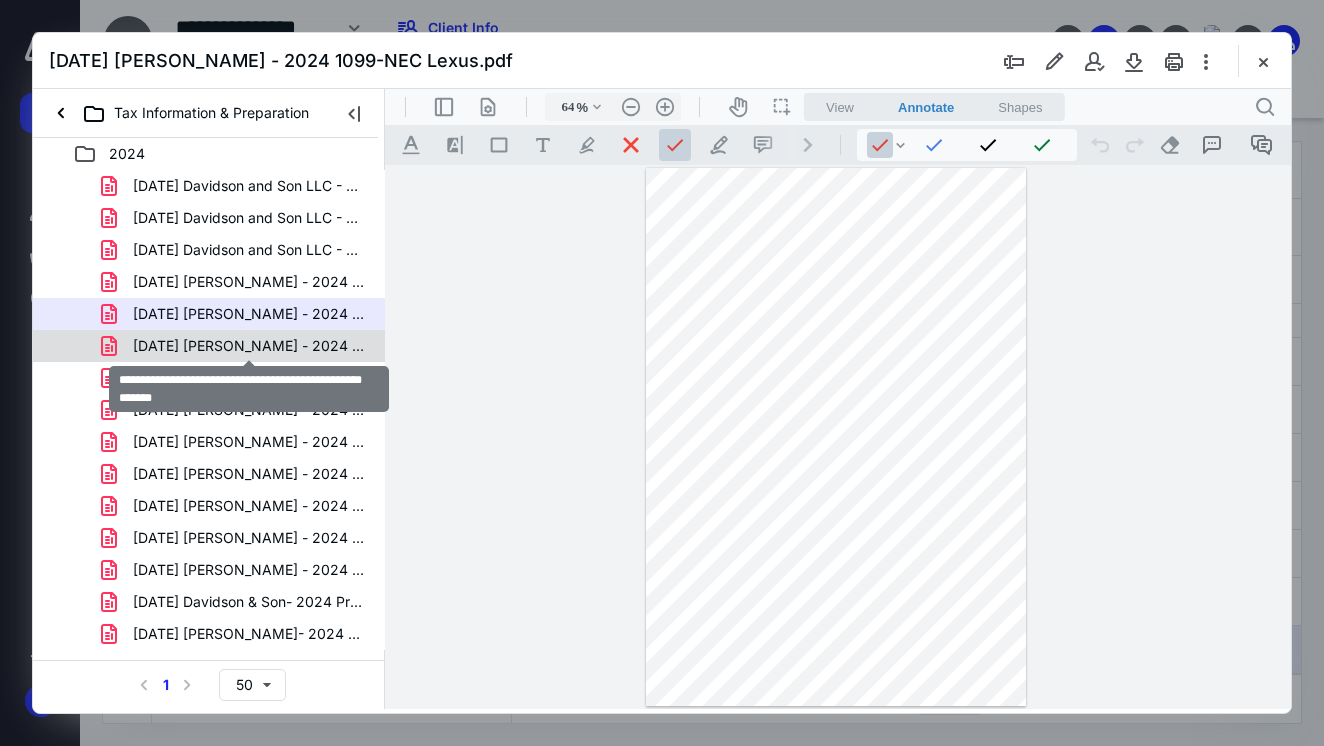 click on "[DATE] [PERSON_NAME] - 2024 Detail for Int. Income.pdf" at bounding box center (249, 346) 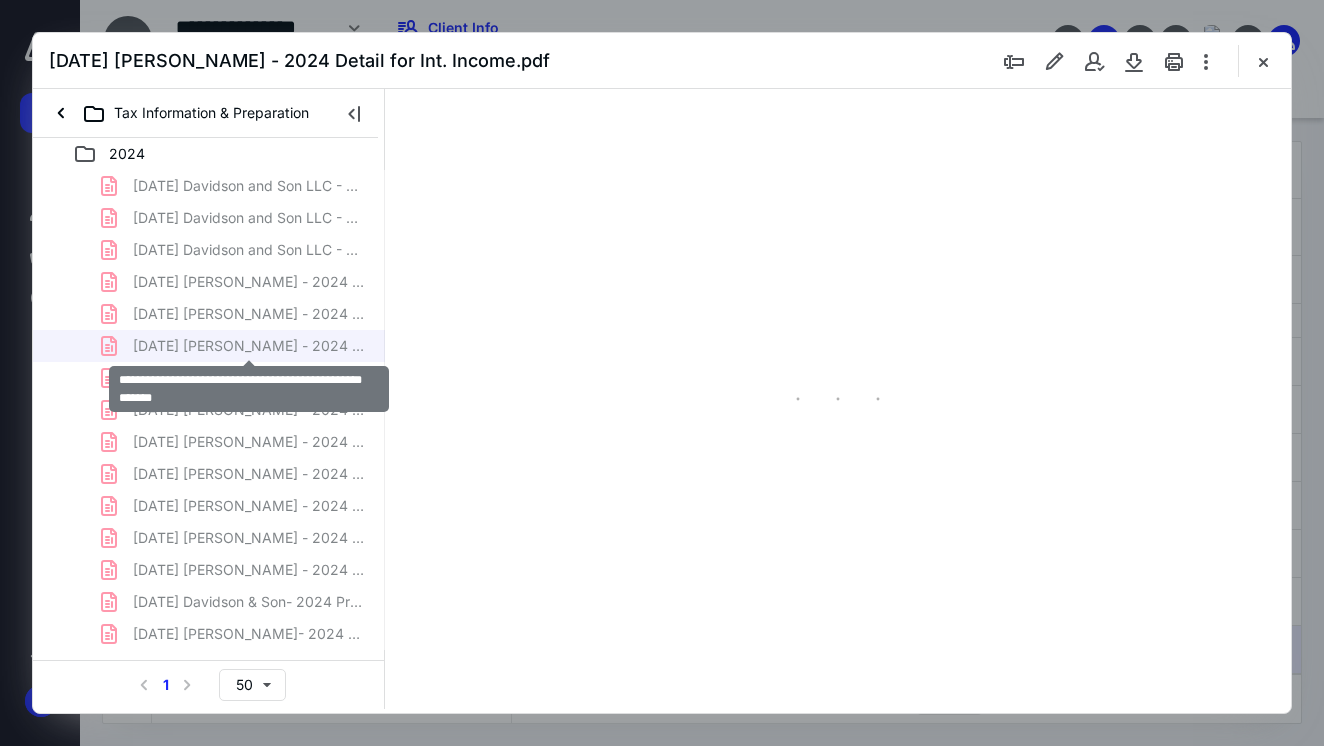 type on "91" 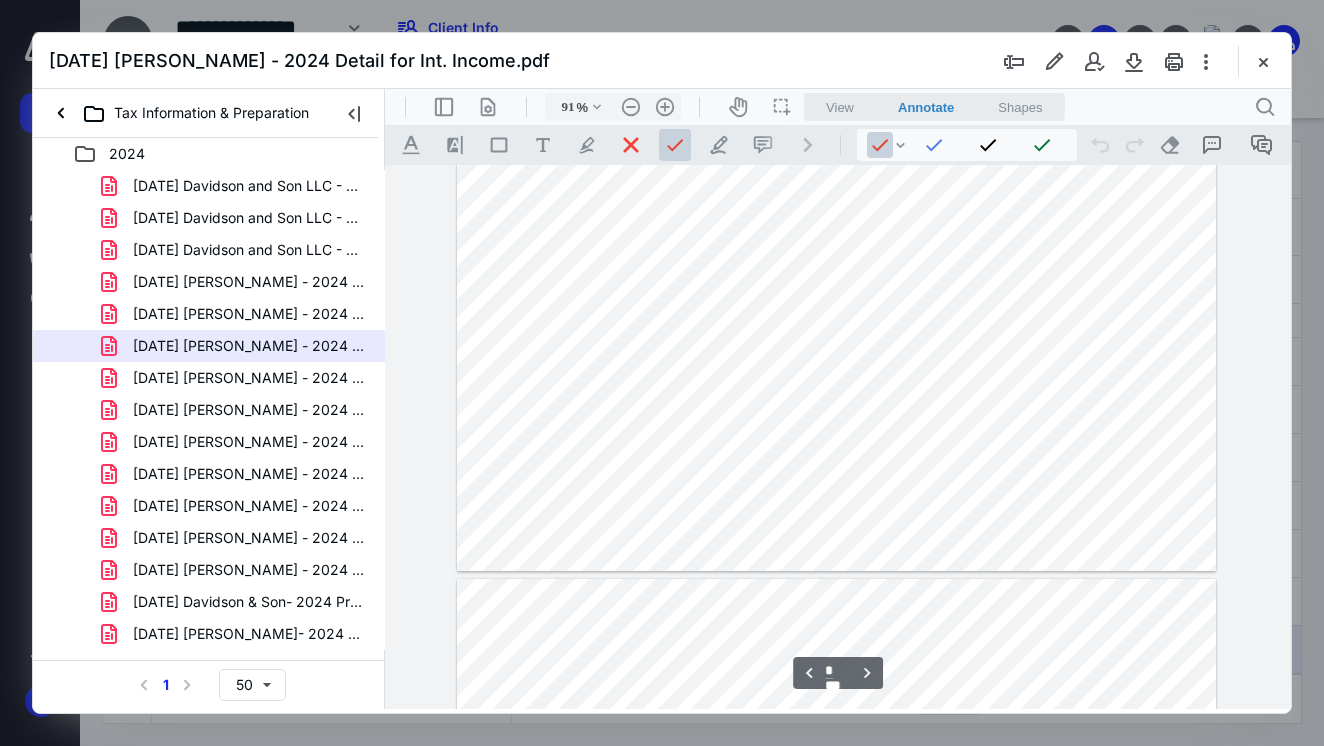 type on "*" 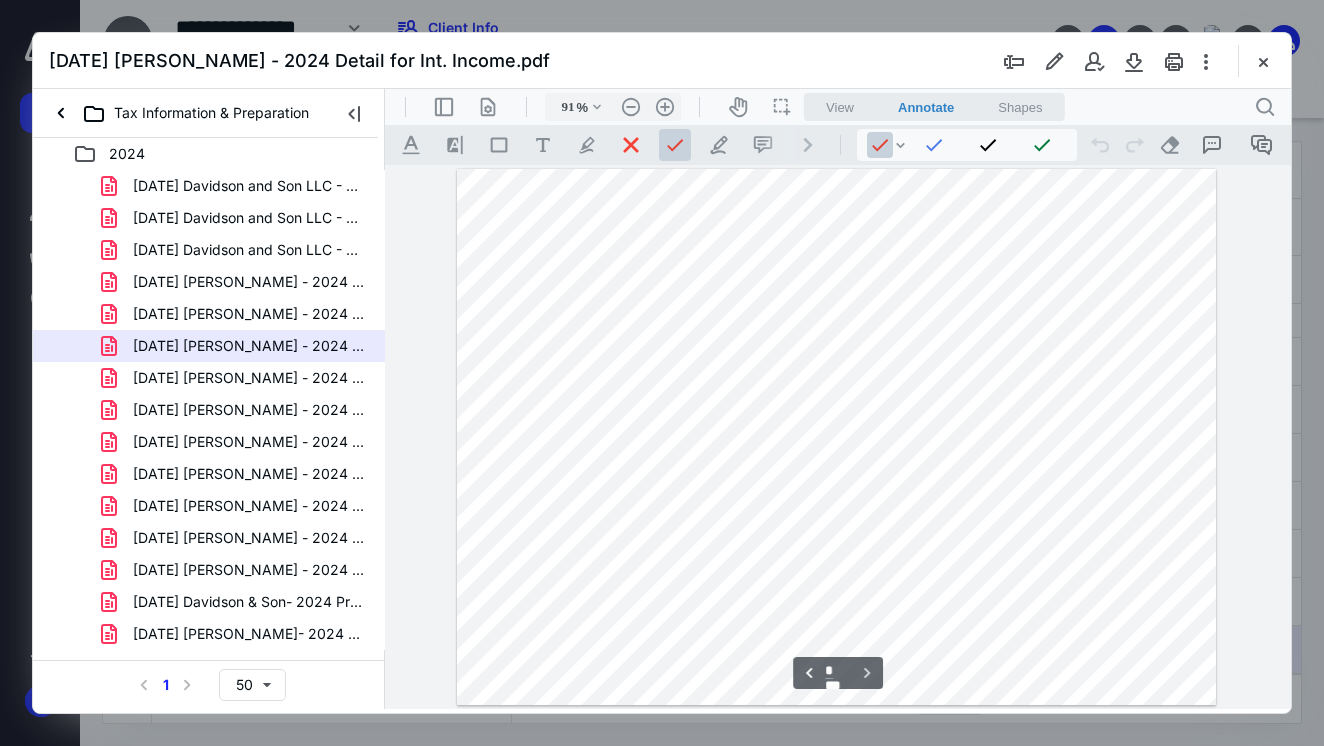 scroll, scrollTop: 1088, scrollLeft: 0, axis: vertical 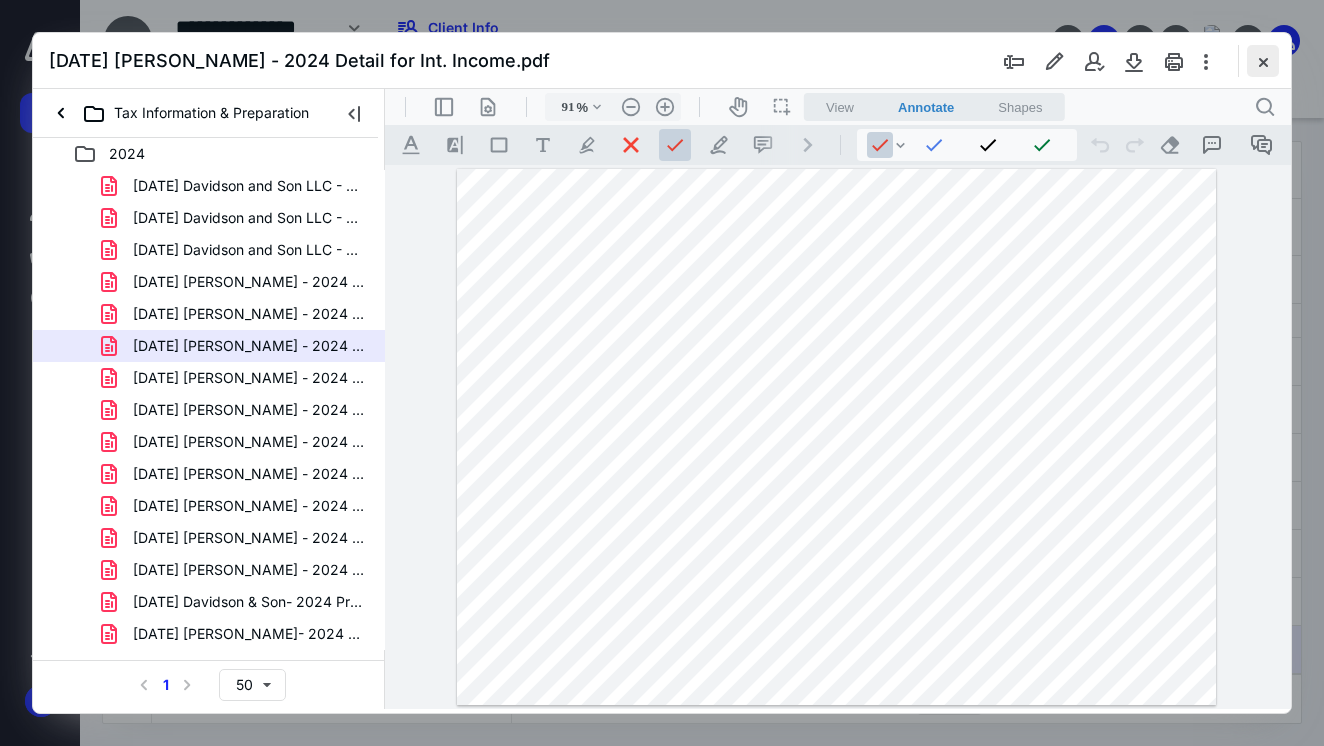 click at bounding box center (1263, 61) 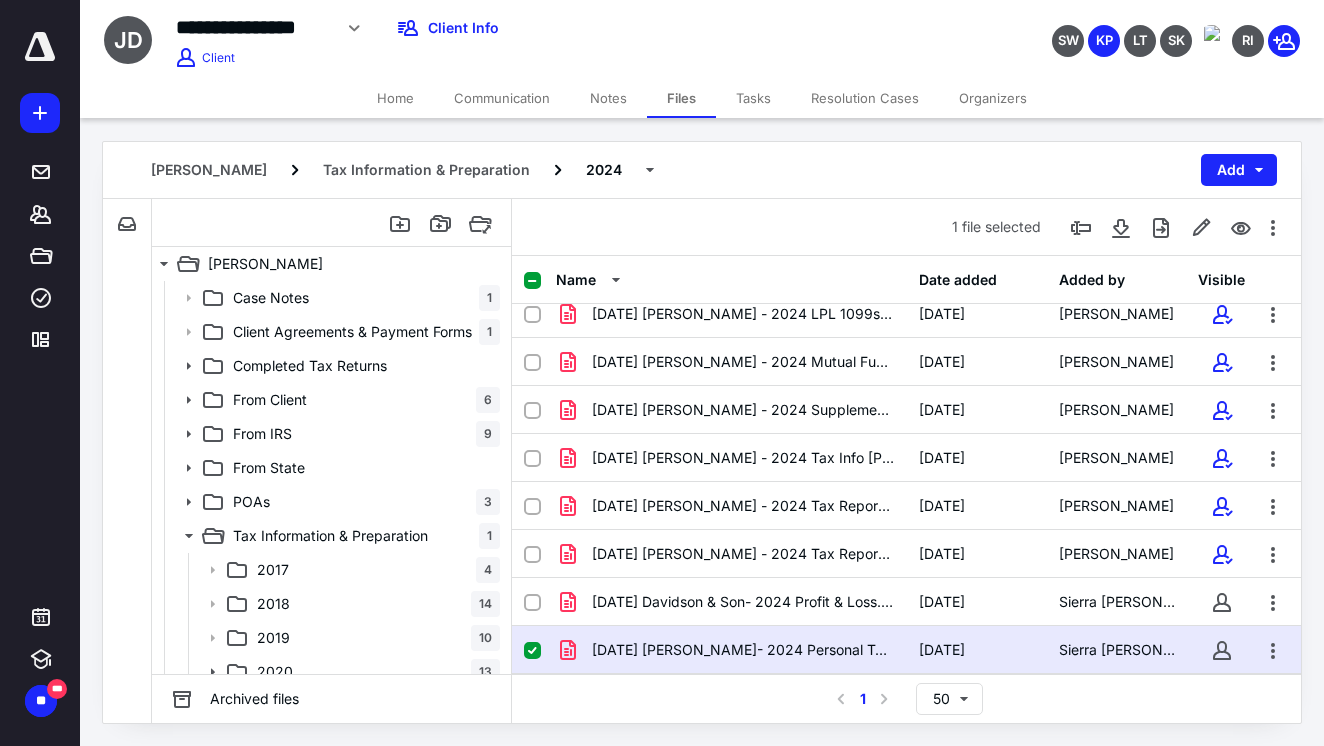 click on "Tasks" at bounding box center [753, 98] 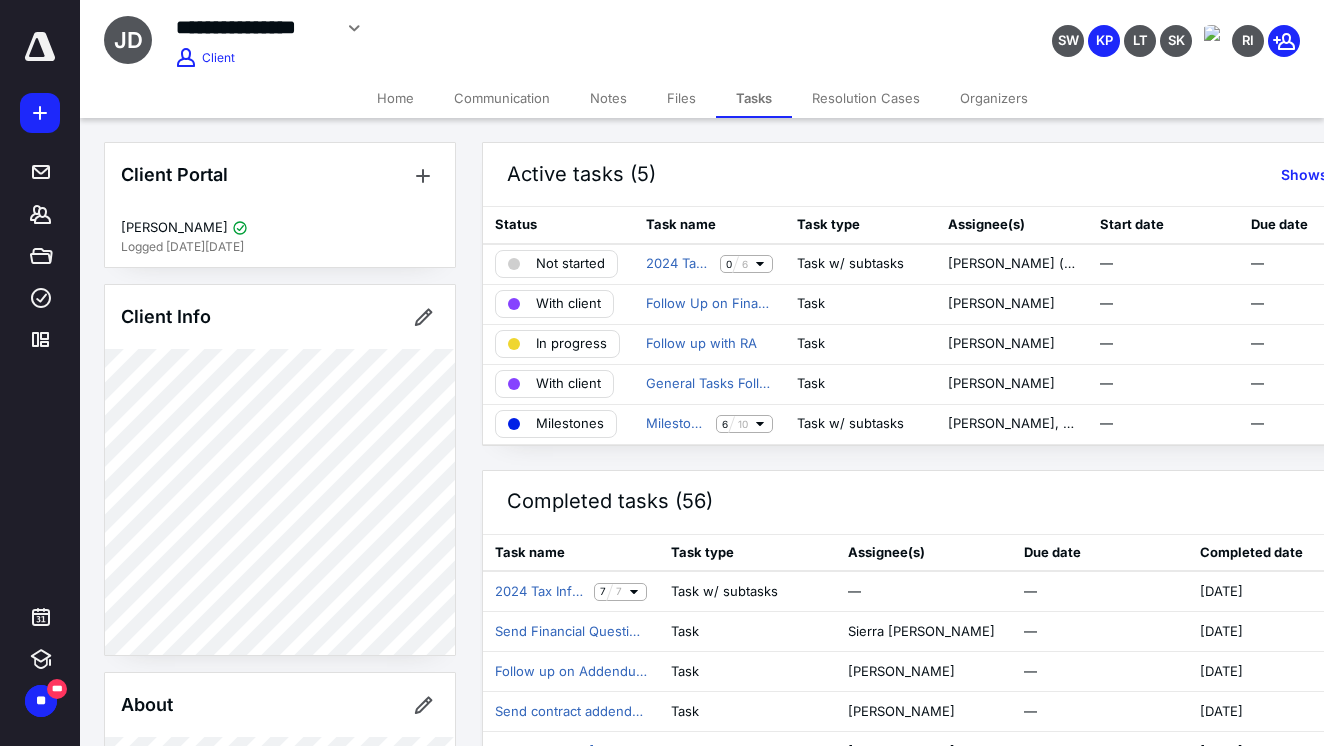 scroll, scrollTop: 0, scrollLeft: 0, axis: both 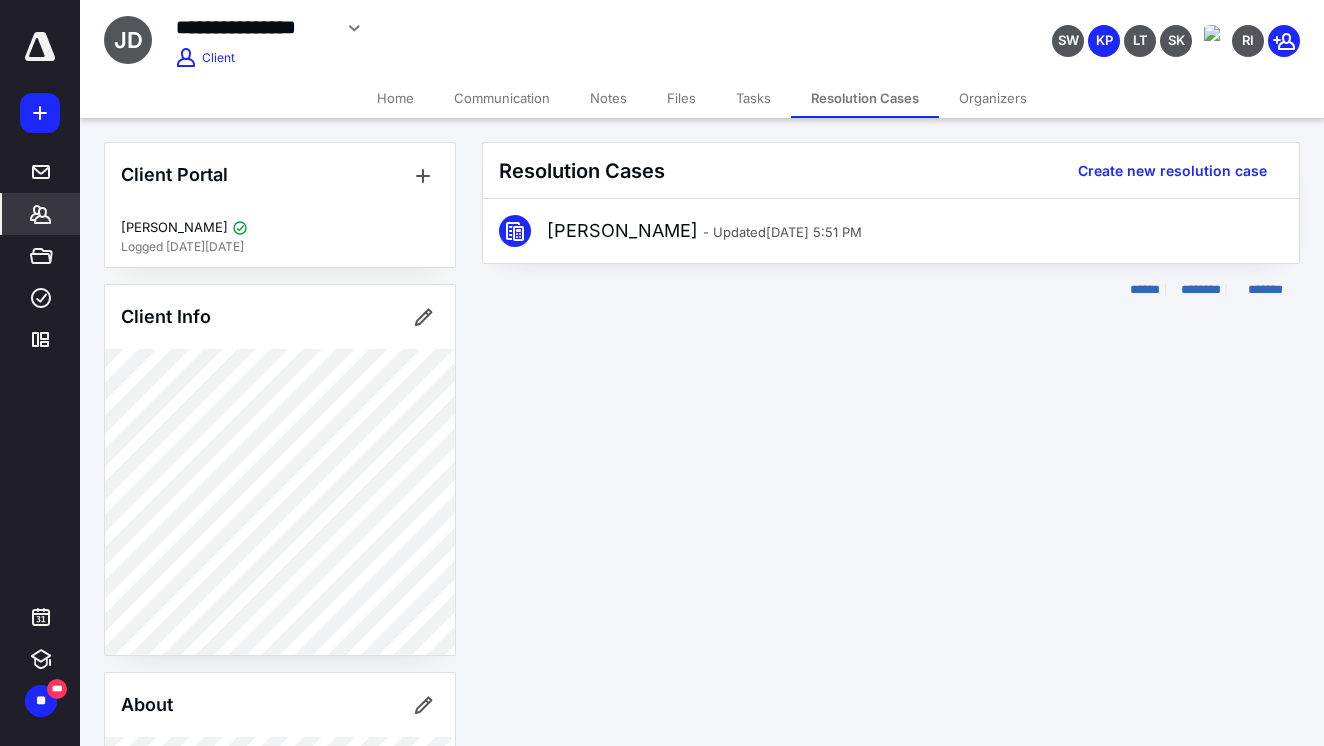 click on "Organizers" at bounding box center [993, 98] 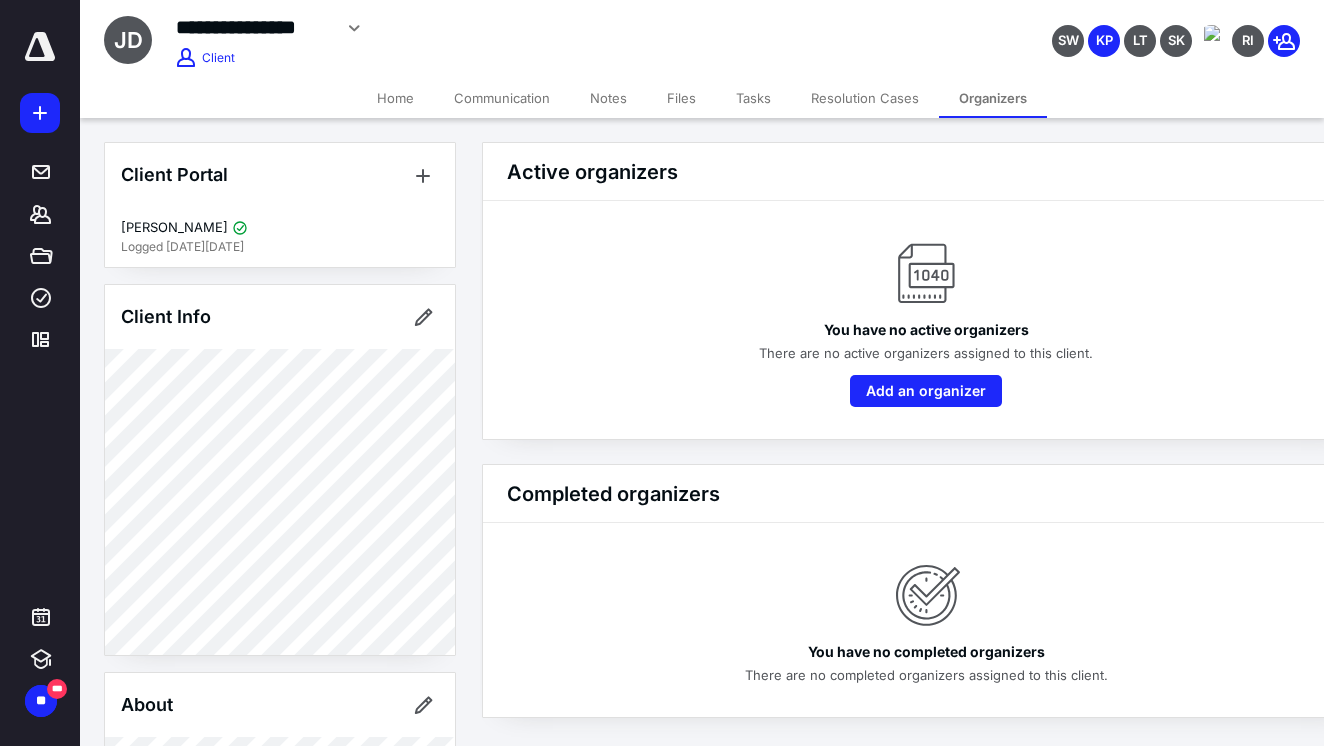 click on "Notes" at bounding box center [608, 98] 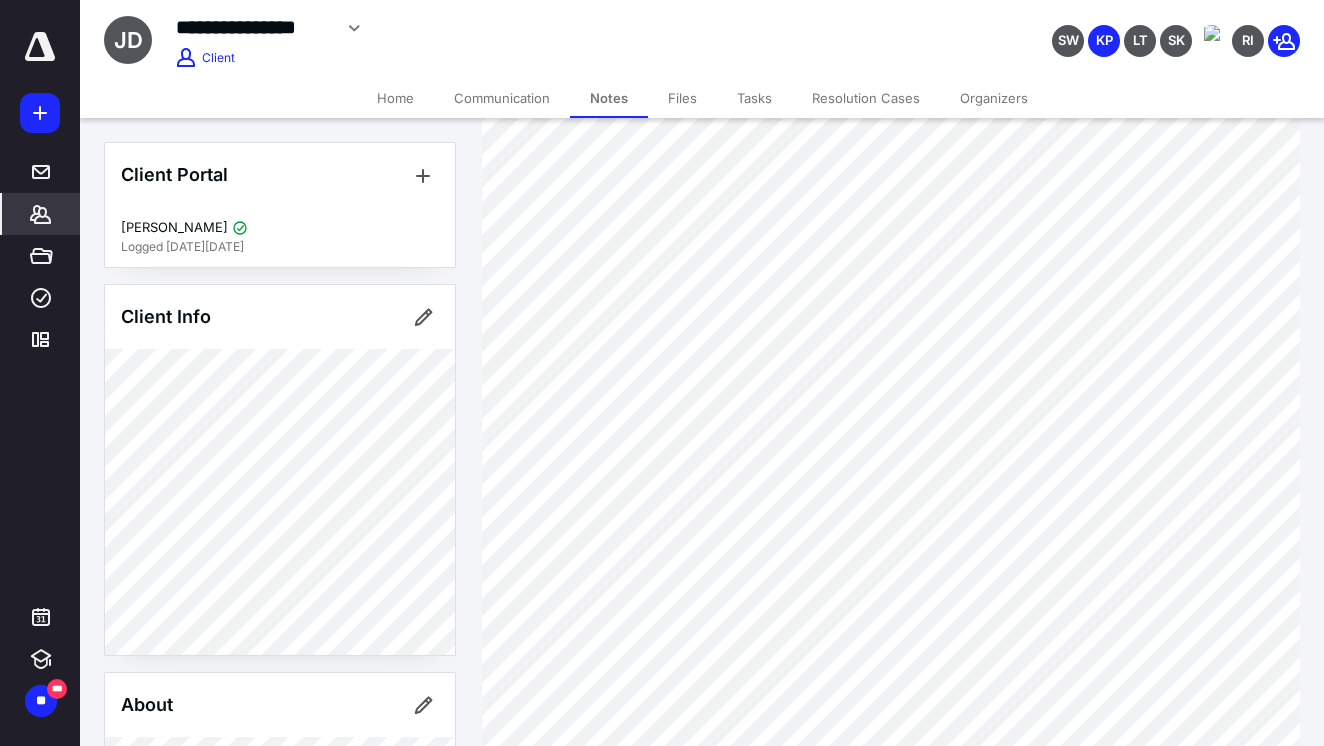 scroll, scrollTop: 363, scrollLeft: 0, axis: vertical 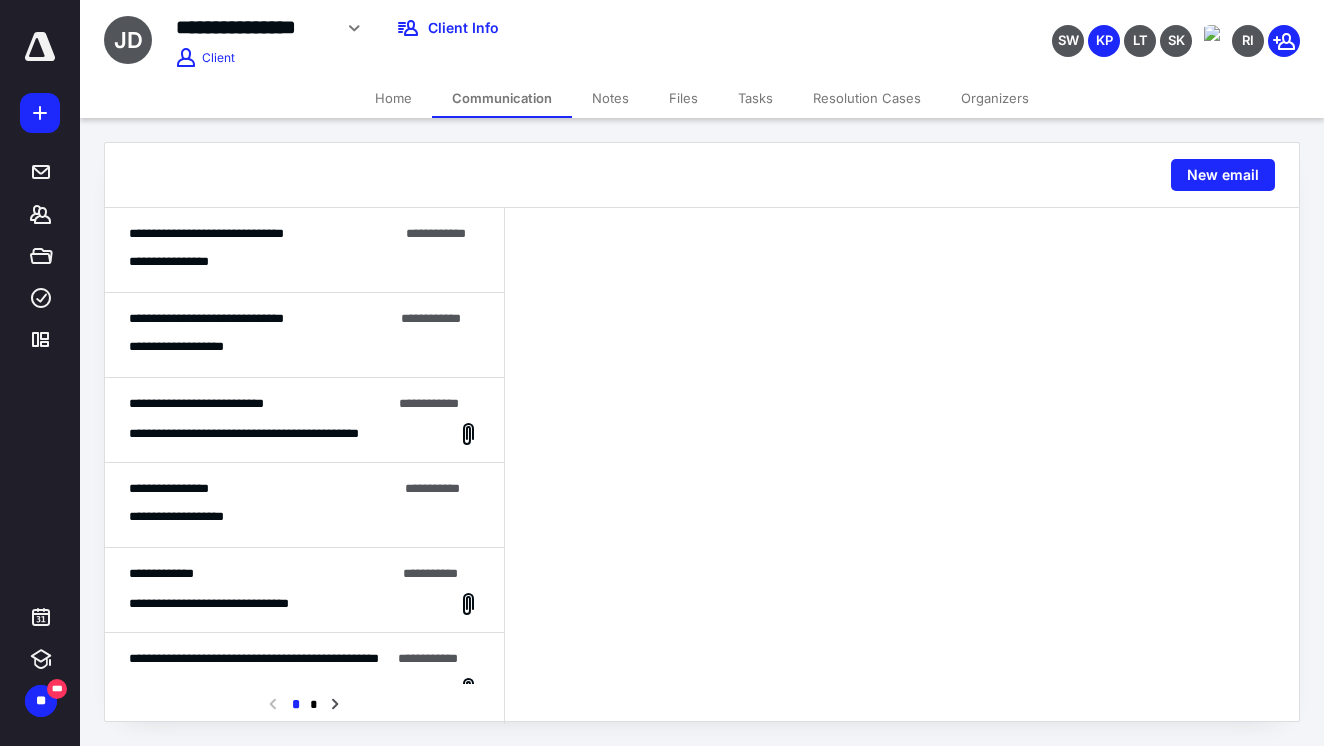 click on "Home" at bounding box center (393, 98) 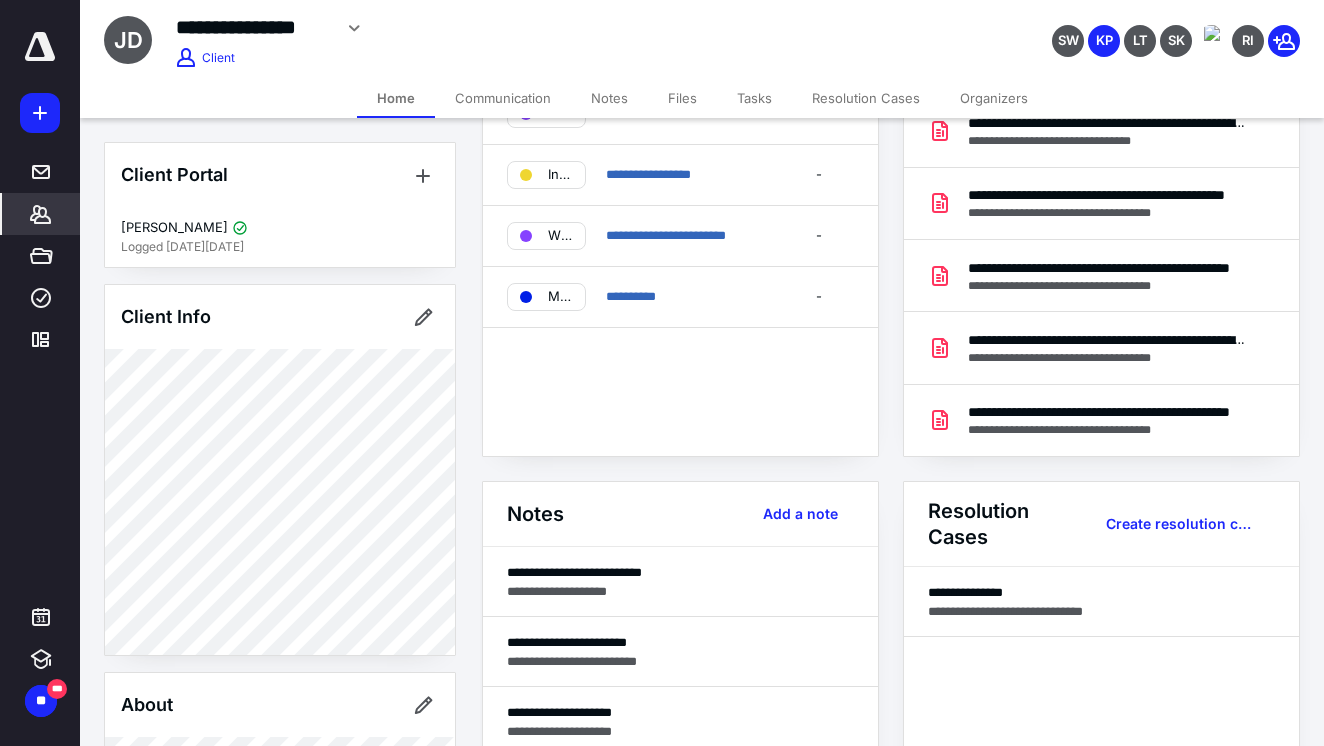 scroll, scrollTop: 14, scrollLeft: 0, axis: vertical 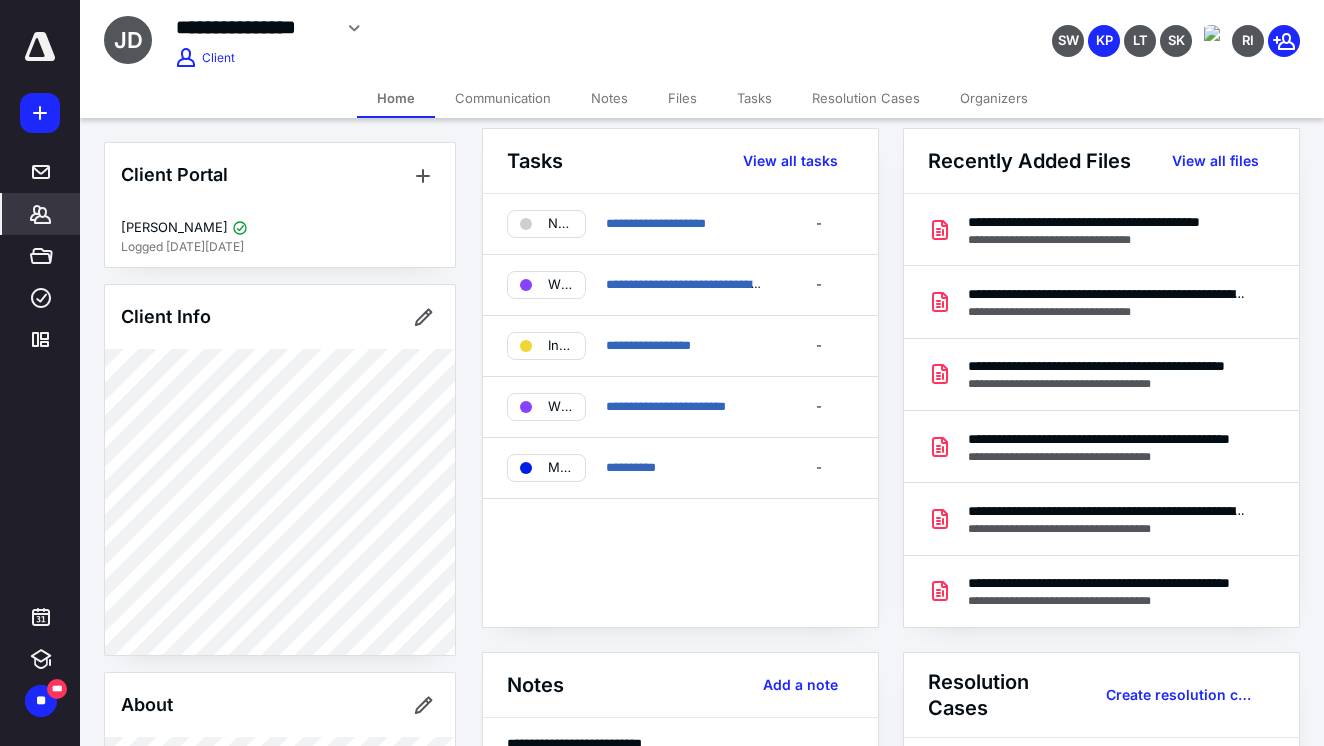 click on "Notes" at bounding box center (609, 98) 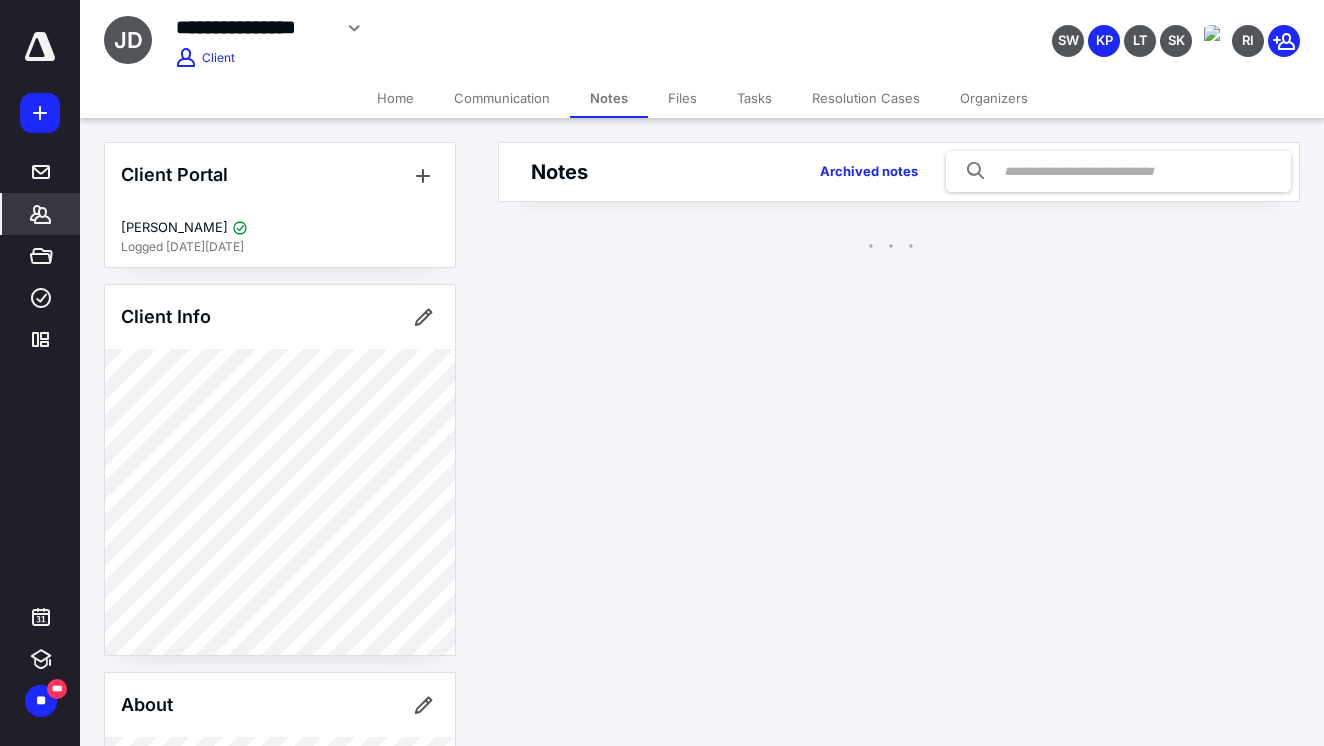 scroll, scrollTop: 0, scrollLeft: 0, axis: both 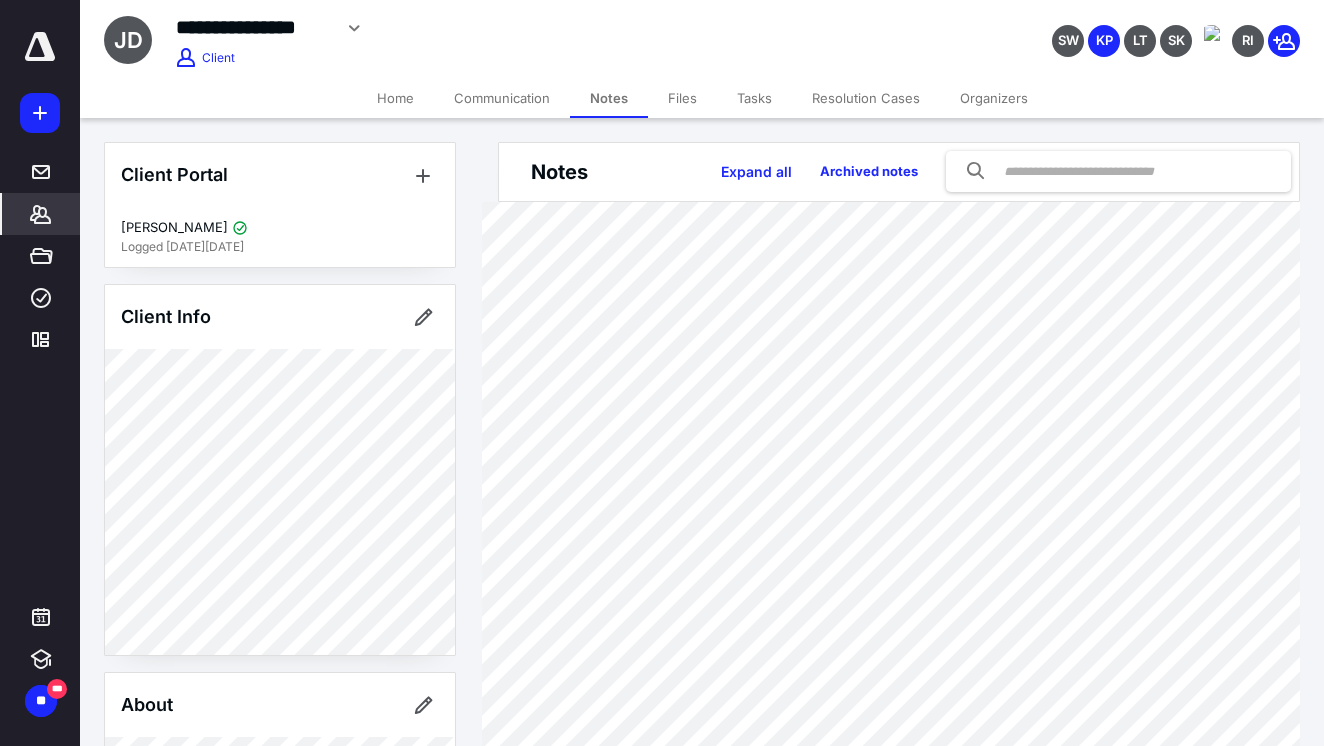 click on "Files" at bounding box center [682, 98] 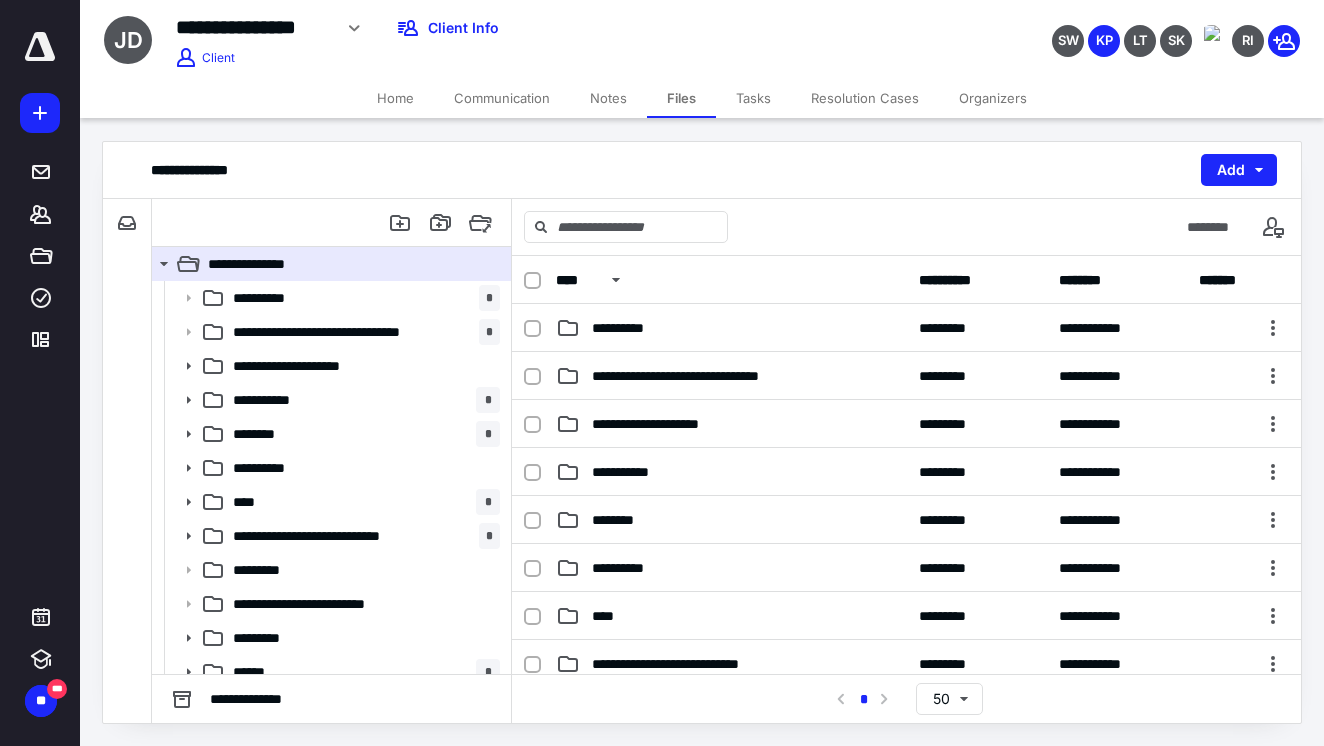 click on "Tasks" at bounding box center (753, 98) 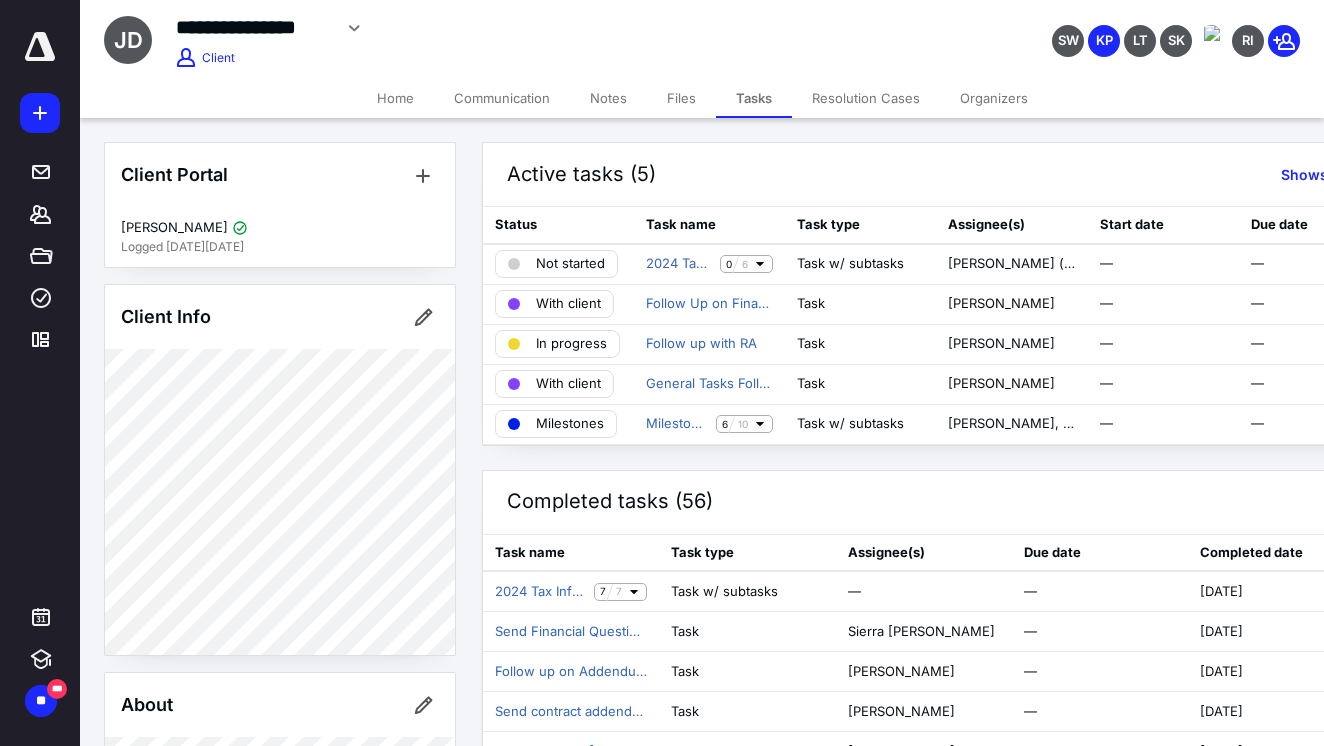click on "Home" at bounding box center [395, 98] 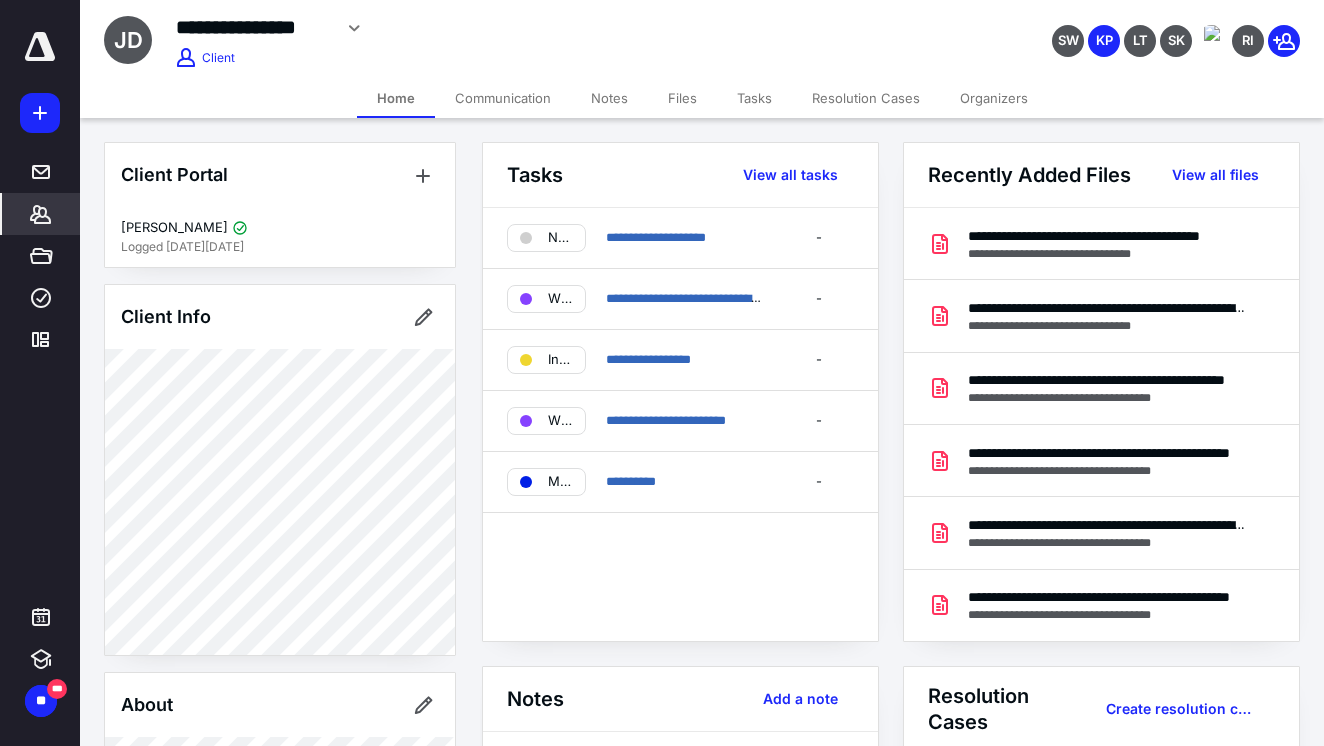 scroll, scrollTop: 0, scrollLeft: 0, axis: both 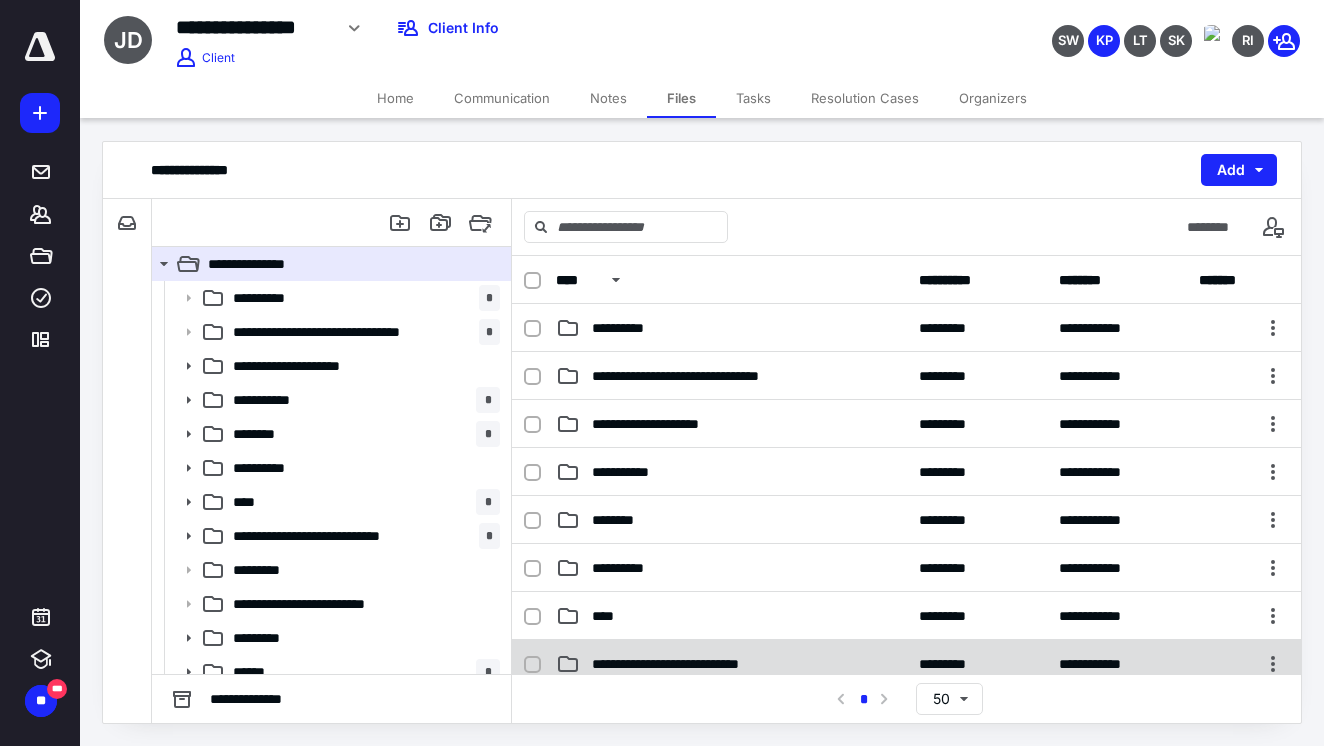 click on "**********" at bounding box center (731, 664) 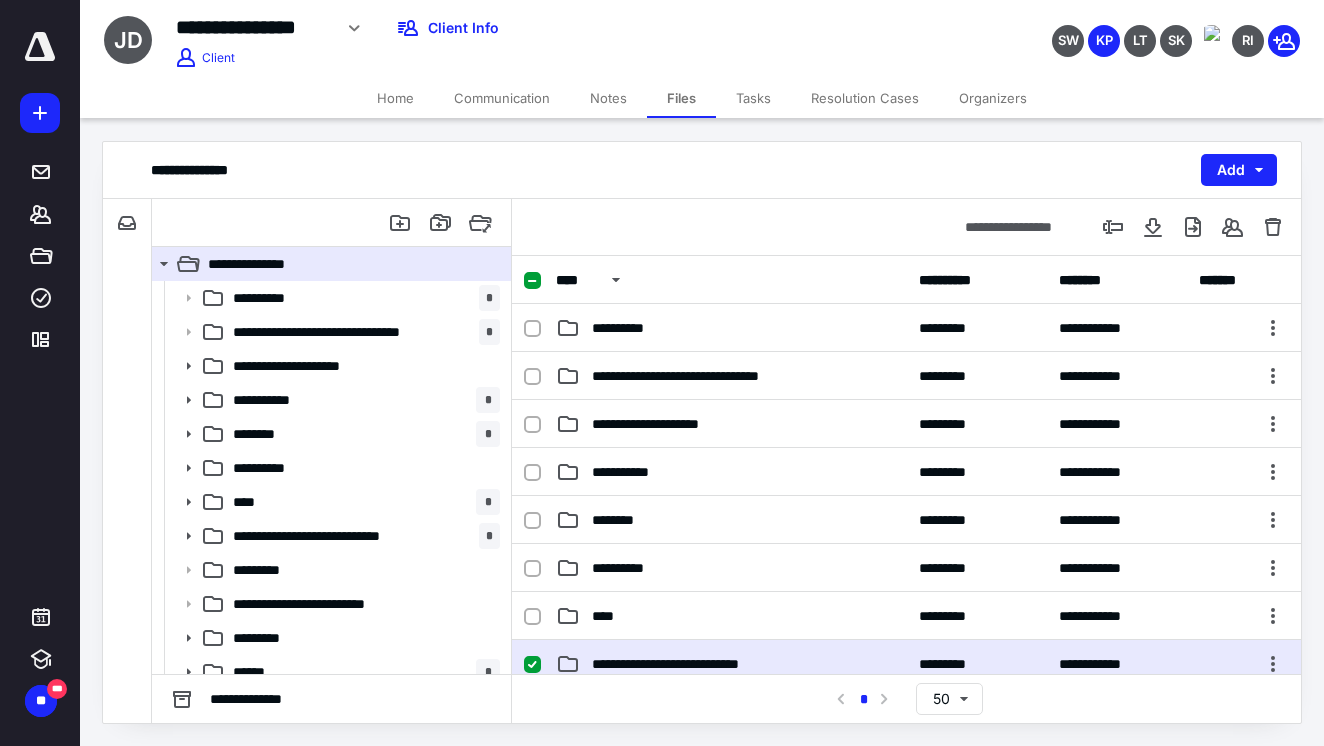 click on "**********" at bounding box center [731, 664] 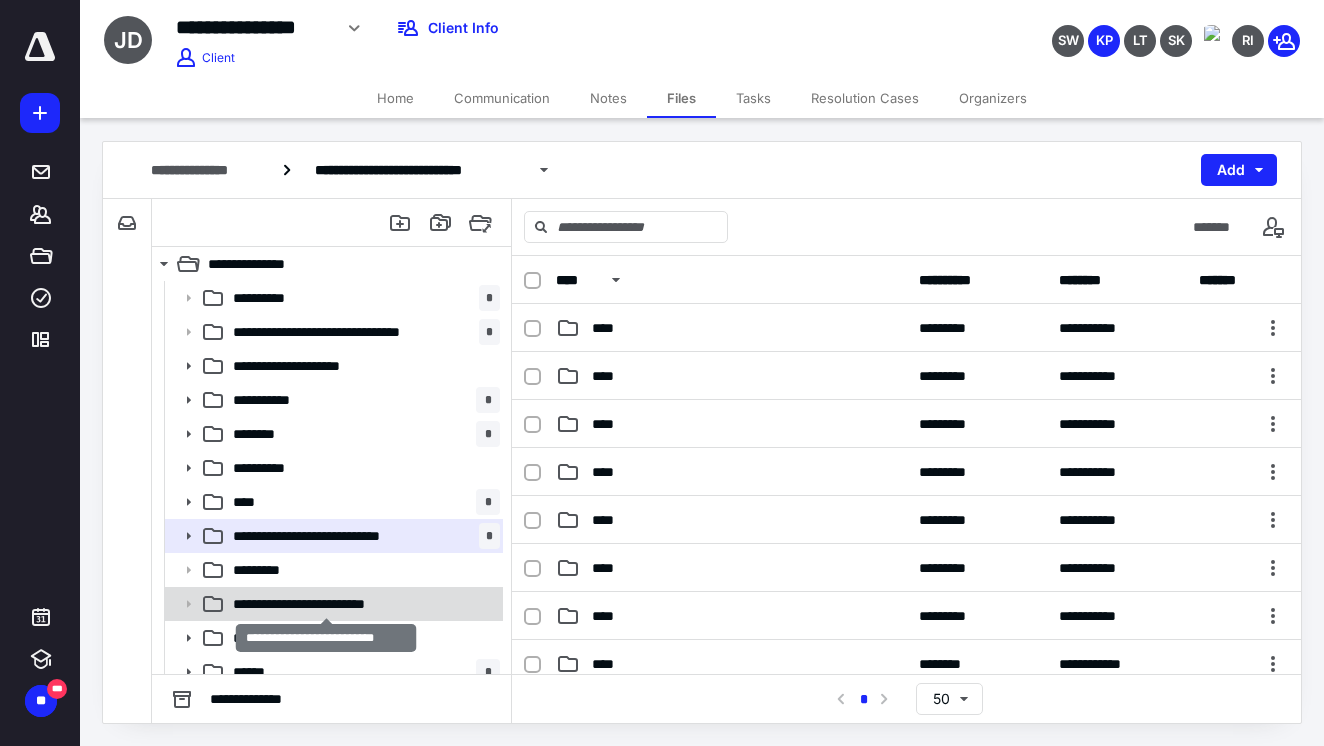 click on "**********" at bounding box center [326, 604] 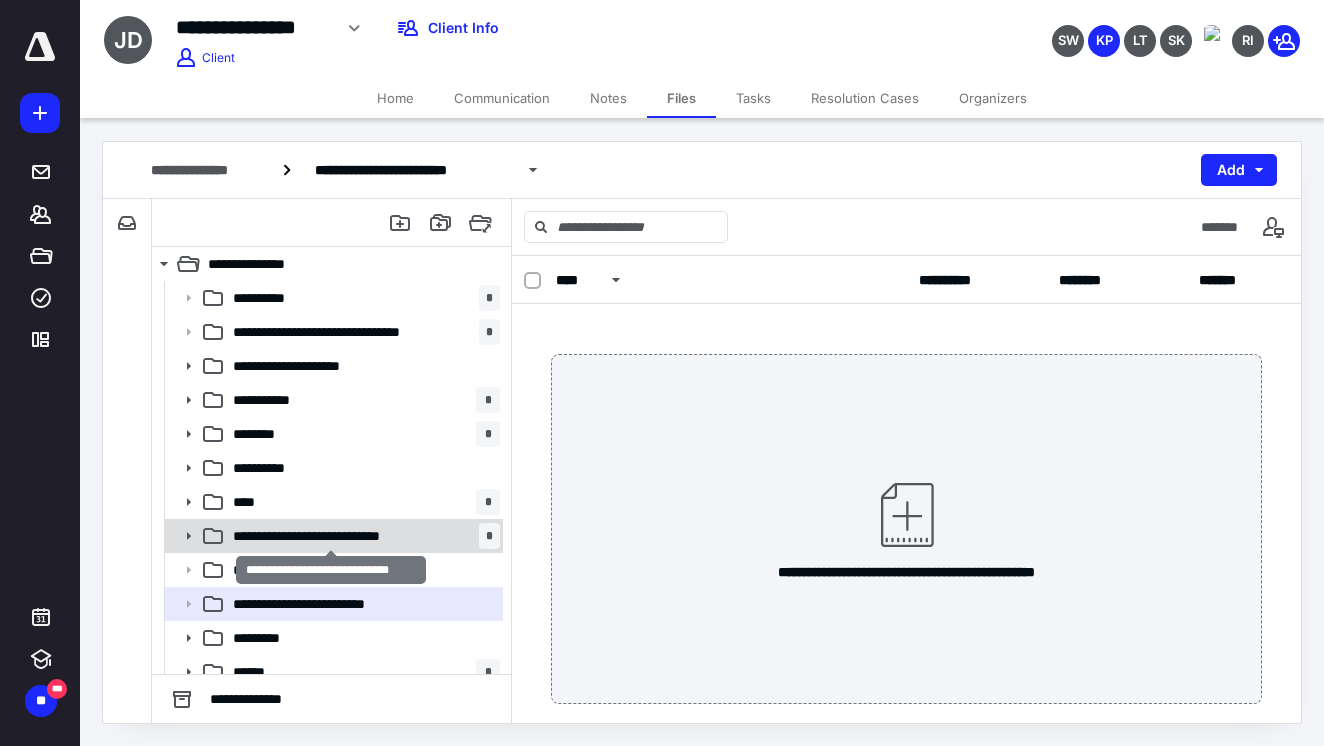click on "**********" at bounding box center [331, 536] 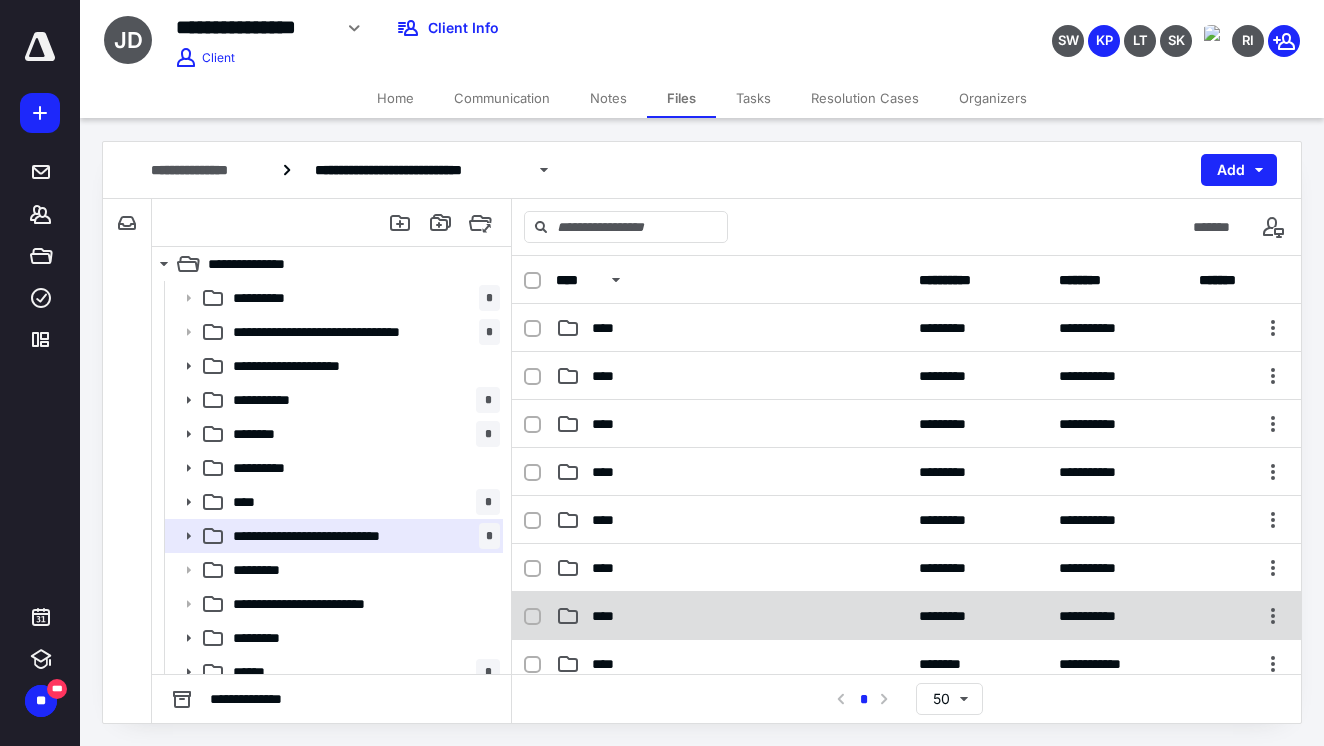 click on "****" at bounding box center (609, 616) 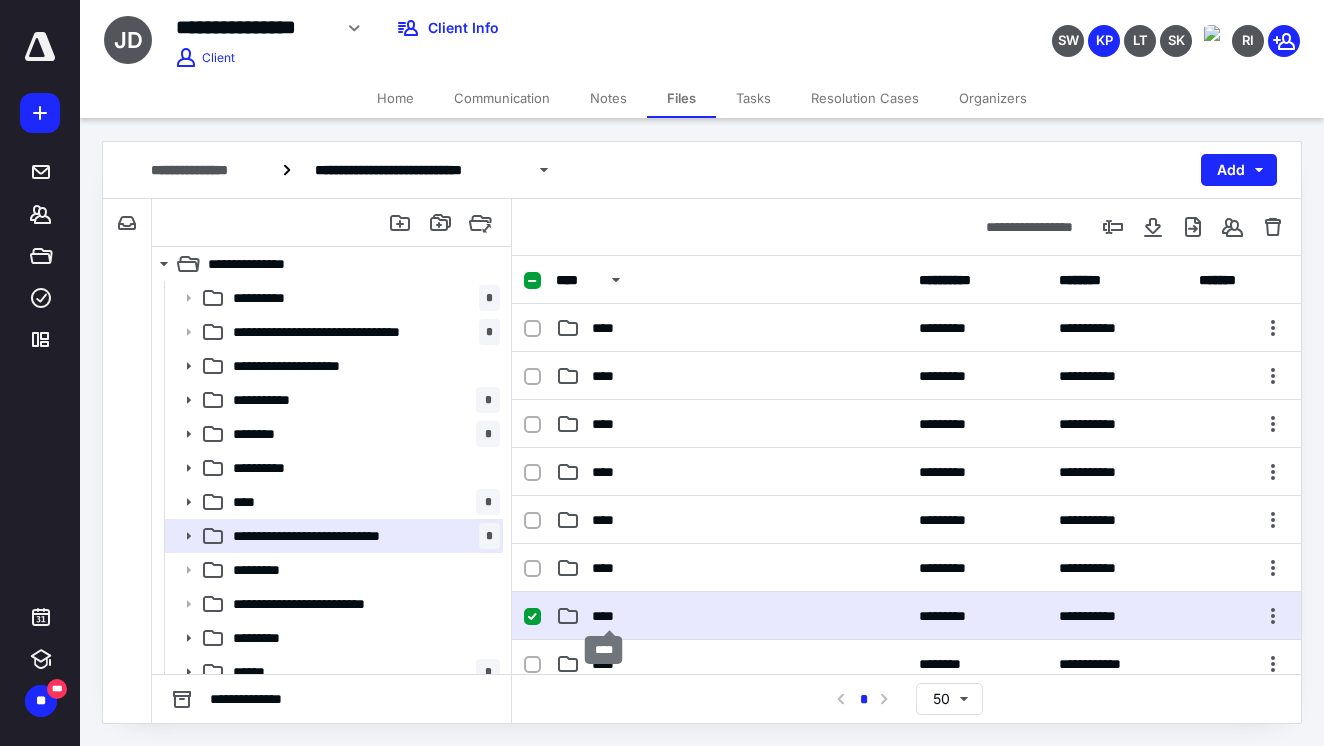 checkbox on "true" 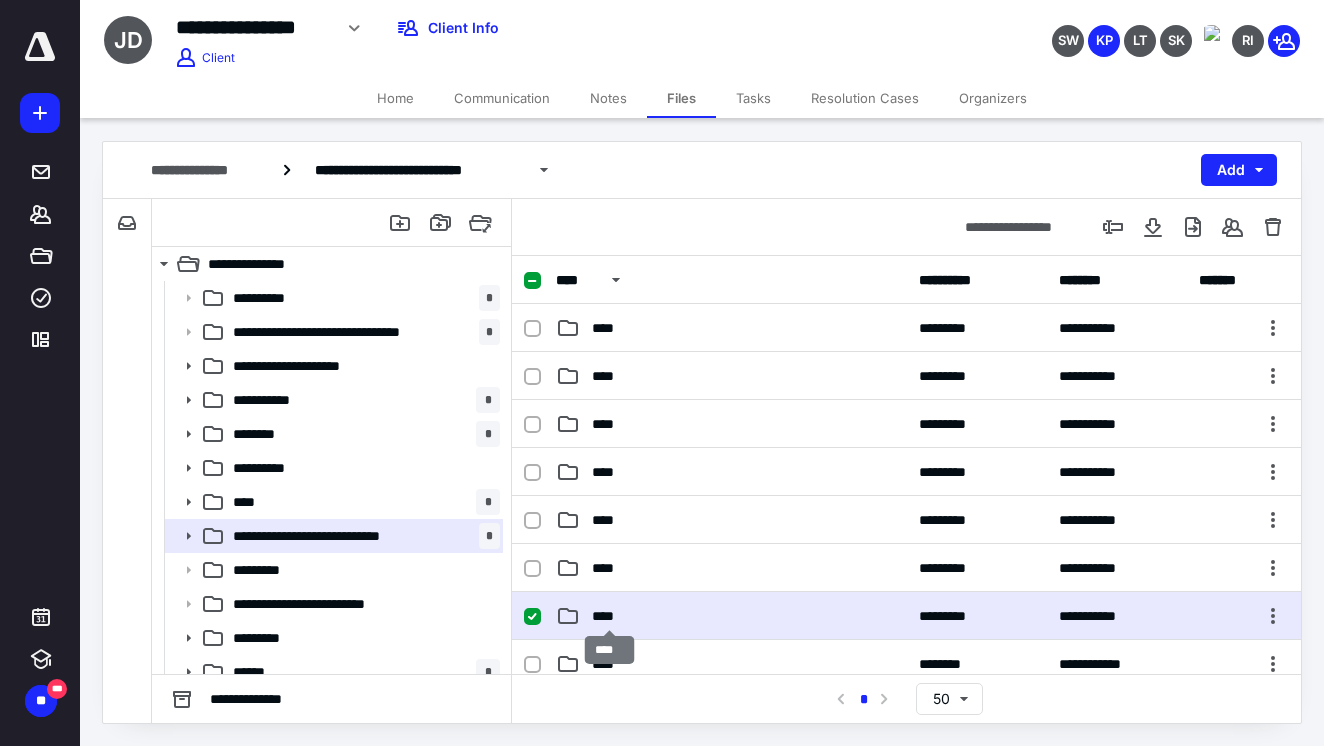 click on "****" at bounding box center (609, 616) 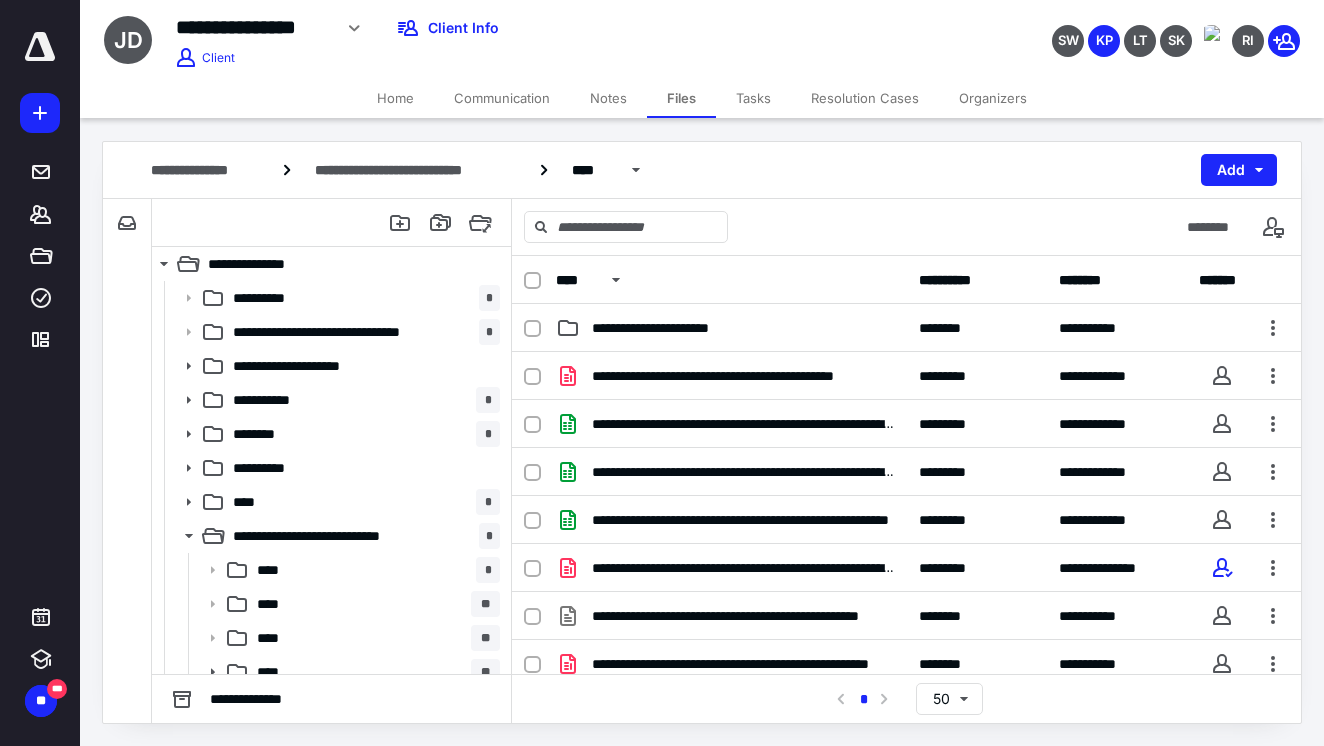 scroll, scrollTop: 0, scrollLeft: 0, axis: both 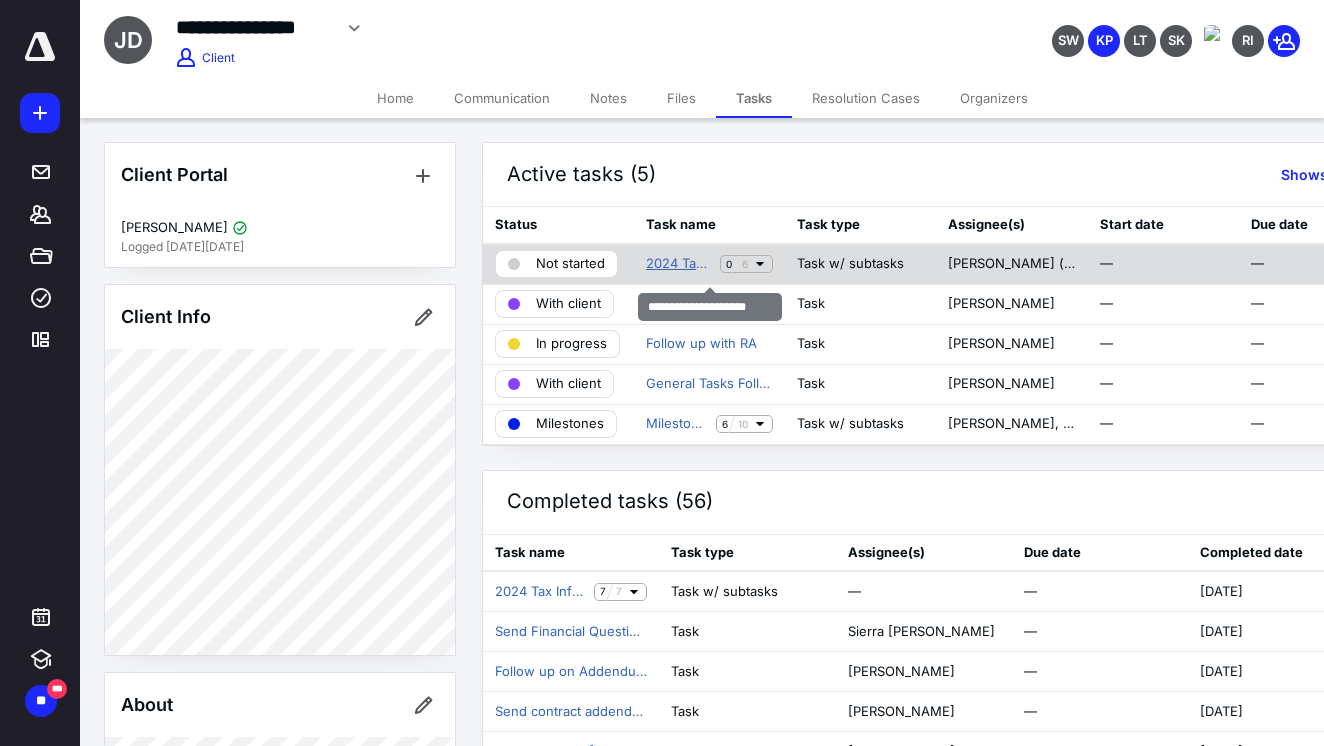 click on "2024 Tax Preparation" at bounding box center (679, 264) 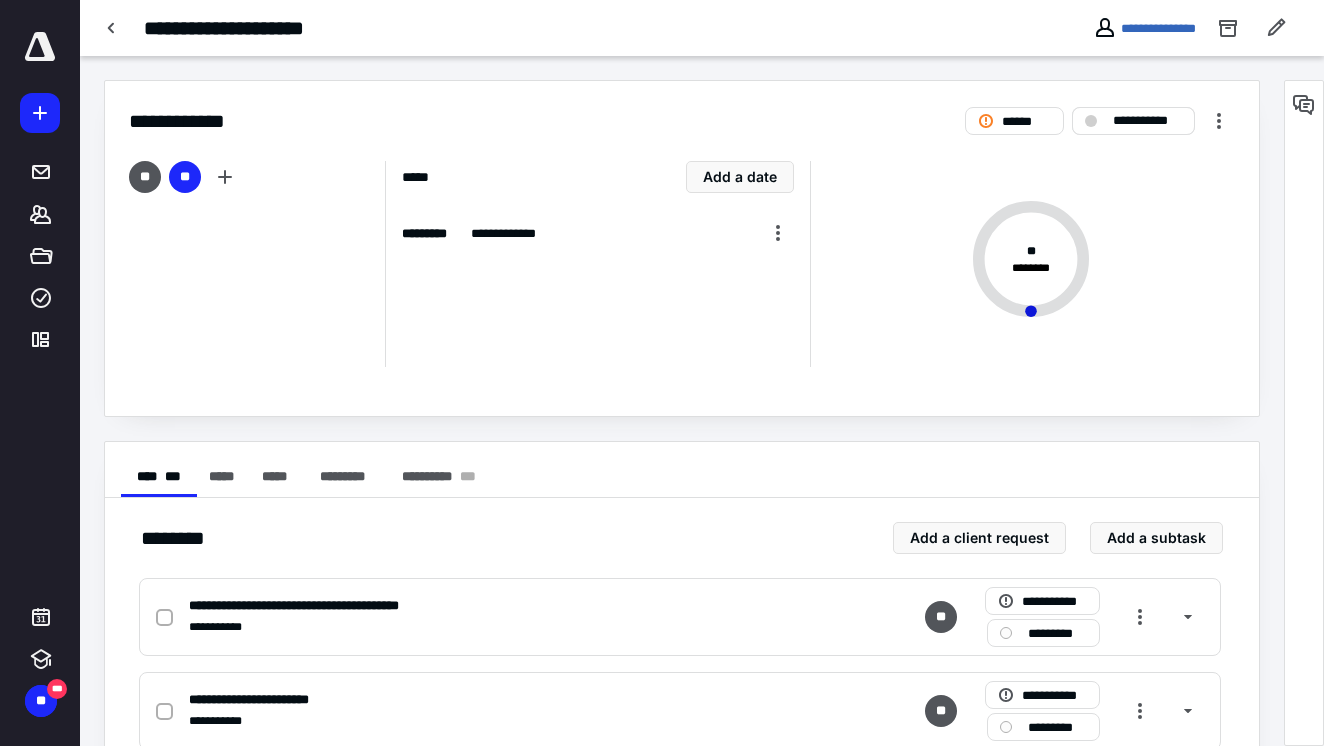 click on "**********" at bounding box center (1147, 121) 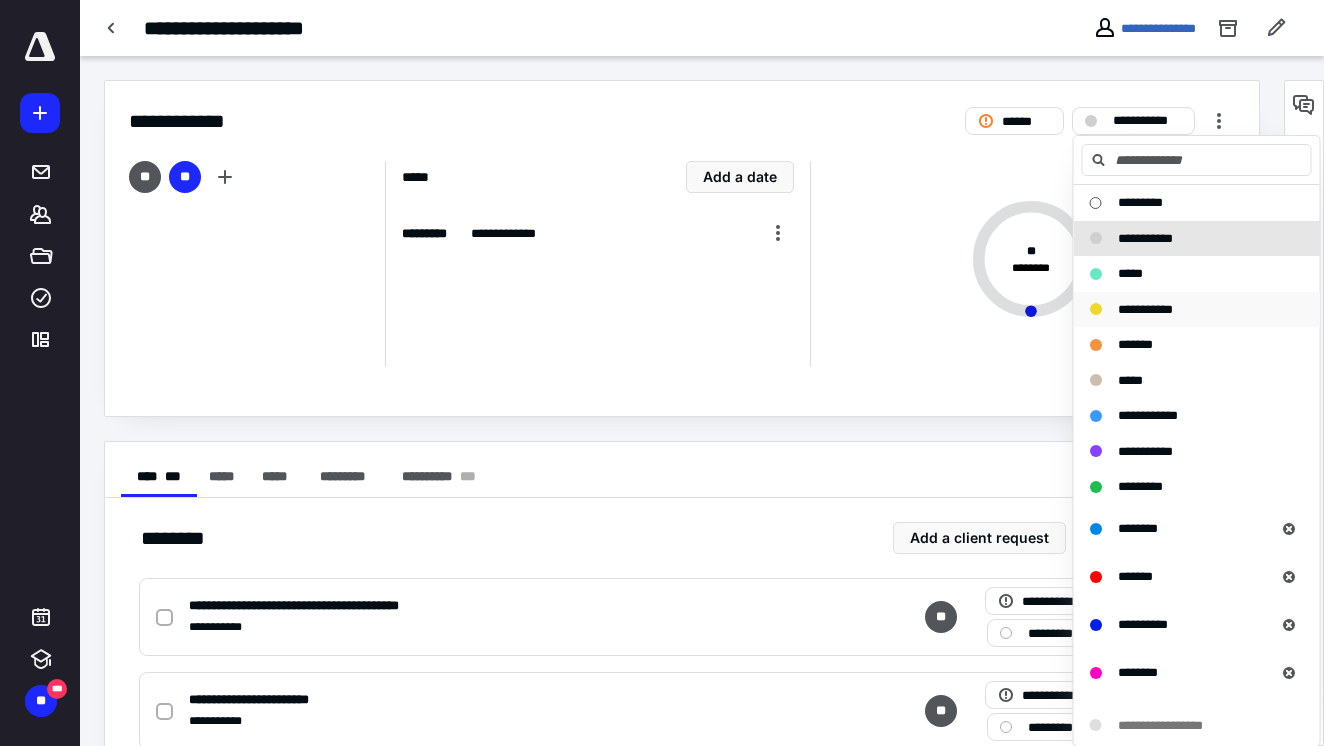 click on "**********" at bounding box center (1197, 310) 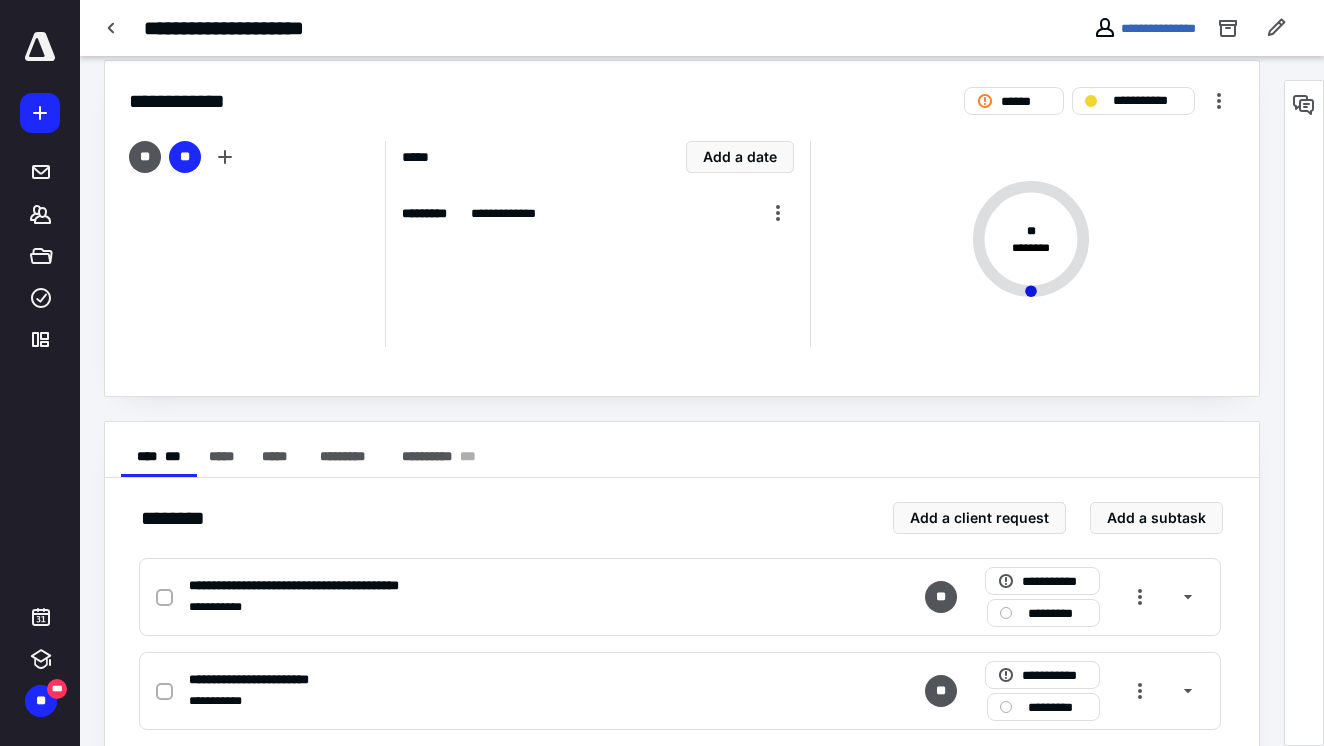 scroll, scrollTop: 20, scrollLeft: 0, axis: vertical 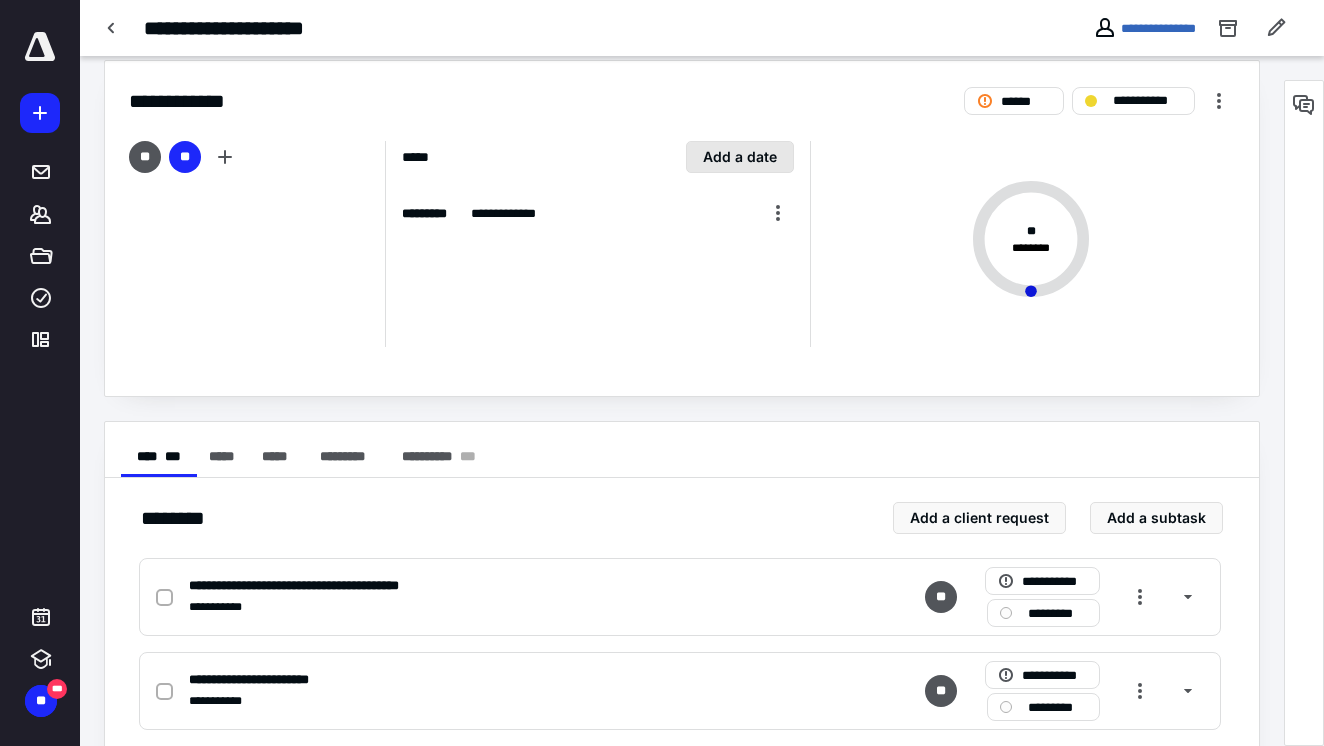click on "Add a date" at bounding box center [740, 157] 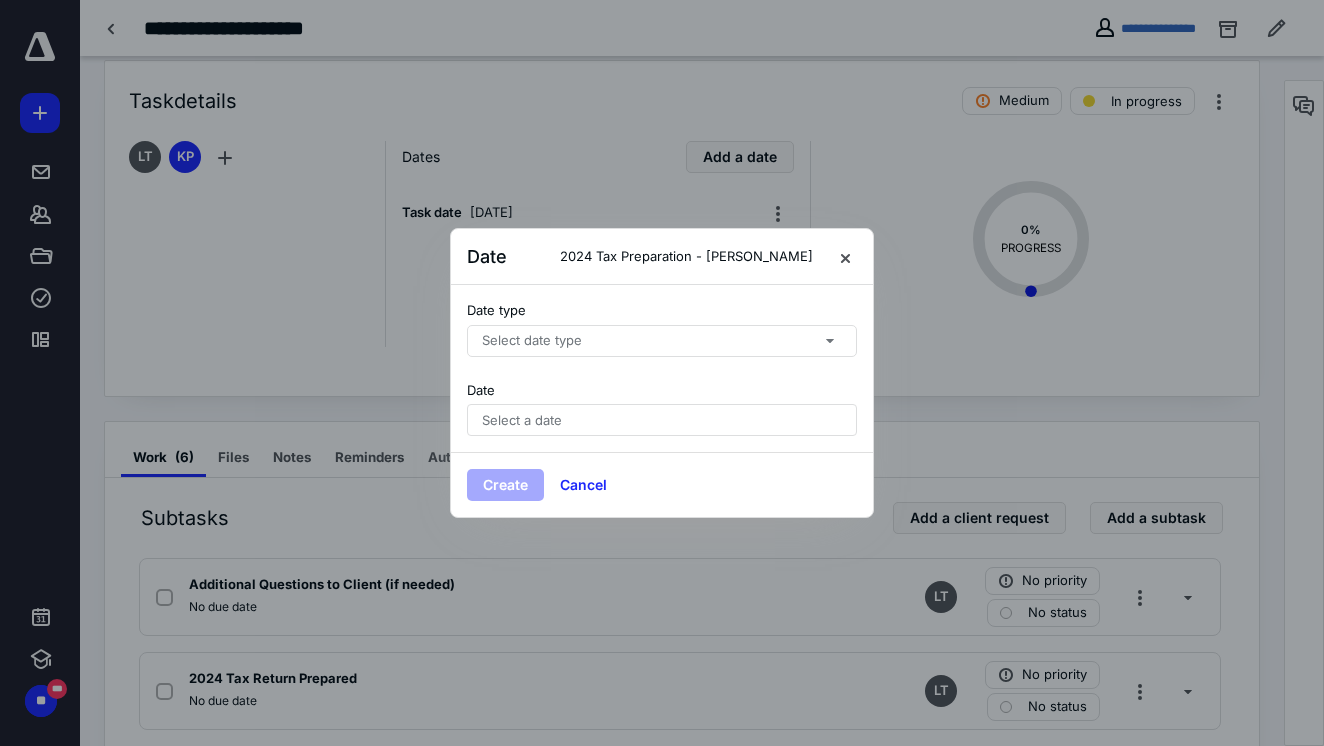 click on "Select date type" at bounding box center [662, 341] 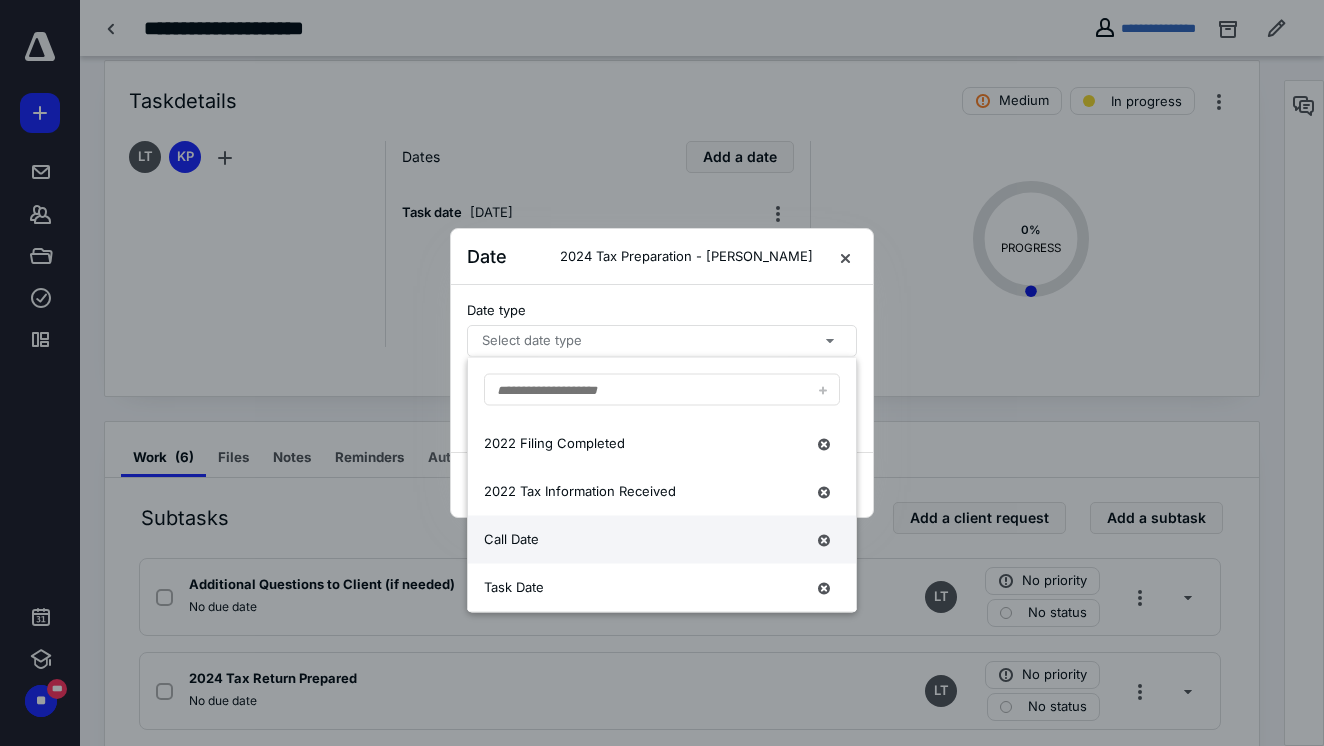 scroll, scrollTop: 120, scrollLeft: 0, axis: vertical 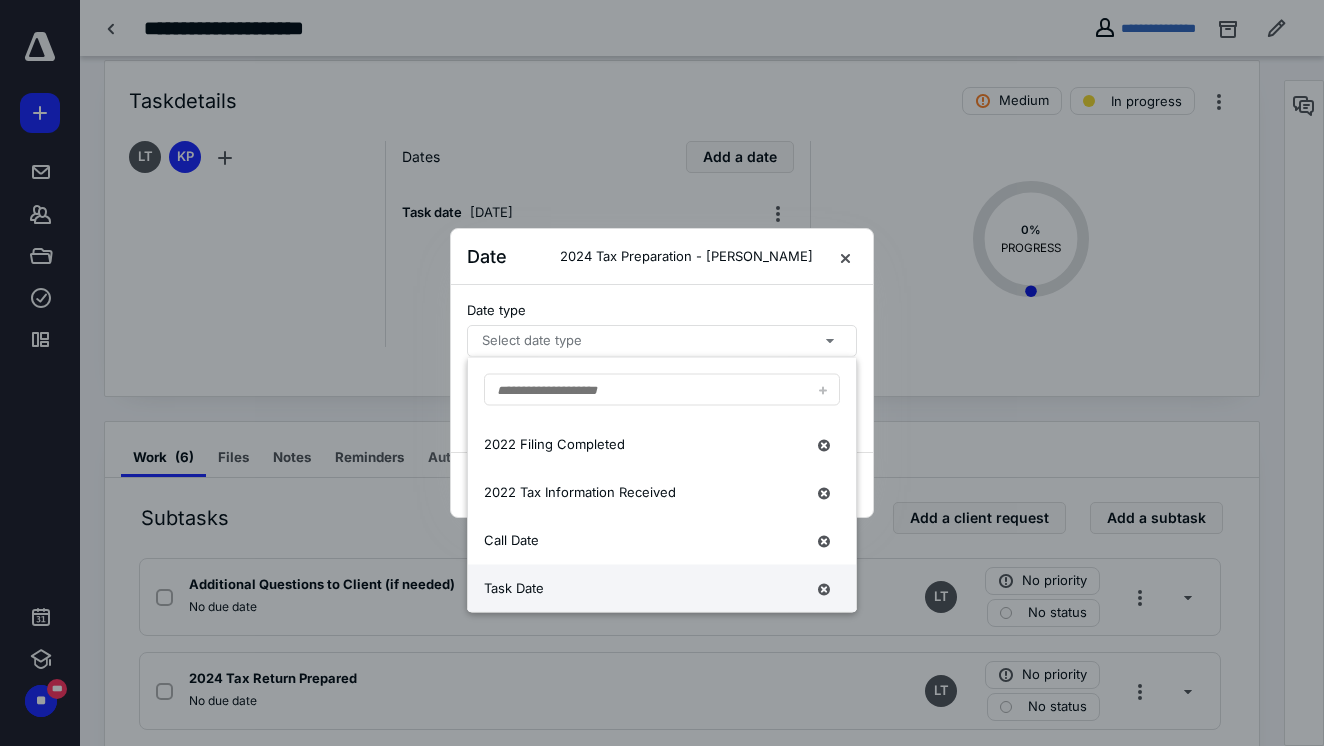 click on "Task Date" at bounding box center (662, 589) 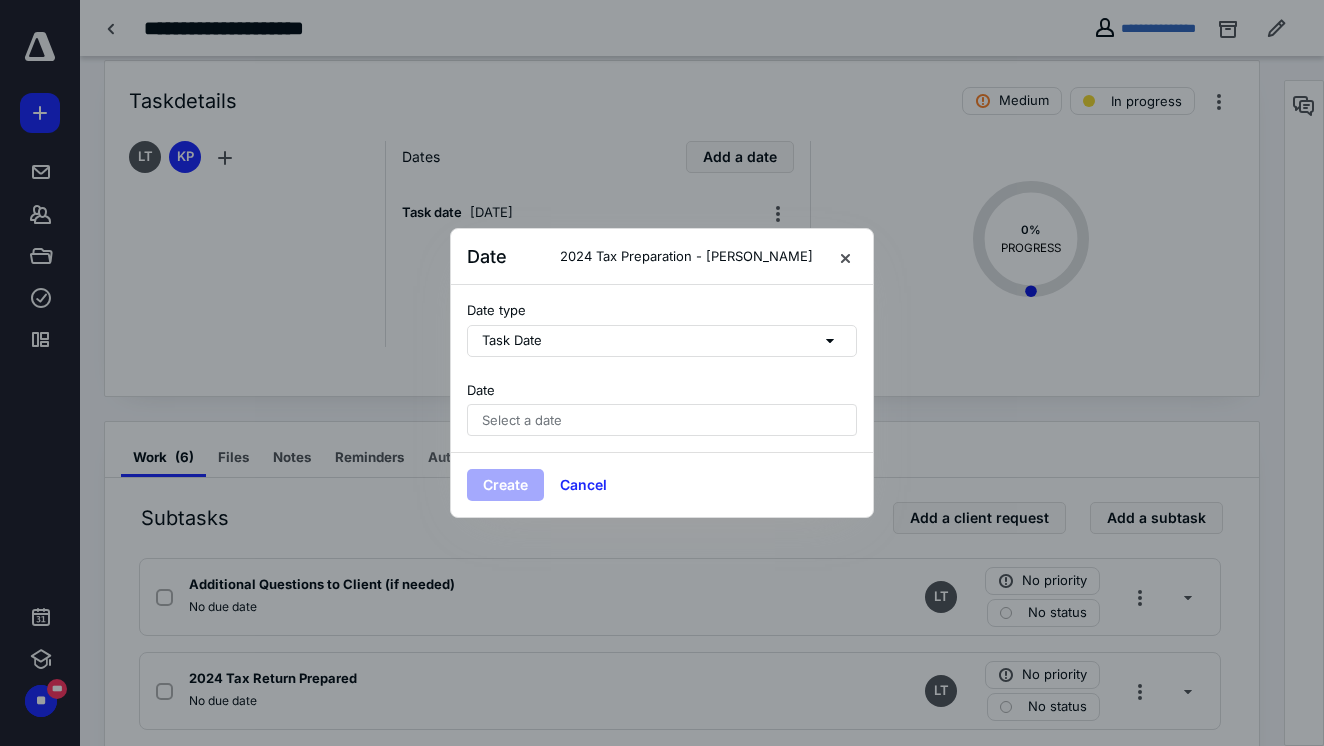 click on "Select a date" at bounding box center (522, 420) 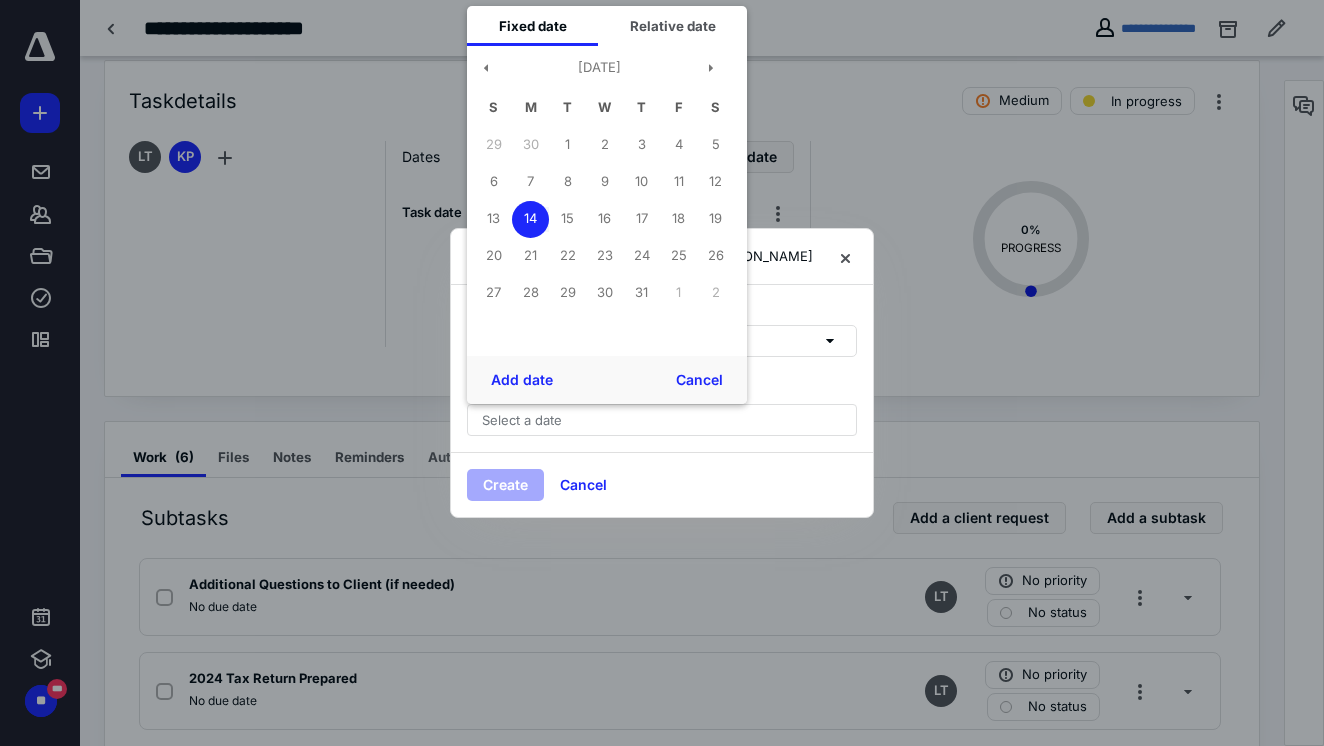 click on "14" at bounding box center [530, 219] 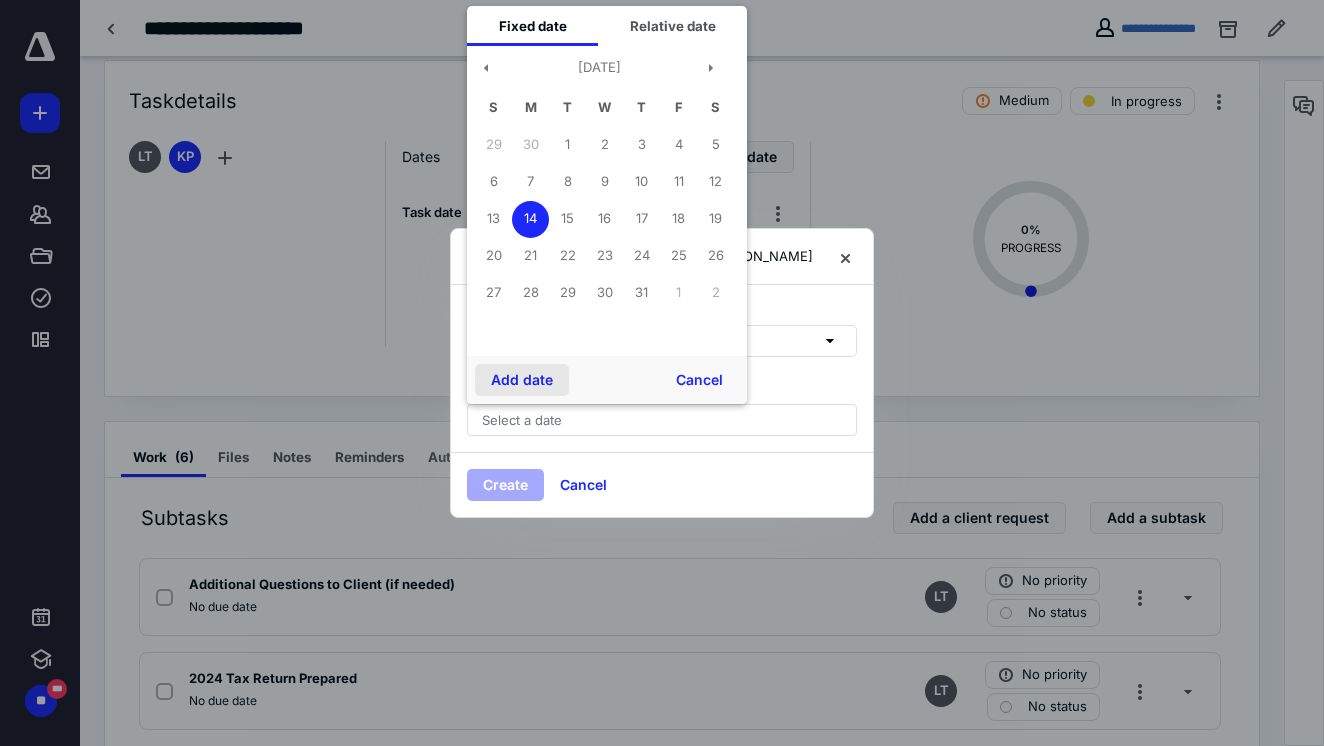 click on "Add date" at bounding box center [522, 380] 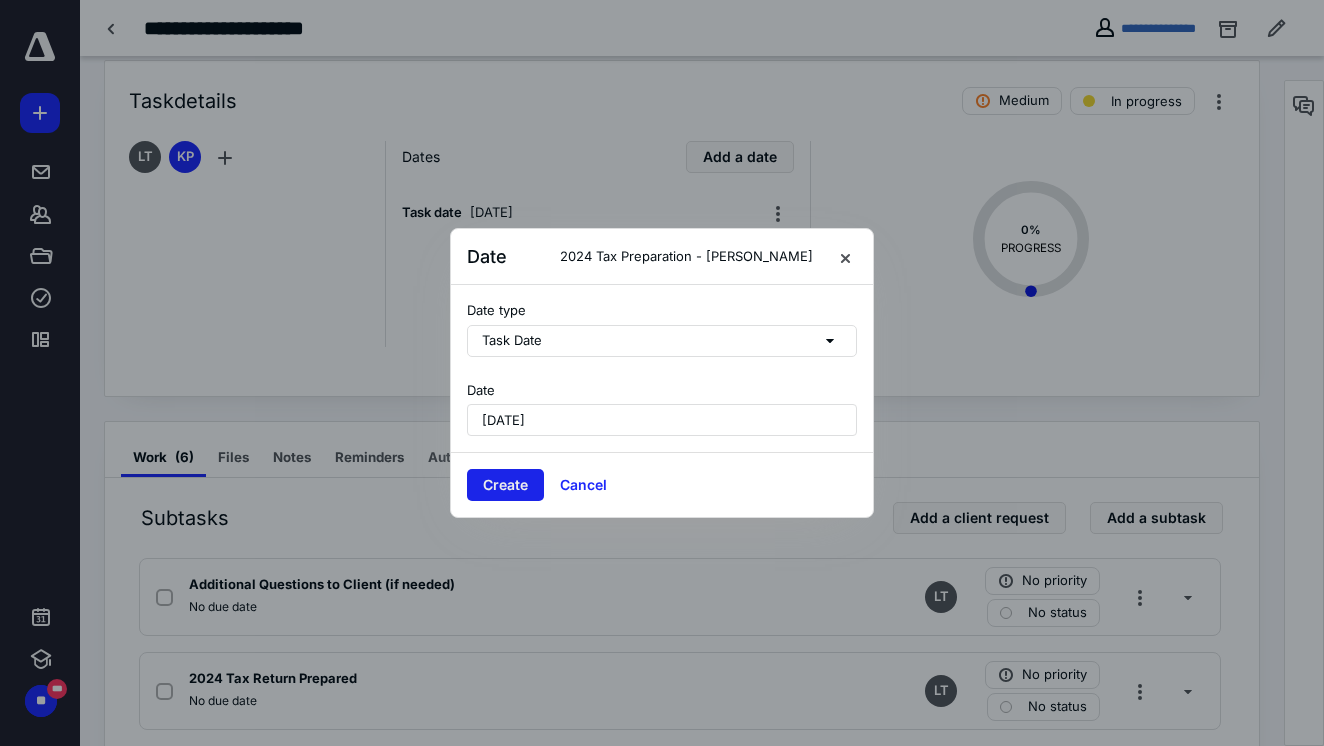 click on "Create" at bounding box center [505, 485] 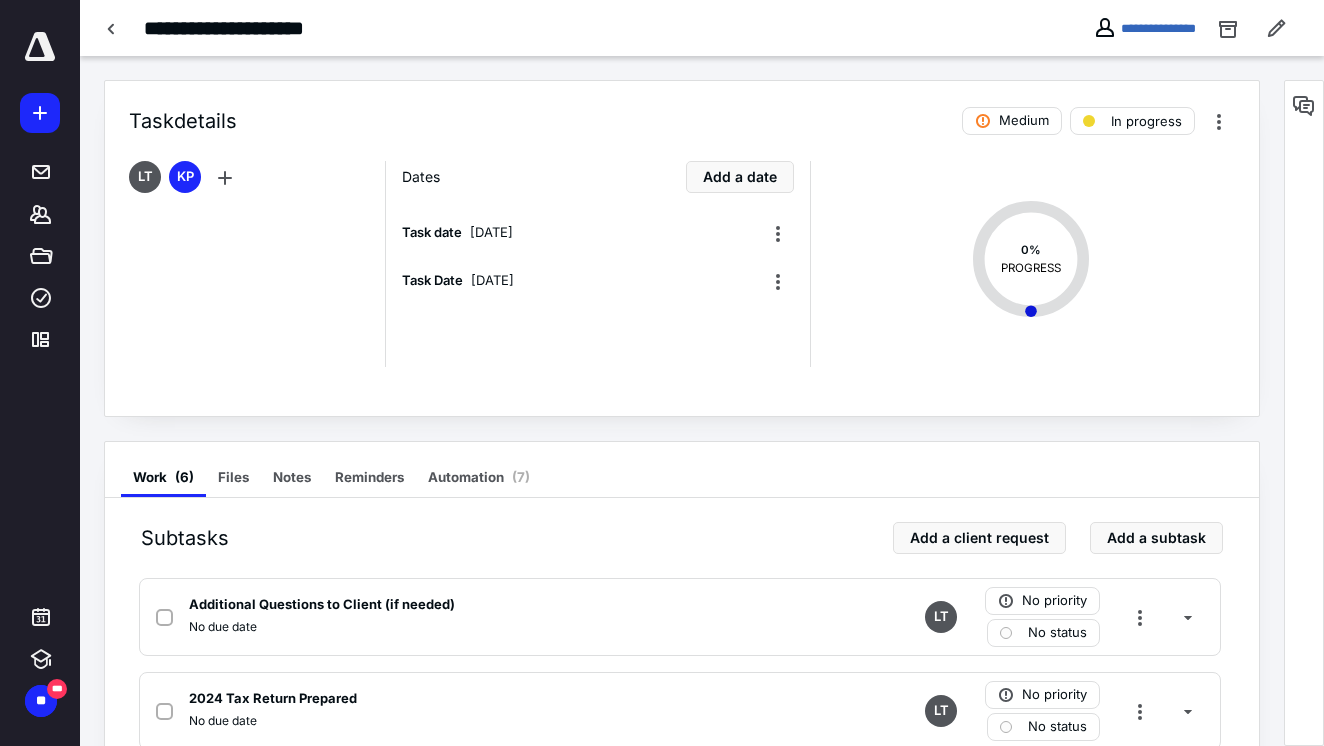 scroll, scrollTop: 0, scrollLeft: 0, axis: both 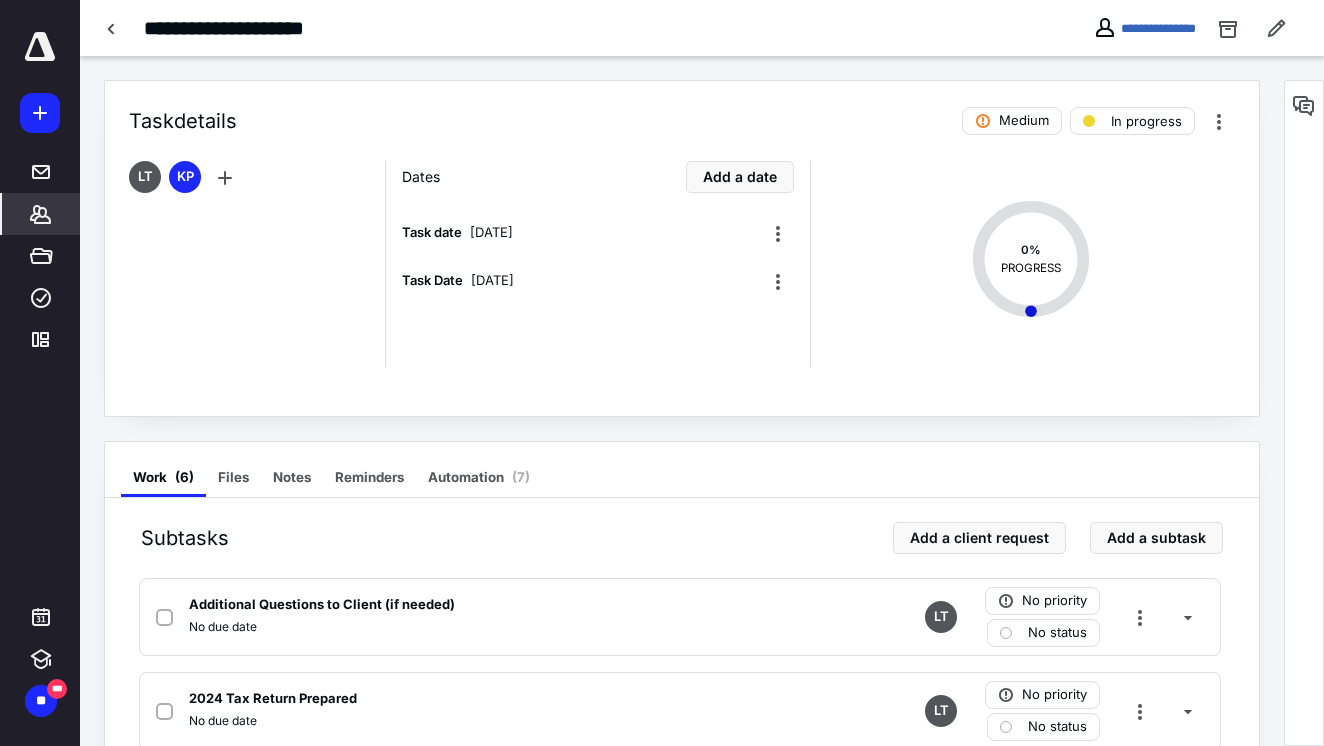 click on "*******" at bounding box center (41, 214) 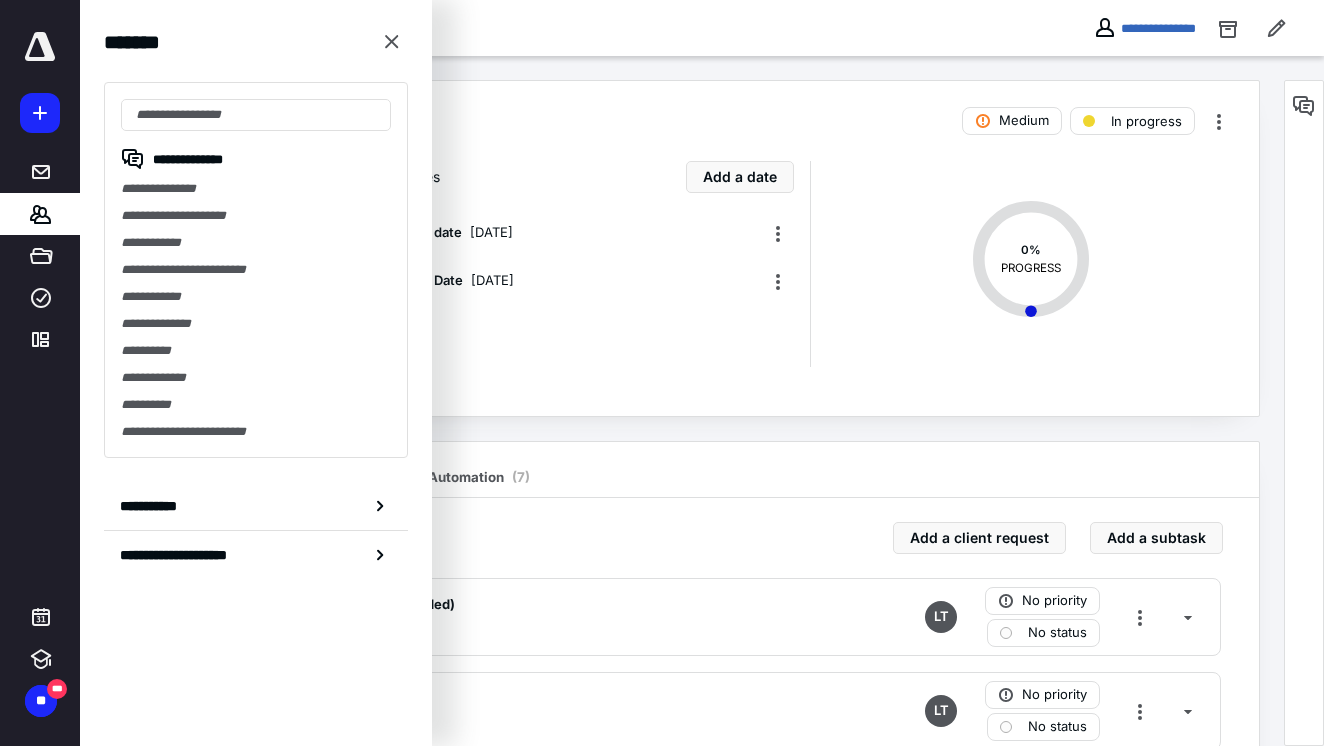 click on "Task  details Medium In progress" at bounding box center (682, 109) 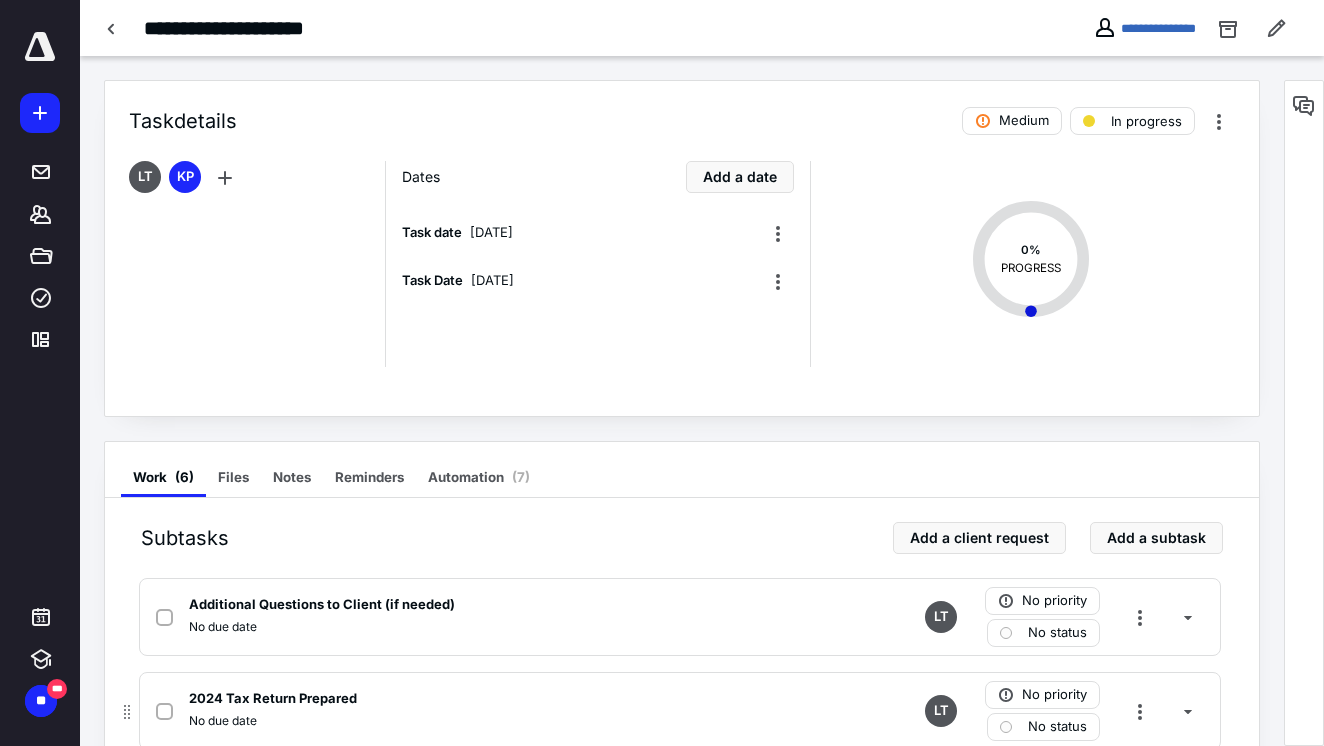scroll, scrollTop: 0, scrollLeft: 0, axis: both 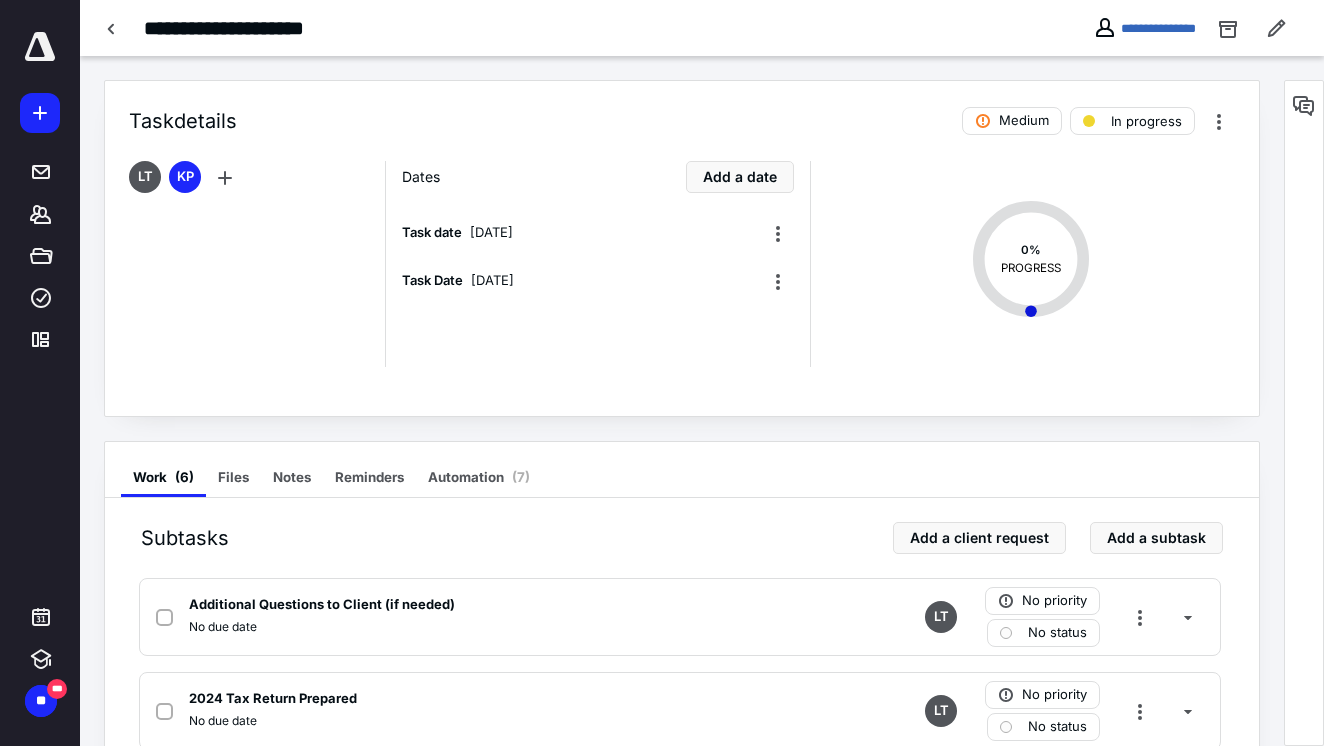 click at bounding box center (40, 47) 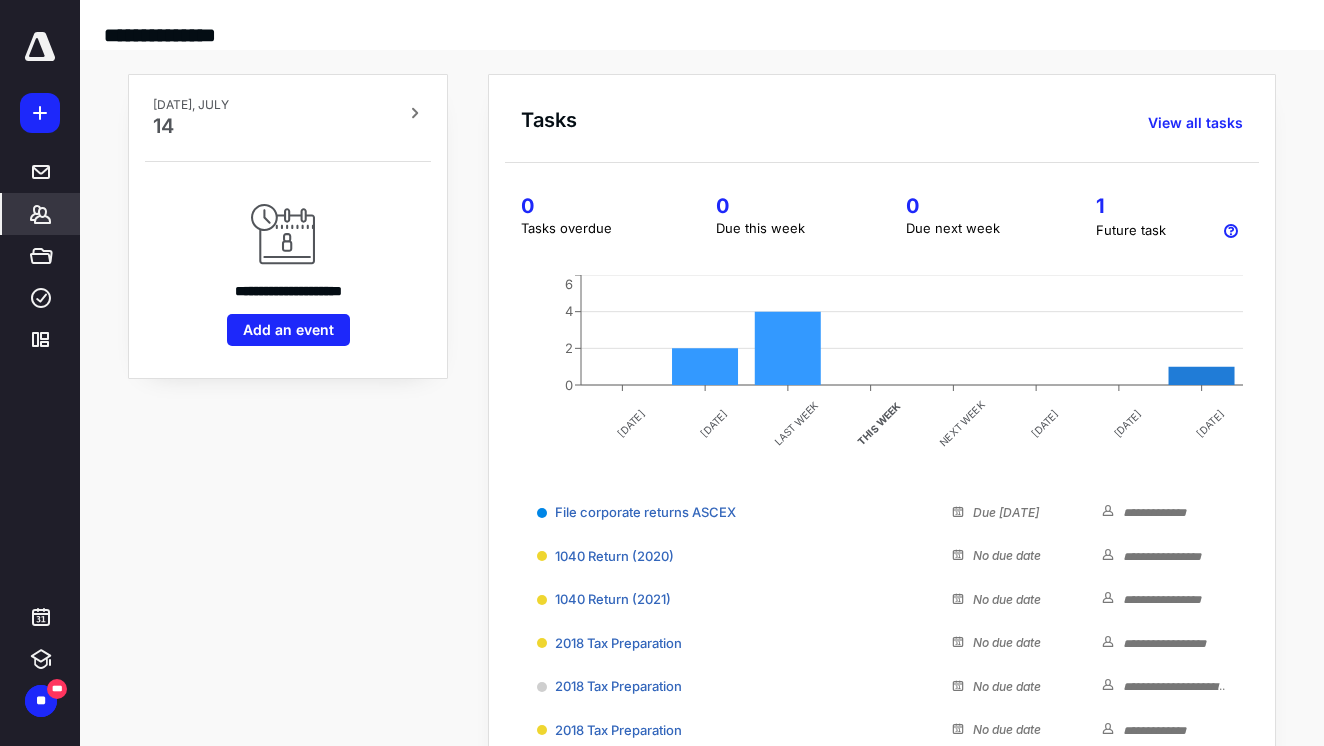 click 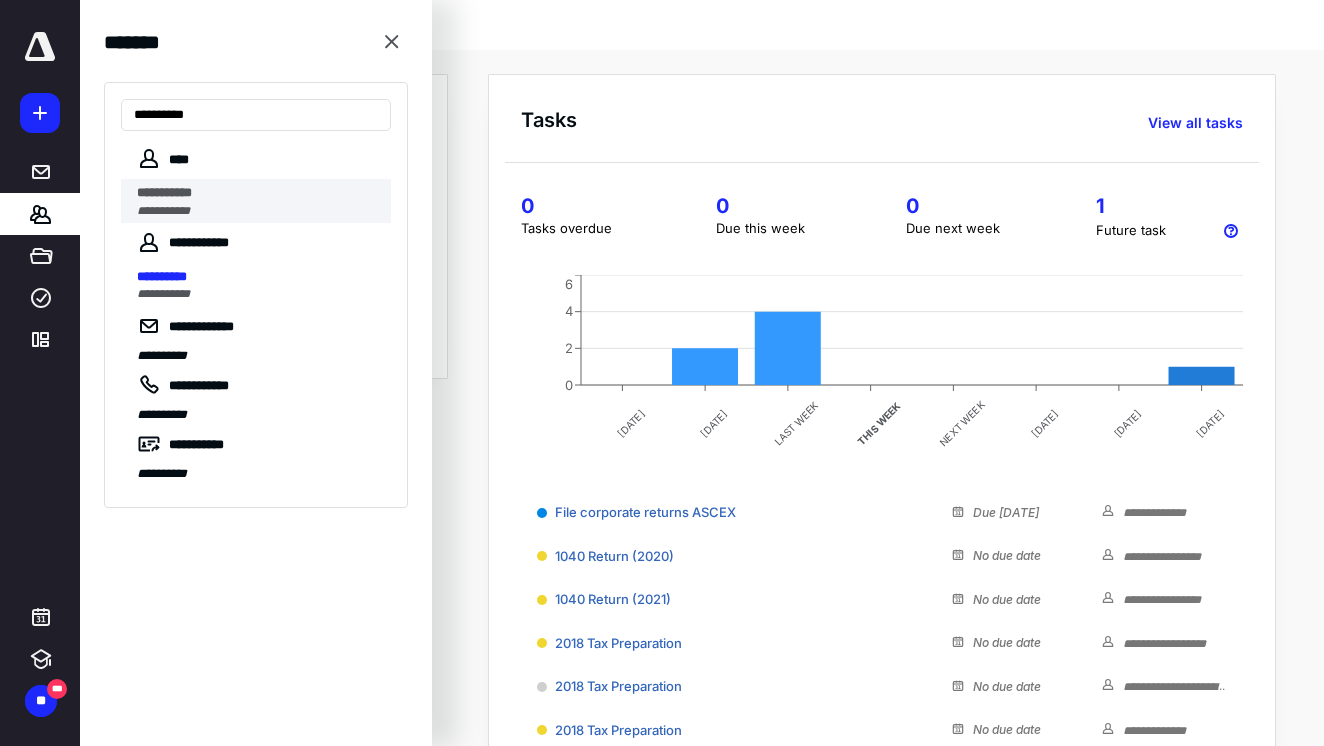 type on "**********" 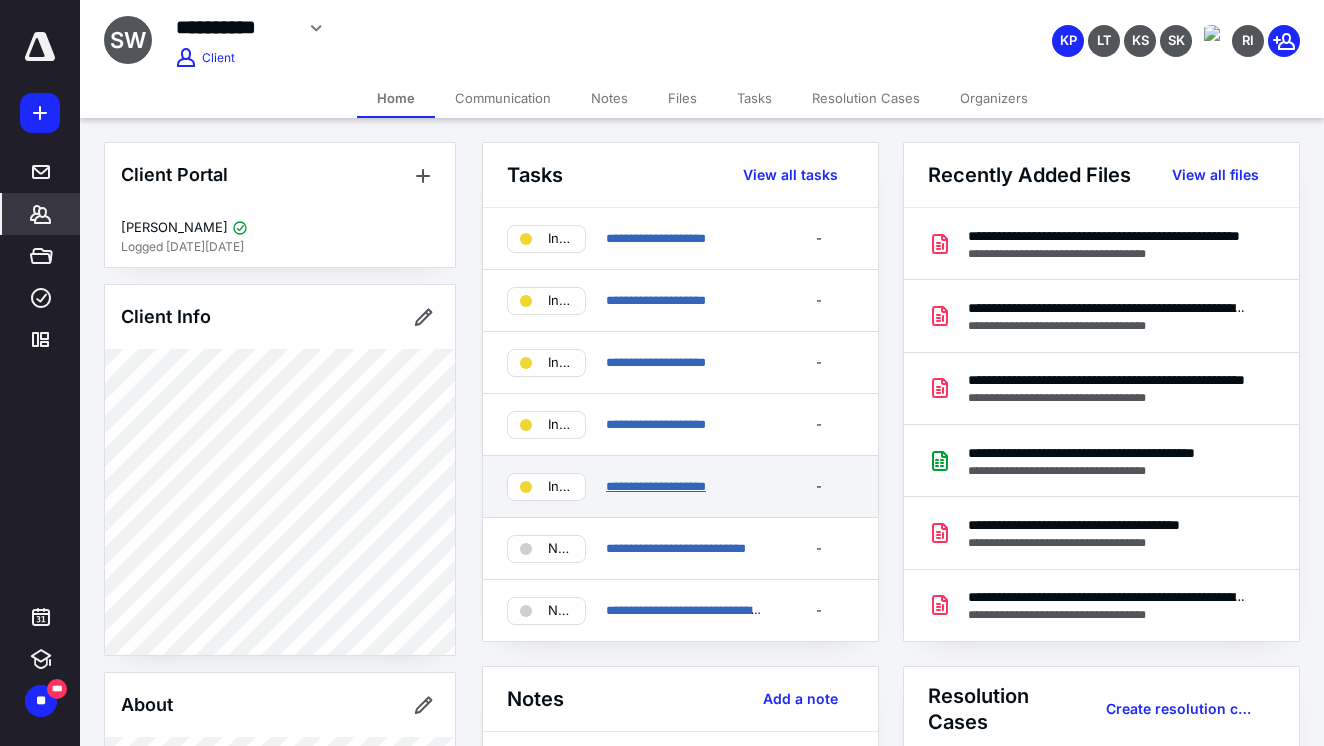 click on "**********" at bounding box center (656, 486) 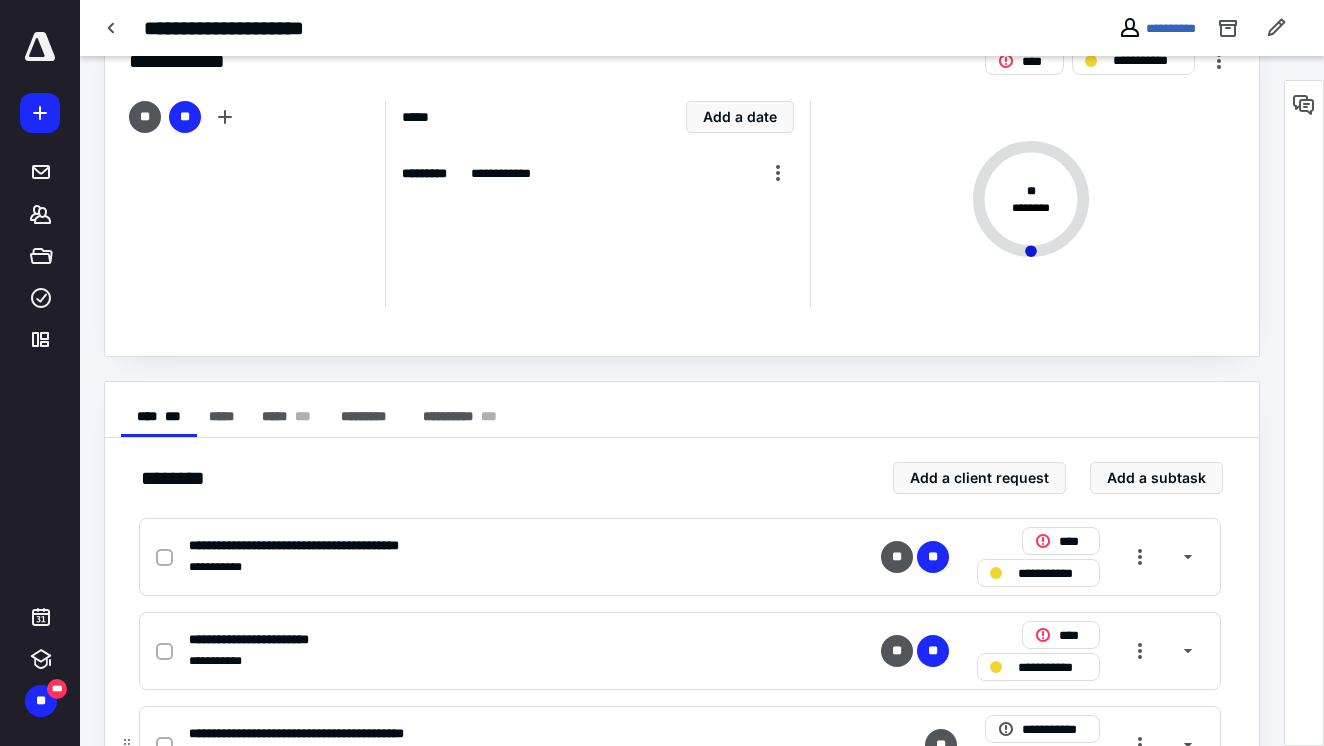 scroll, scrollTop: 59, scrollLeft: 0, axis: vertical 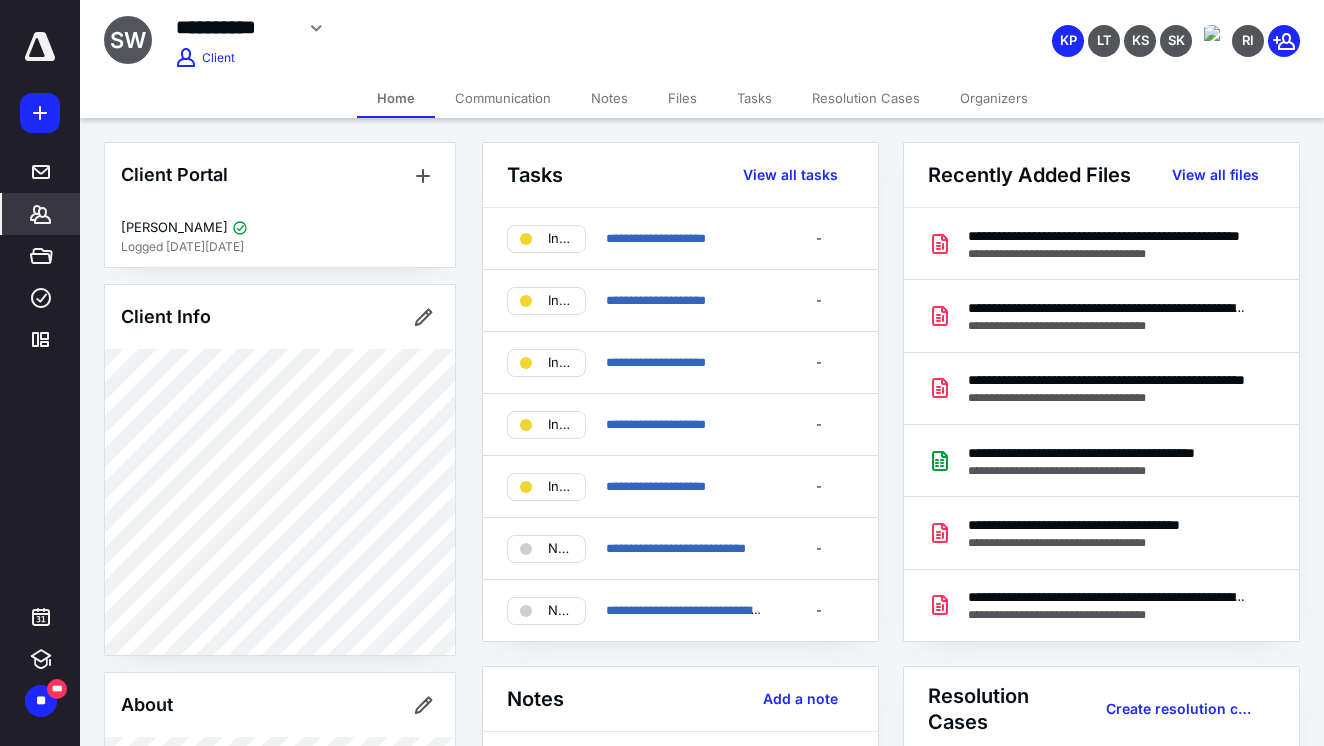 click on "Notes" at bounding box center [609, 98] 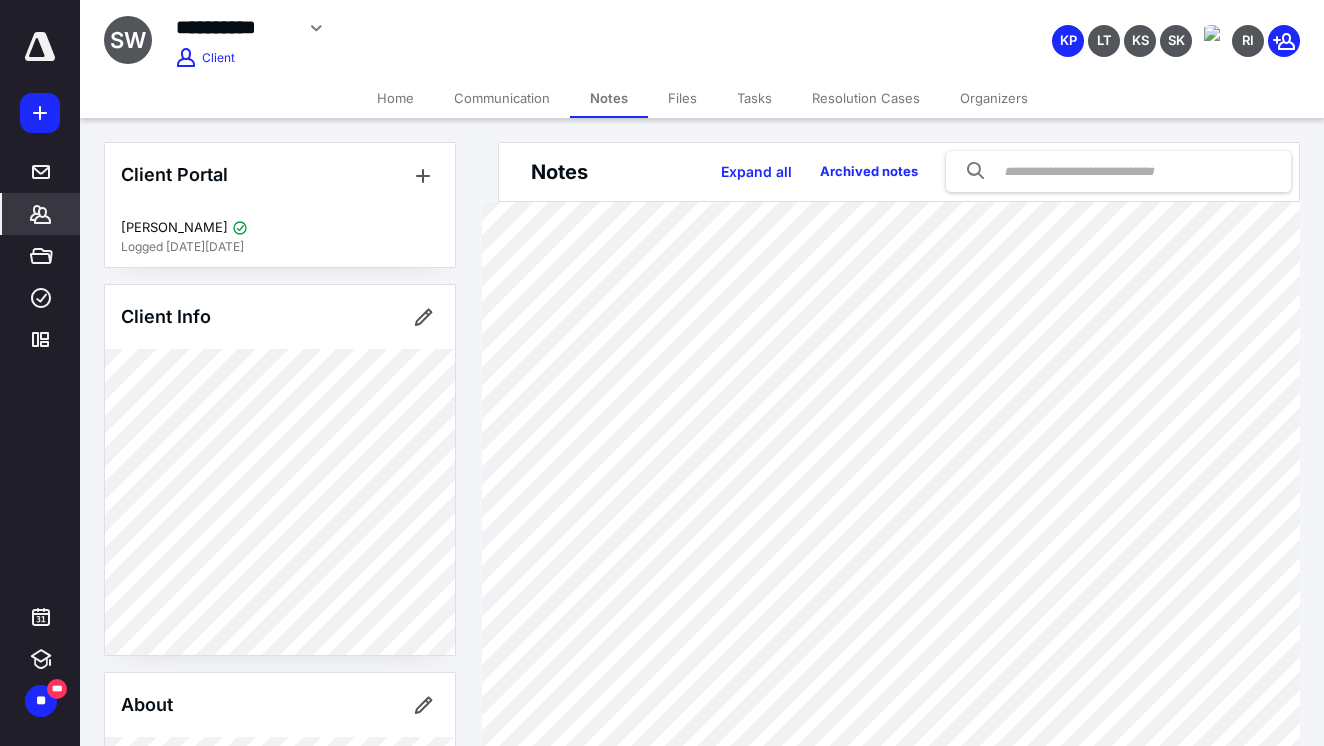 scroll, scrollTop: 0, scrollLeft: 0, axis: both 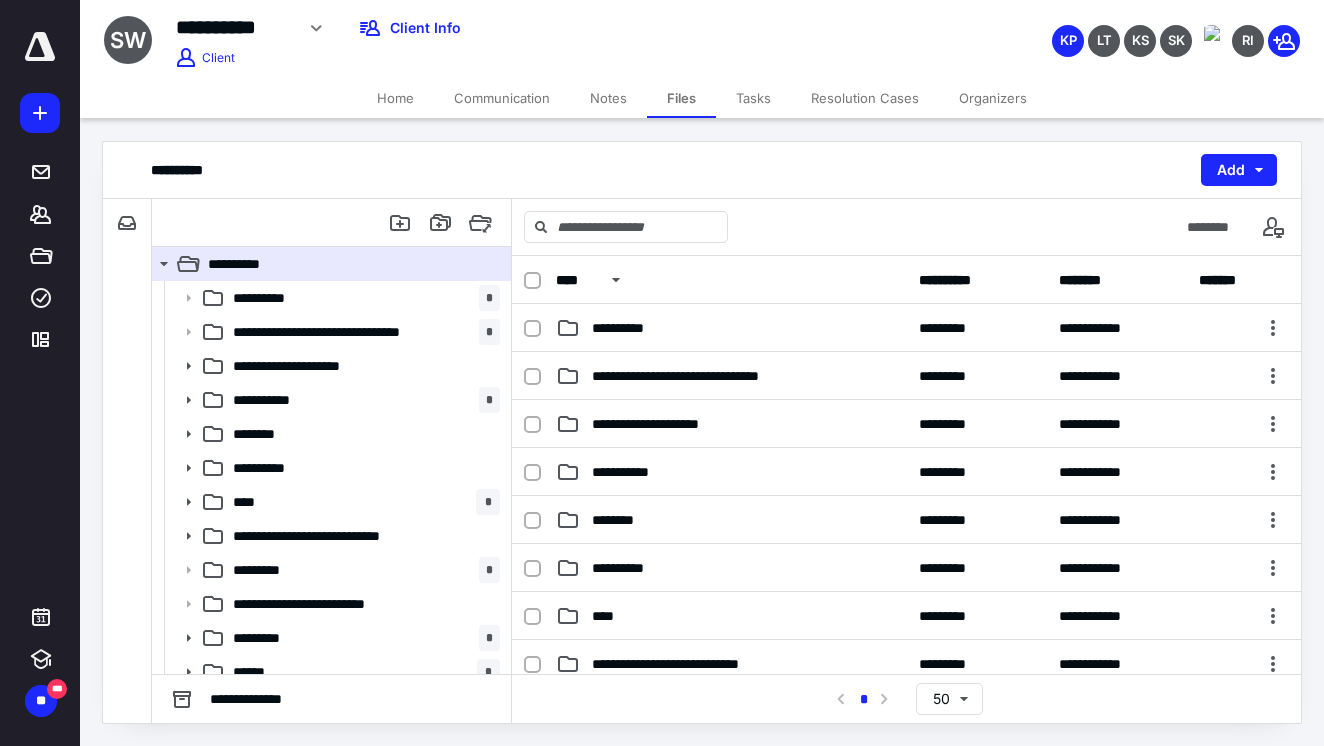click on "Notes" at bounding box center (608, 98) 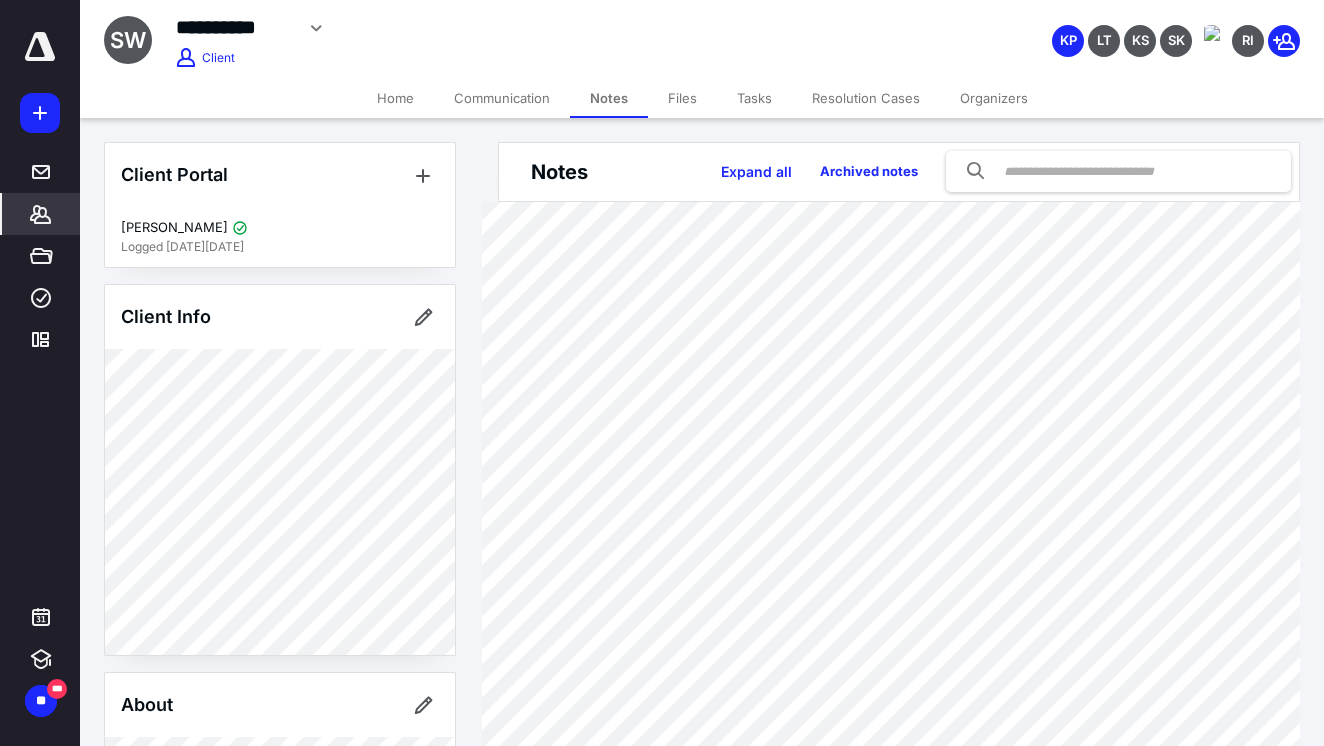 click on "Tasks" at bounding box center (754, 98) 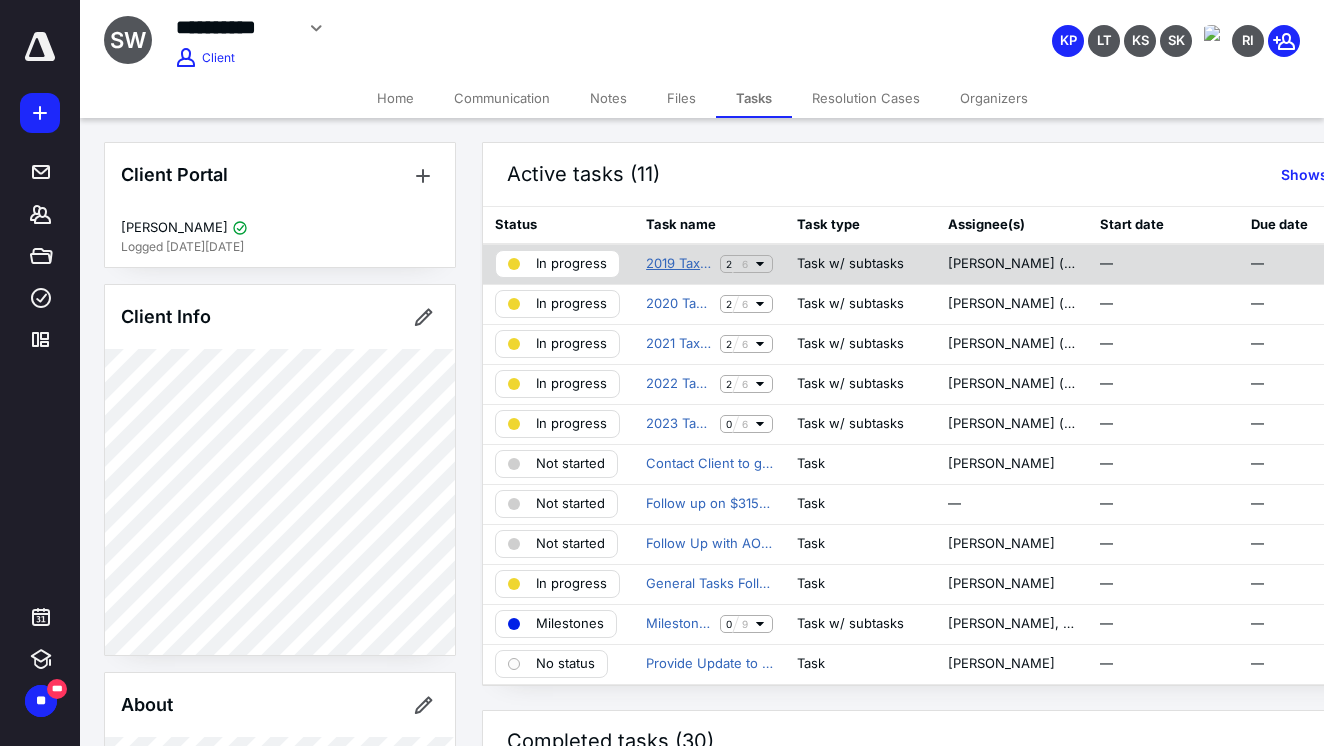 click on "2019 Tax Preparation" at bounding box center [679, 264] 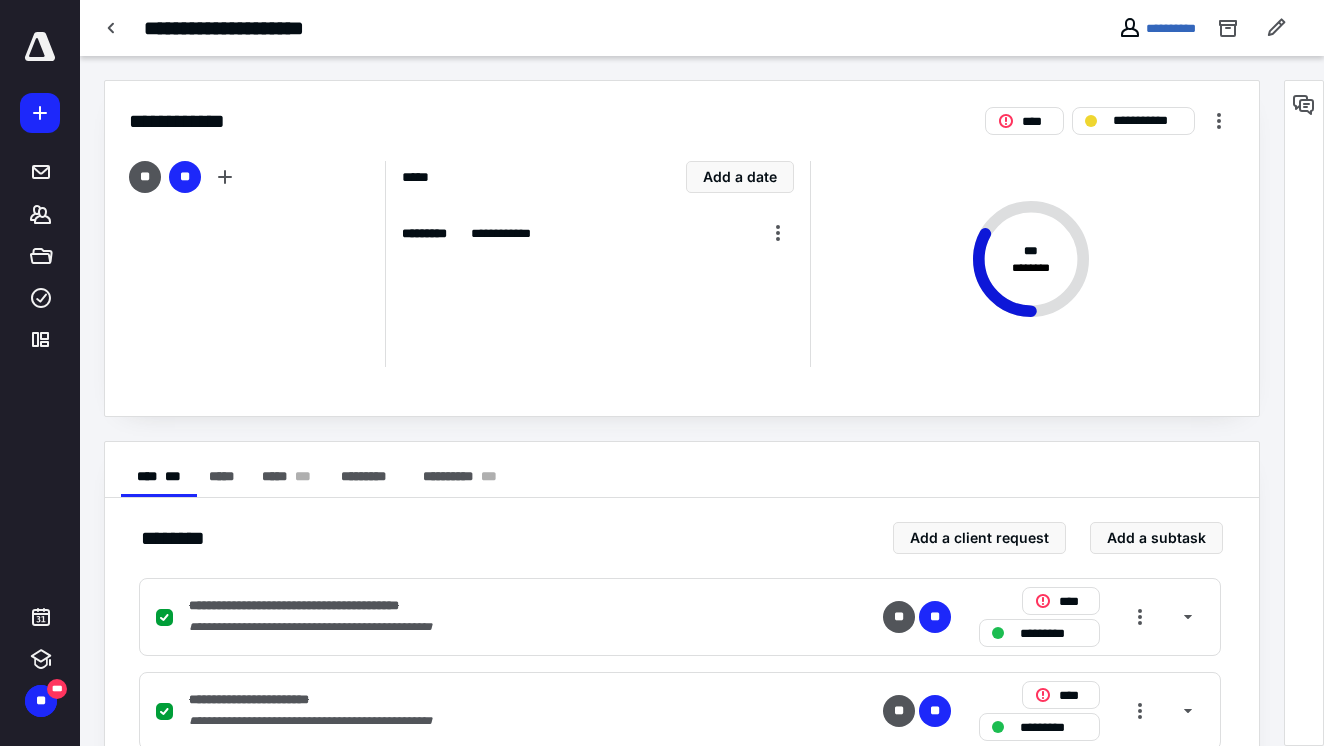scroll, scrollTop: 0, scrollLeft: 0, axis: both 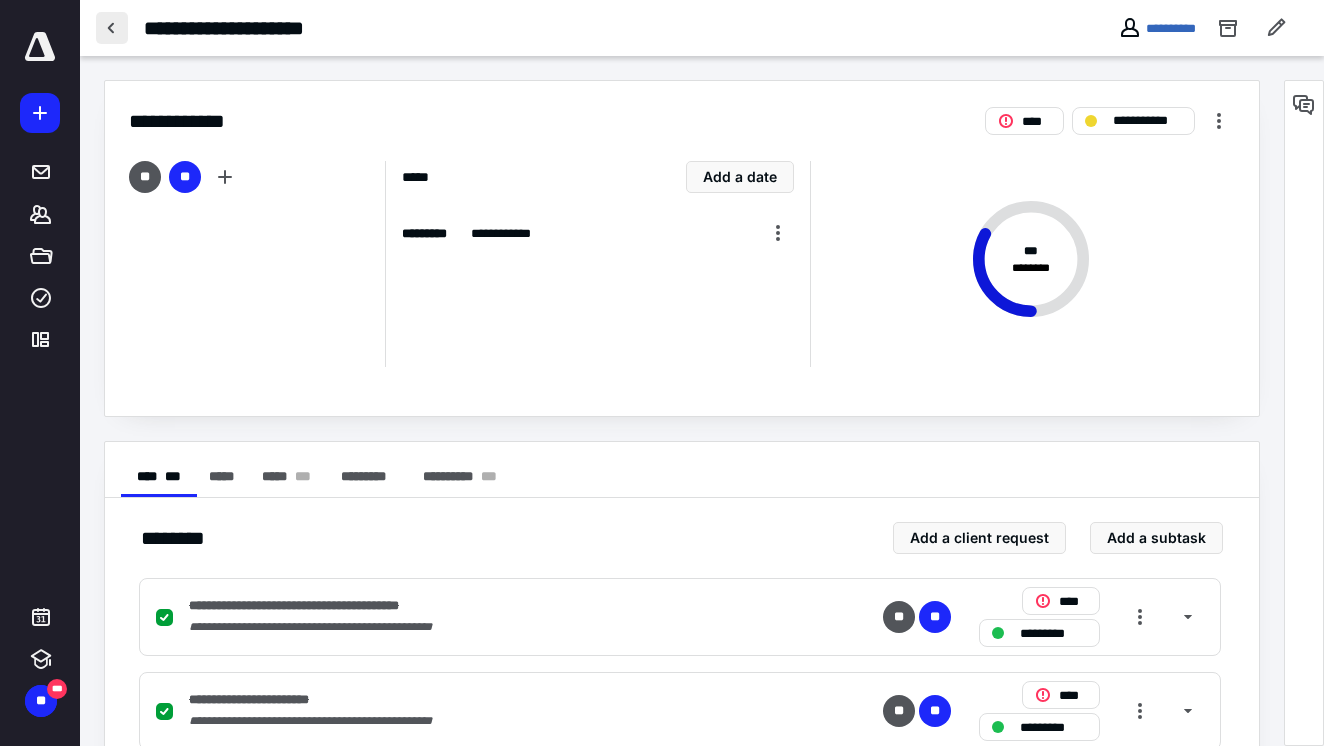 click at bounding box center [112, 28] 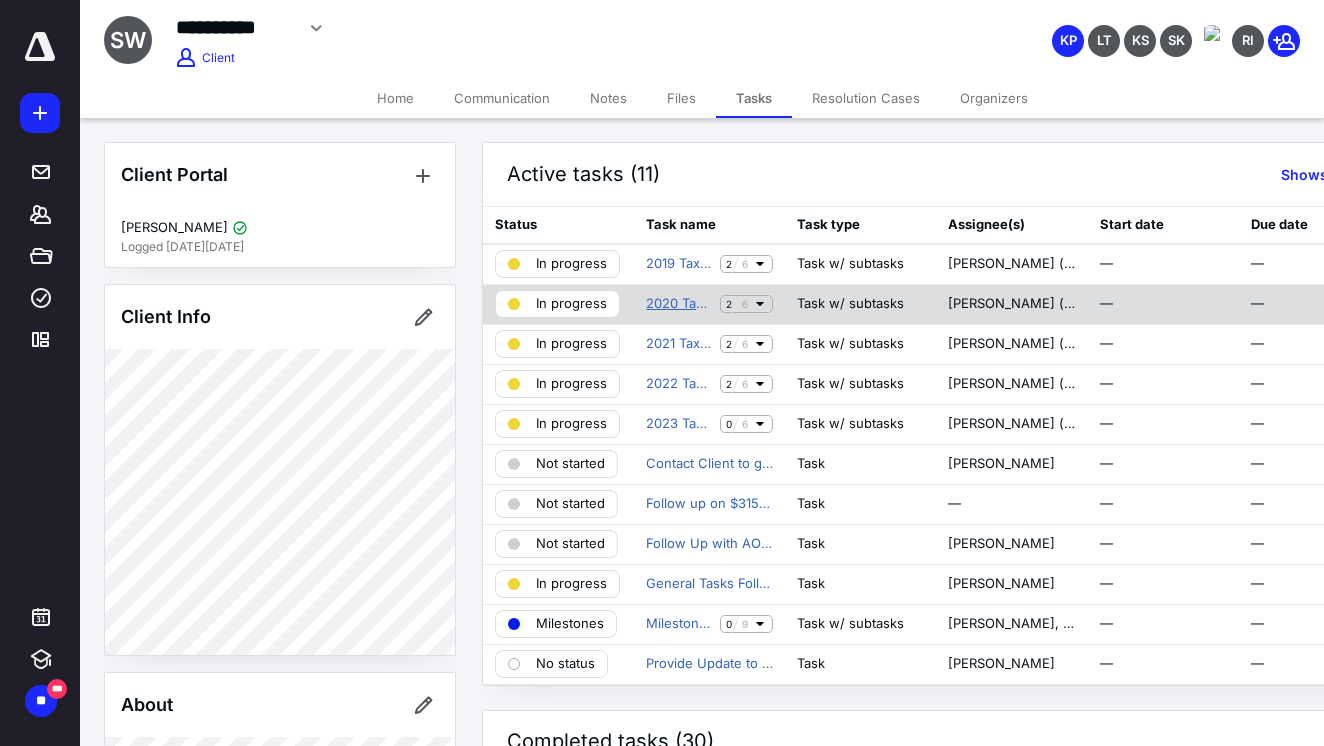 click on "2020 Tax Preparation" at bounding box center [679, 304] 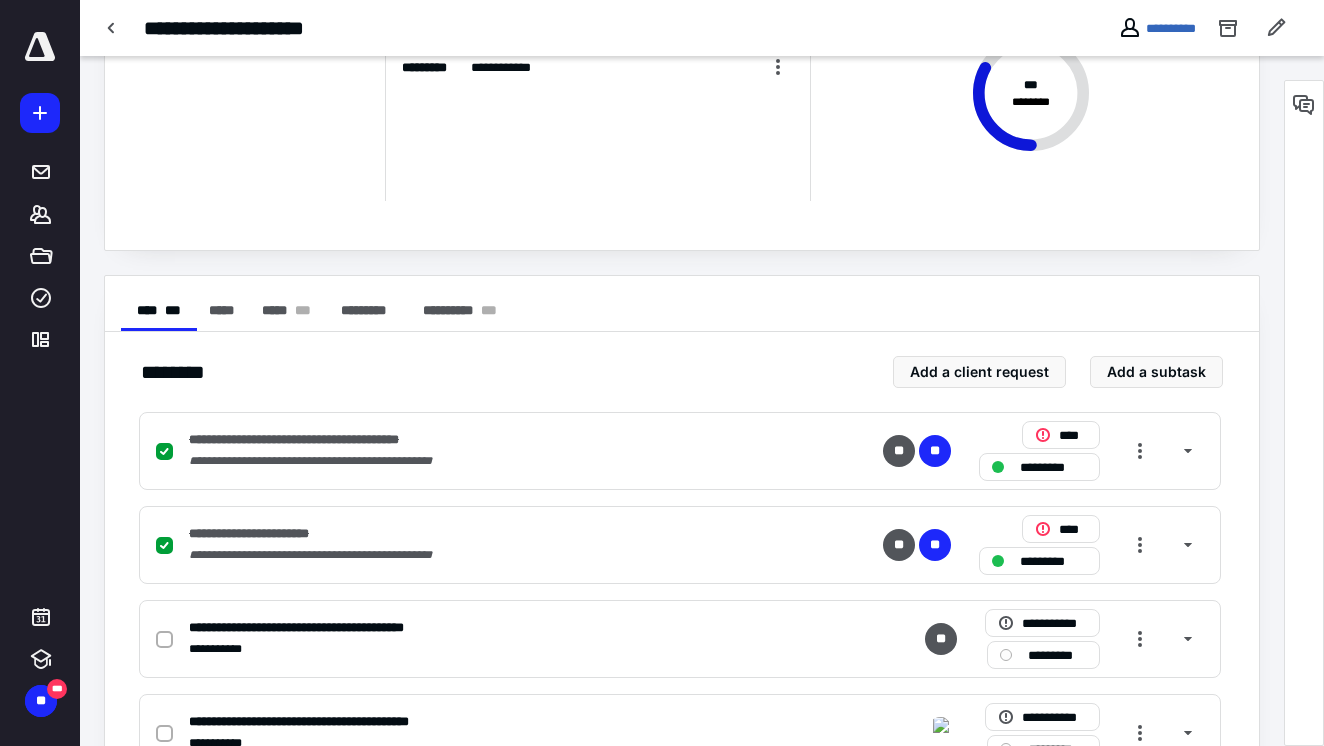 scroll, scrollTop: 166, scrollLeft: 0, axis: vertical 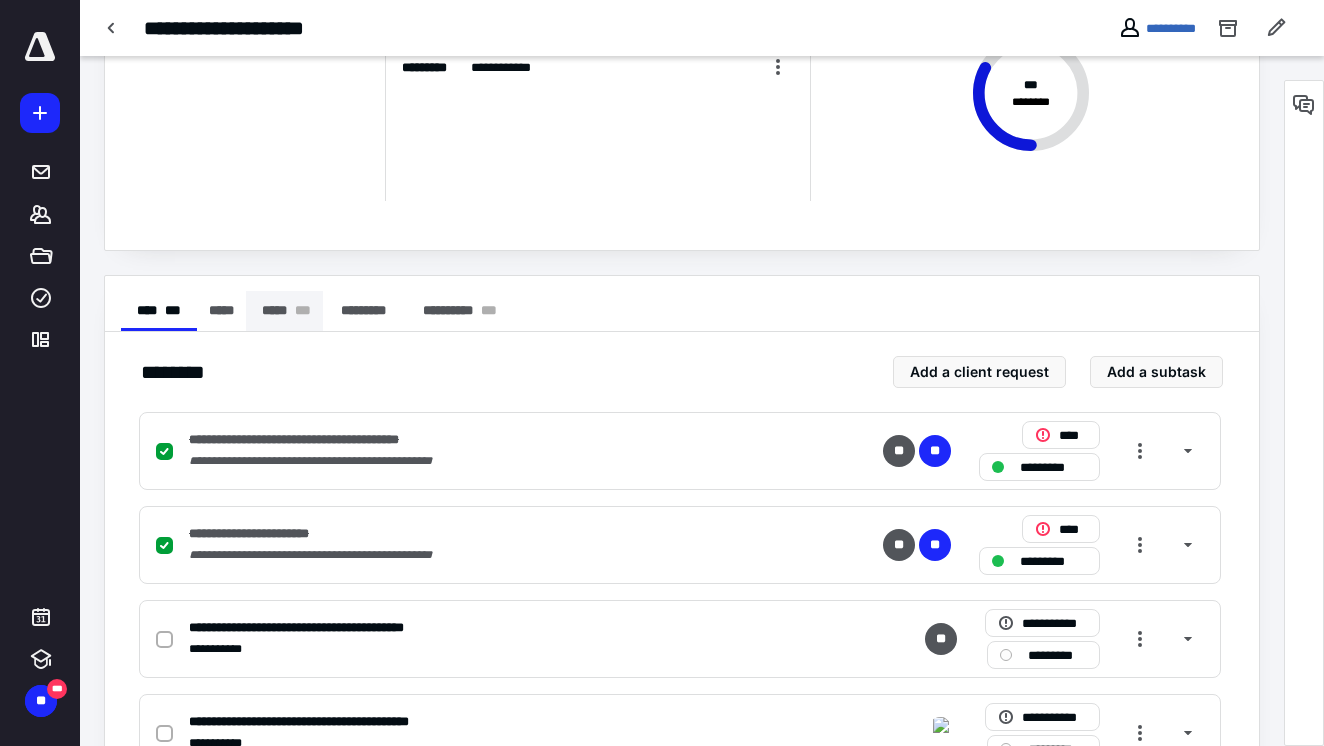 click on "***** * * *" at bounding box center (284, 311) 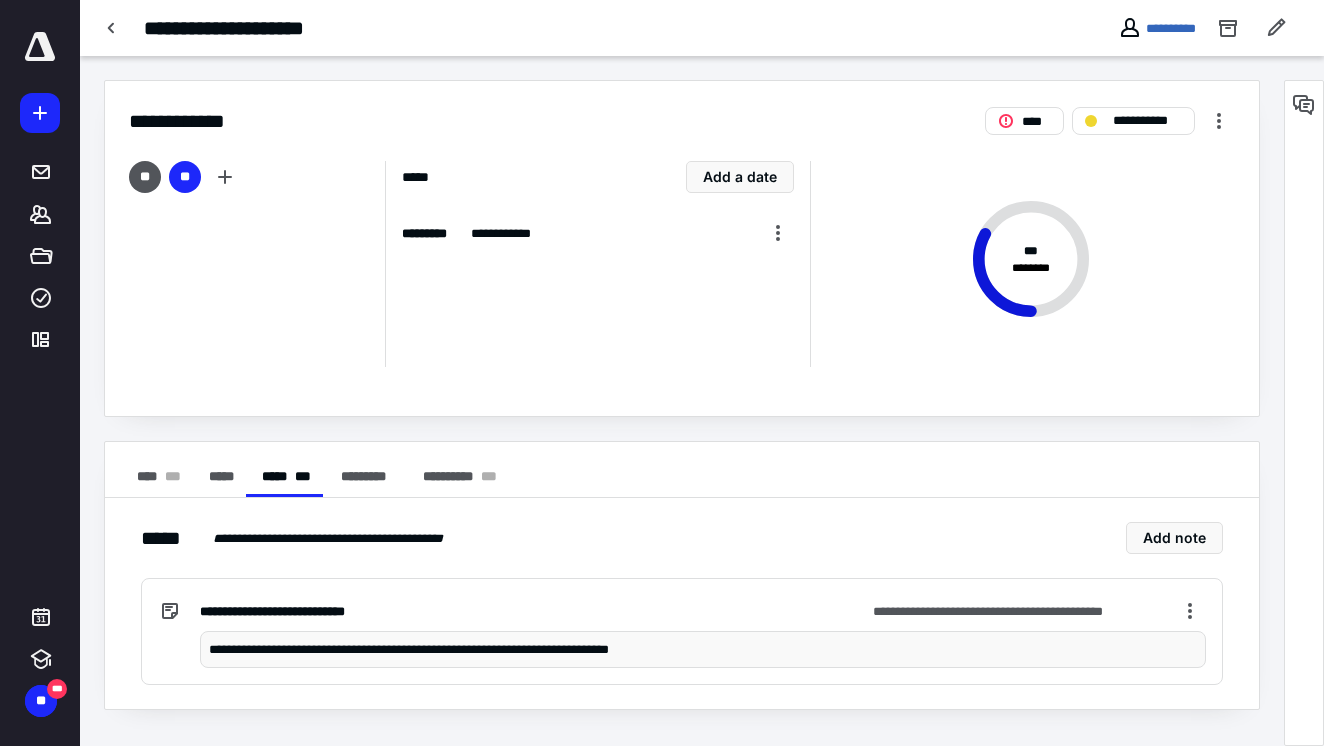 scroll, scrollTop: 0, scrollLeft: 0, axis: both 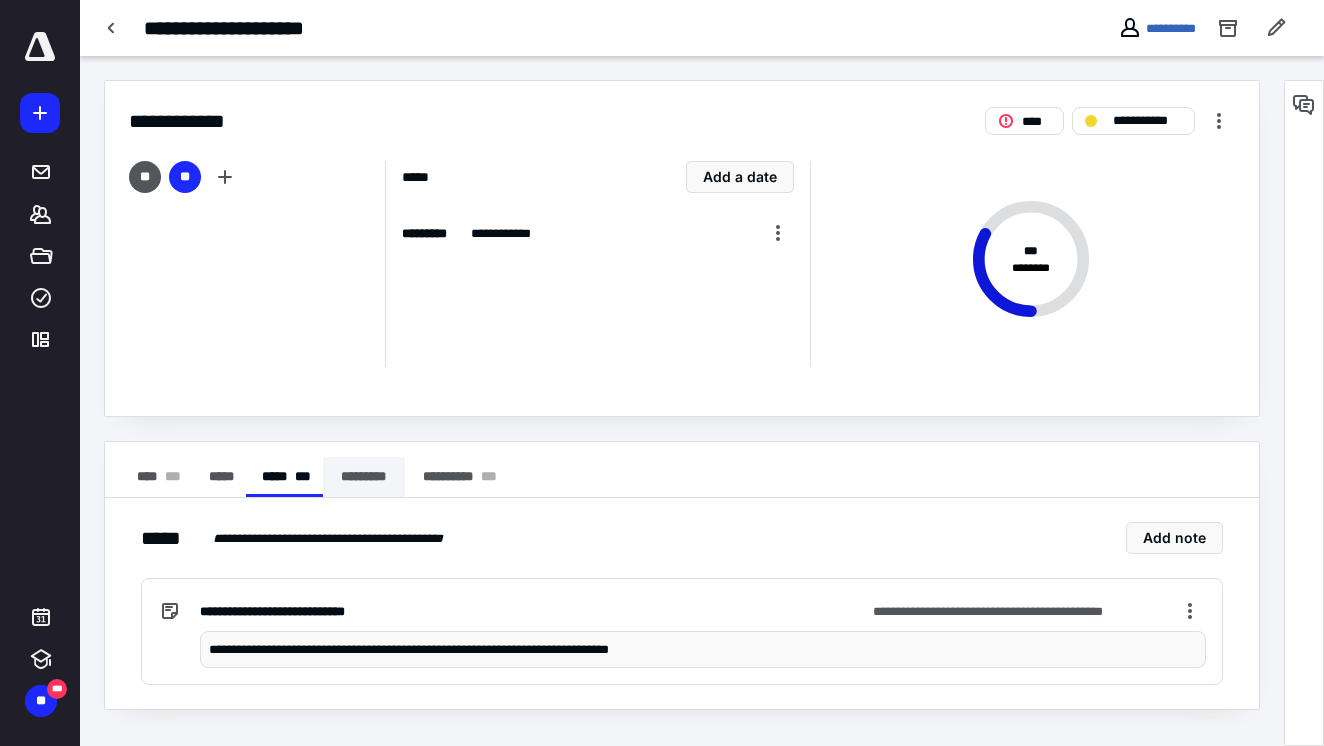 click on "*********" at bounding box center [364, 477] 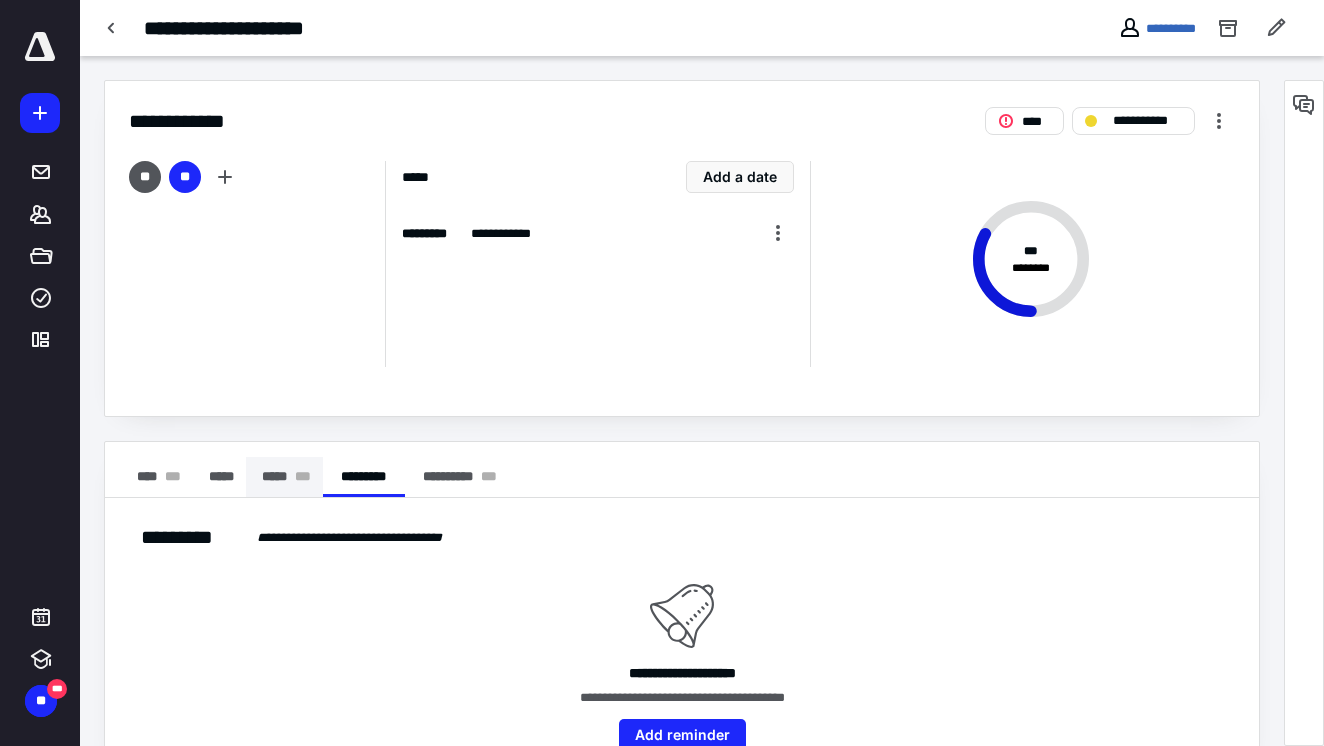 click on "***** * * *" at bounding box center (284, 477) 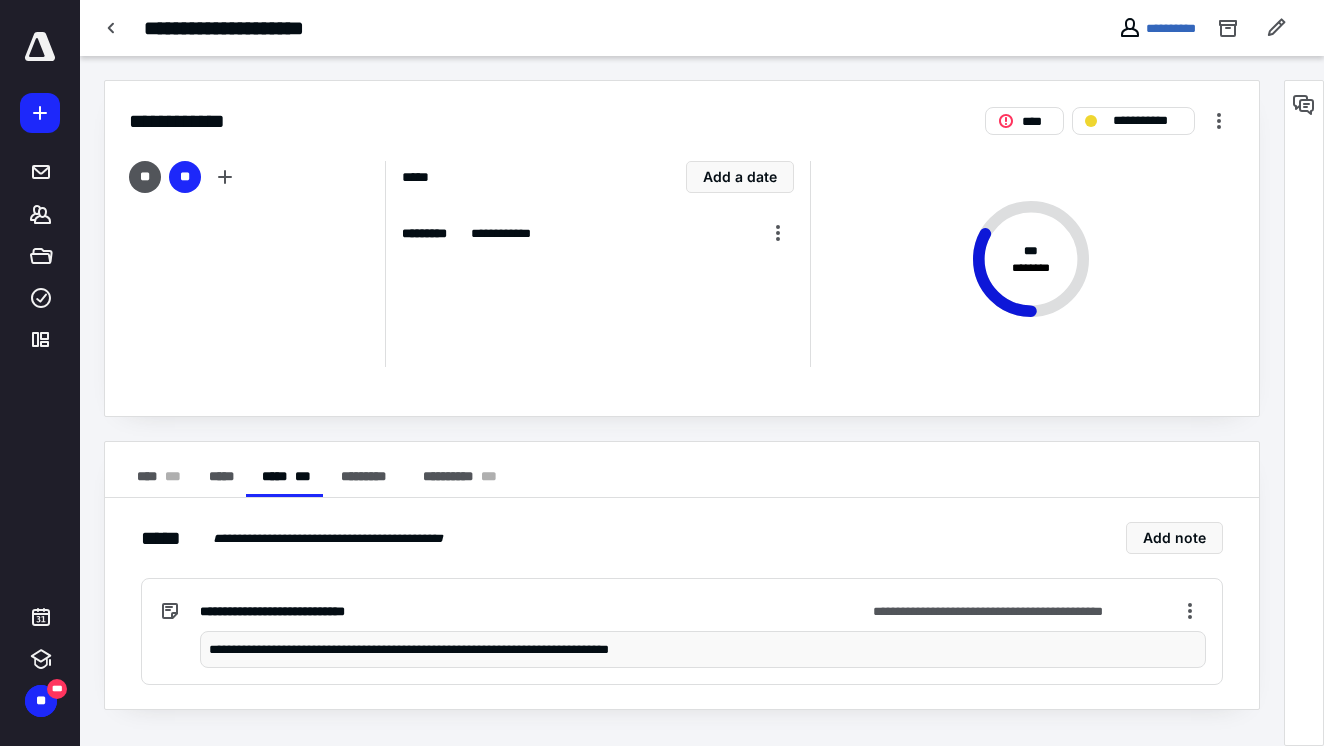 scroll, scrollTop: 0, scrollLeft: 0, axis: both 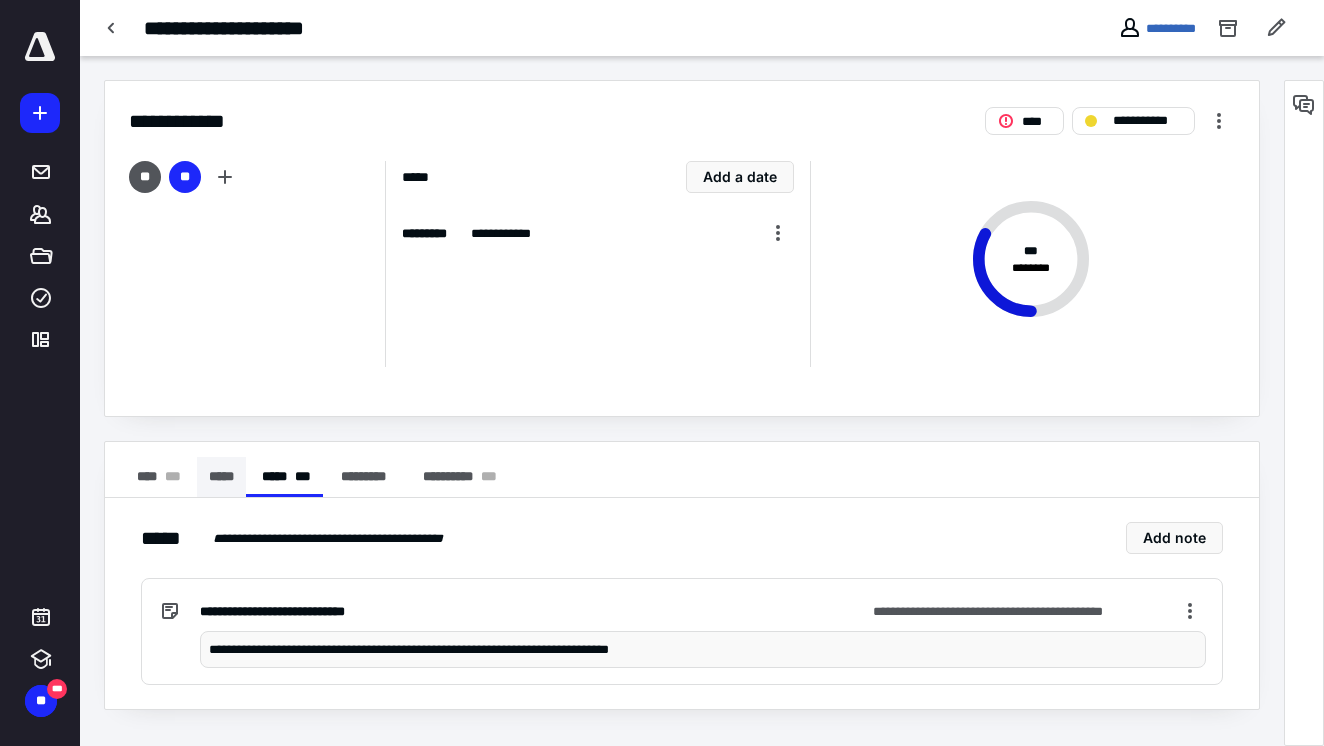 click on "*****" at bounding box center [221, 477] 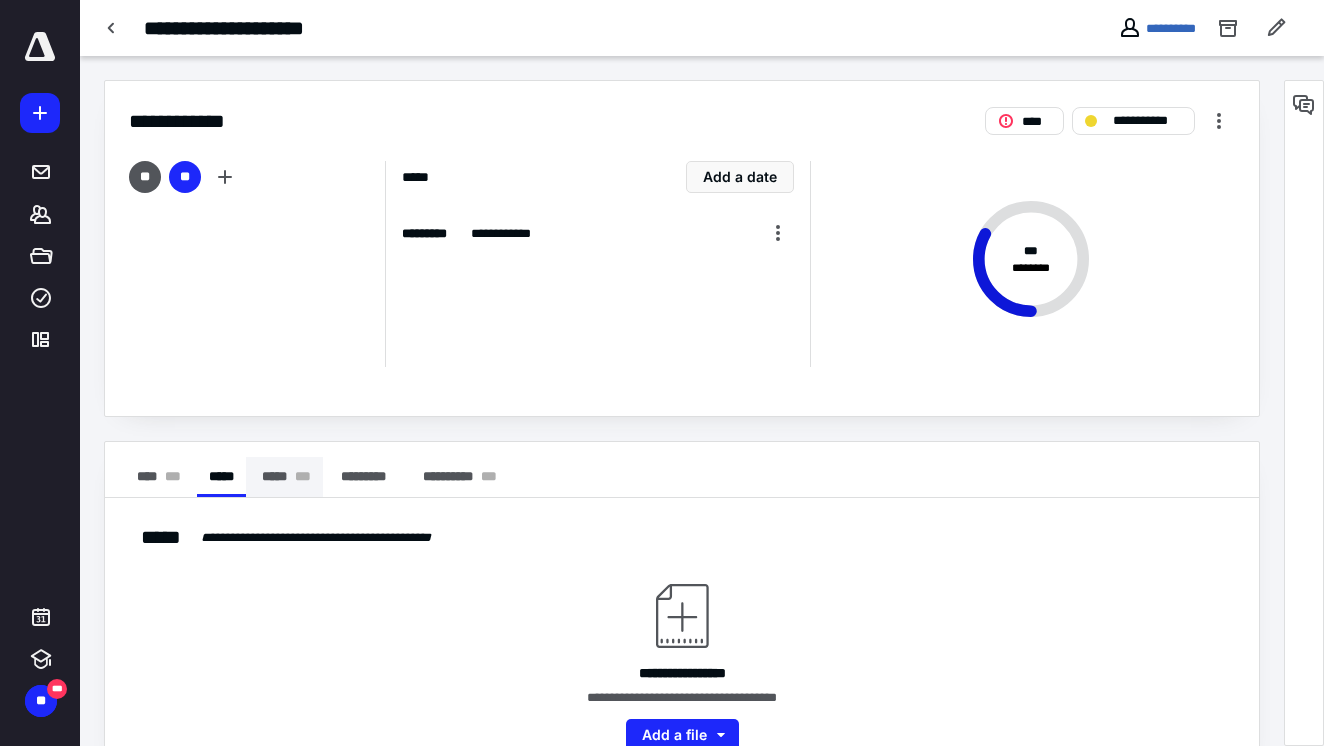 click on "***** * * *" at bounding box center (284, 477) 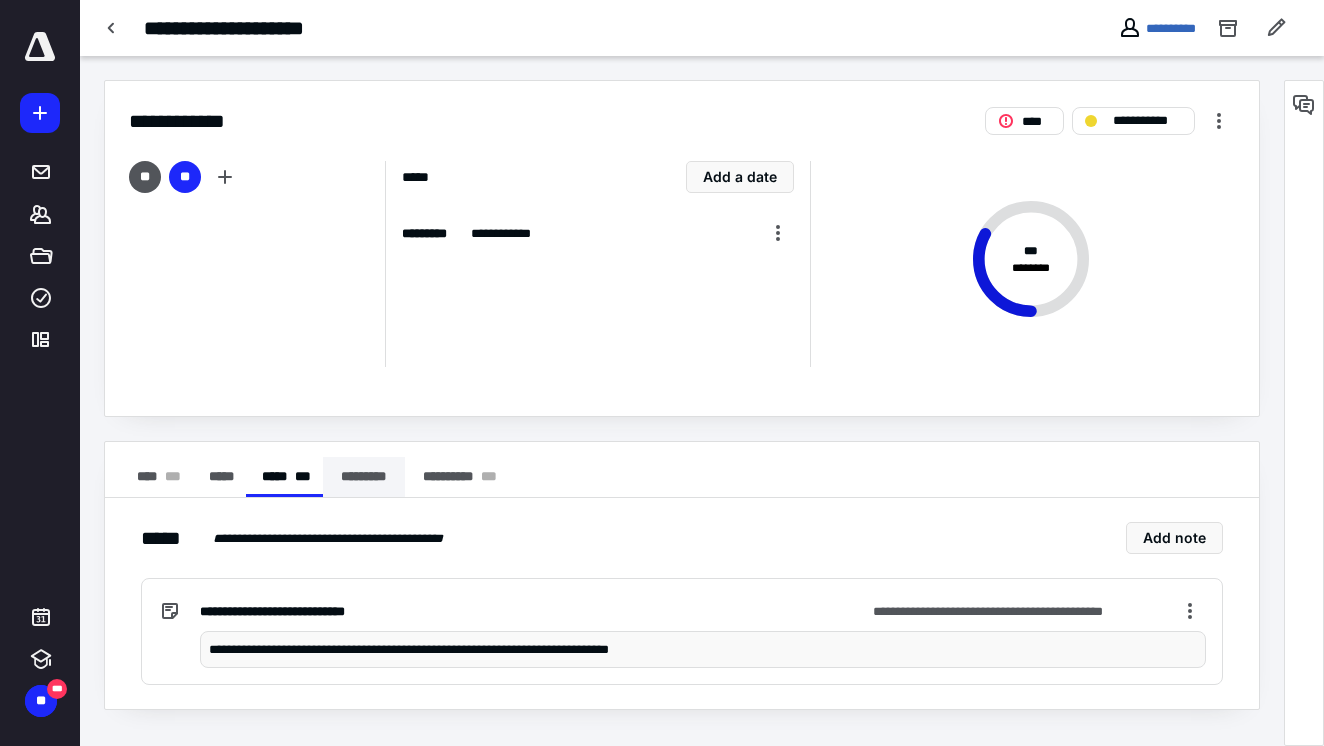 click on "*********" at bounding box center [364, 477] 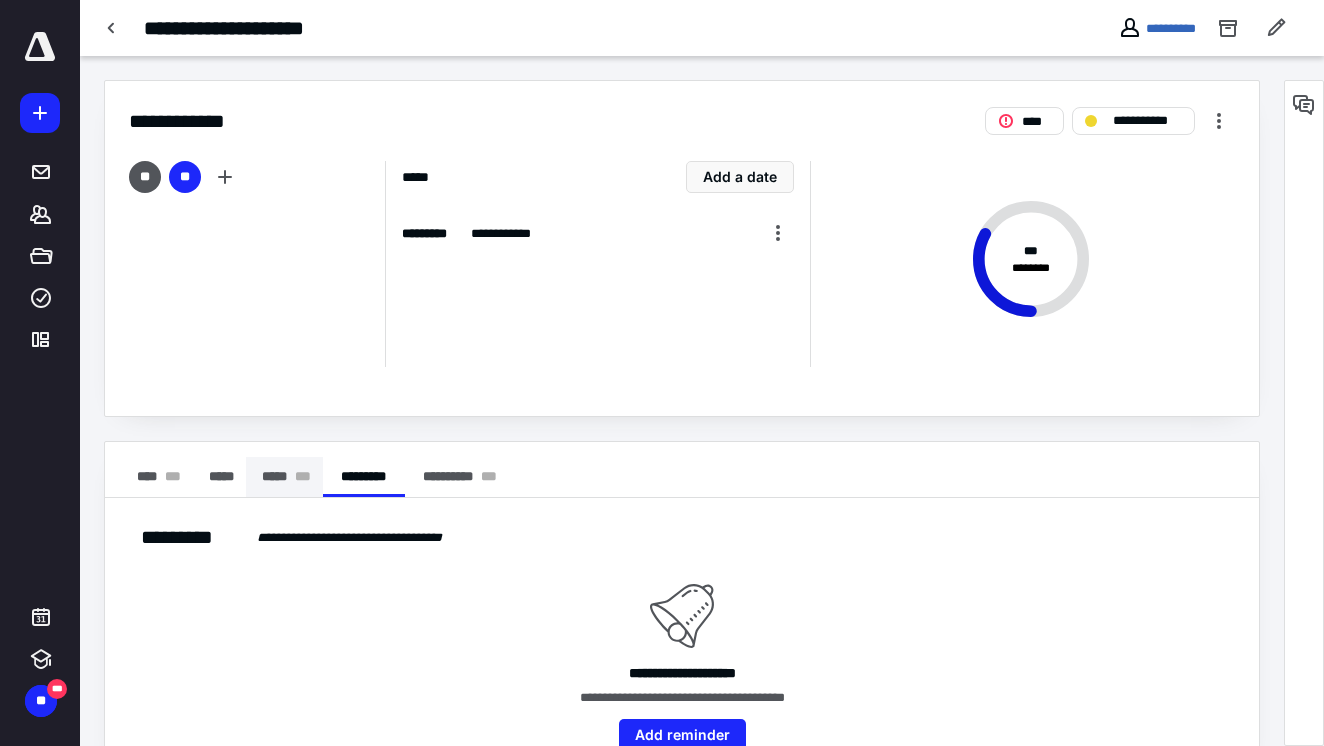 click on "***** * * *" at bounding box center [284, 477] 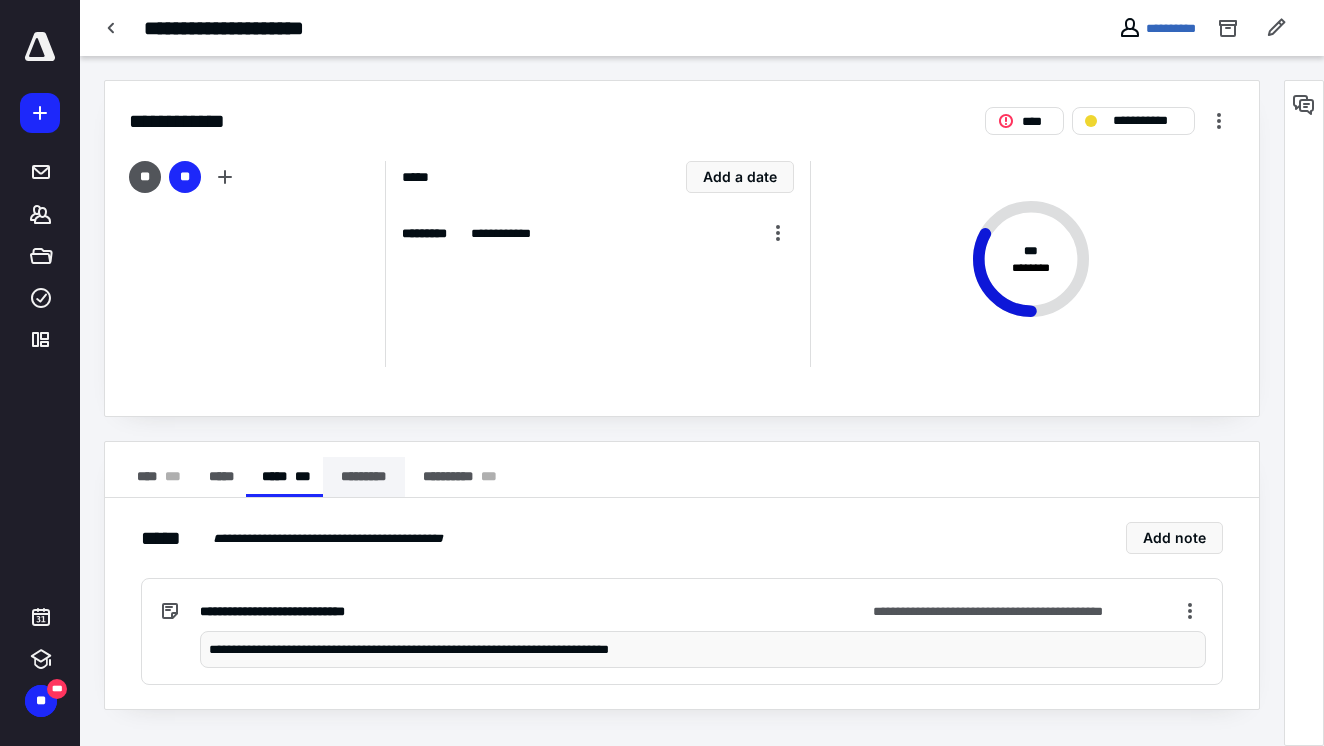 click on "*********" at bounding box center [364, 477] 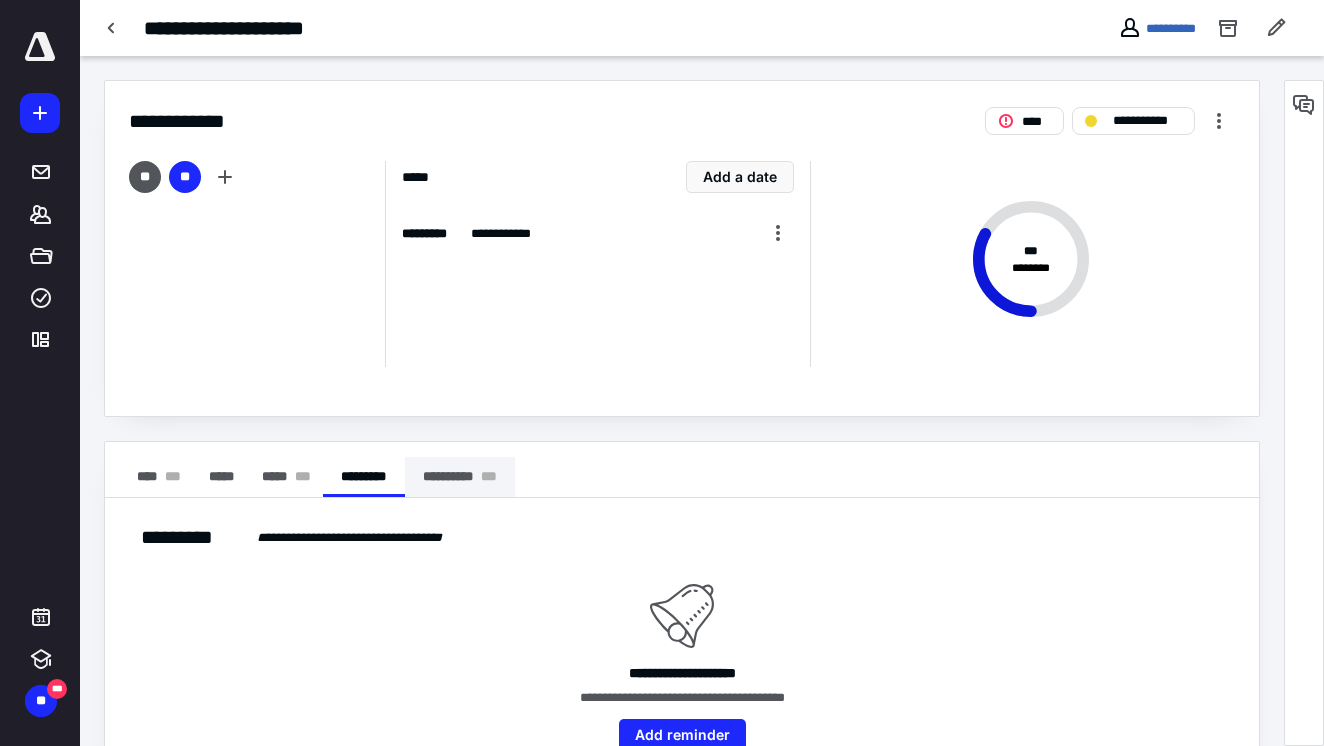 click on "**********" at bounding box center [460, 477] 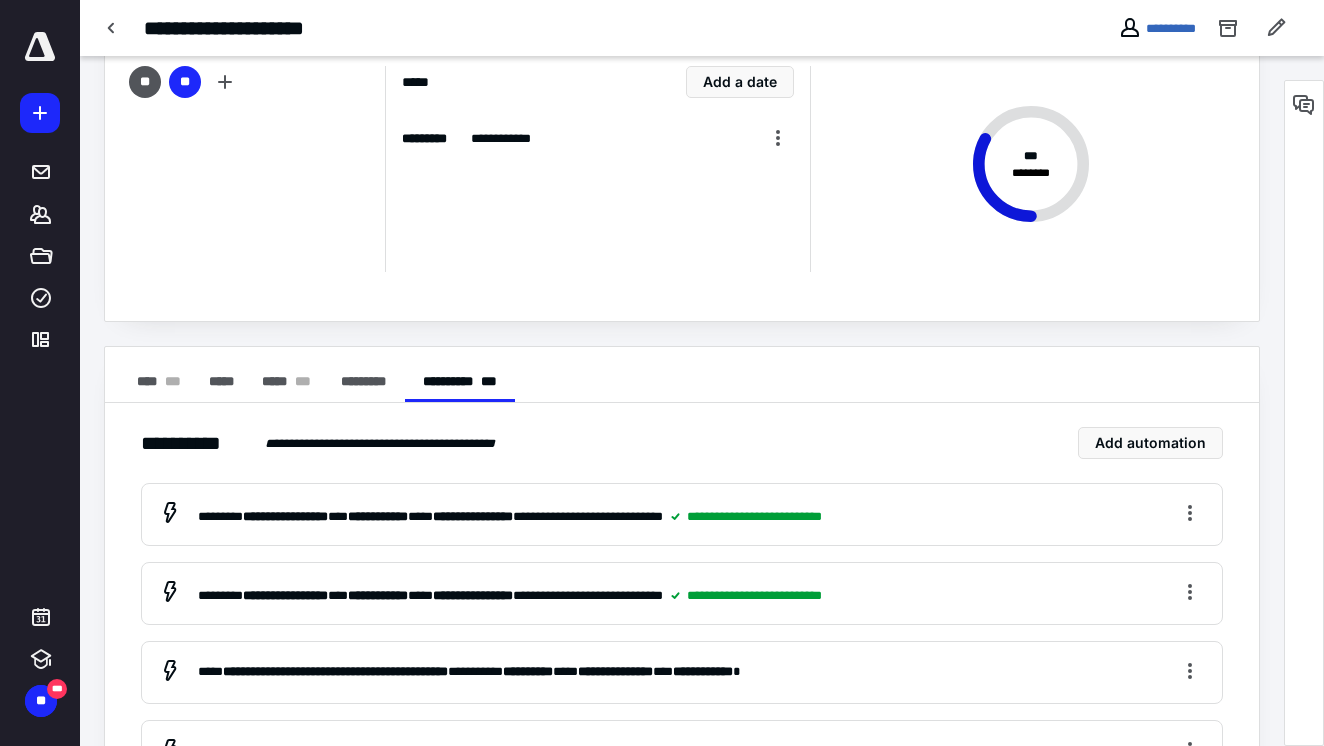 scroll, scrollTop: 95, scrollLeft: 0, axis: vertical 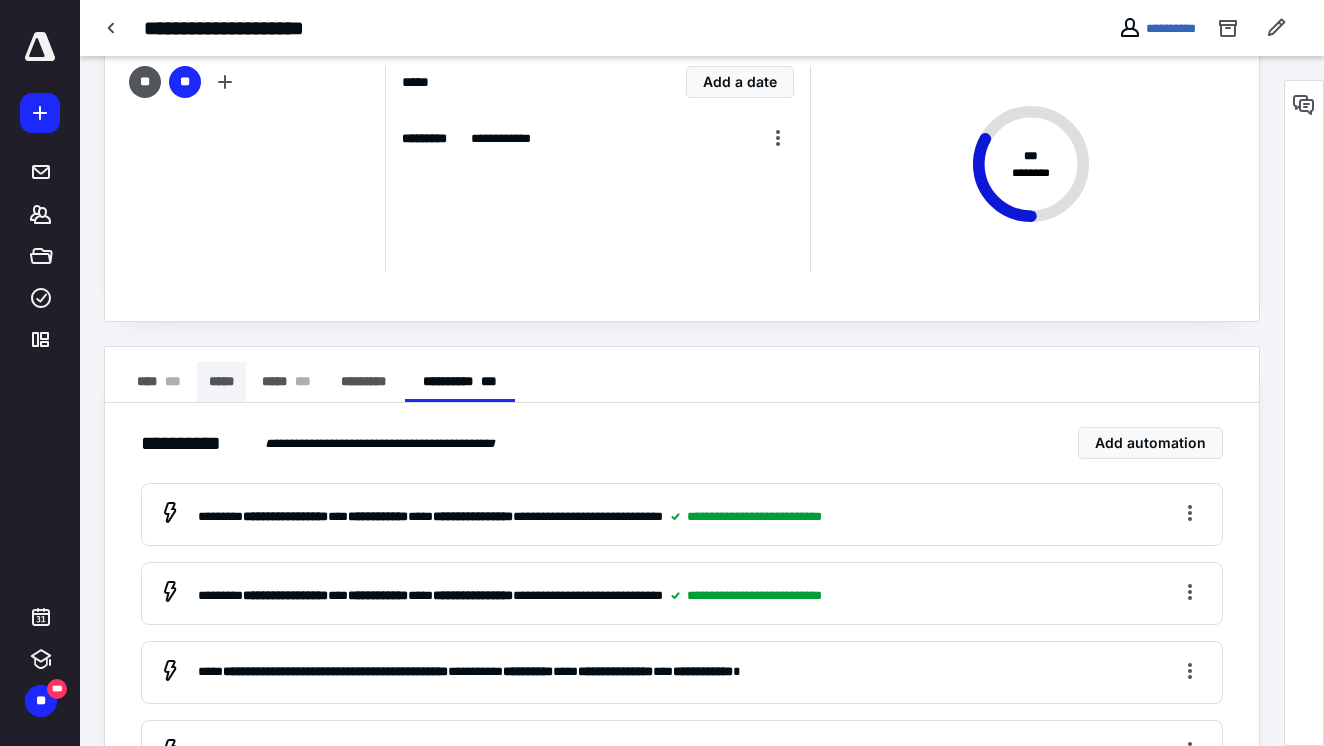 click on "*****" at bounding box center (221, 382) 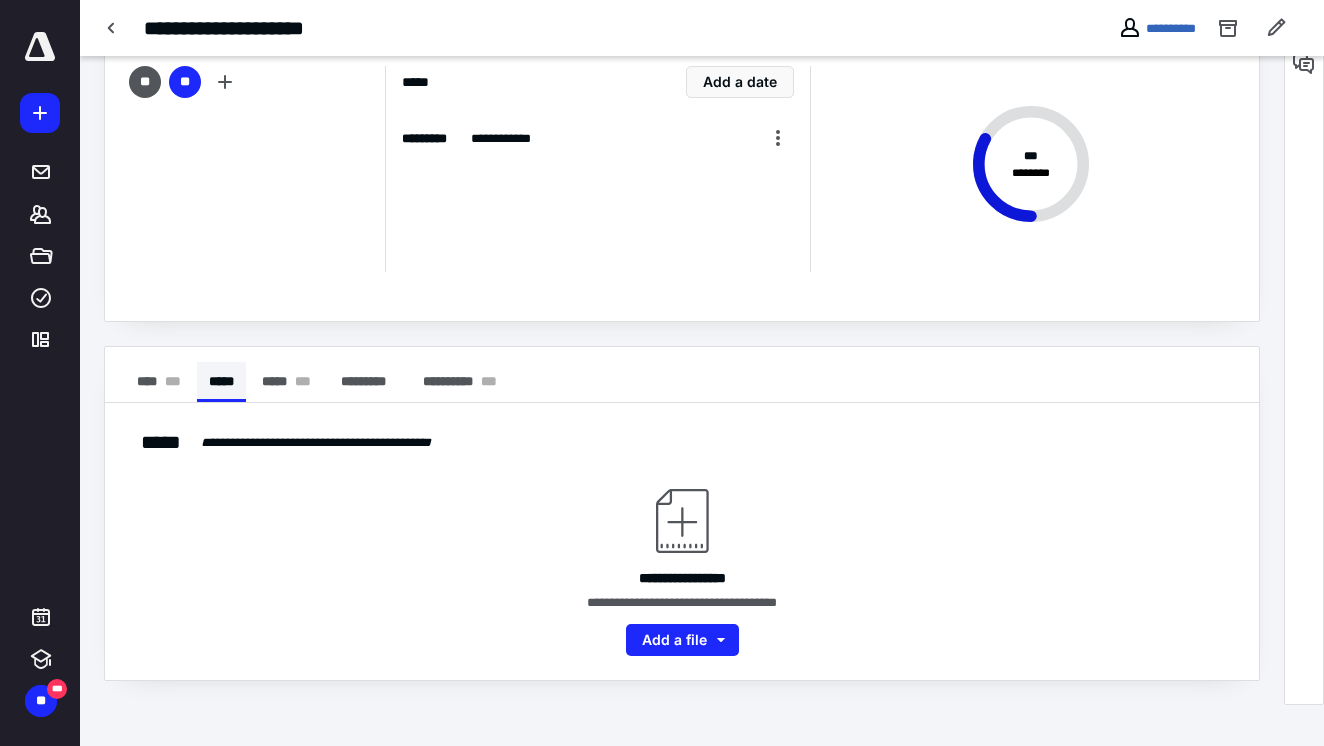 scroll, scrollTop: 52, scrollLeft: 0, axis: vertical 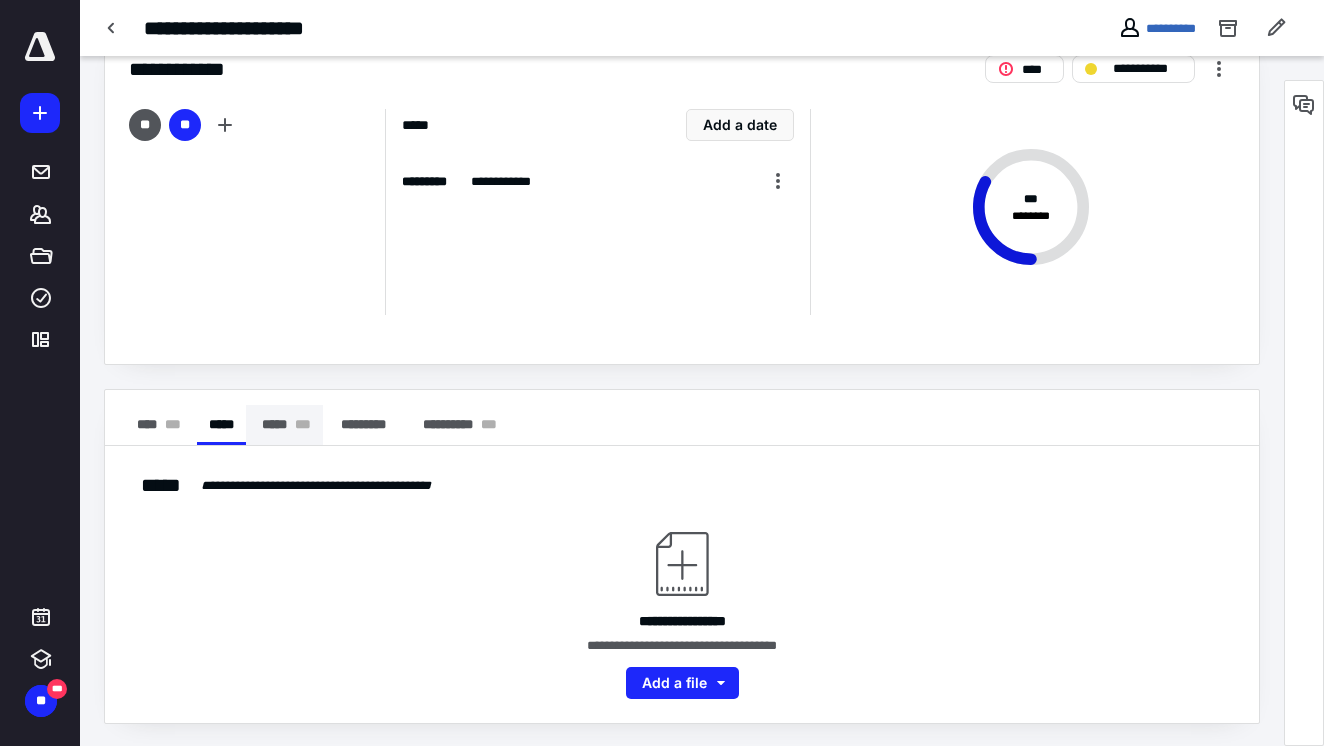 click on "***** * * *" at bounding box center (284, 425) 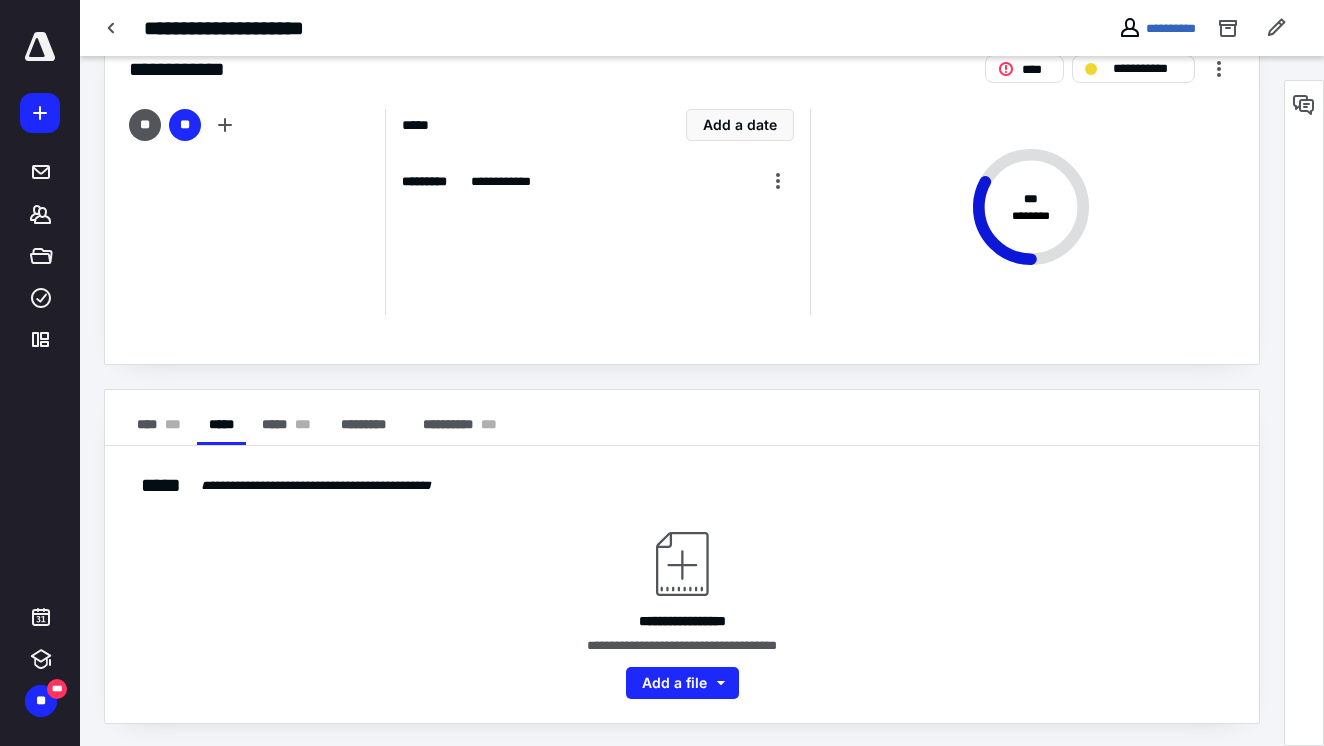 scroll, scrollTop: 0, scrollLeft: 0, axis: both 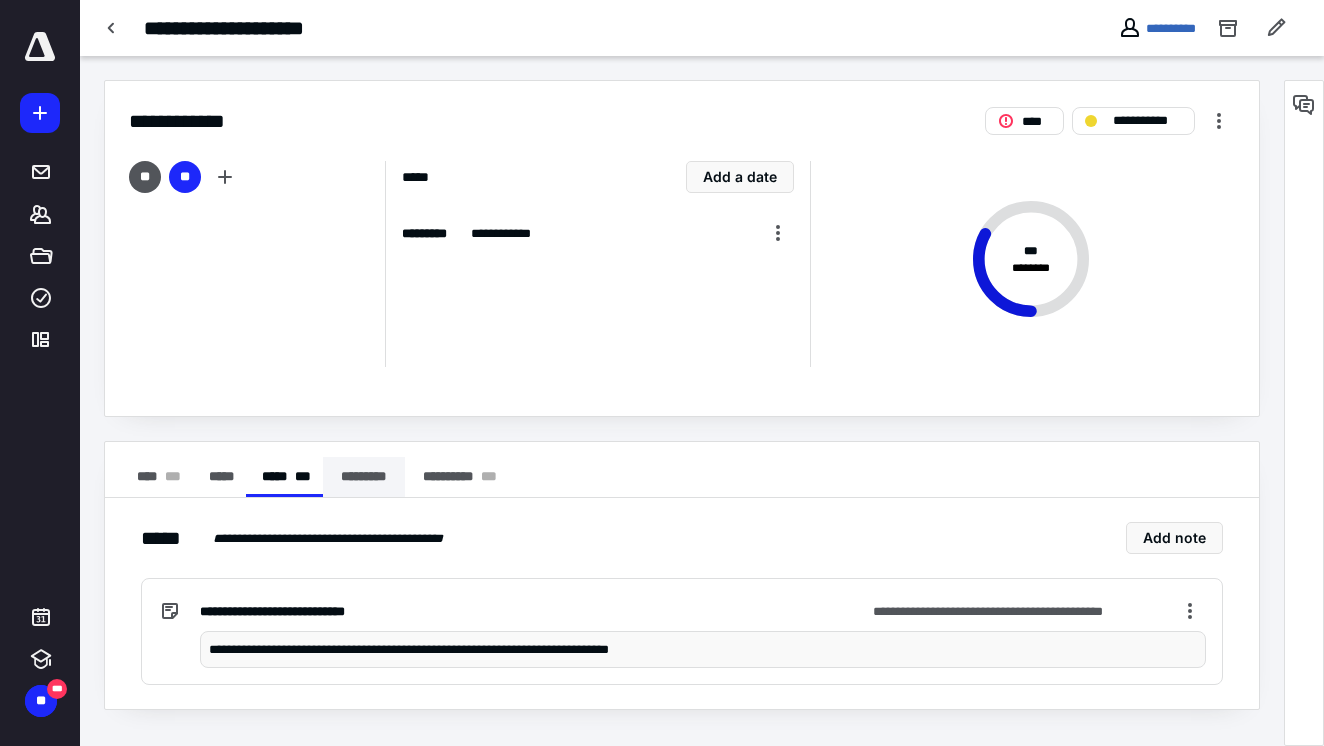 click on "*********" at bounding box center [364, 477] 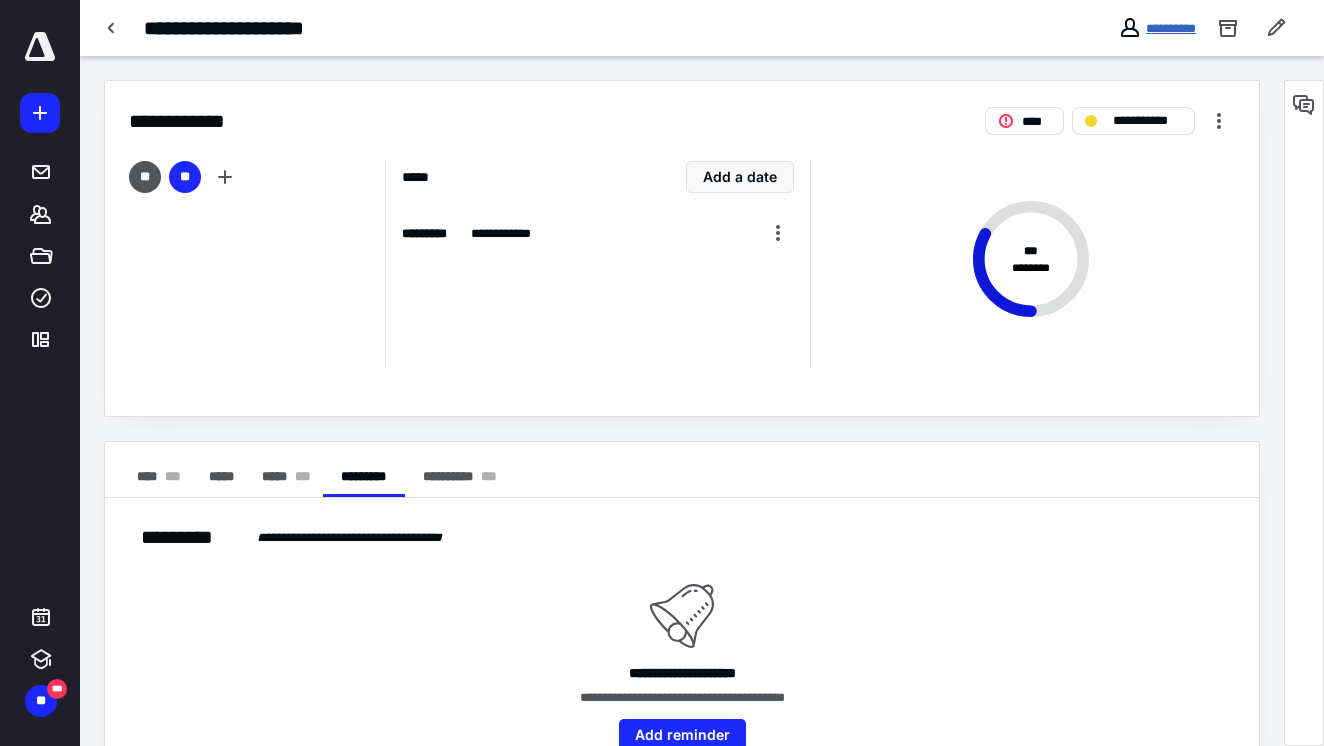 click on "**********" at bounding box center (1171, 28) 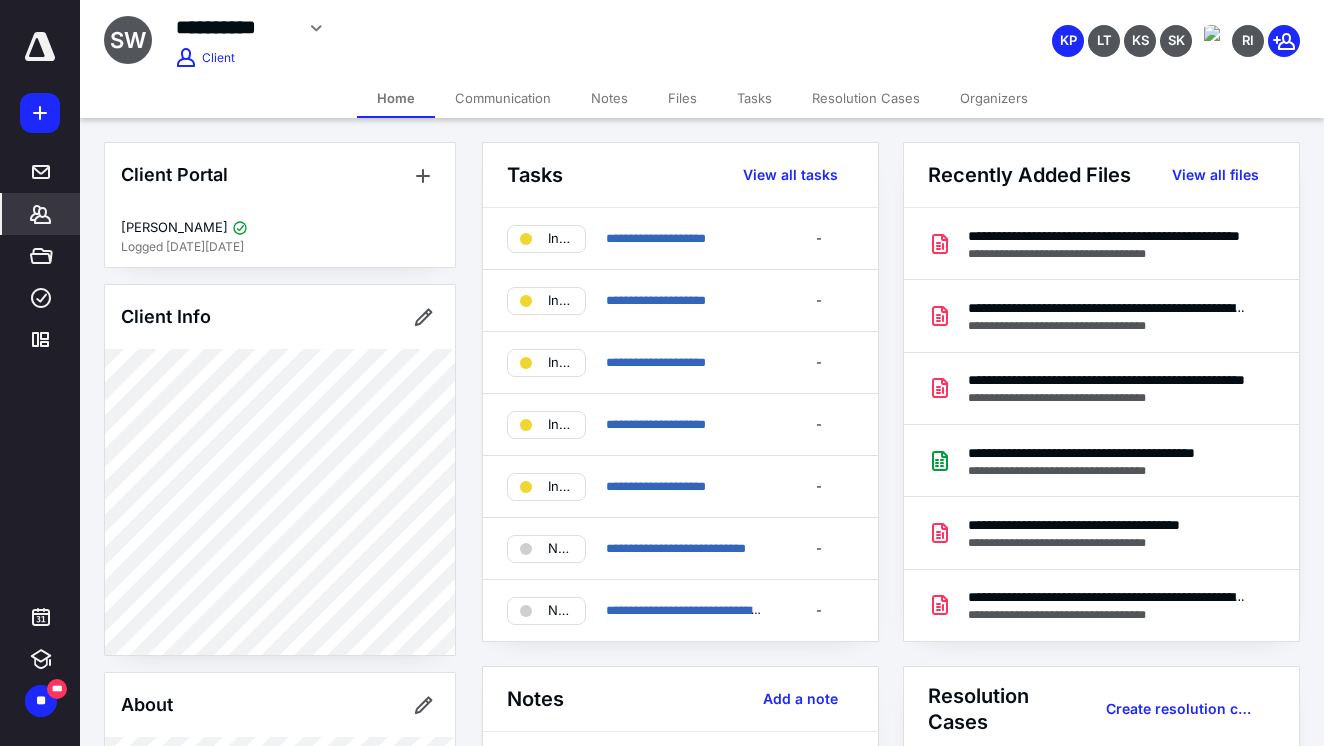 click on "Notes" at bounding box center [609, 98] 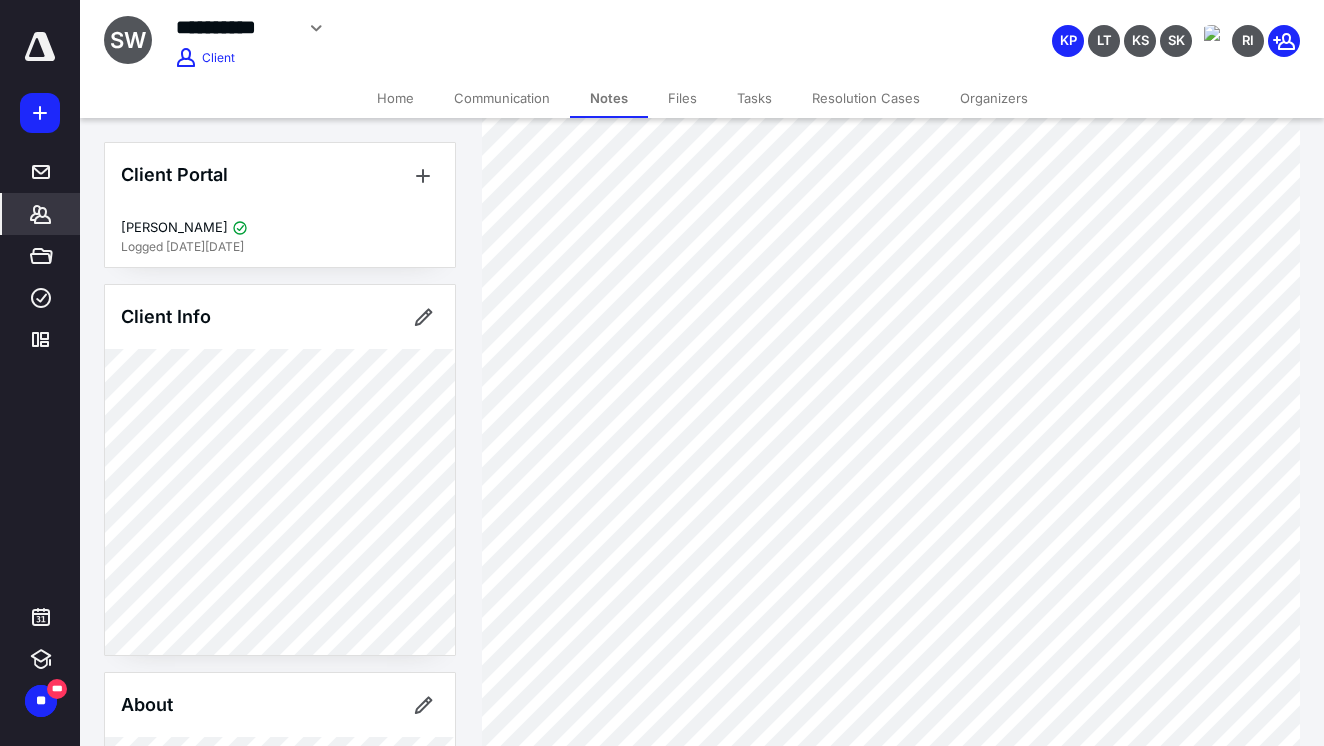 scroll, scrollTop: 1121, scrollLeft: 0, axis: vertical 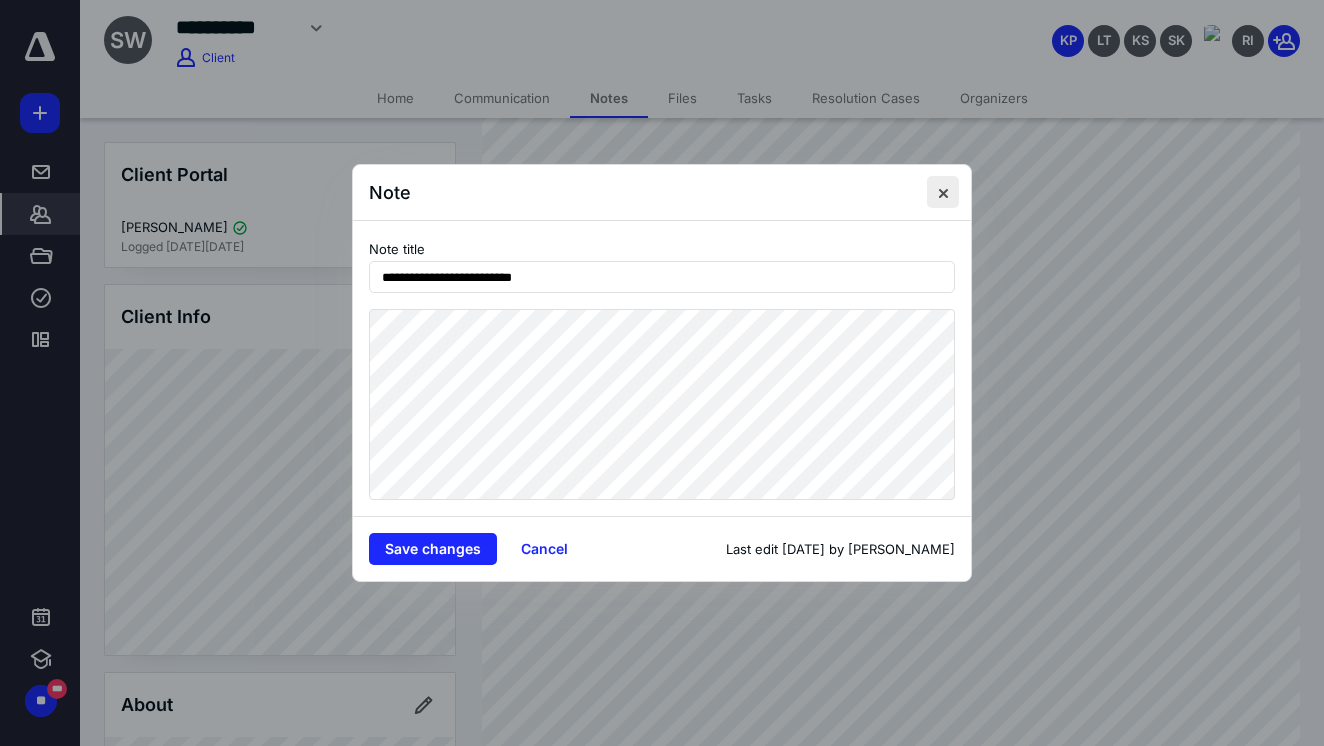 click at bounding box center [943, 192] 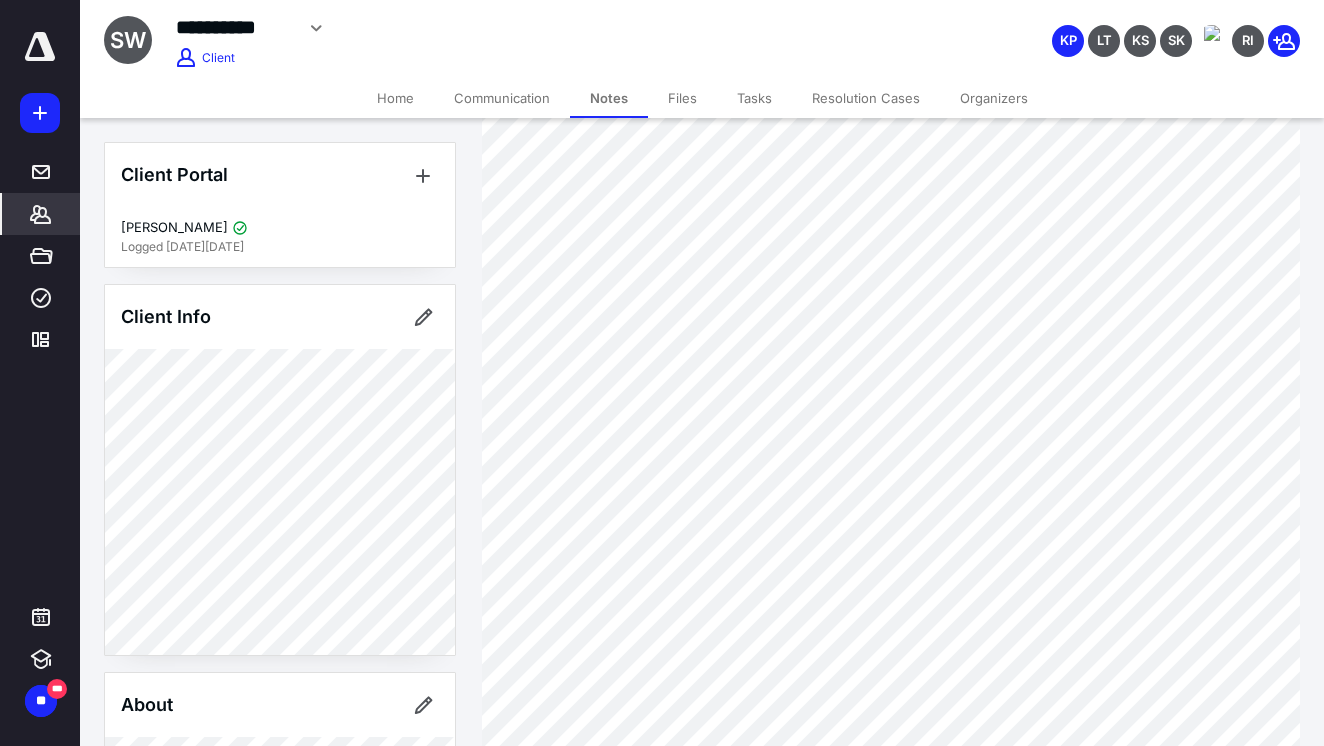 scroll, scrollTop: 1522, scrollLeft: 0, axis: vertical 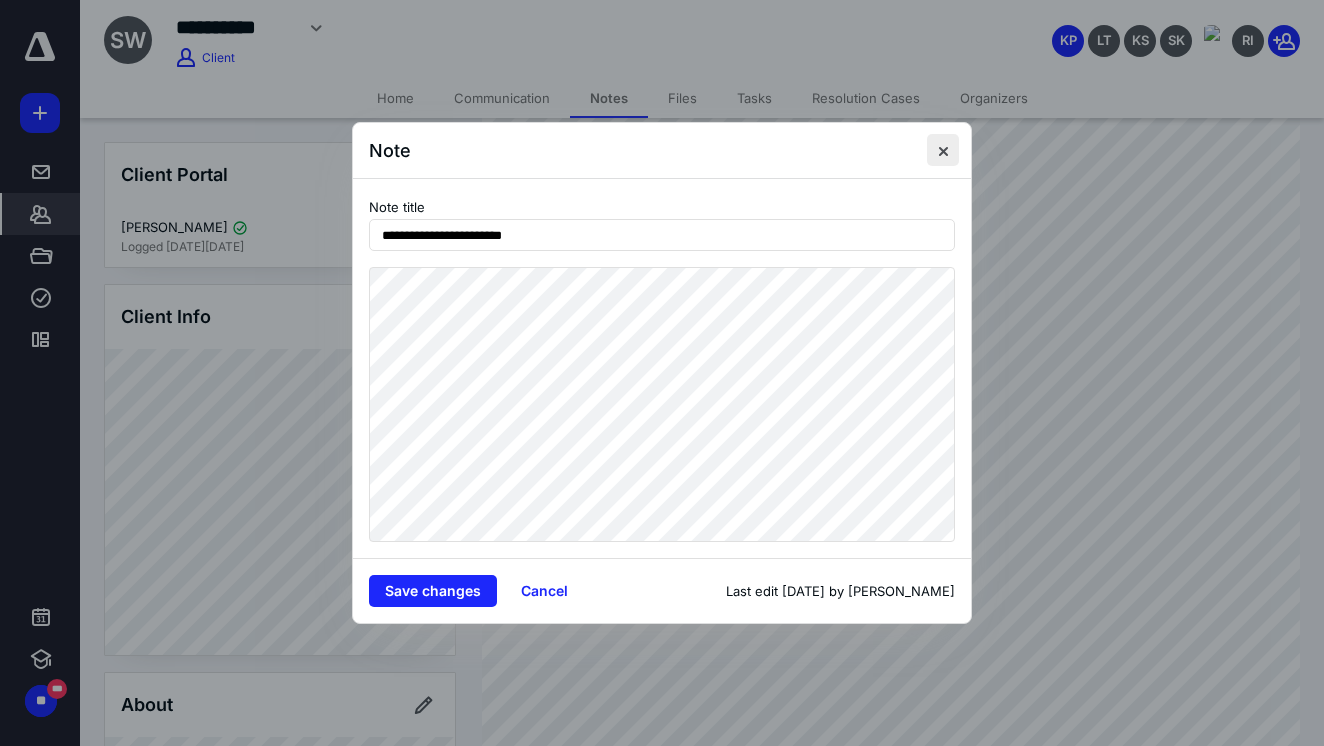 click at bounding box center [943, 150] 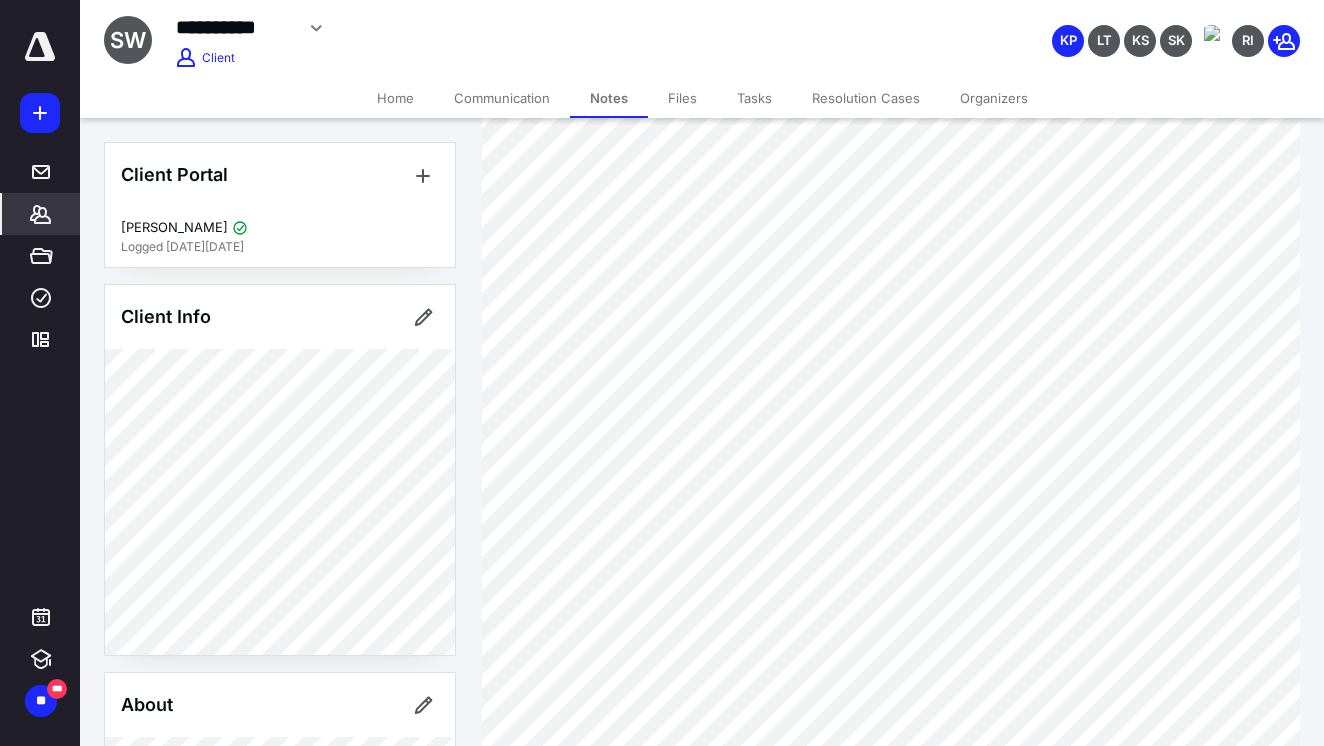 scroll, scrollTop: 4897, scrollLeft: 0, axis: vertical 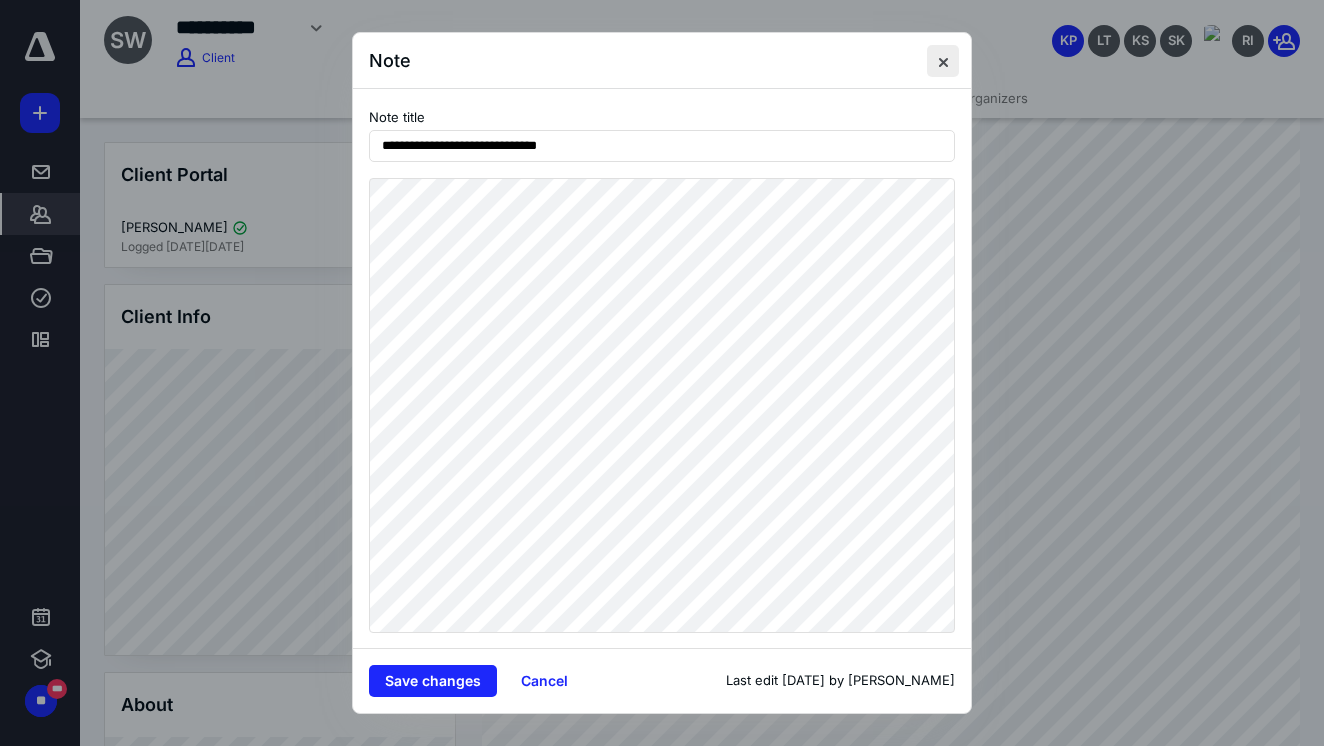 click at bounding box center (943, 61) 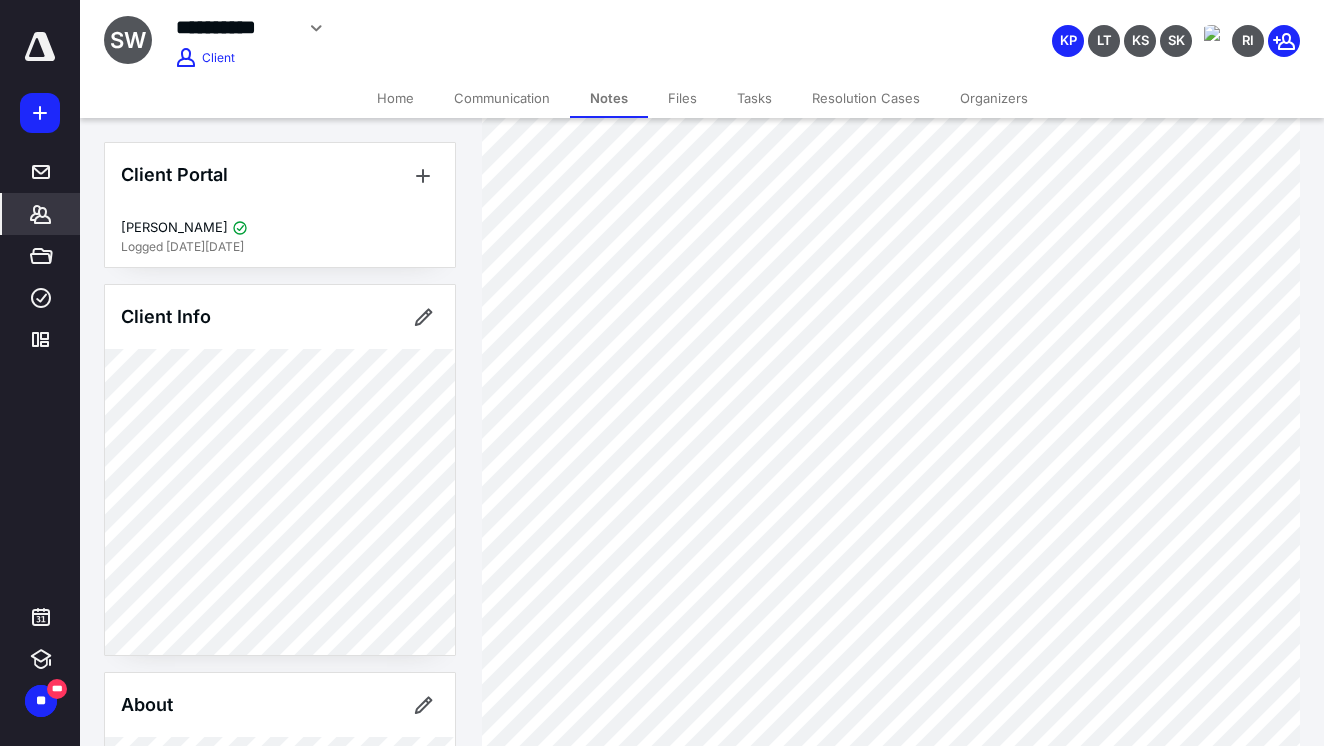 click on "Communication" at bounding box center (502, 98) 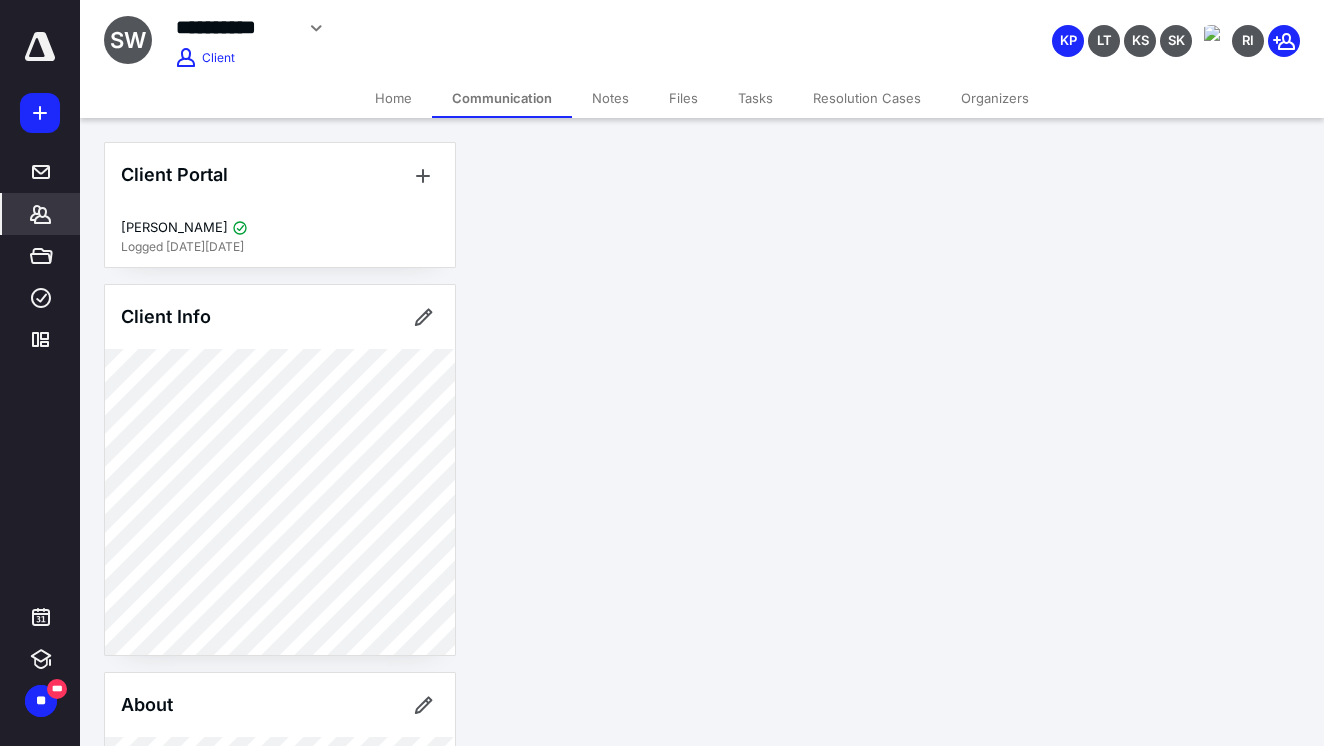 scroll, scrollTop: 0, scrollLeft: 0, axis: both 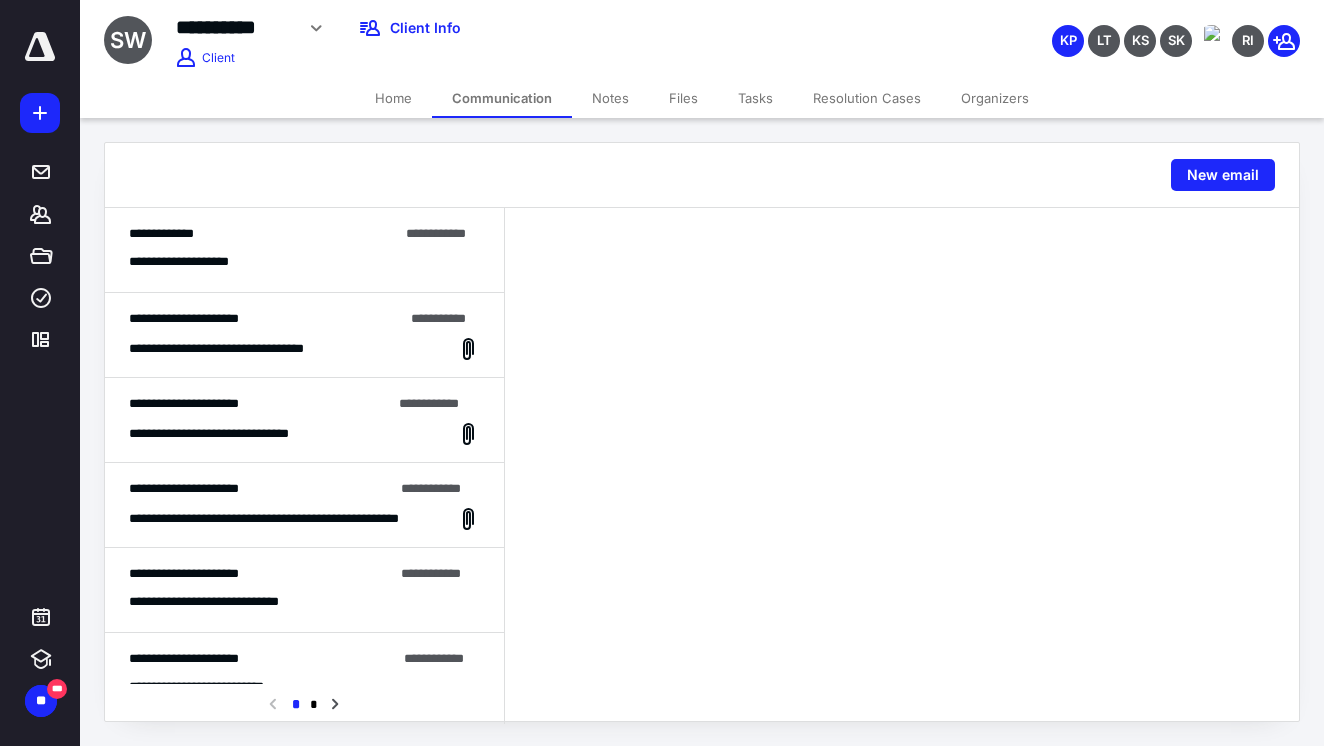 click 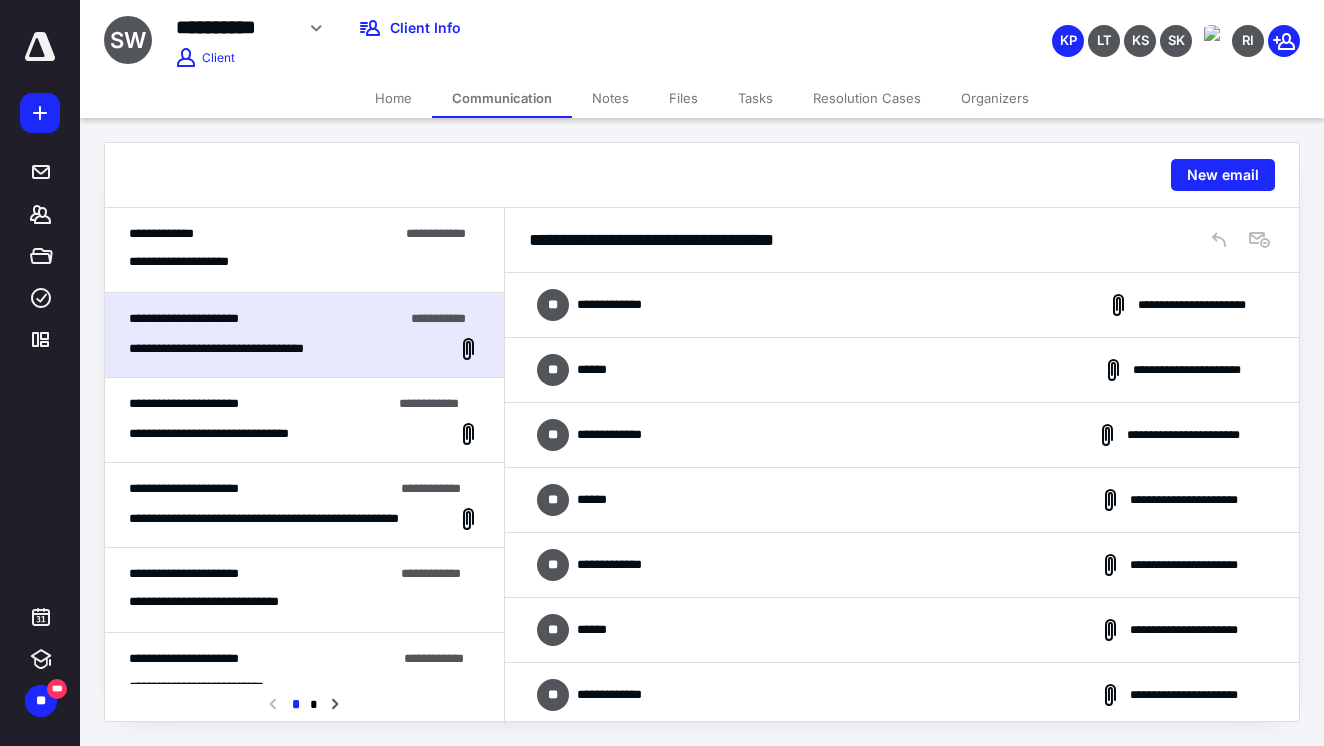 scroll, scrollTop: 8010, scrollLeft: 0, axis: vertical 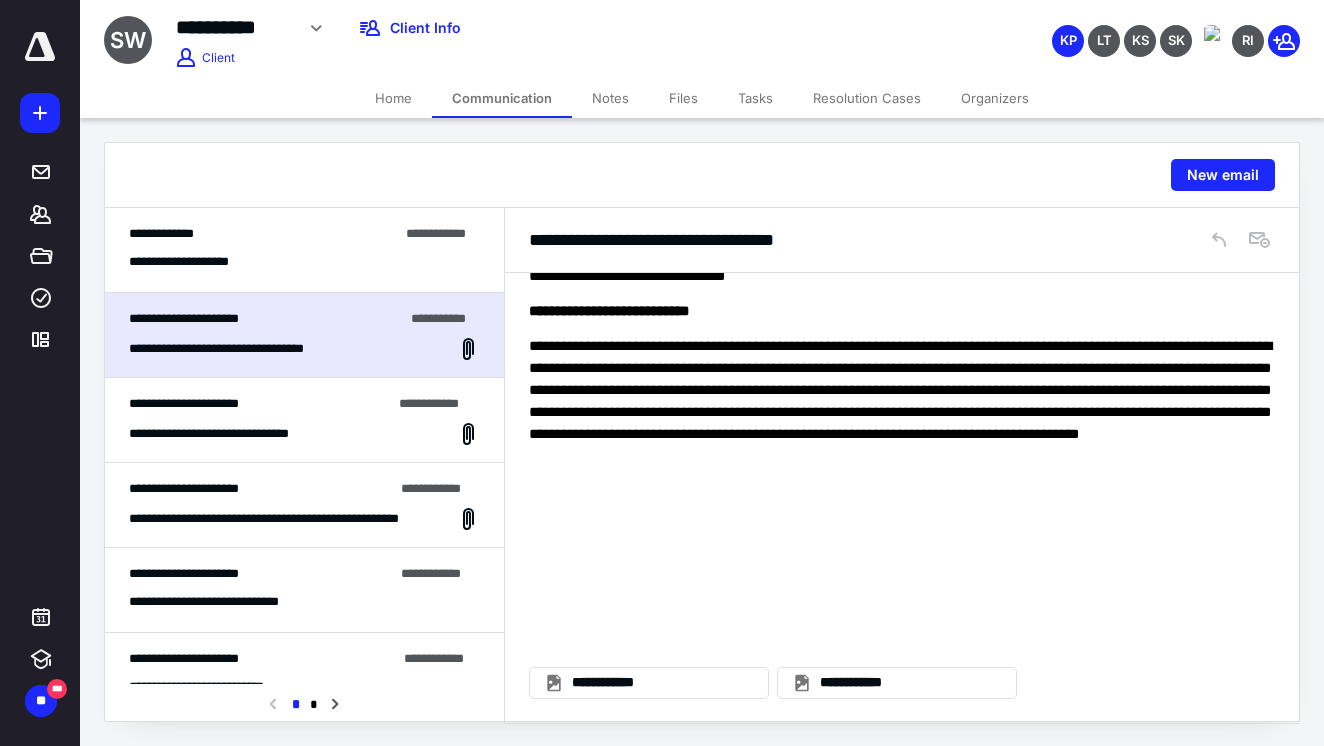 click on "**********" at bounding box center [439, 403] 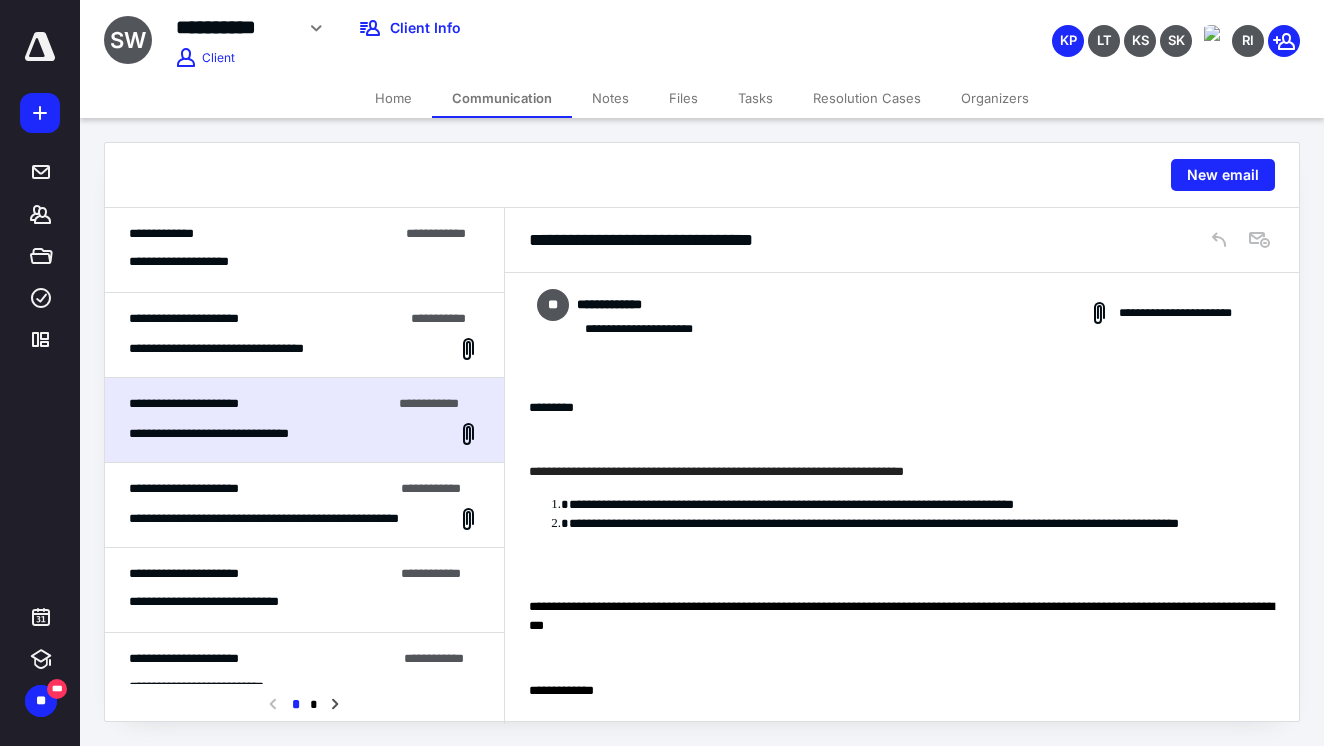 scroll, scrollTop: 695, scrollLeft: 0, axis: vertical 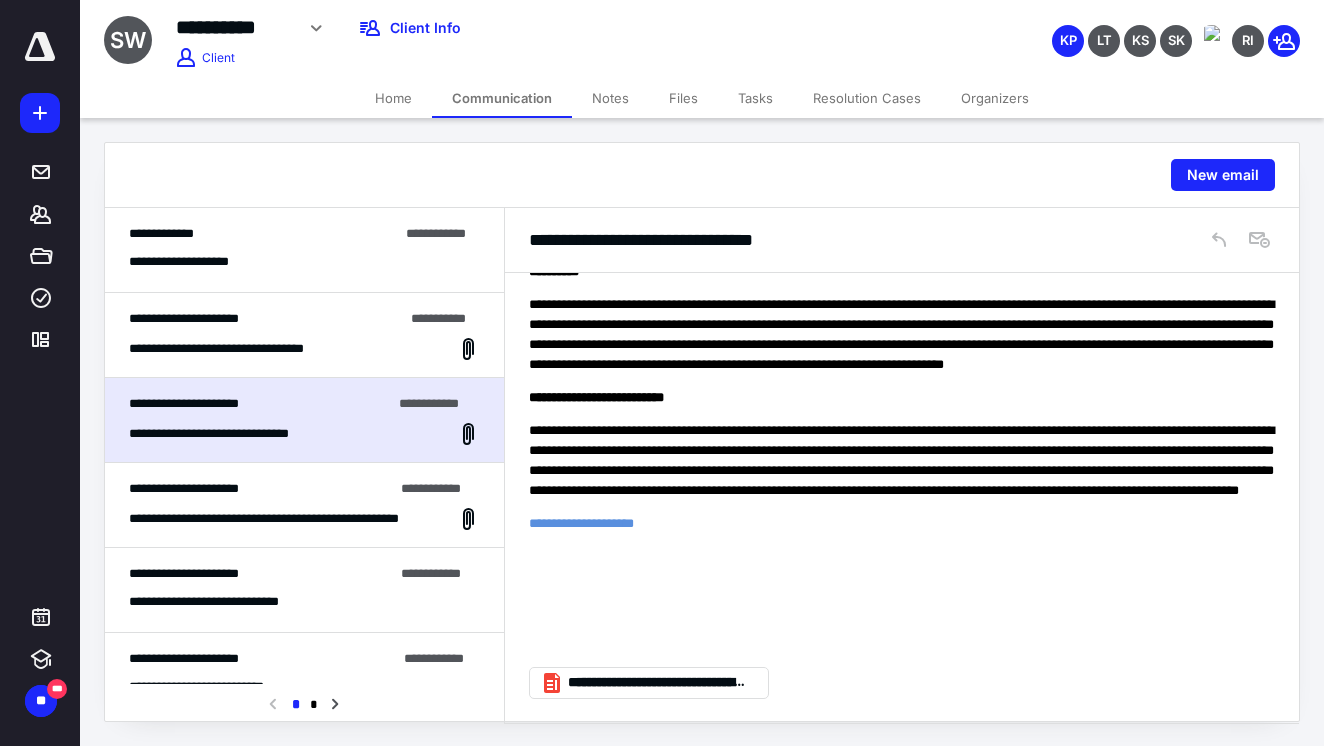 click 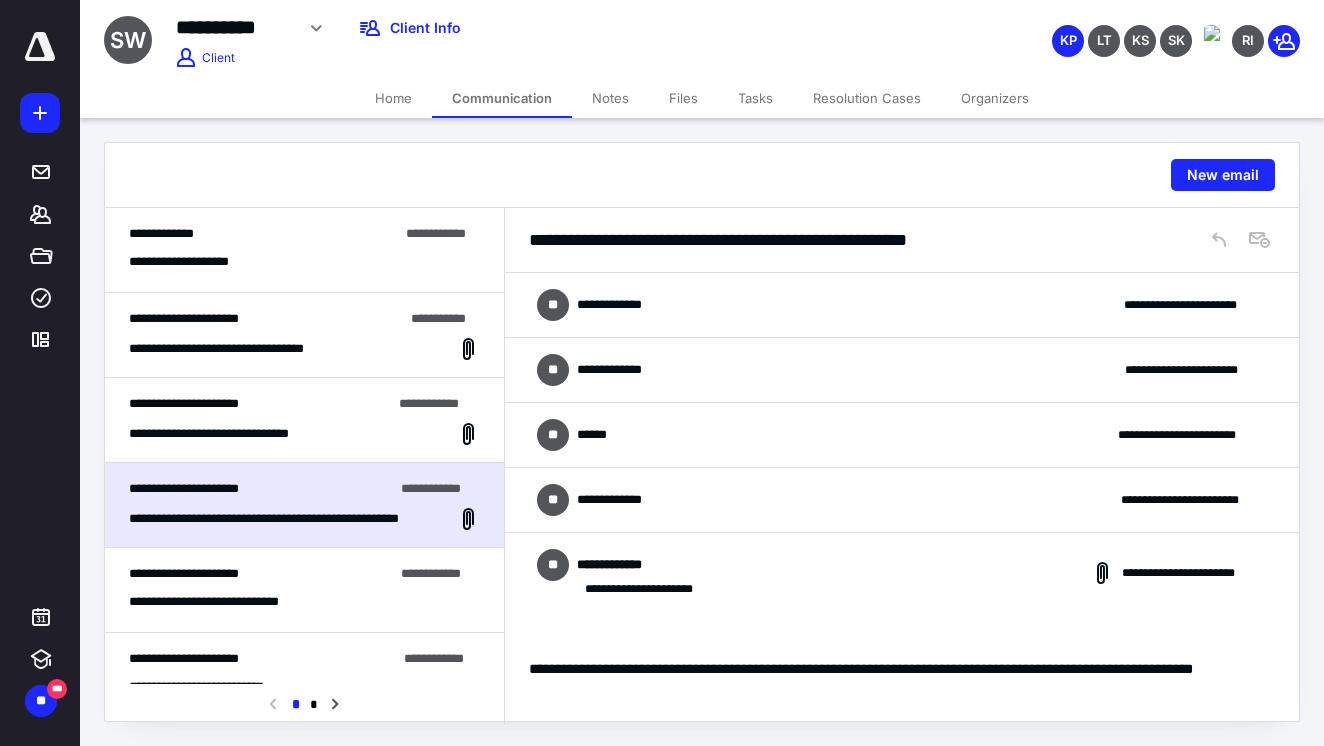 scroll, scrollTop: 4858, scrollLeft: 0, axis: vertical 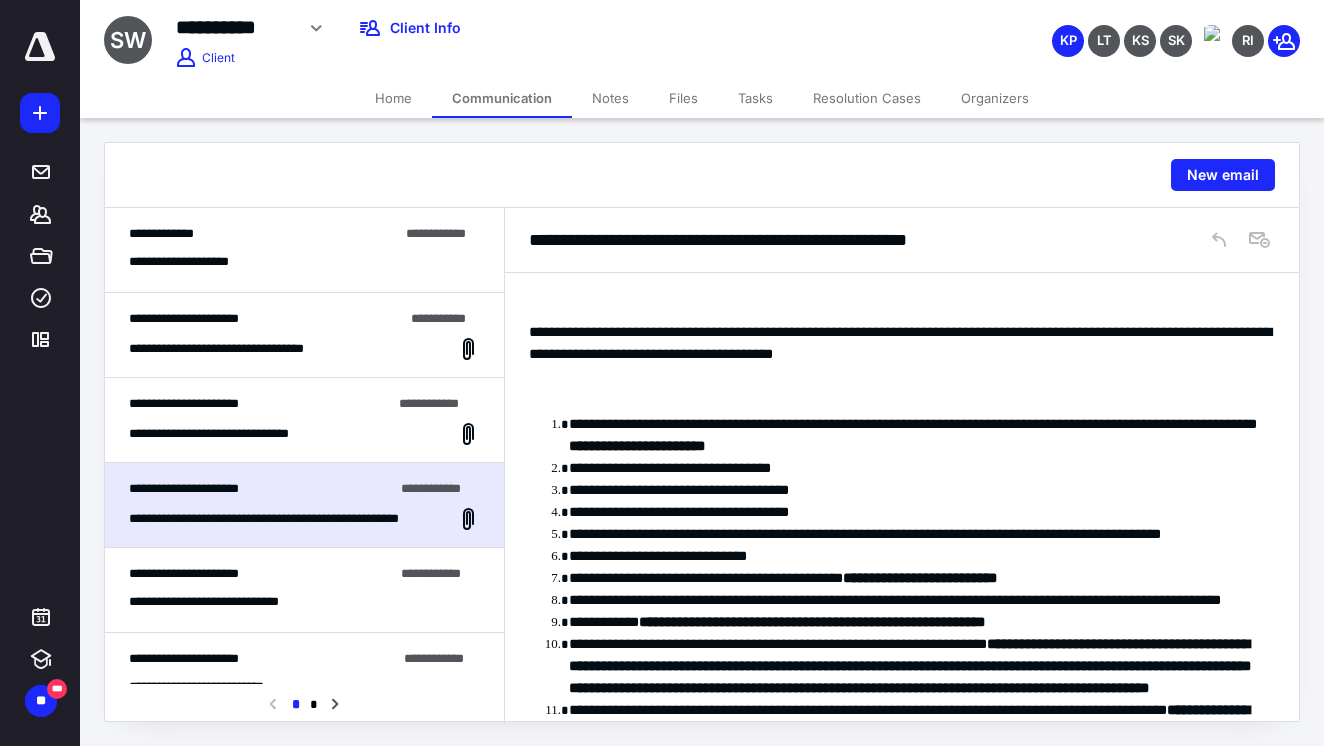 click on "**********" at bounding box center (304, 420) 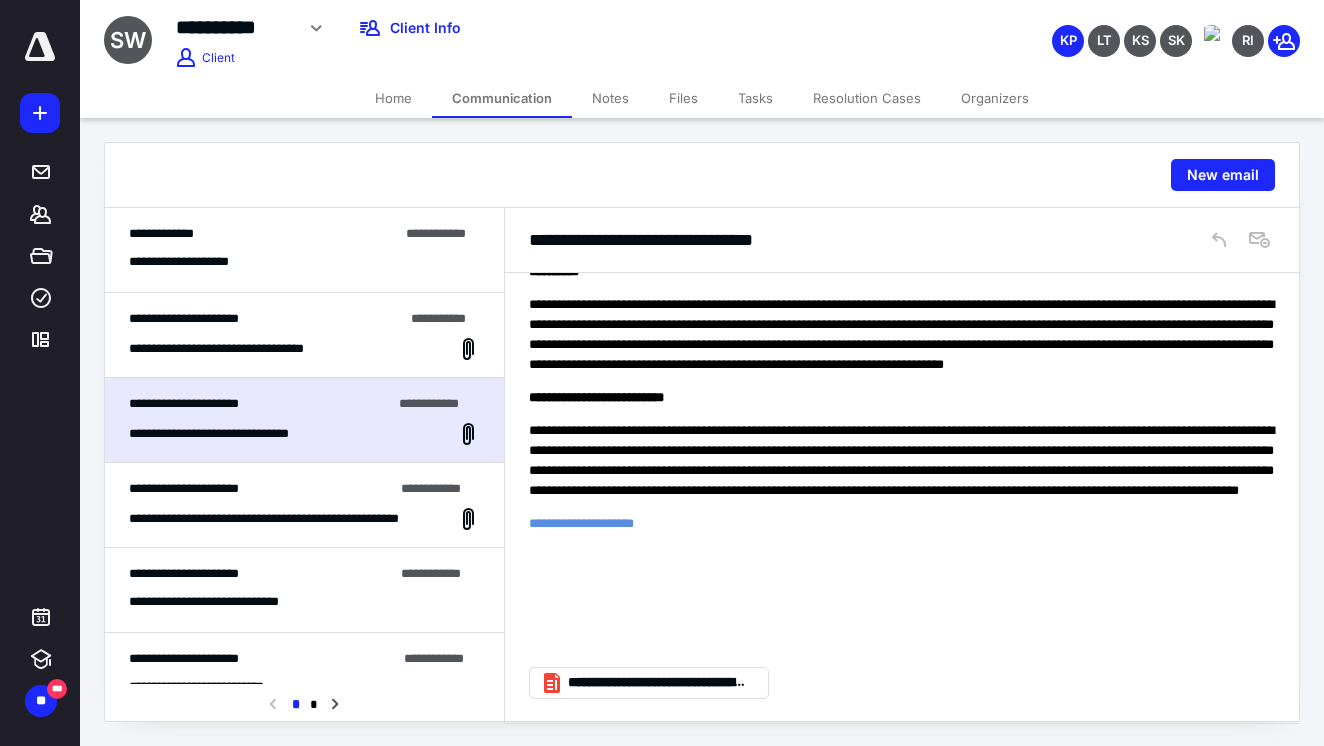 click 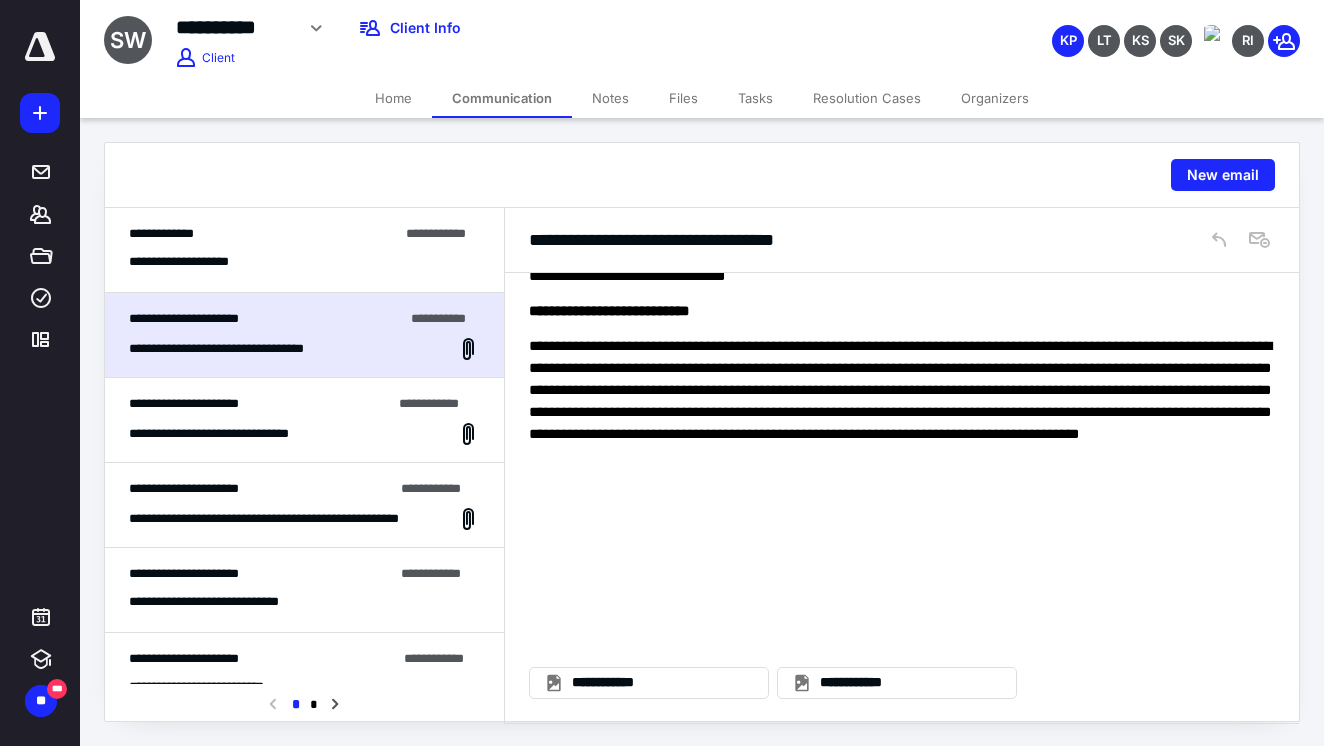 click 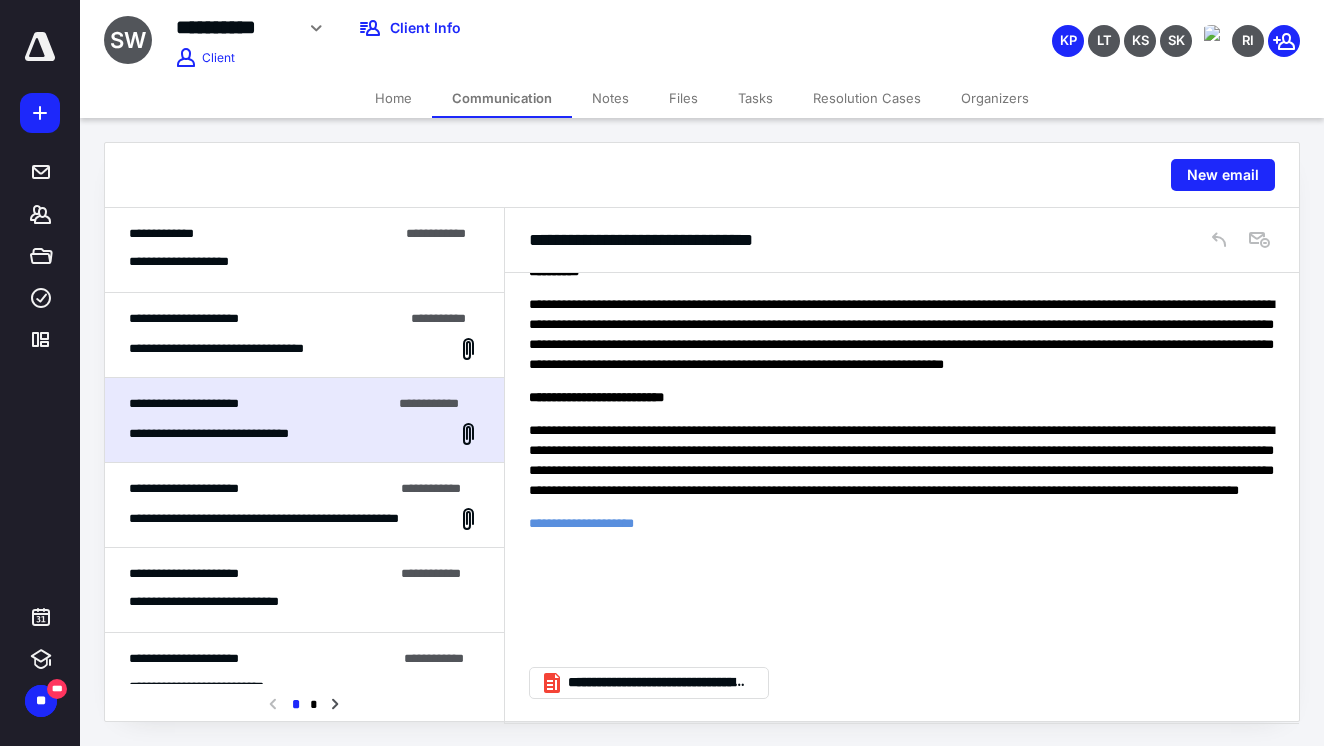 click 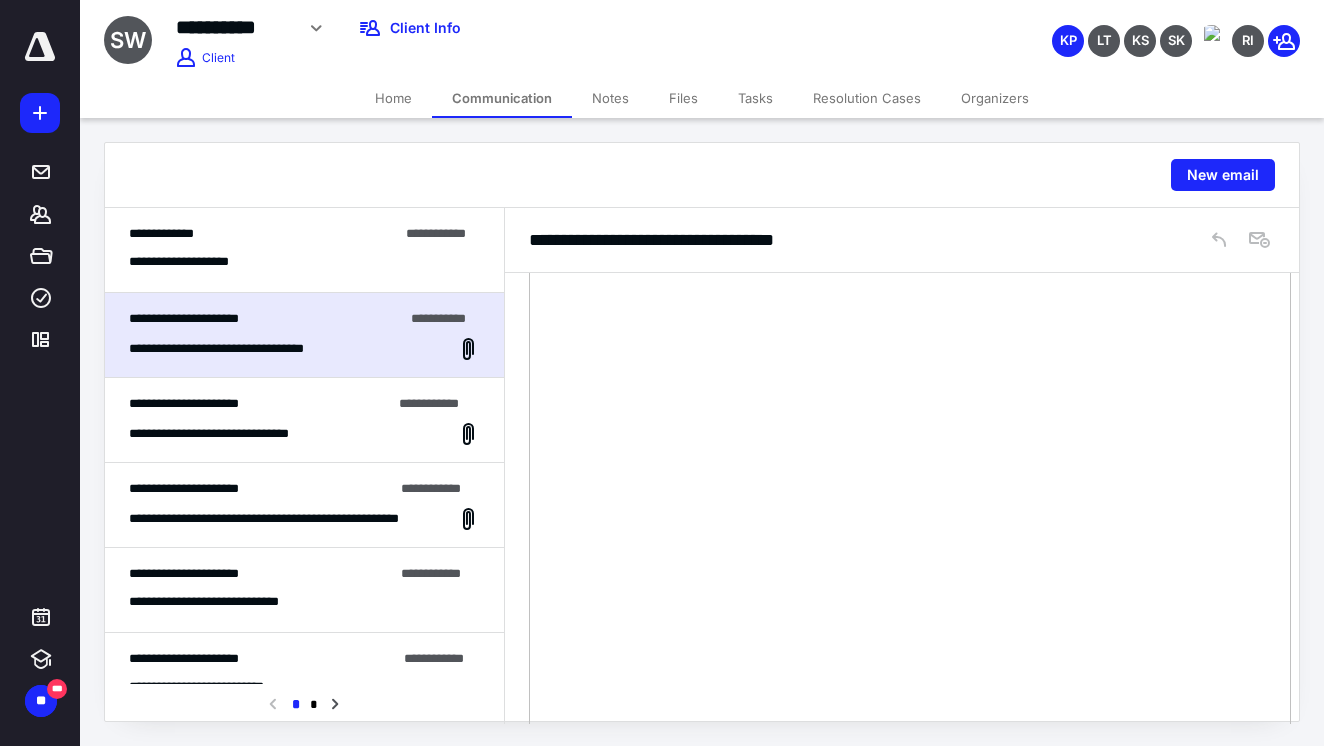scroll, scrollTop: 8010, scrollLeft: 0, axis: vertical 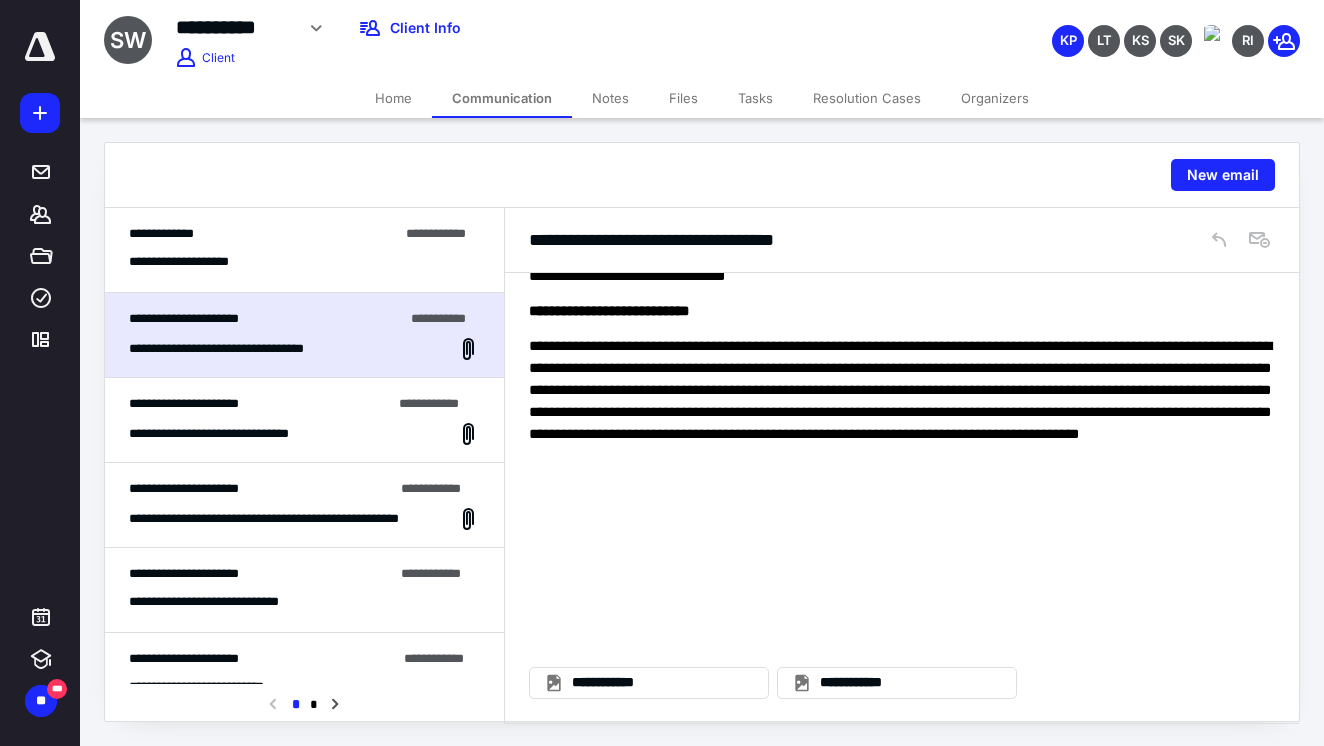 click on "Notes" at bounding box center (610, 98) 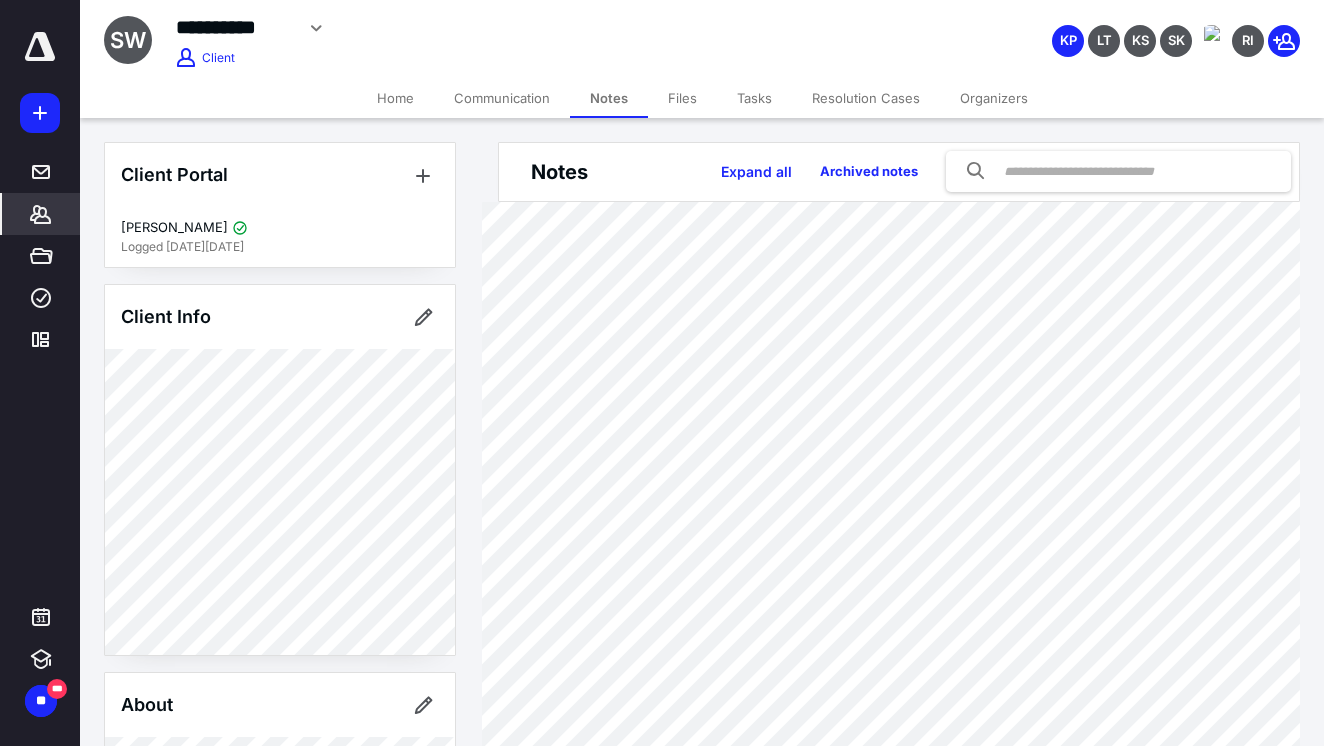 click on "Files" at bounding box center (682, 98) 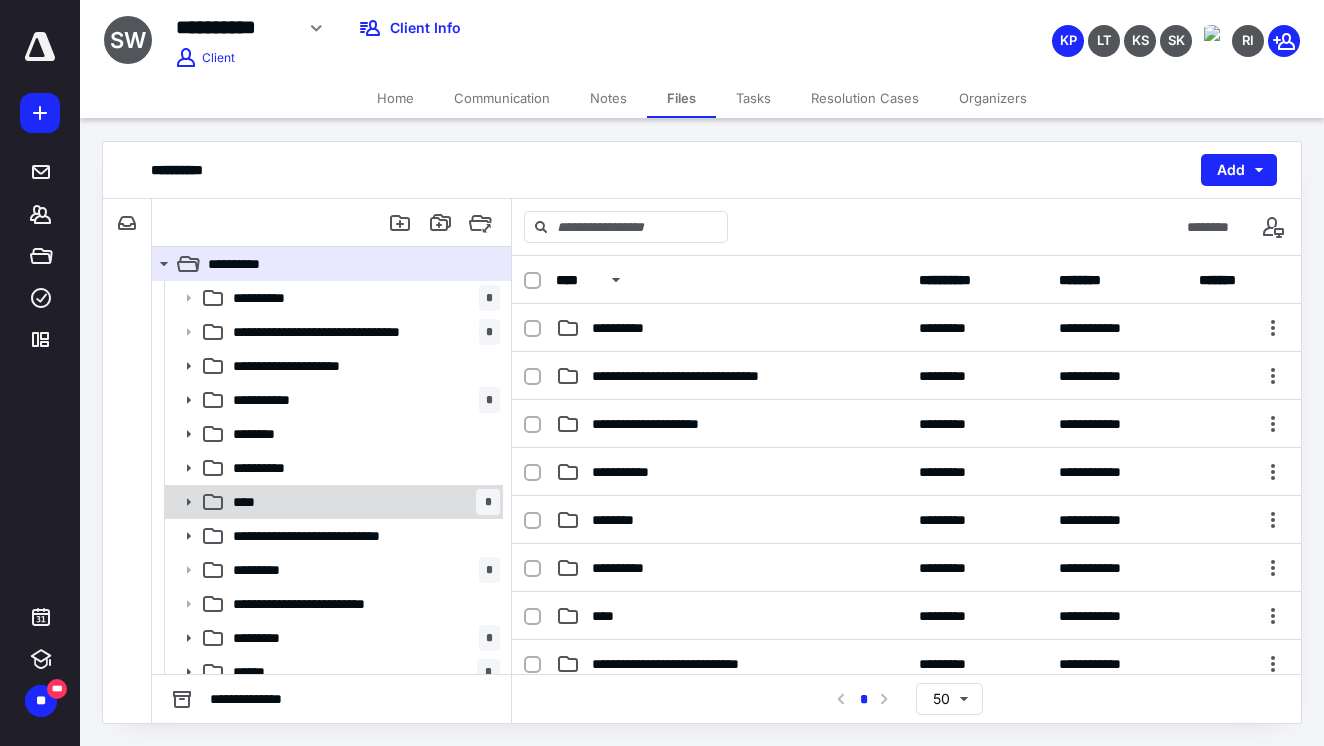 click on "**** *" at bounding box center [362, 502] 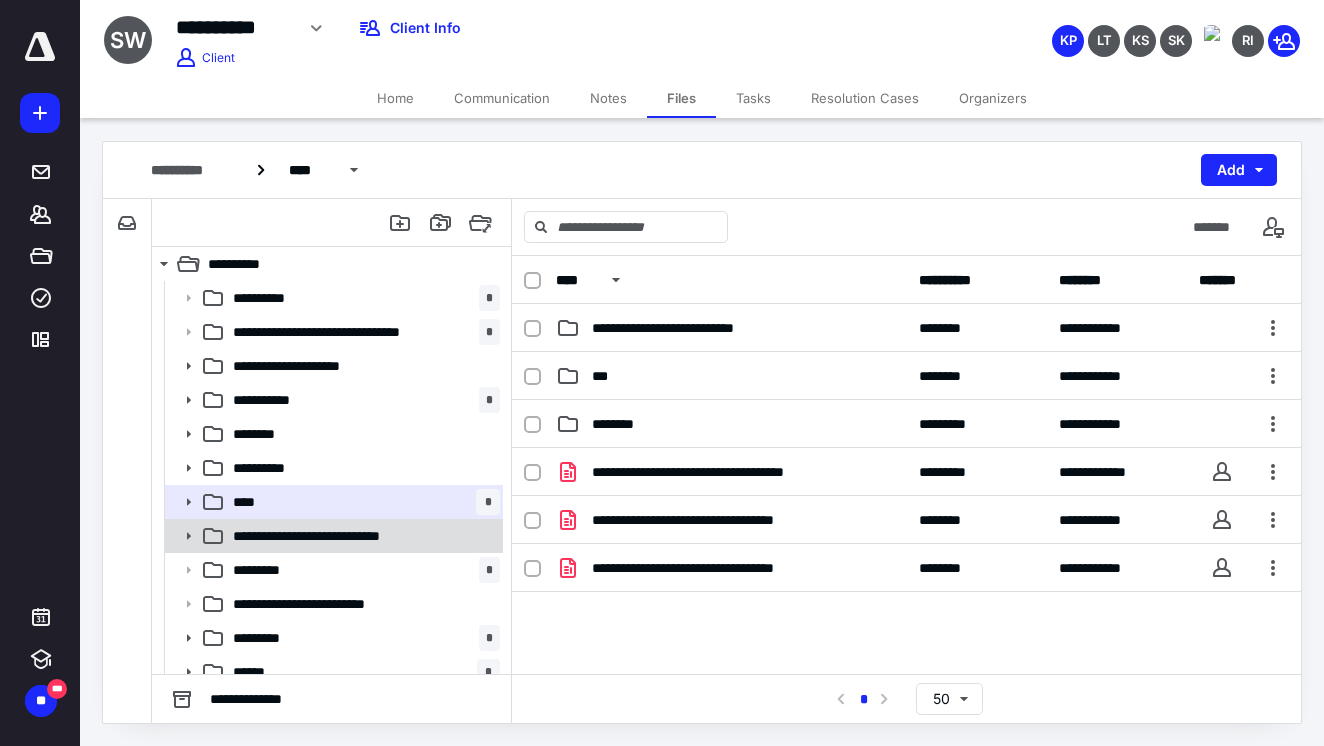 click on "**********" at bounding box center [332, 536] 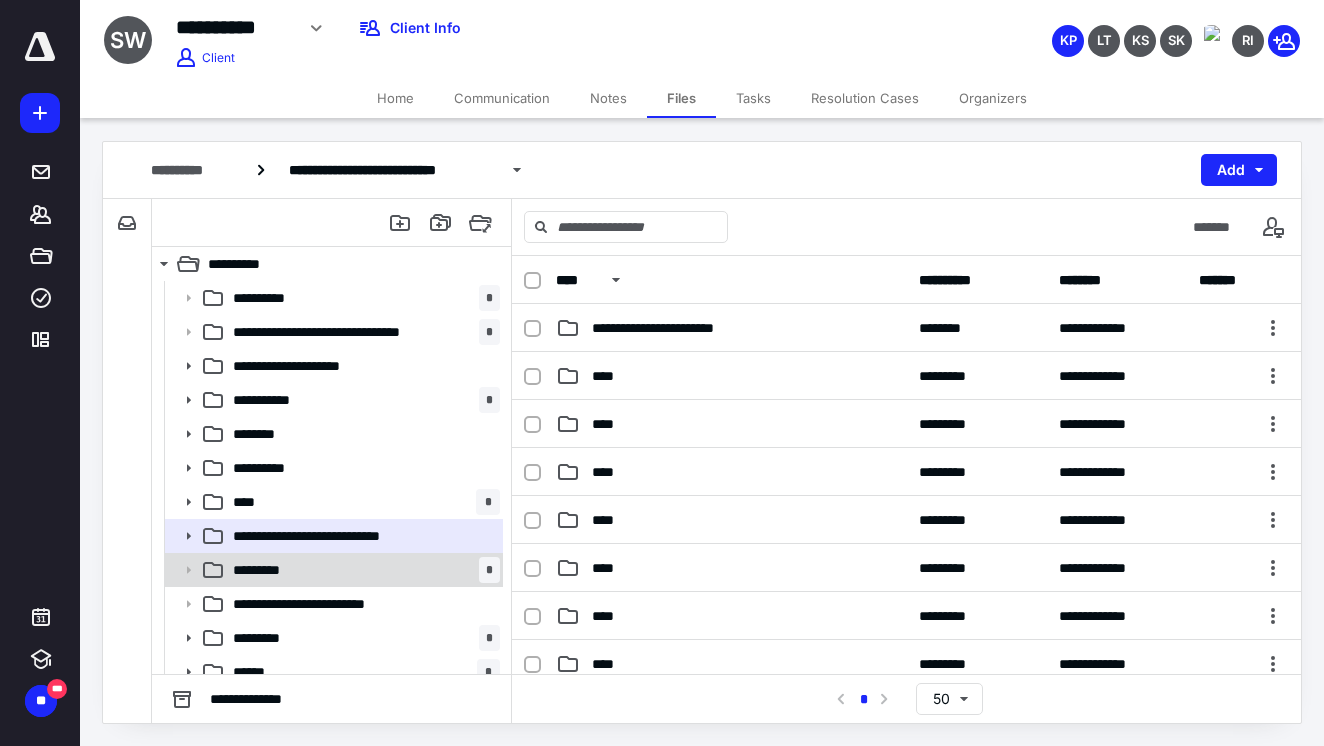 click on "********* *" at bounding box center [362, 570] 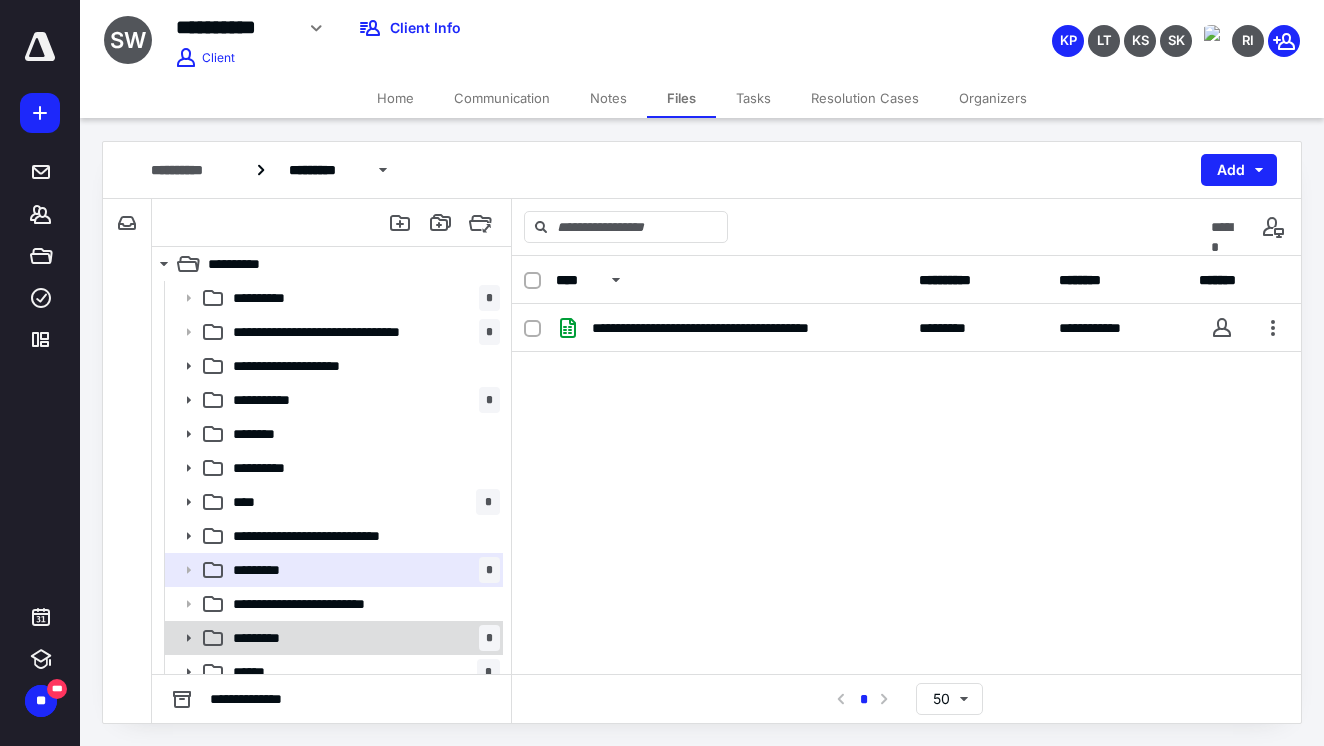 click on "********* *" at bounding box center [362, 638] 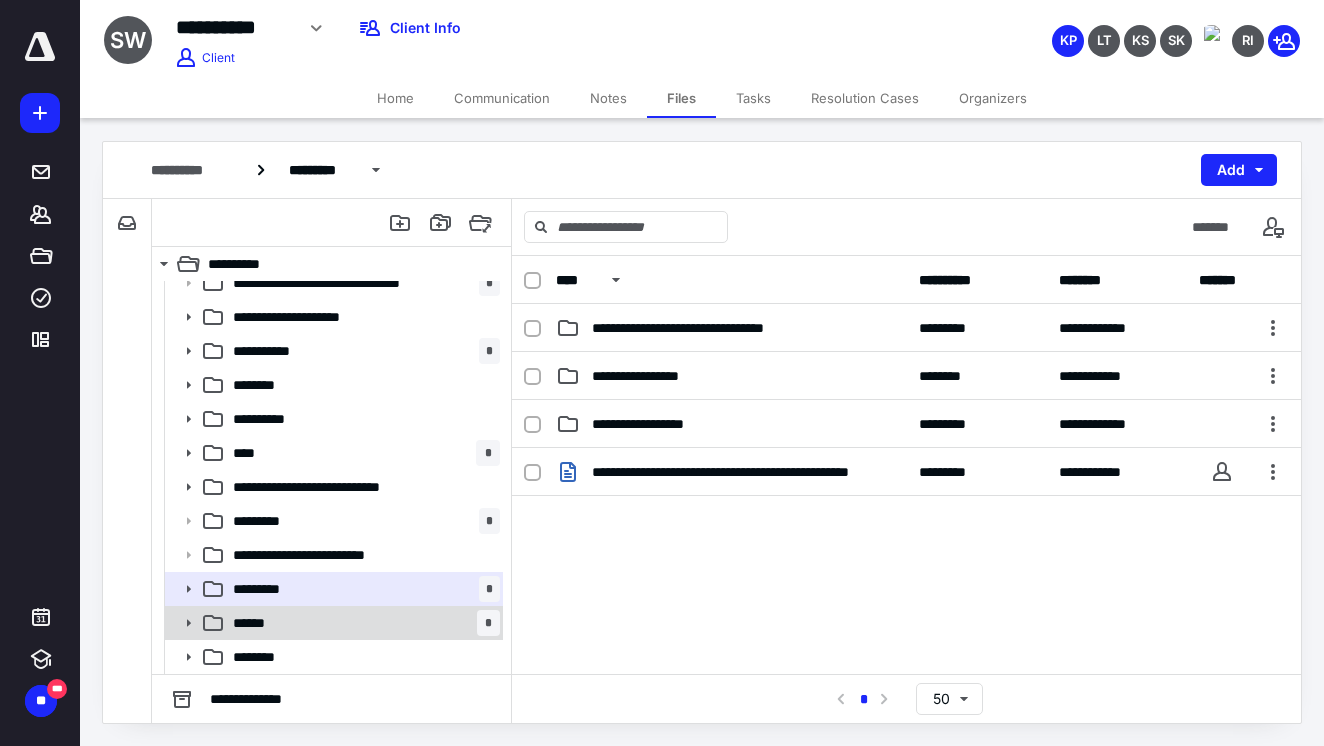 scroll, scrollTop: 49, scrollLeft: 0, axis: vertical 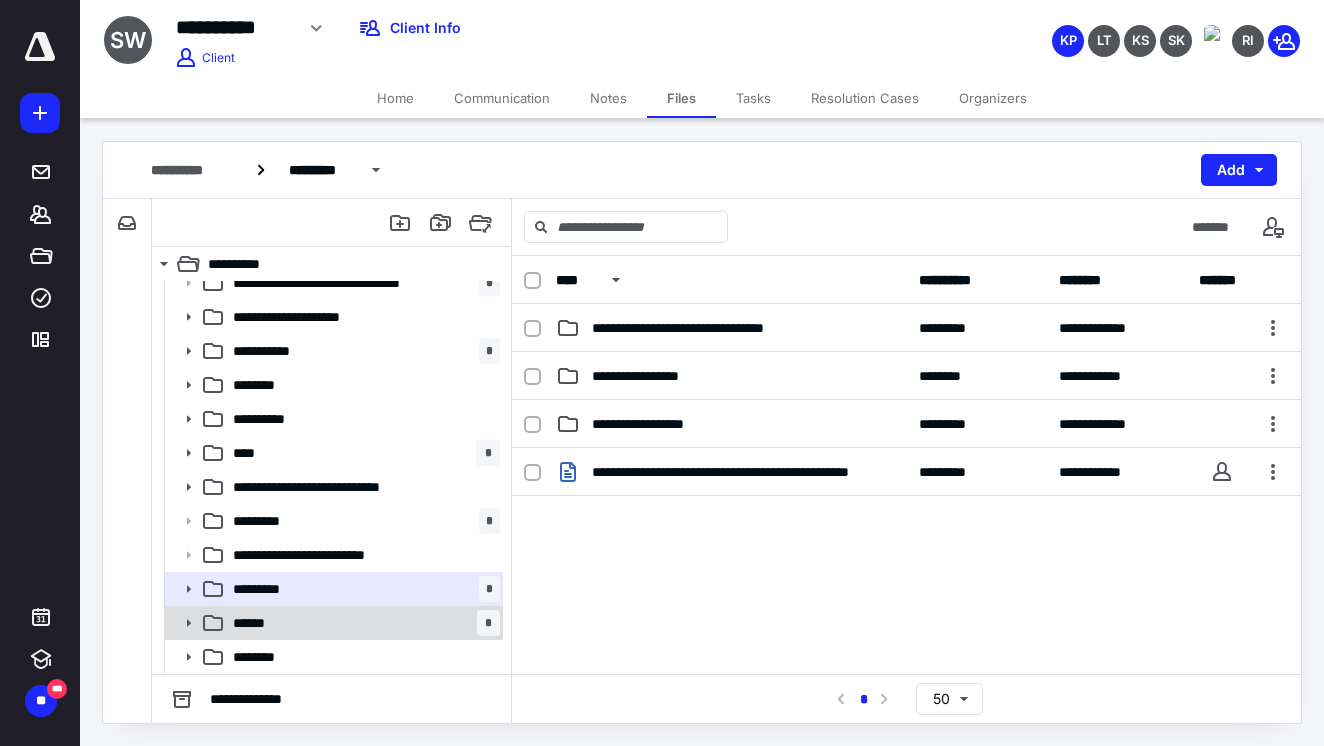 click on "****** *" at bounding box center [362, 623] 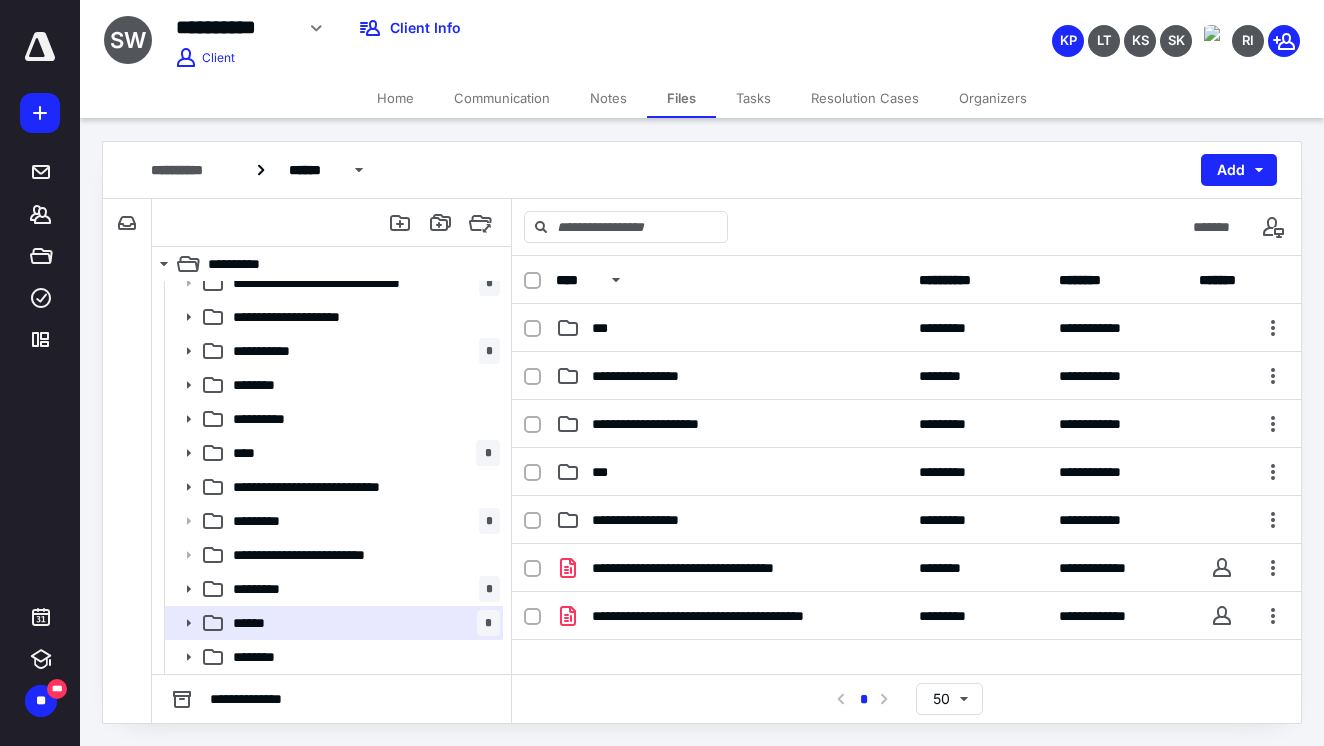 click on "Tasks" at bounding box center (753, 98) 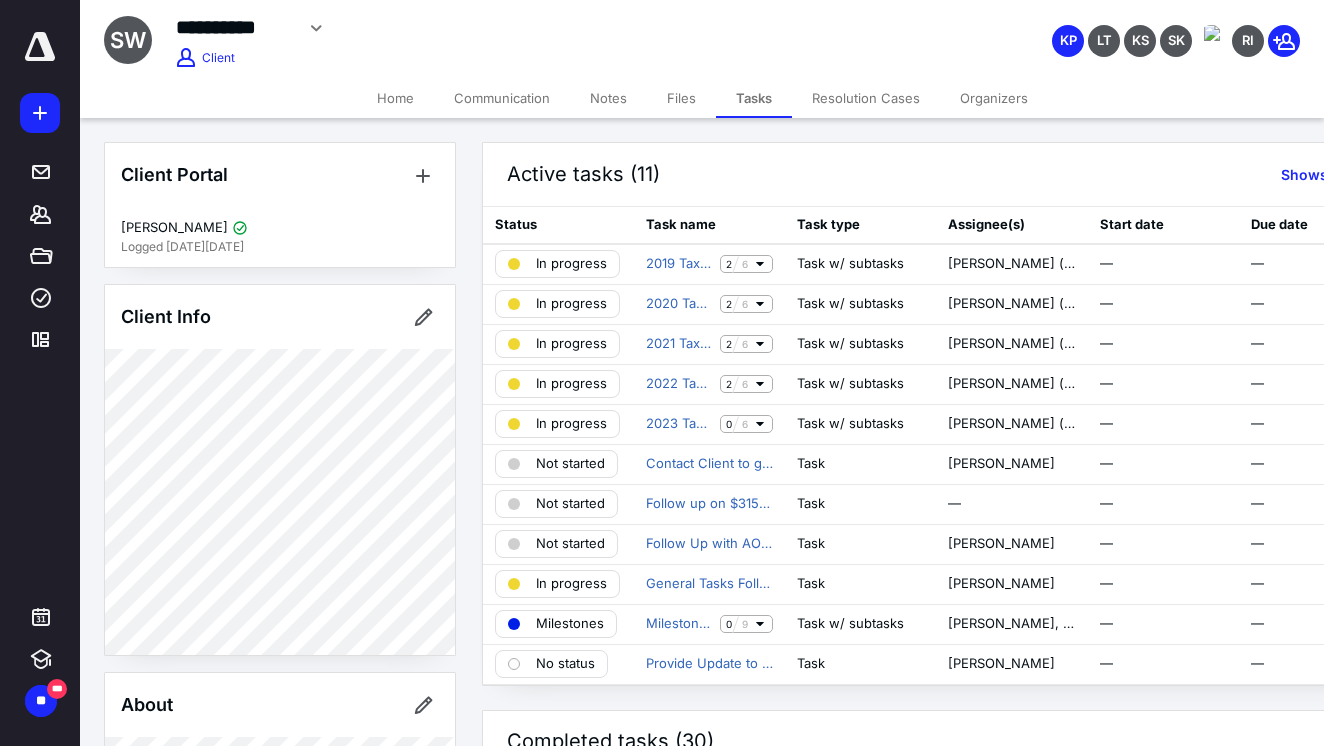 click on "Notes" at bounding box center [608, 98] 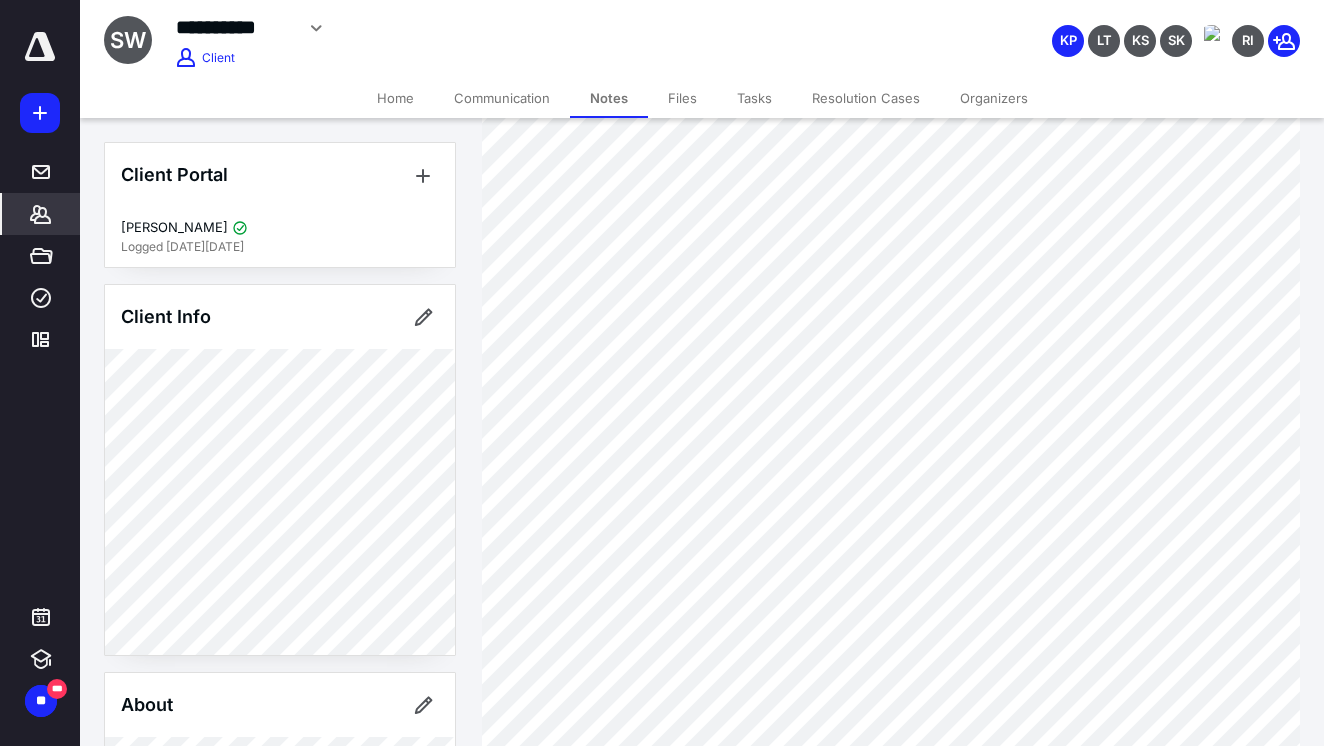 scroll, scrollTop: 873, scrollLeft: 0, axis: vertical 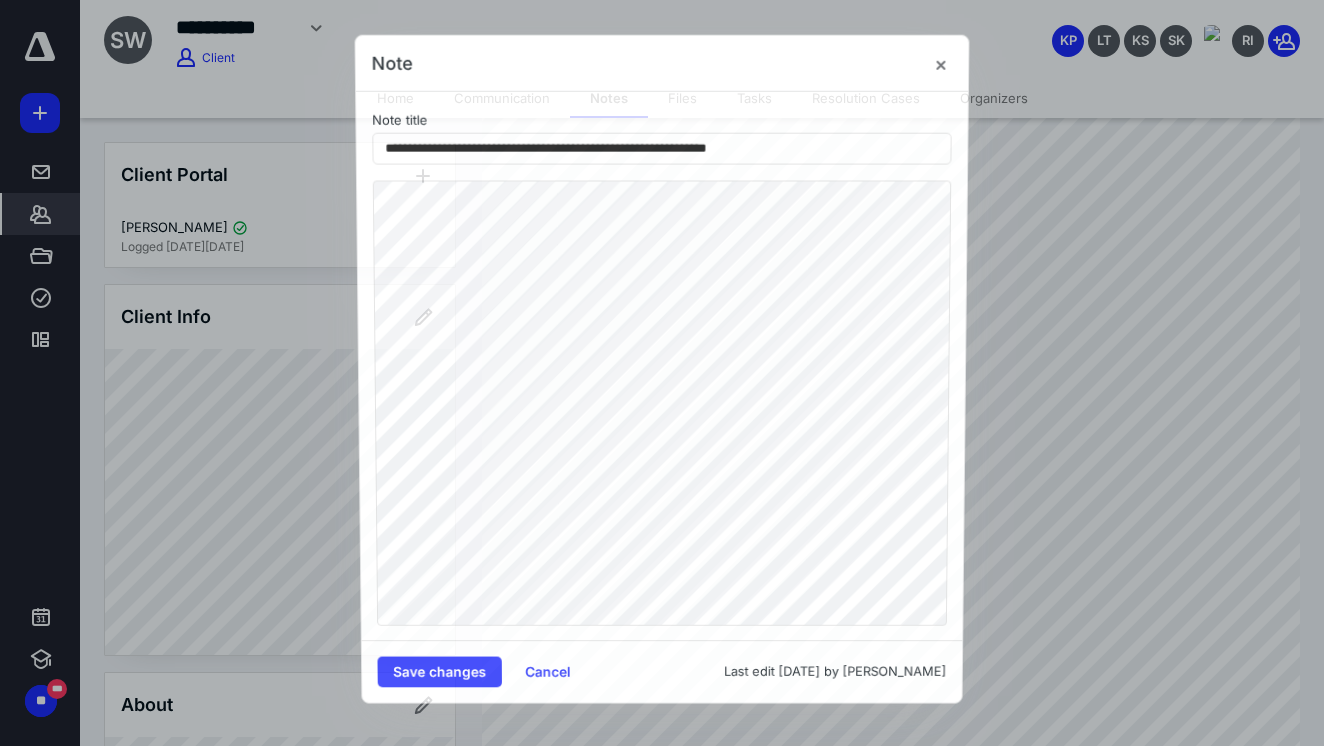 click on "**********" at bounding box center [661, 369] 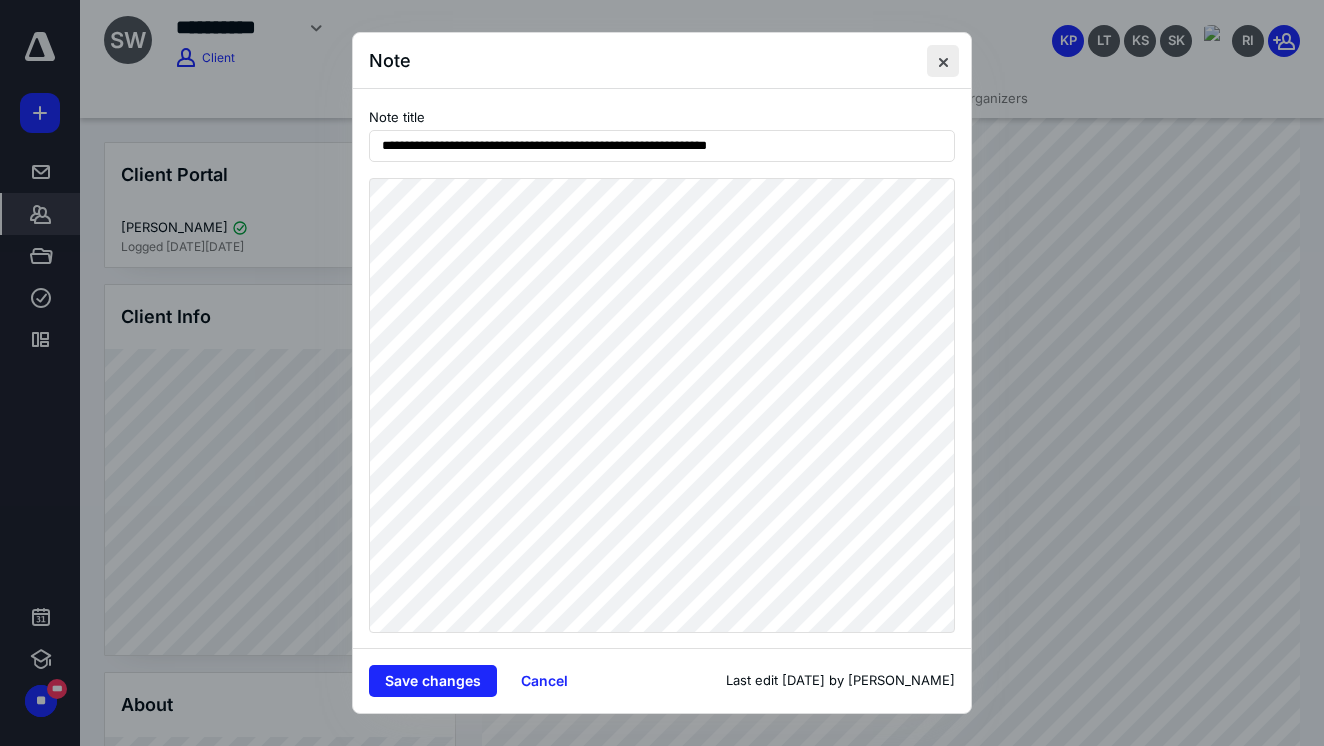 click at bounding box center [943, 61] 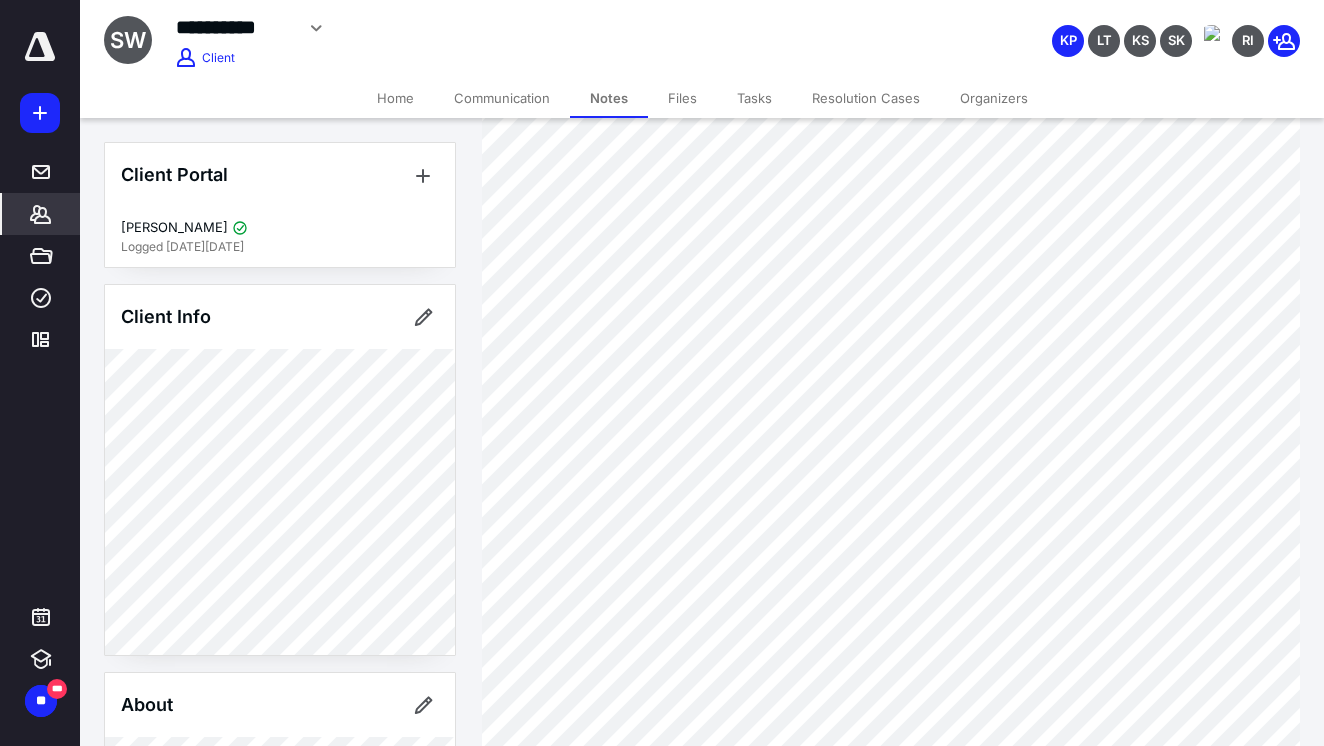 click on "Files" at bounding box center (682, 98) 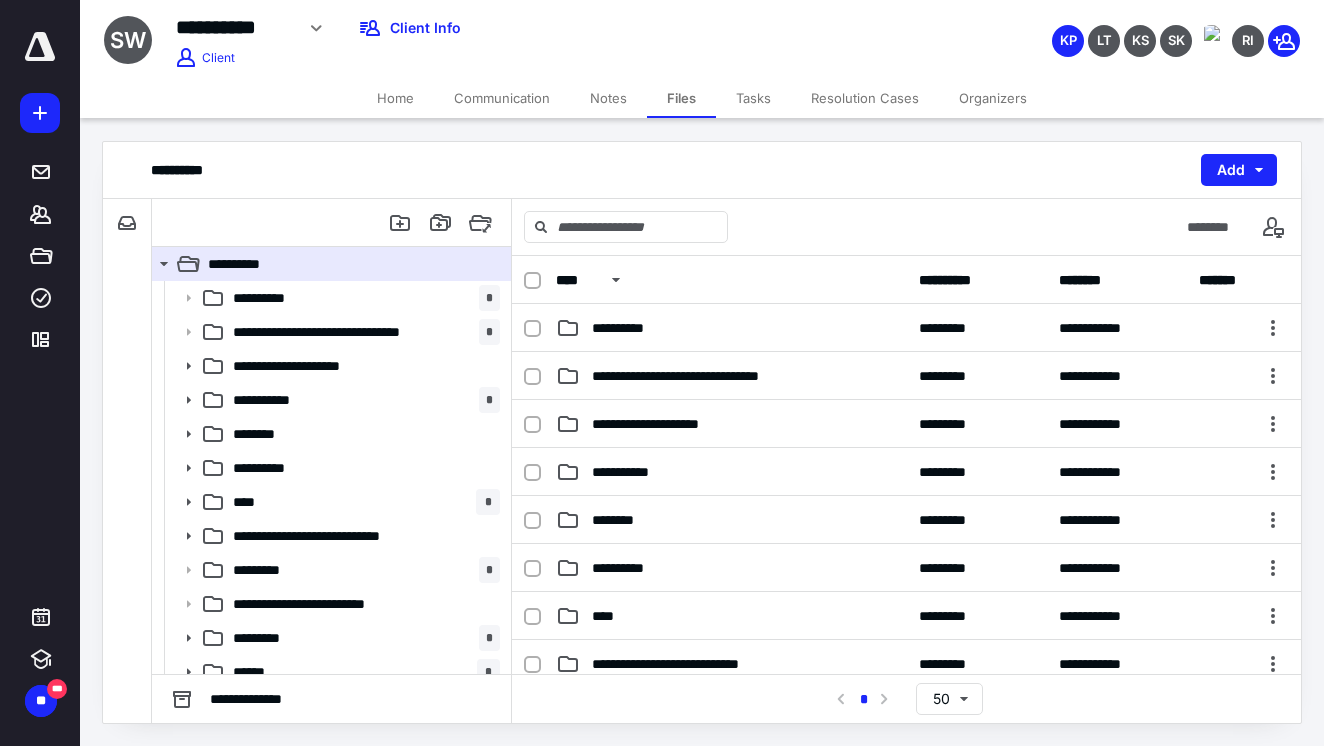 scroll, scrollTop: 0, scrollLeft: 0, axis: both 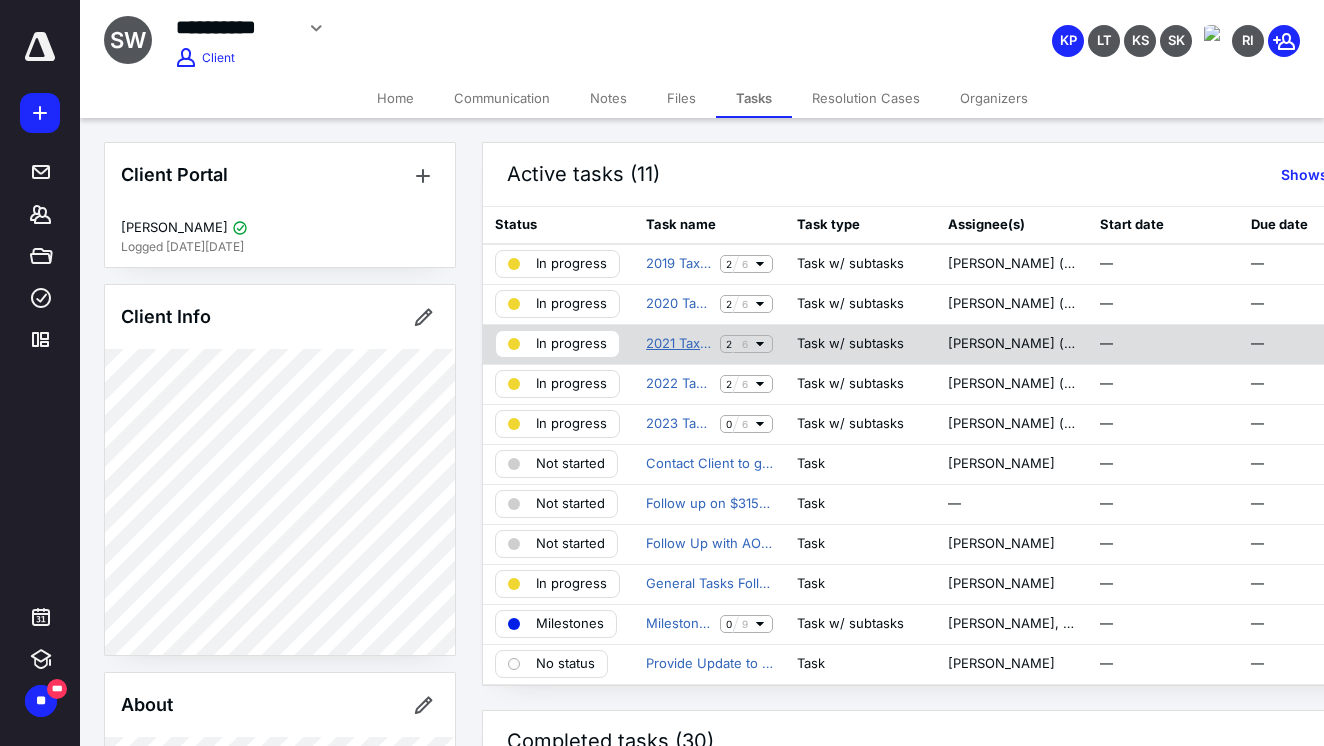 click on "2021 Tax Preparation" at bounding box center (679, 344) 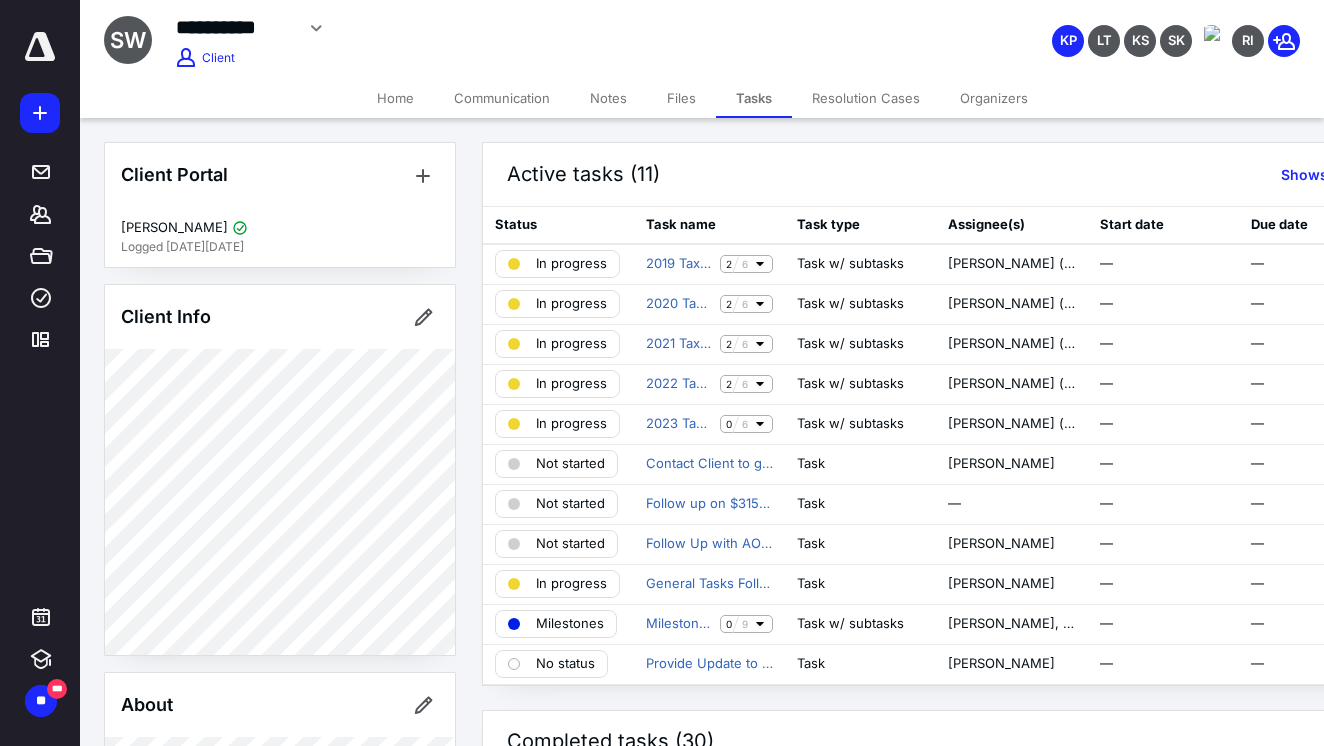click on "Resolution Cases" at bounding box center [866, 98] 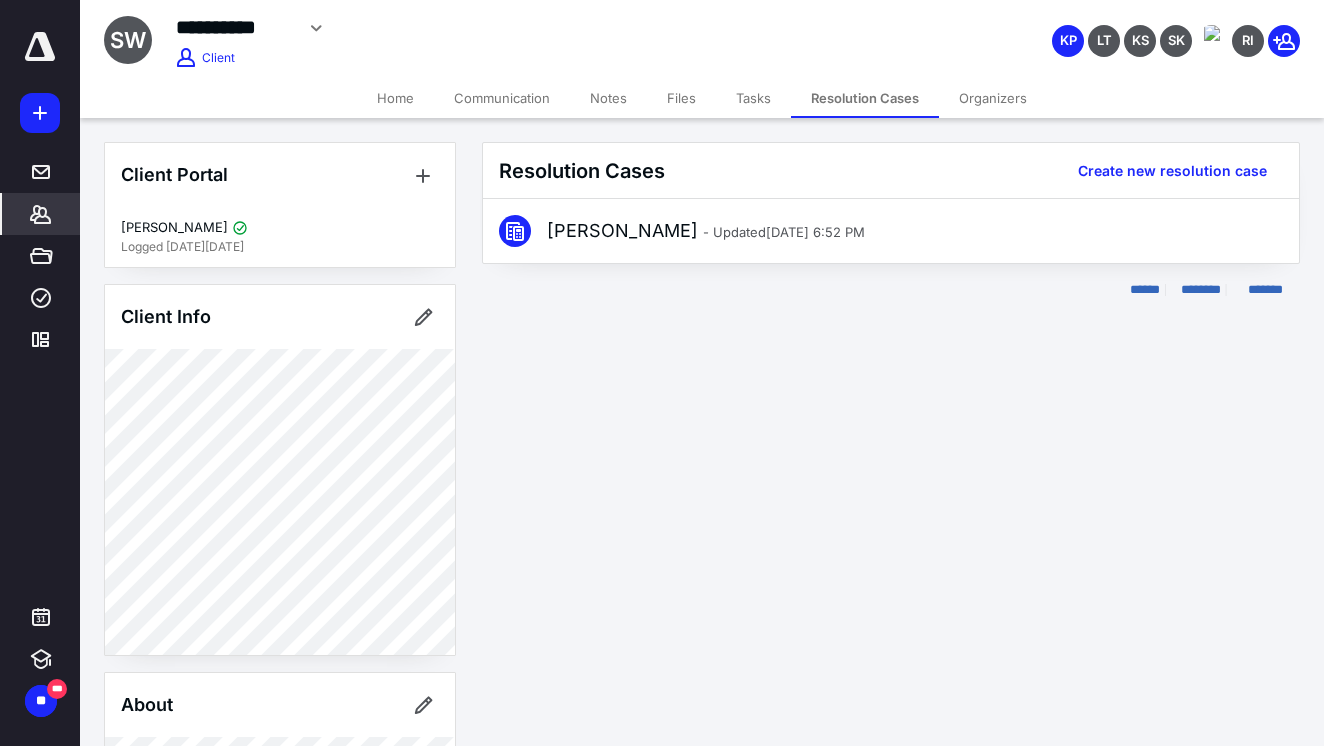 click on "Notes" at bounding box center (608, 98) 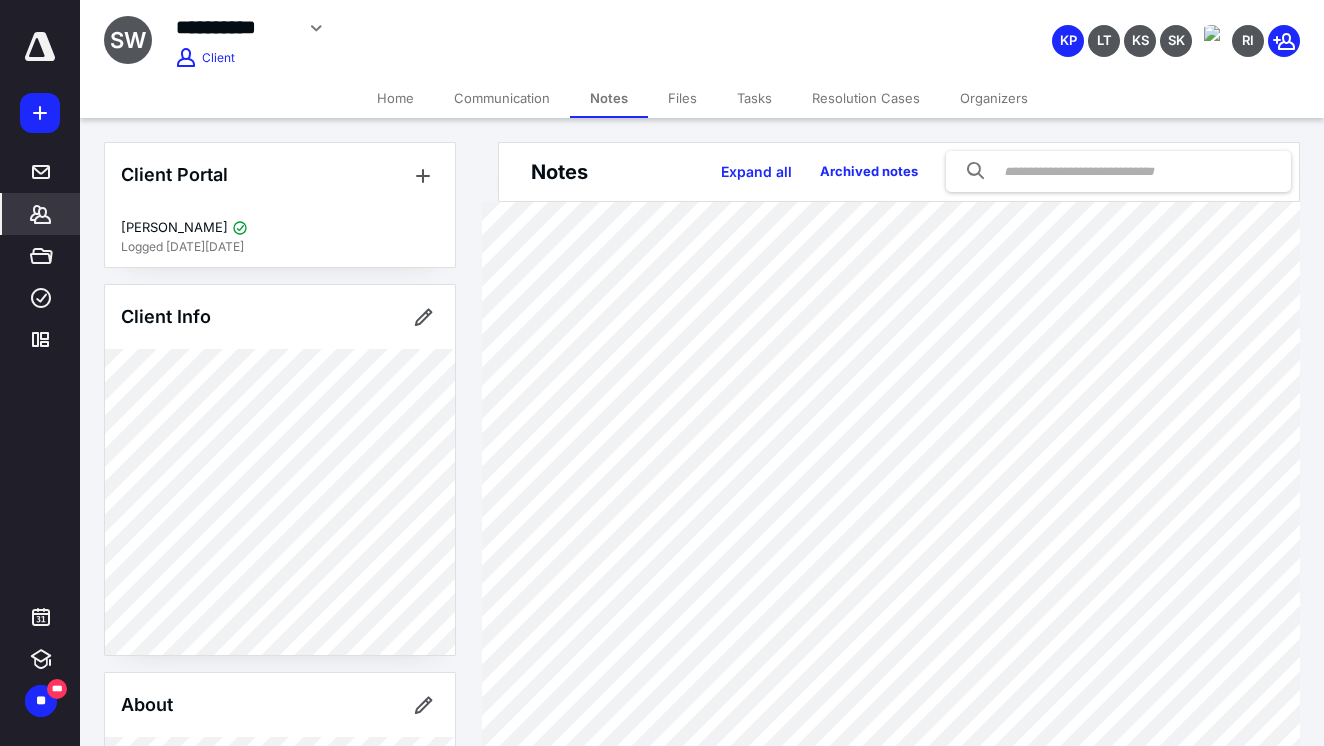 scroll, scrollTop: 0, scrollLeft: 0, axis: both 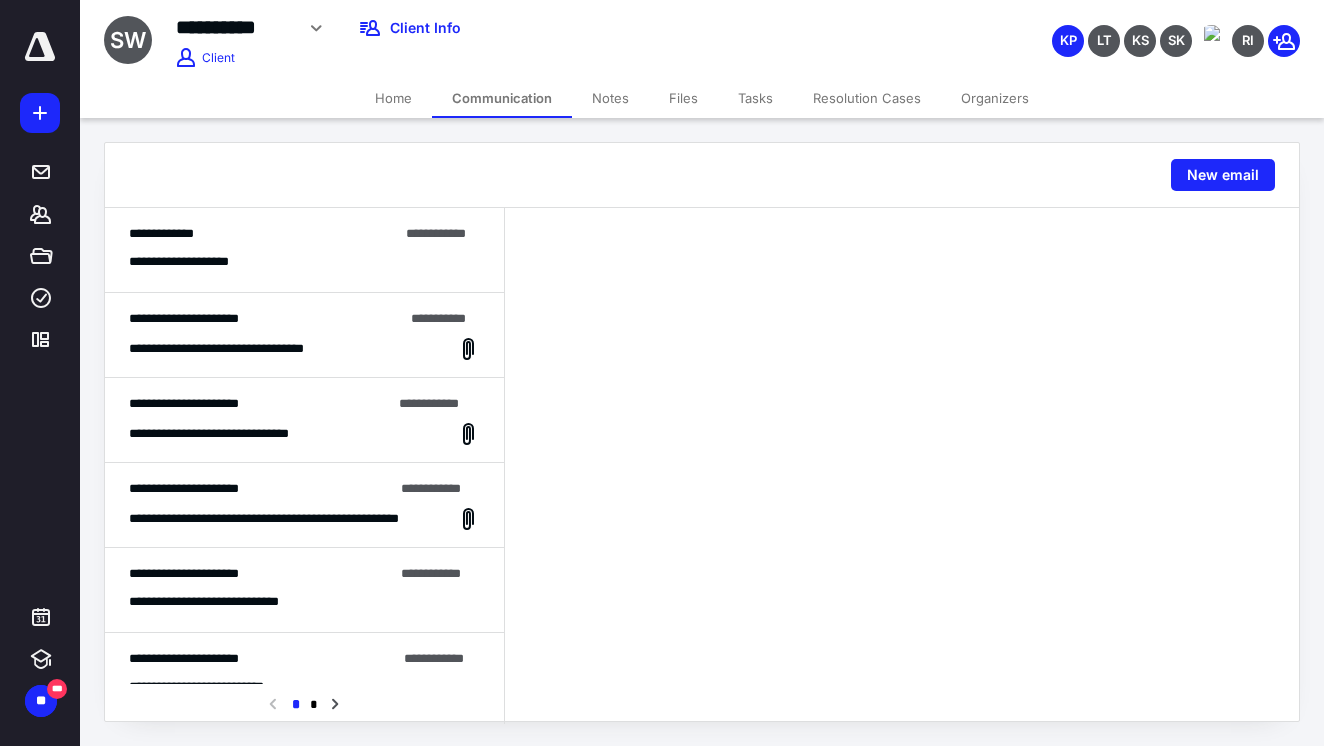 click on "Home" at bounding box center [393, 98] 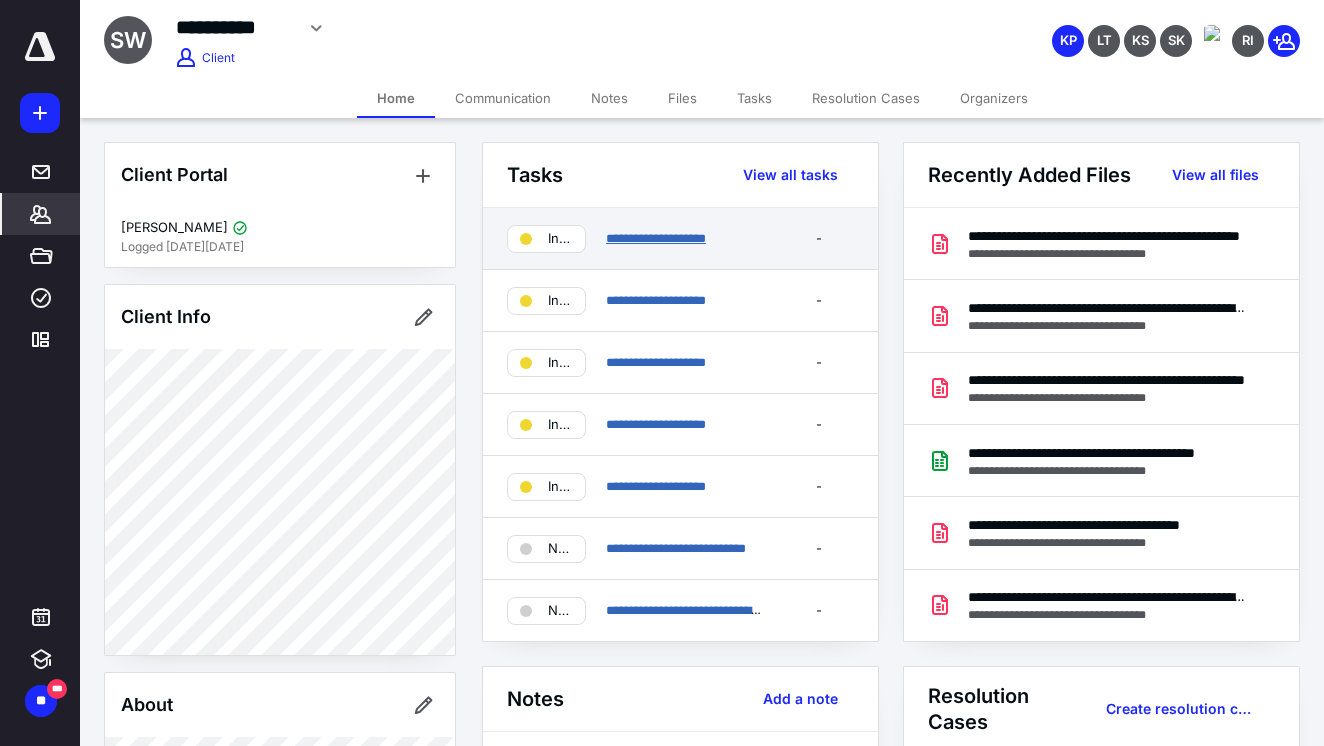 click on "**********" at bounding box center (656, 238) 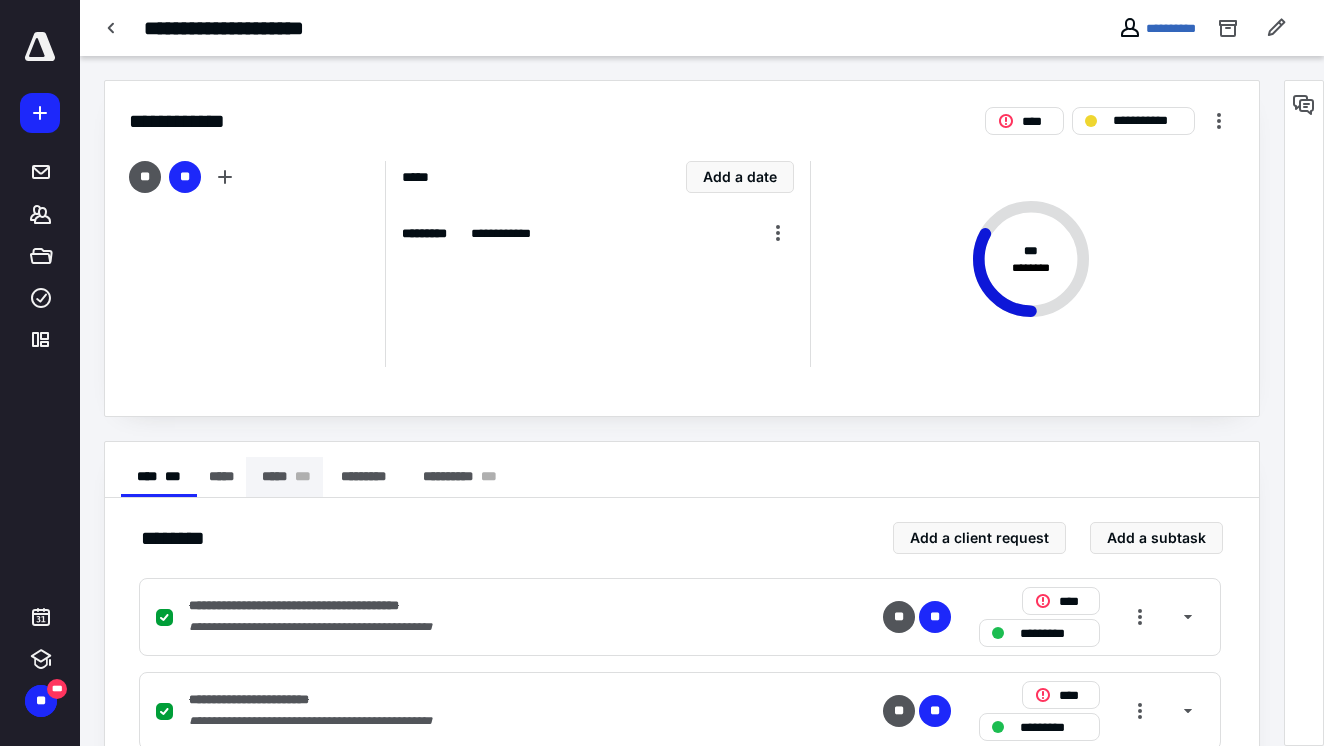 click on "***** * * *" at bounding box center (284, 477) 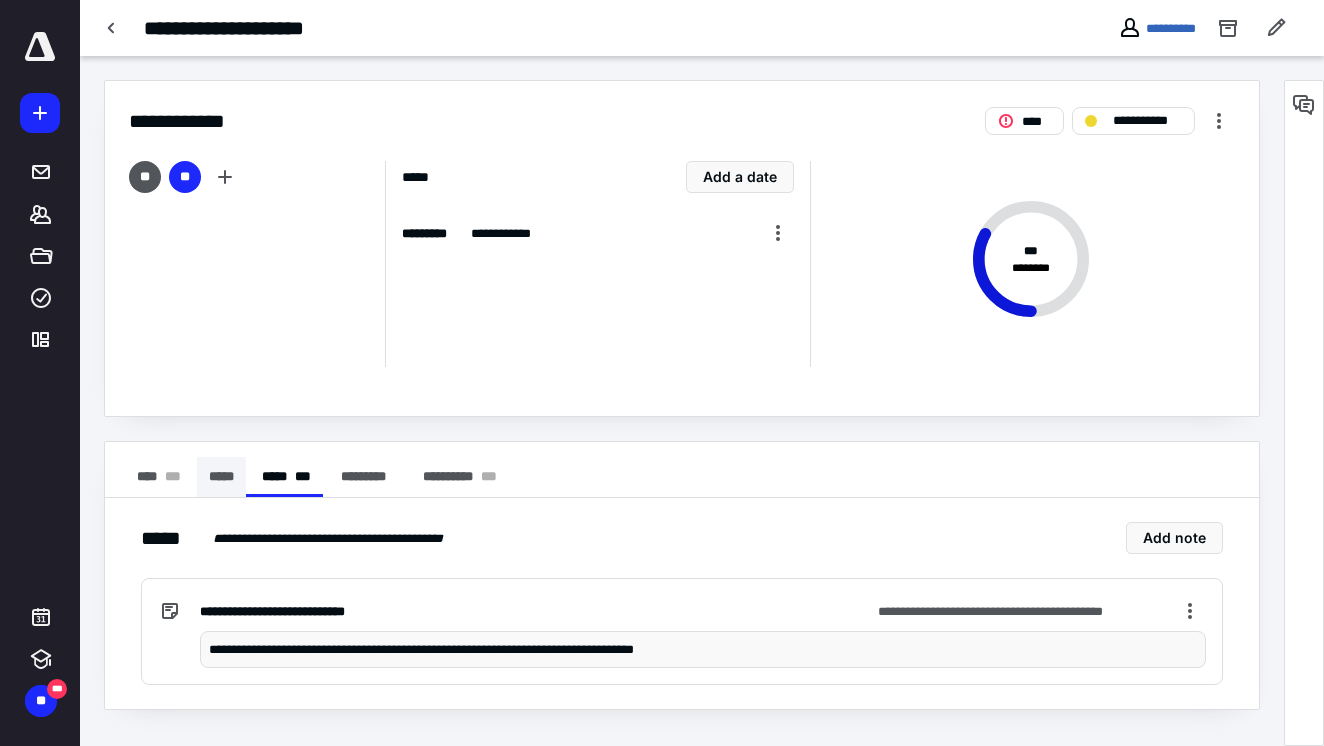 click on "*****" at bounding box center [221, 477] 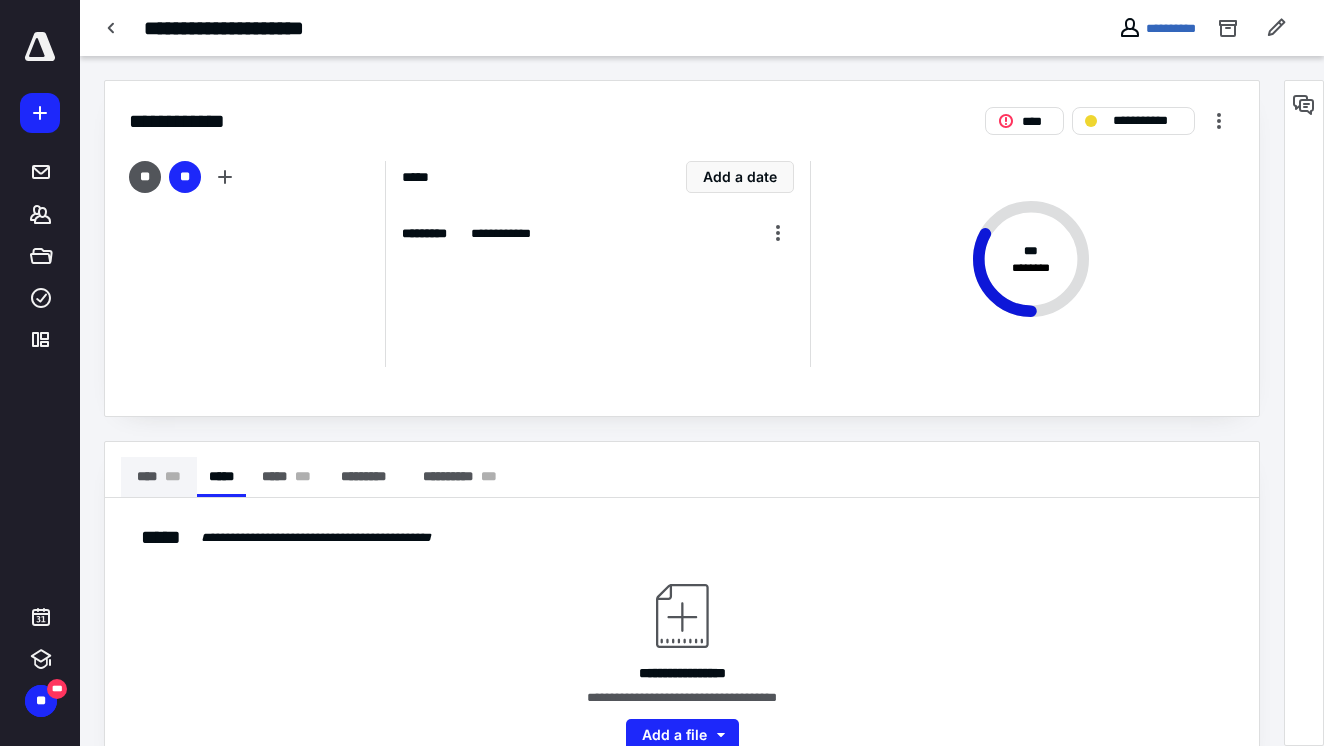 click on "**** * * *" at bounding box center [159, 477] 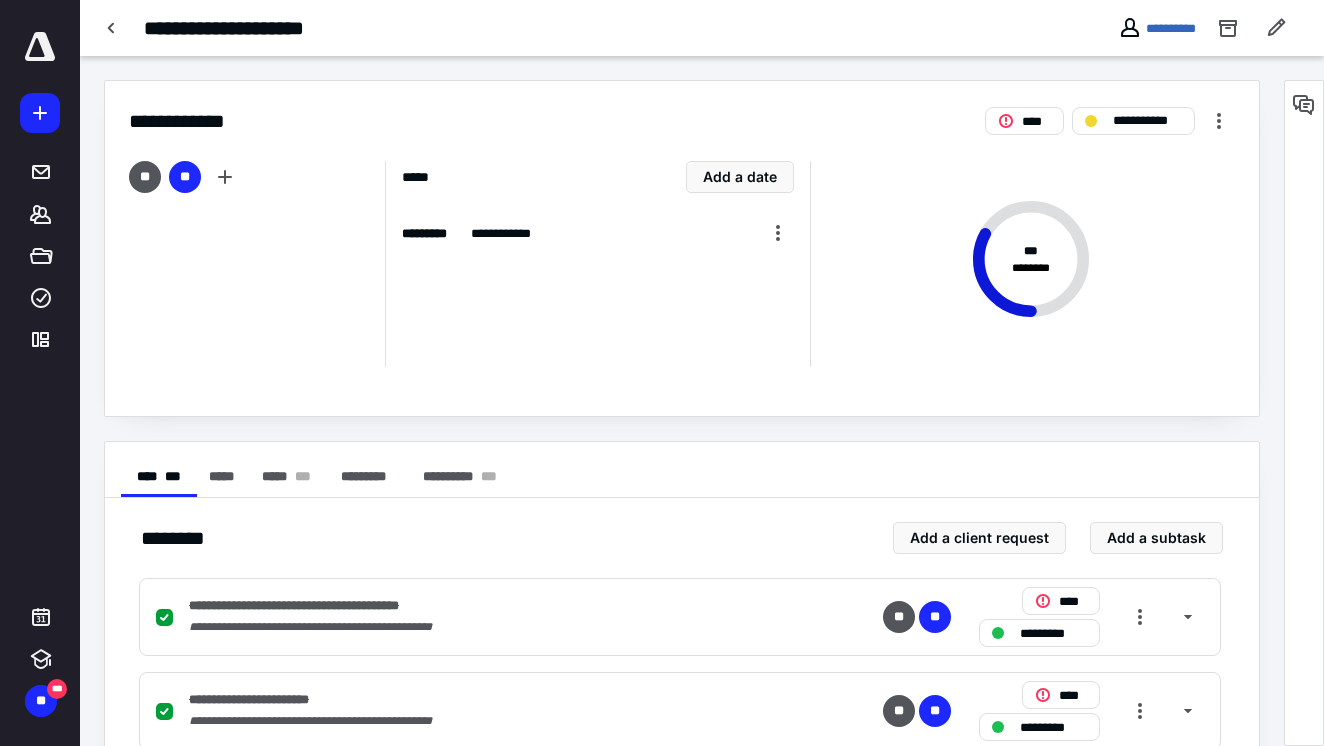 scroll, scrollTop: 0, scrollLeft: 0, axis: both 